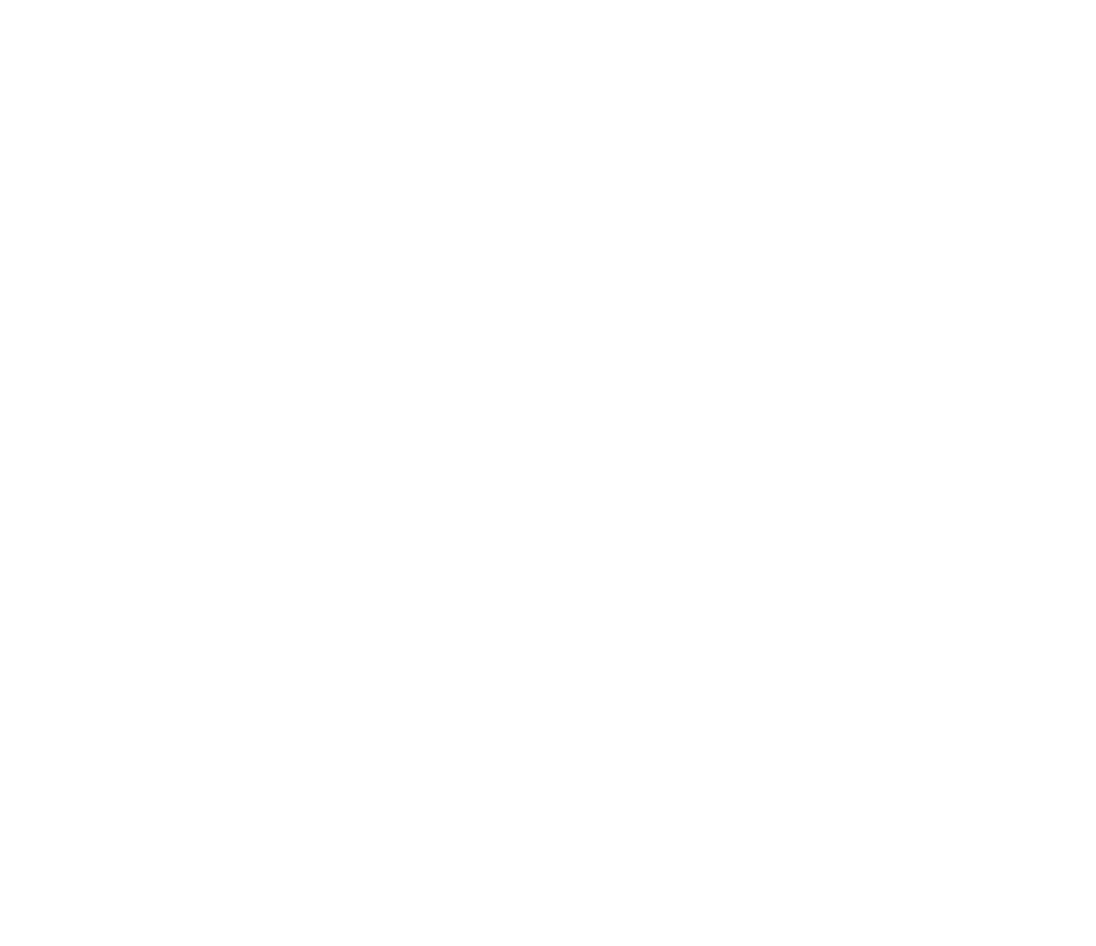scroll, scrollTop: 0, scrollLeft: 0, axis: both 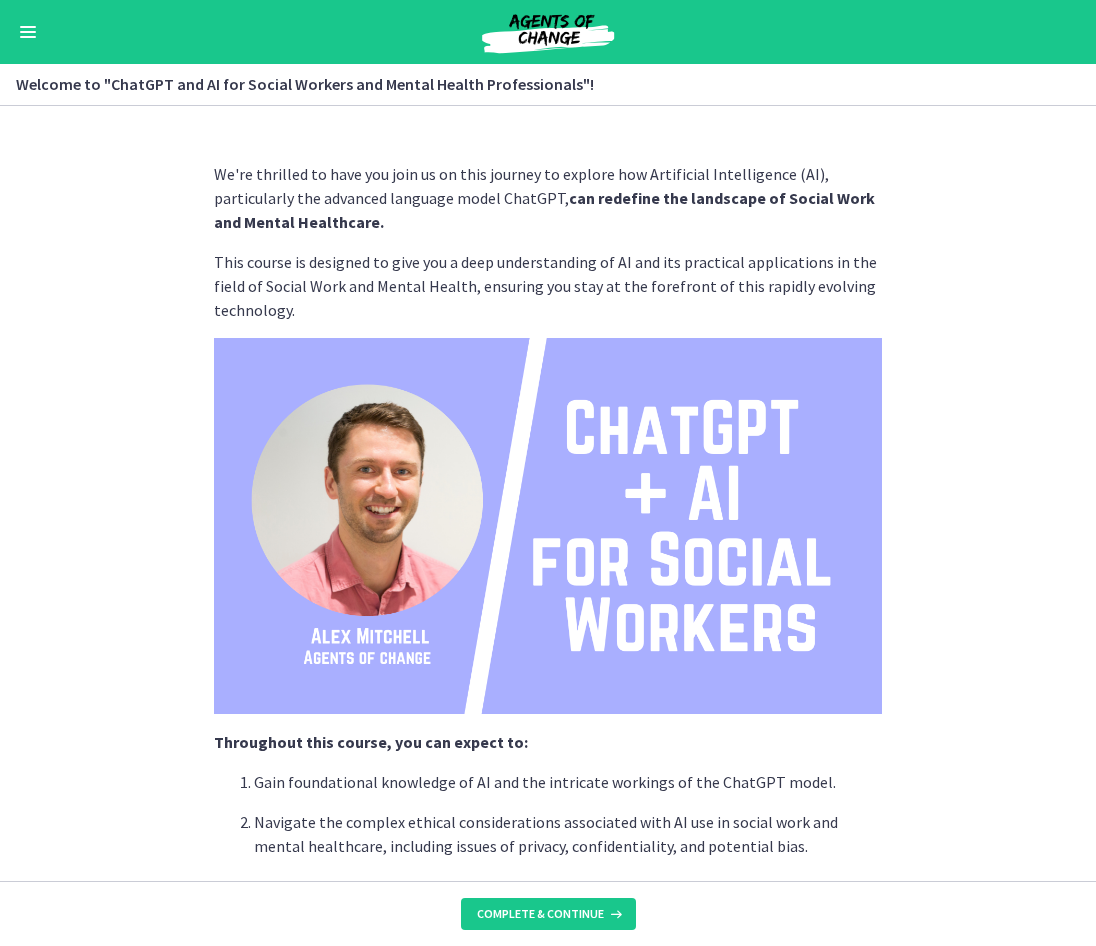 drag, startPoint x: 550, startPoint y: 534, endPoint x: 564, endPoint y: 541, distance: 15.652476 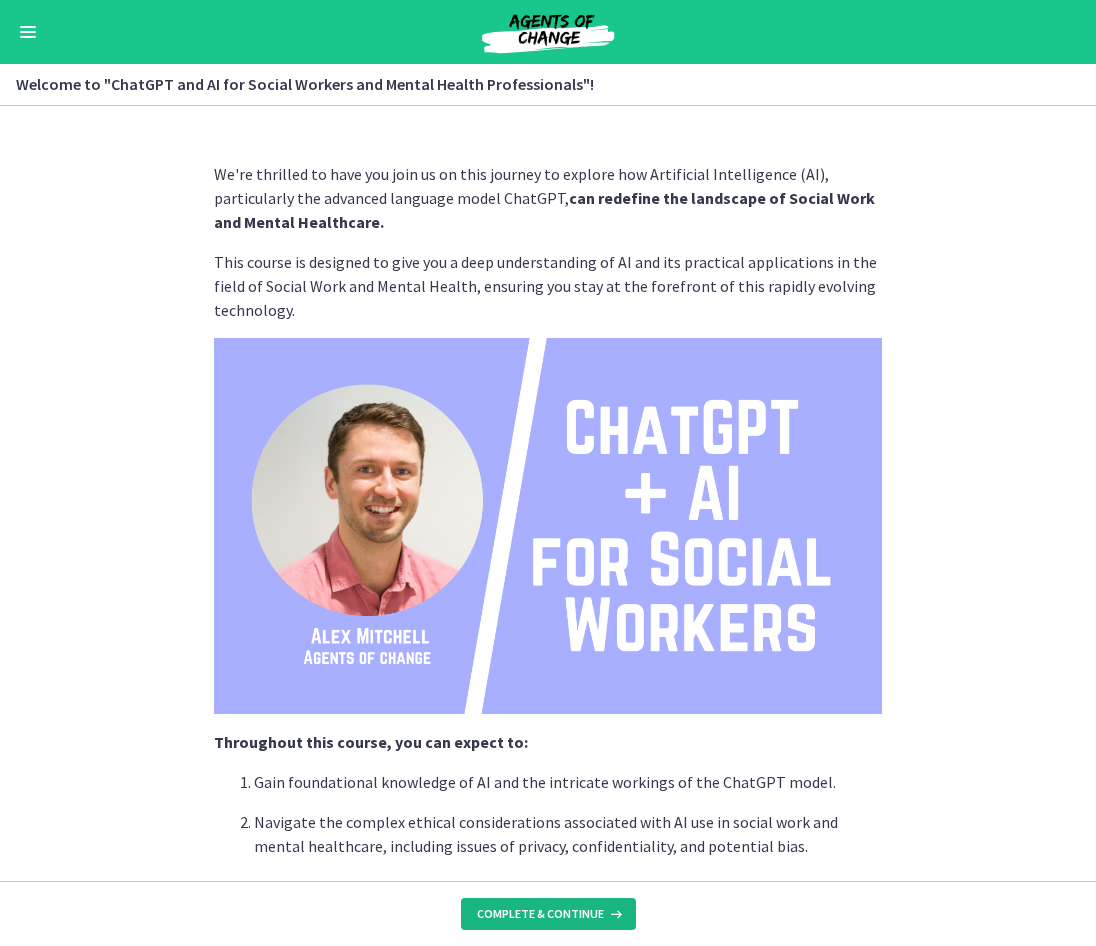 click on "Complete & continue" at bounding box center [540, 914] 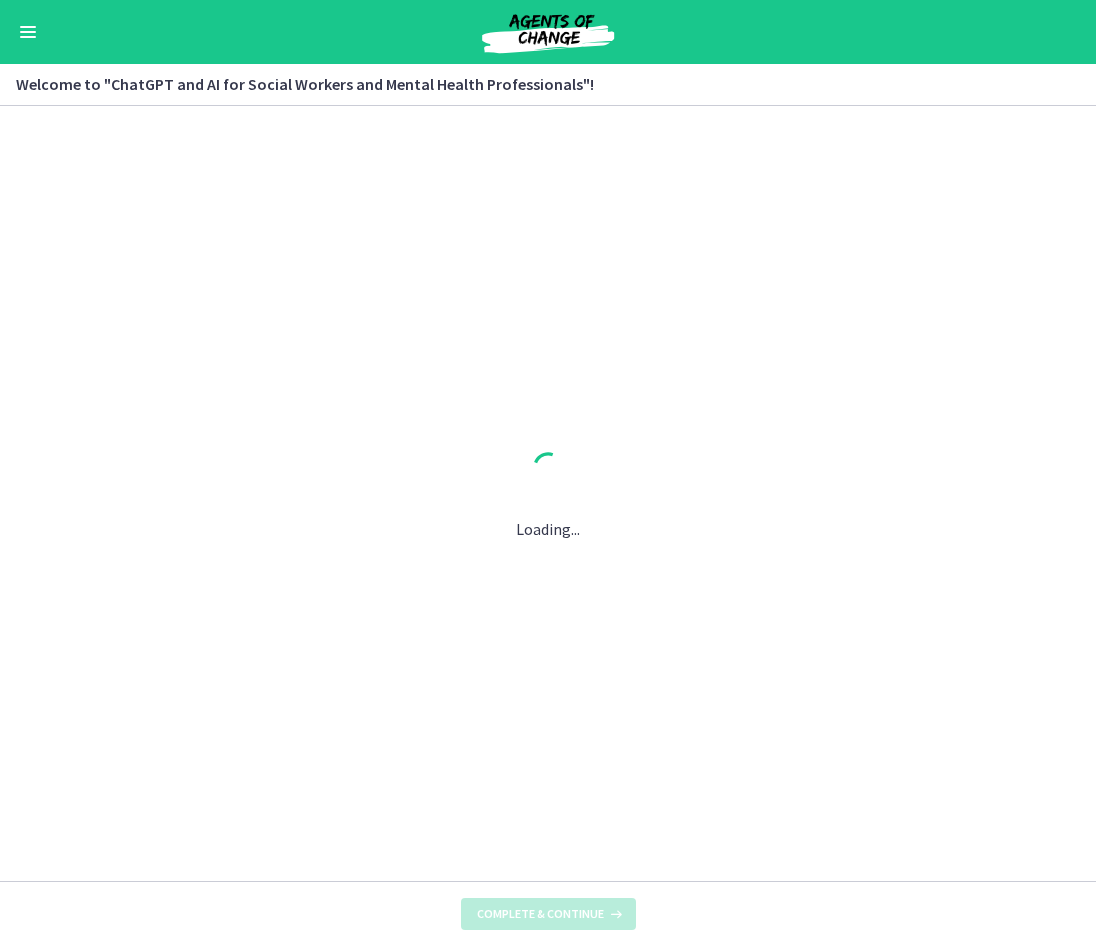 scroll, scrollTop: 0, scrollLeft: 0, axis: both 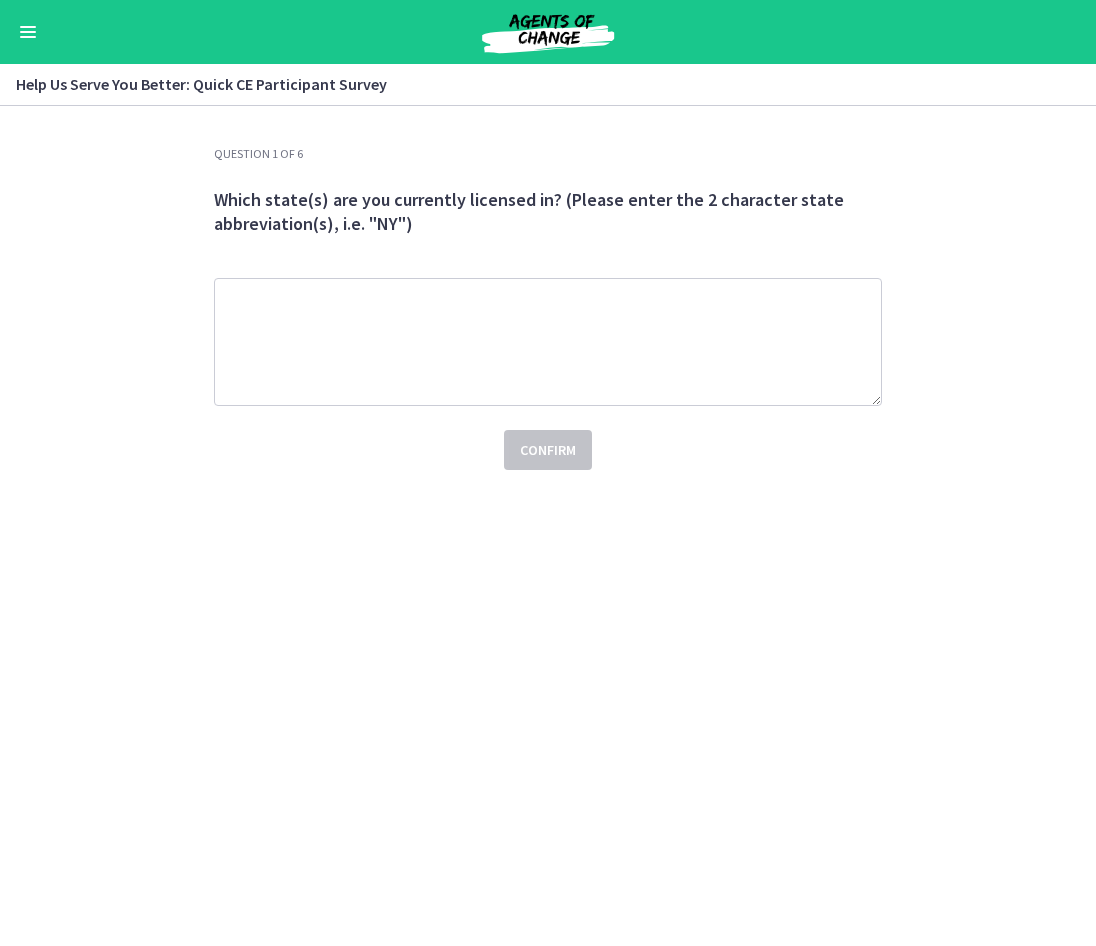 click on "Confirm" at bounding box center (548, 438) 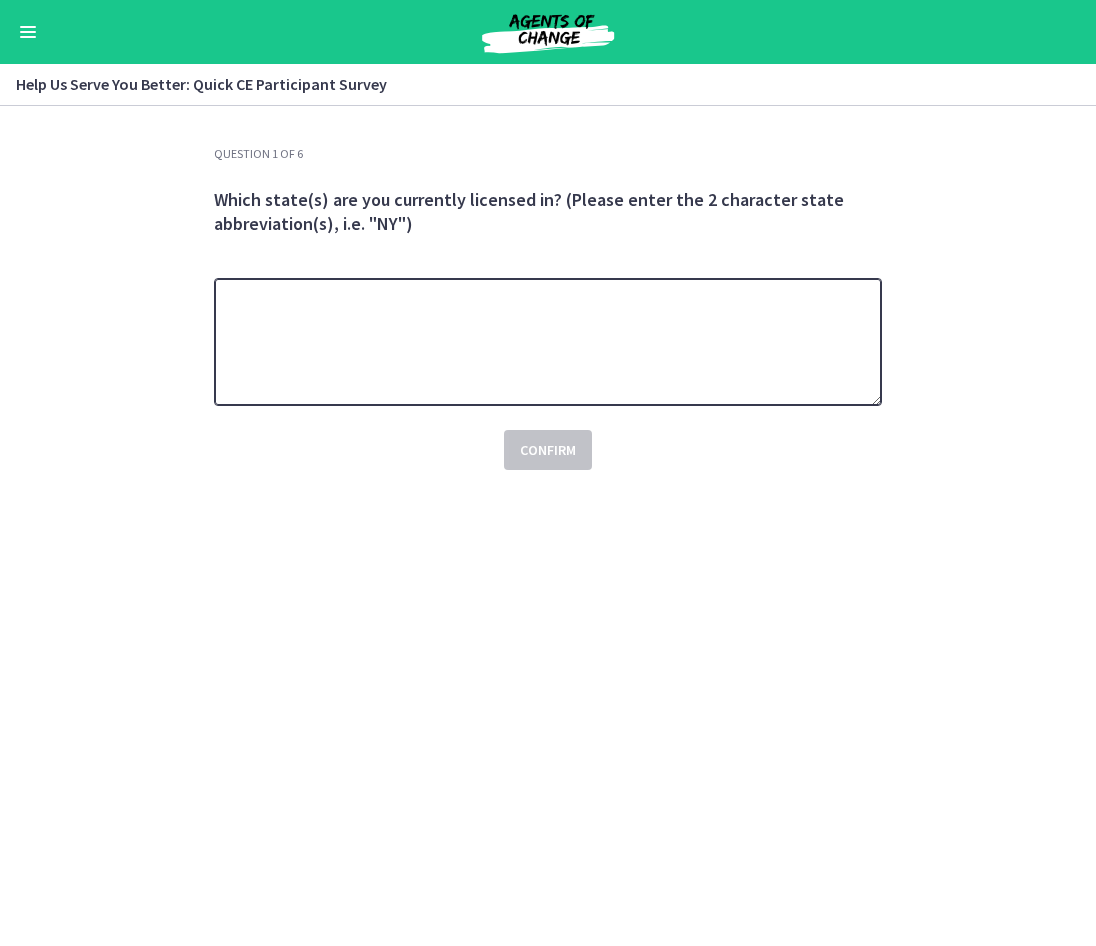 click at bounding box center (548, 342) 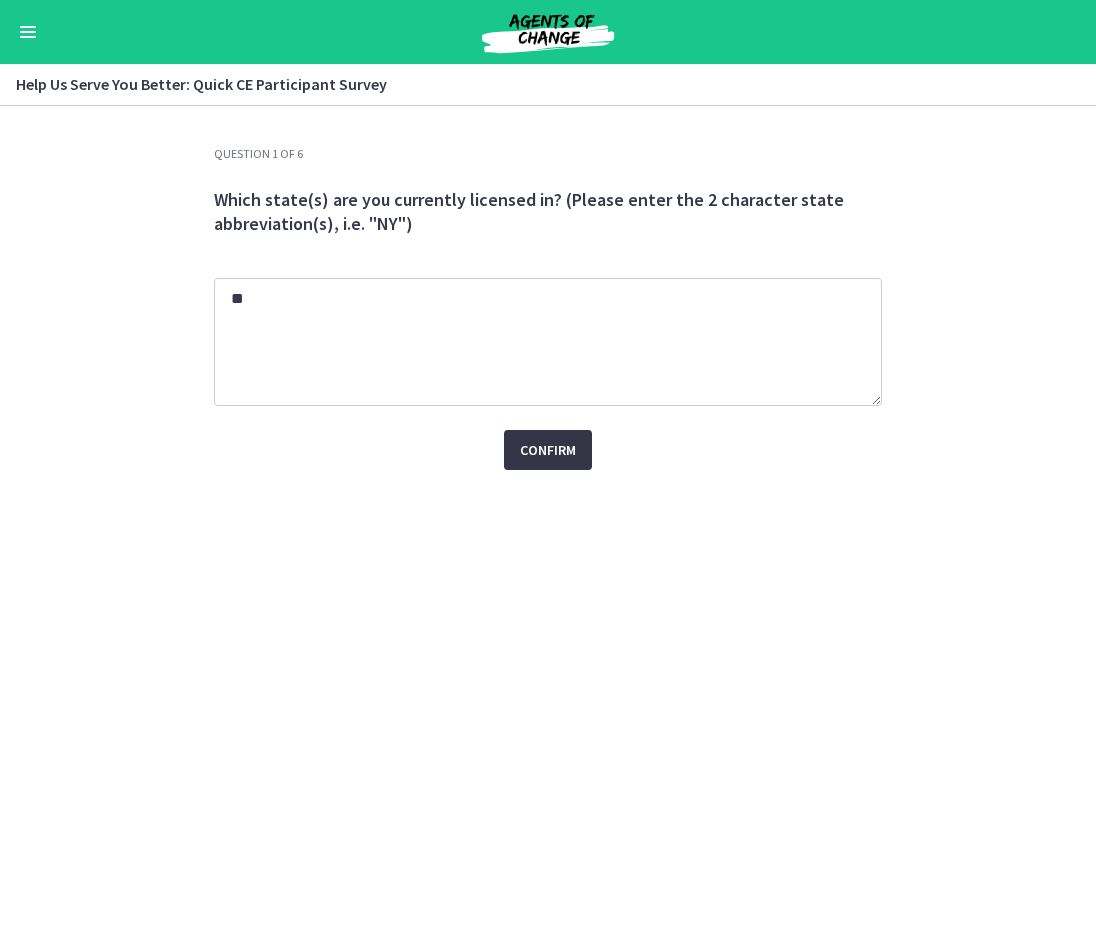 click on "Confirm" at bounding box center (548, 450) 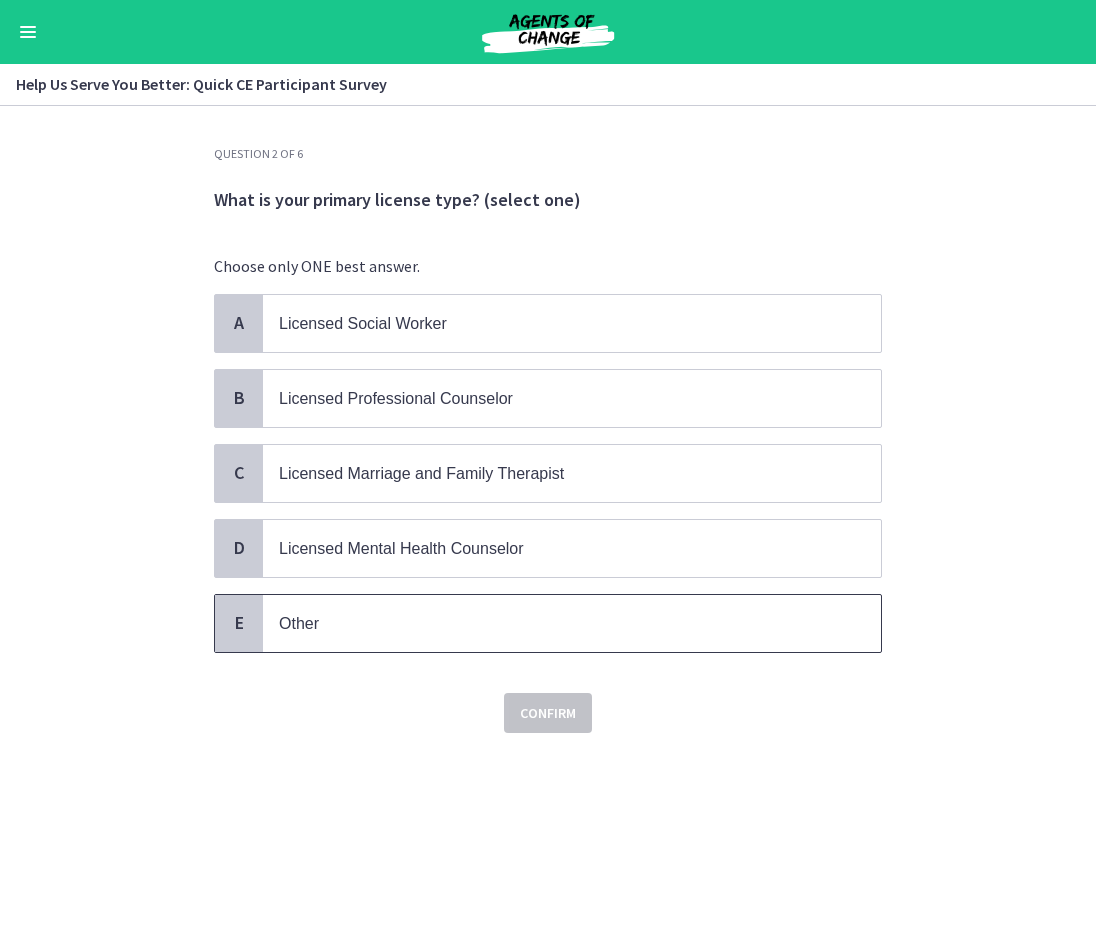 click on "Other" at bounding box center [552, 623] 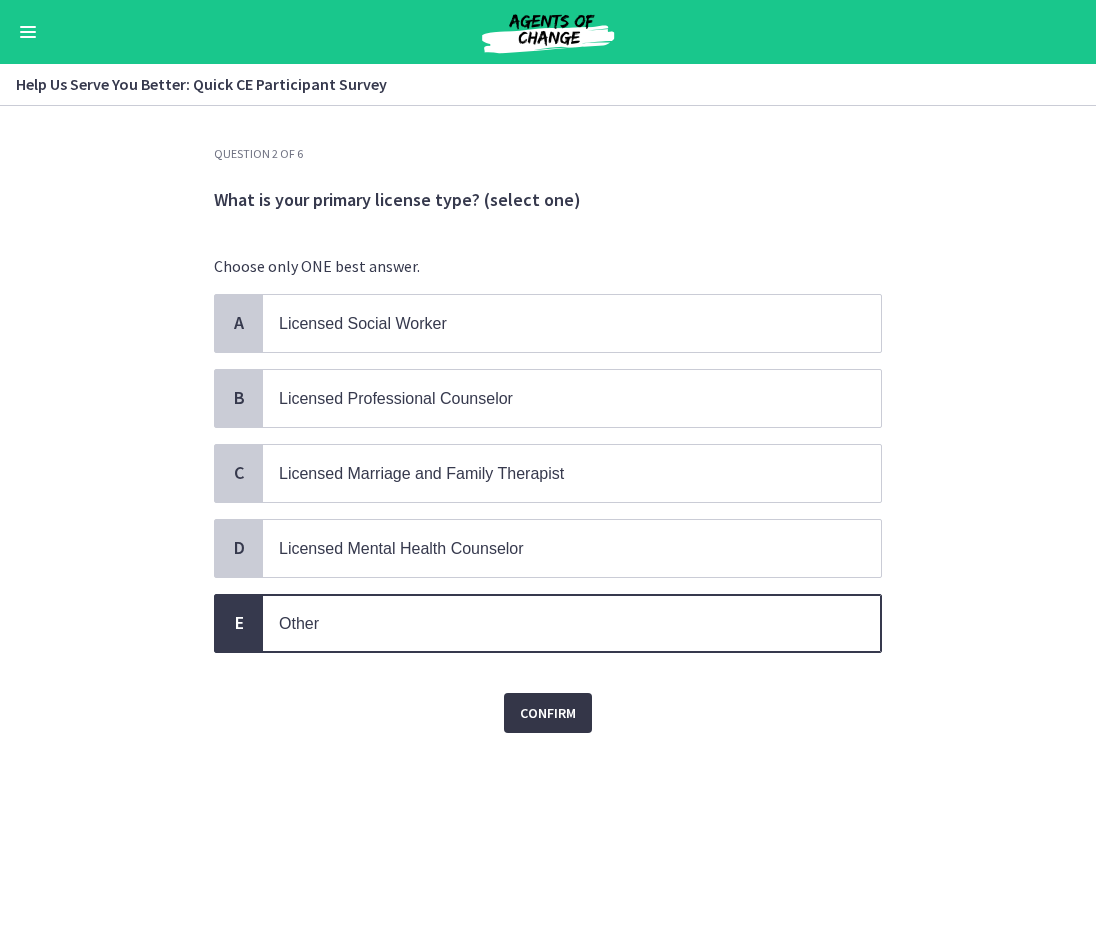click on "Confirm" at bounding box center (548, 713) 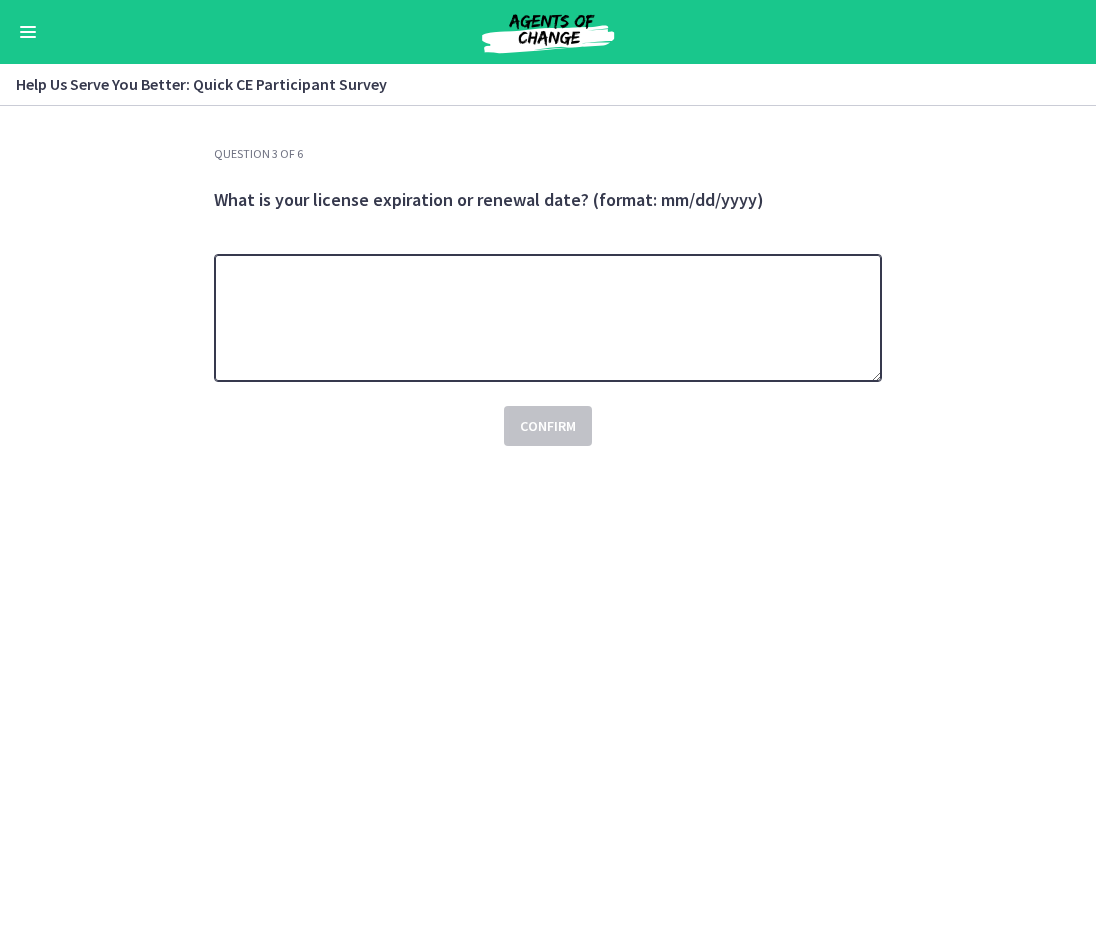 click at bounding box center (548, 318) 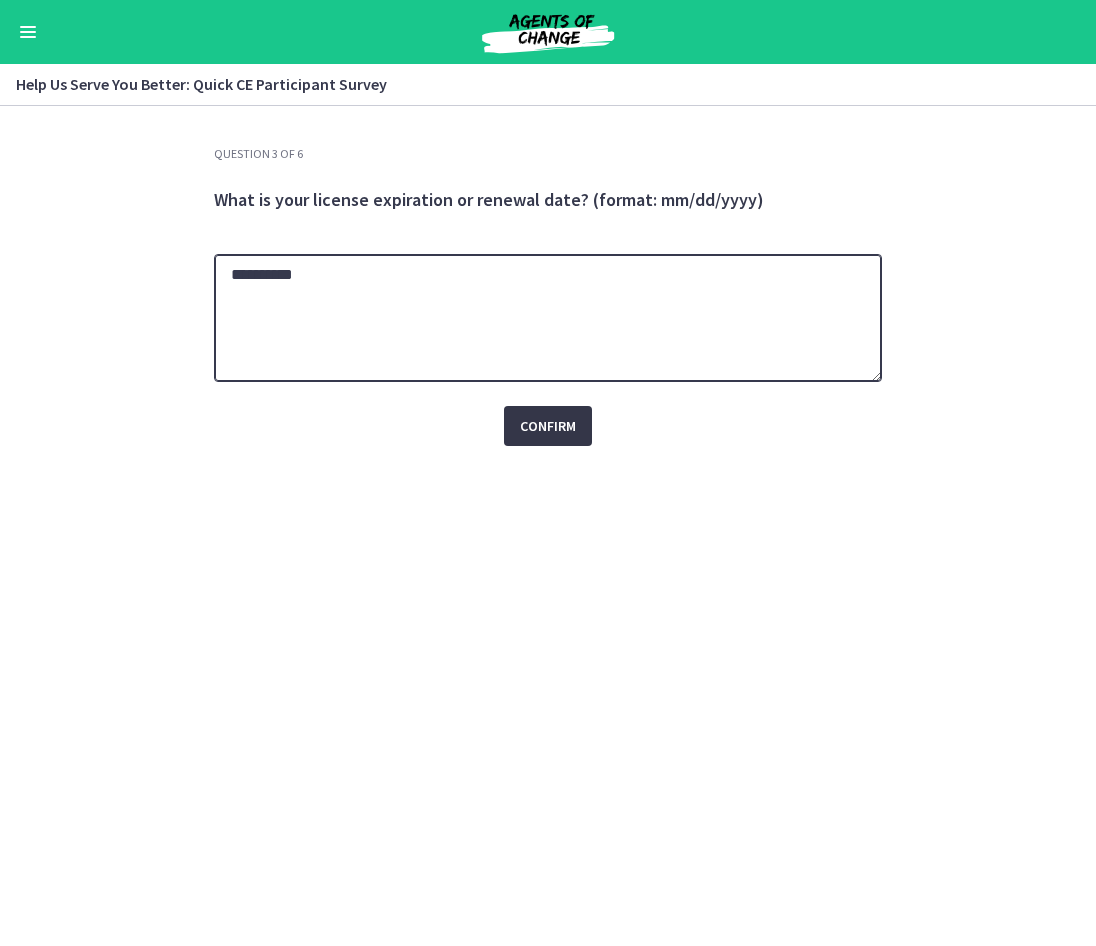 type on "**********" 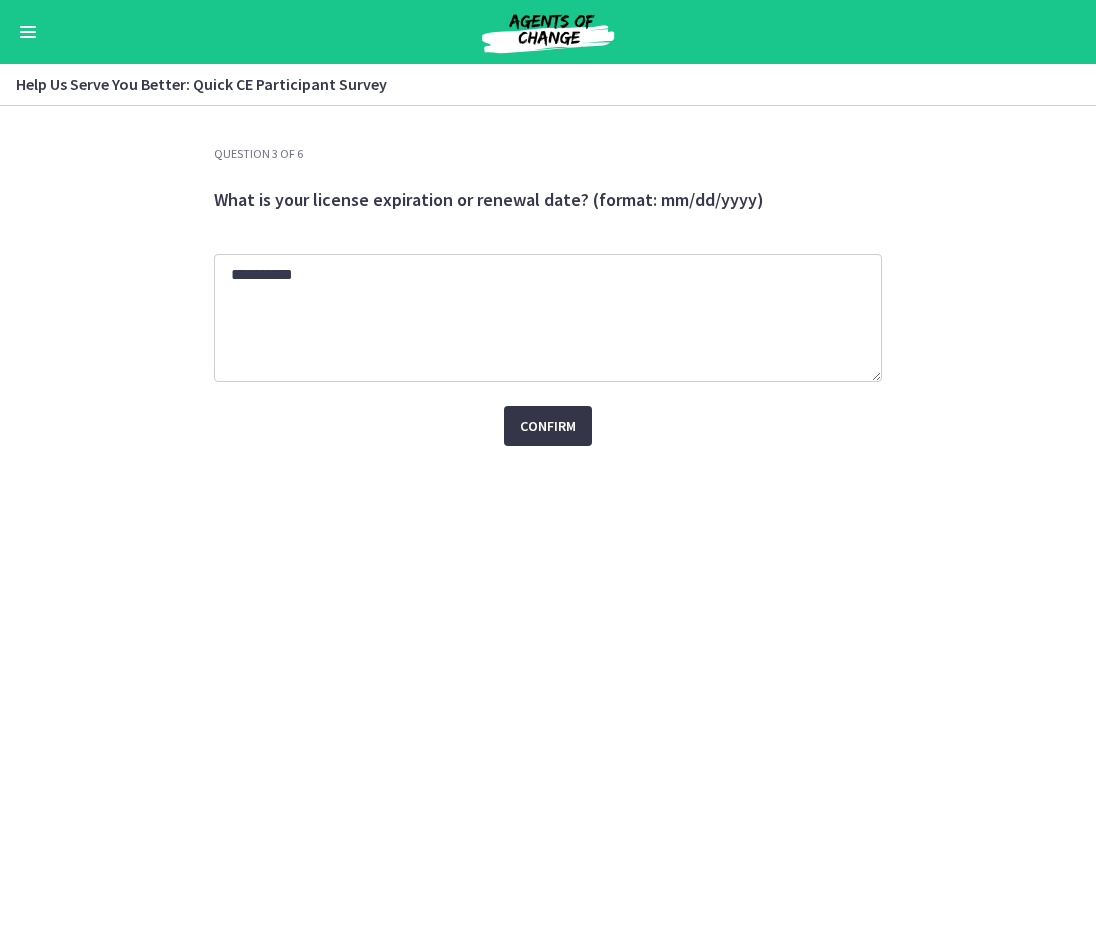 click on "Confirm" at bounding box center [548, 426] 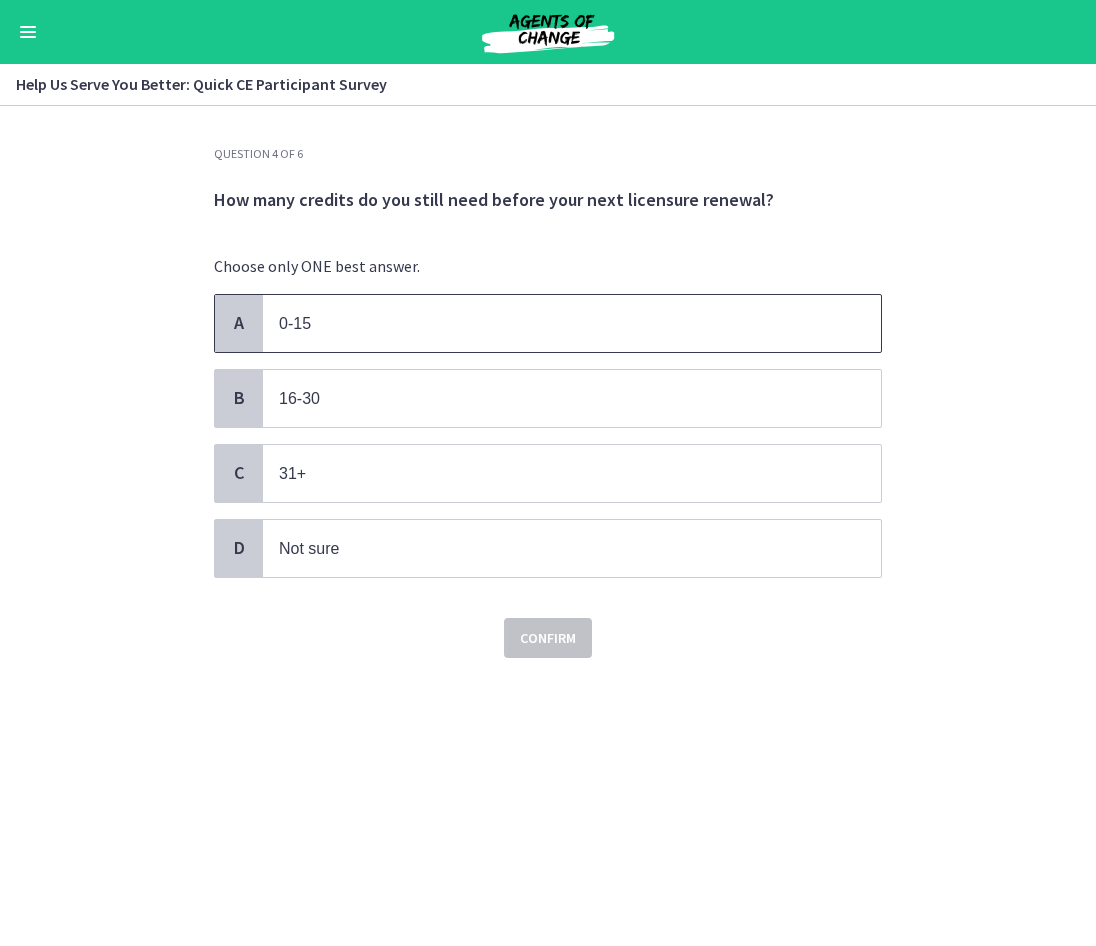 click on "0-15" at bounding box center [552, 323] 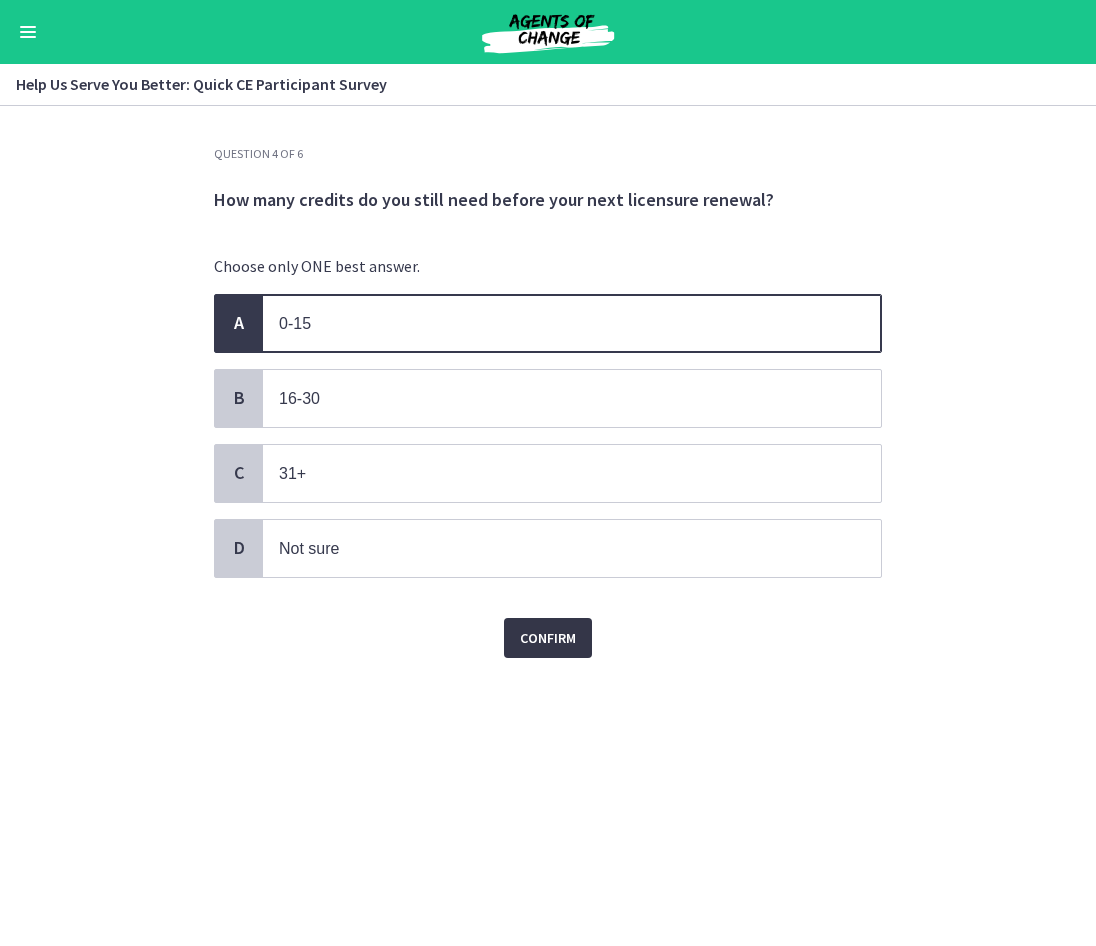 click on "Confirm" at bounding box center [548, 638] 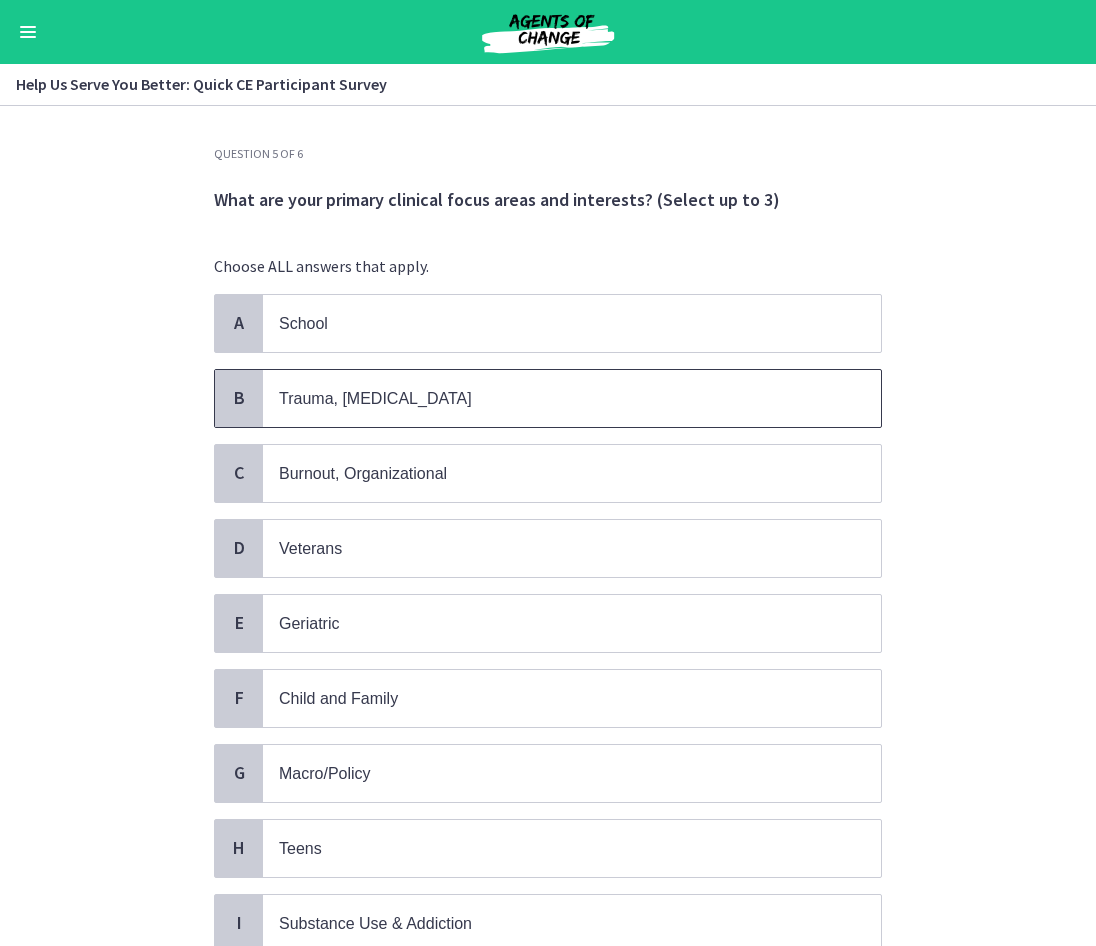 click on "Trauma, [MEDICAL_DATA]" at bounding box center [375, 398] 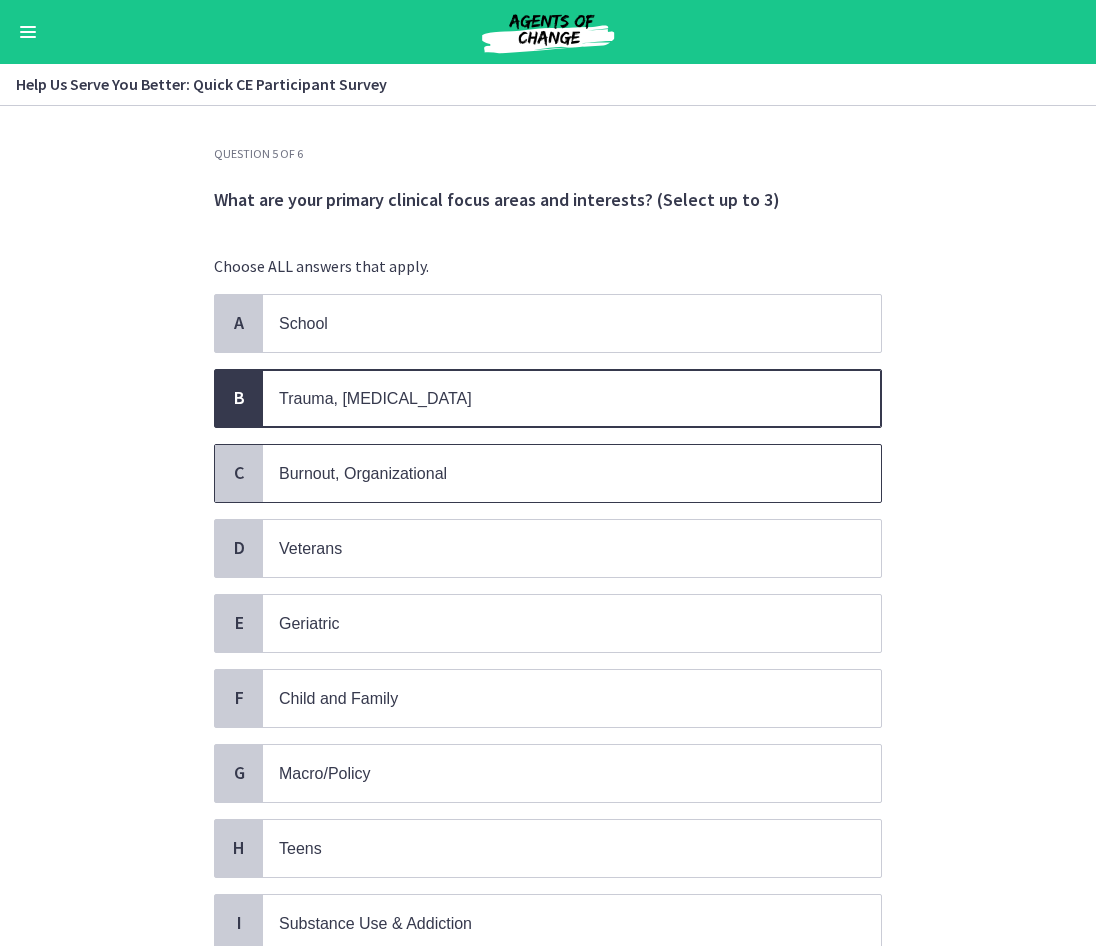 click on "Burnout, Organizational" at bounding box center (363, 473) 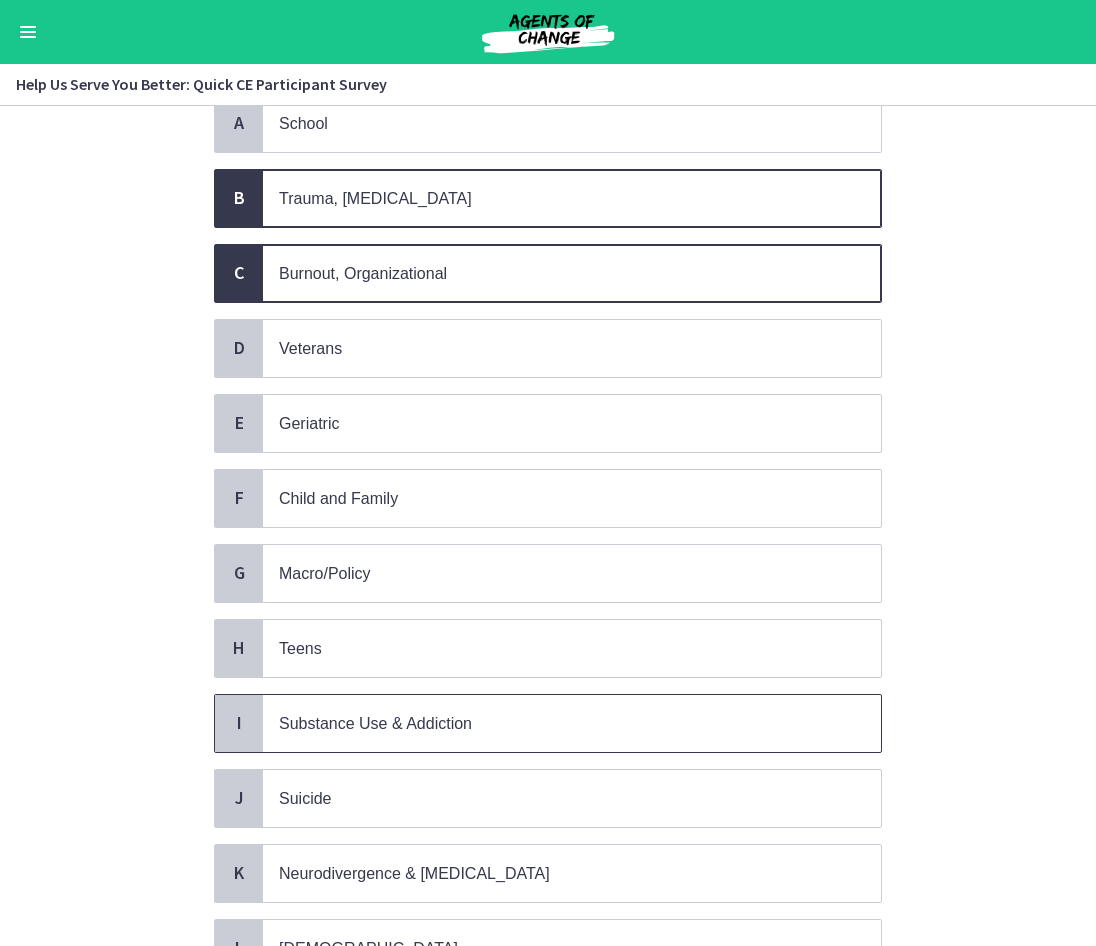click on "Substance Use & Addiction" at bounding box center [375, 723] 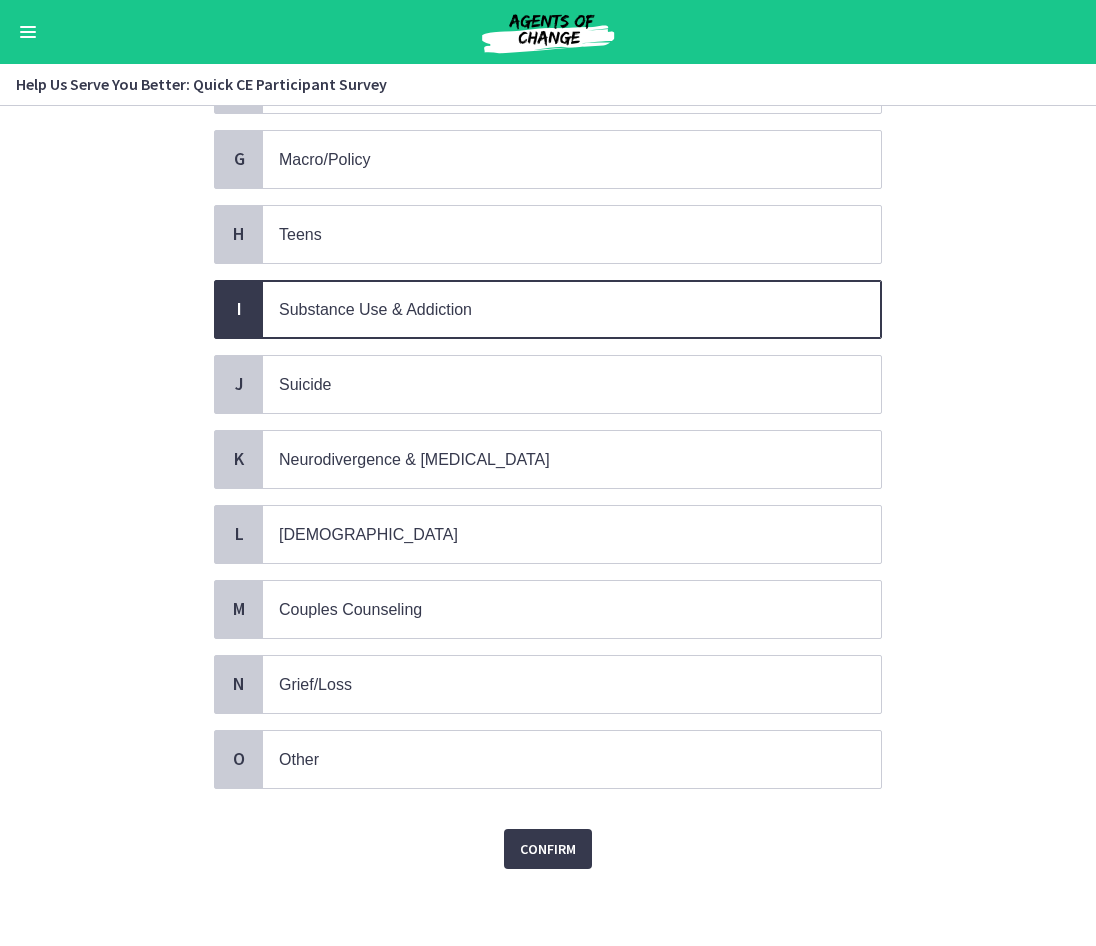scroll, scrollTop: 617, scrollLeft: 0, axis: vertical 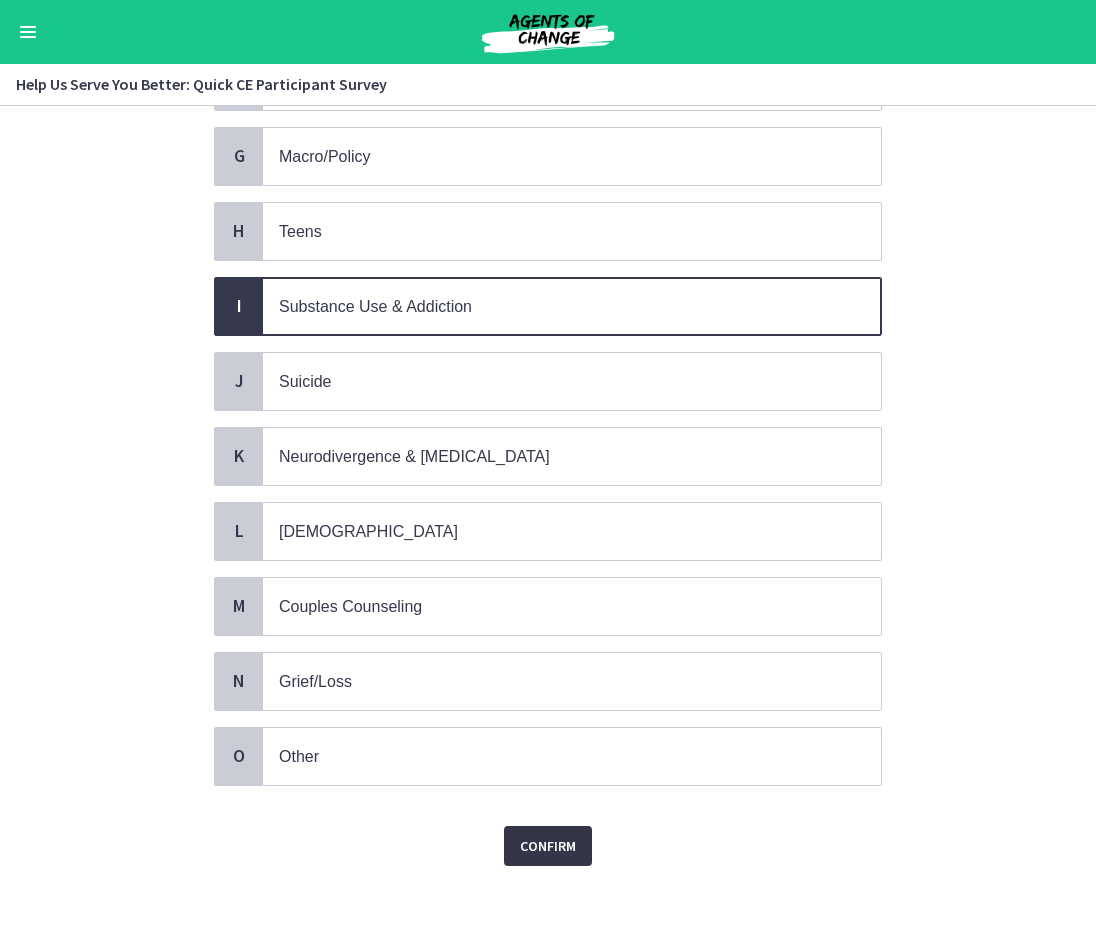 click on "Confirm" at bounding box center [548, 846] 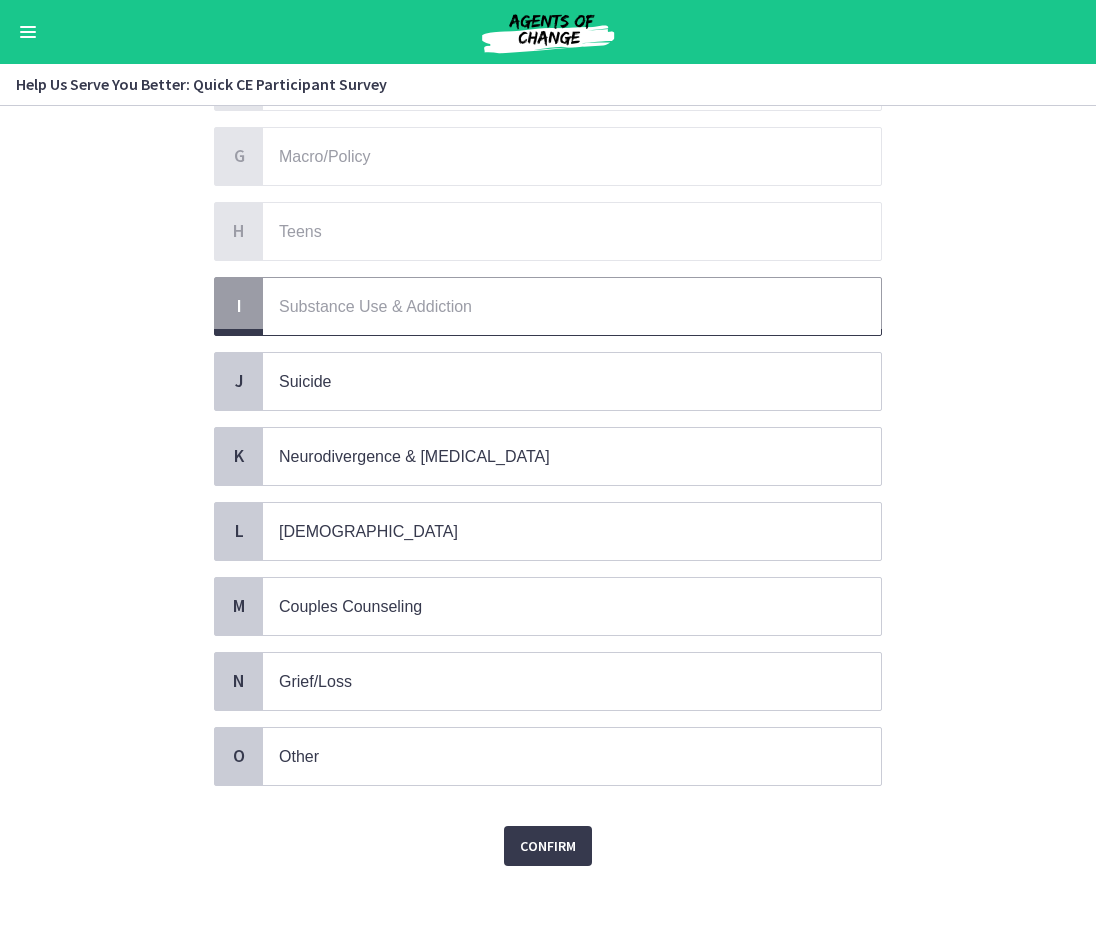 scroll, scrollTop: 0, scrollLeft: 0, axis: both 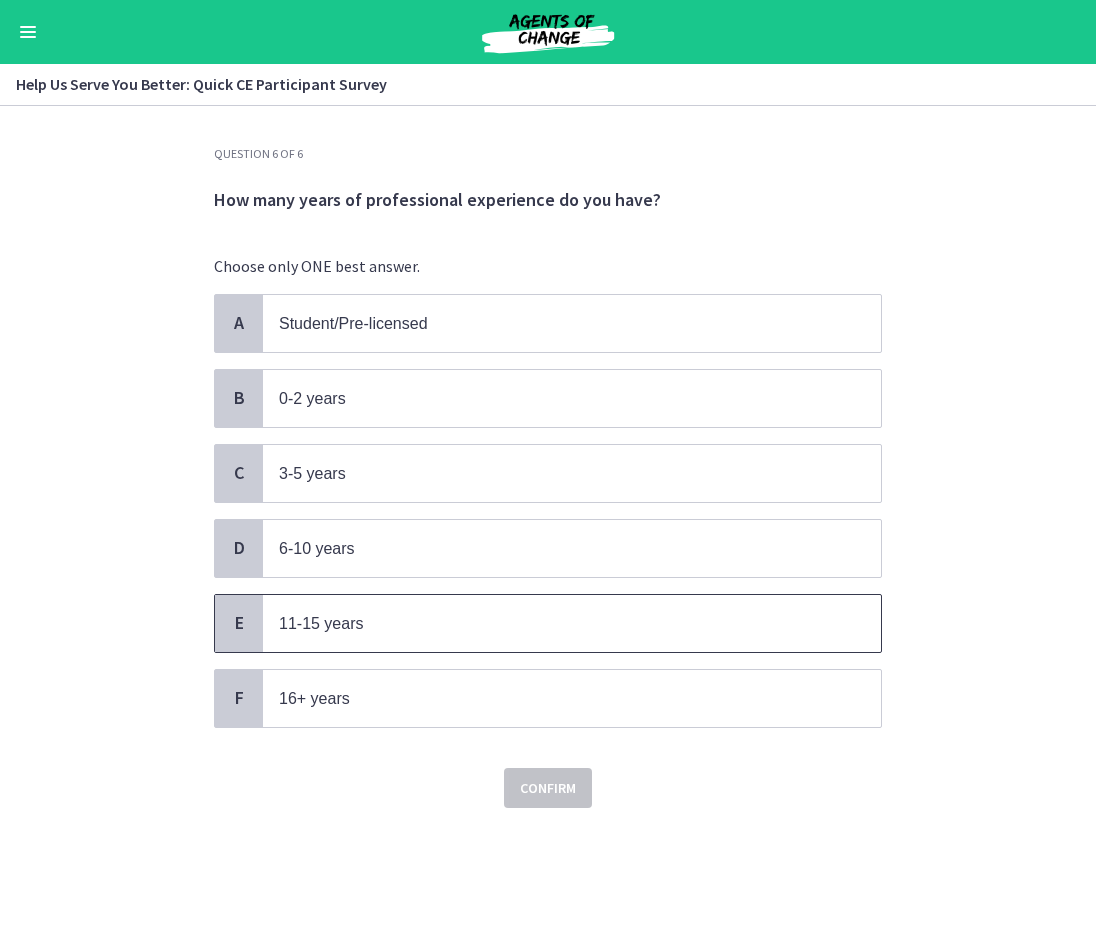 click on "11-15 years" at bounding box center [552, 623] 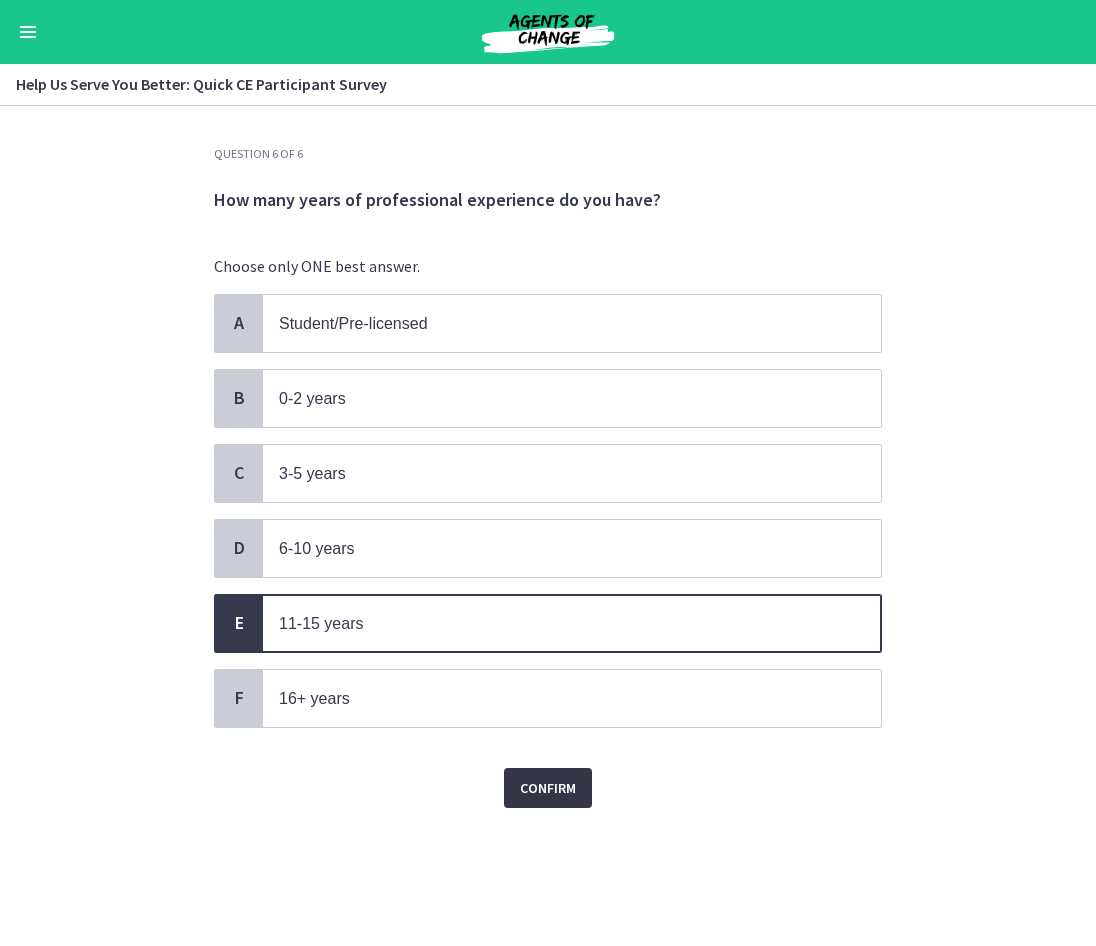 click on "Confirm" at bounding box center [548, 788] 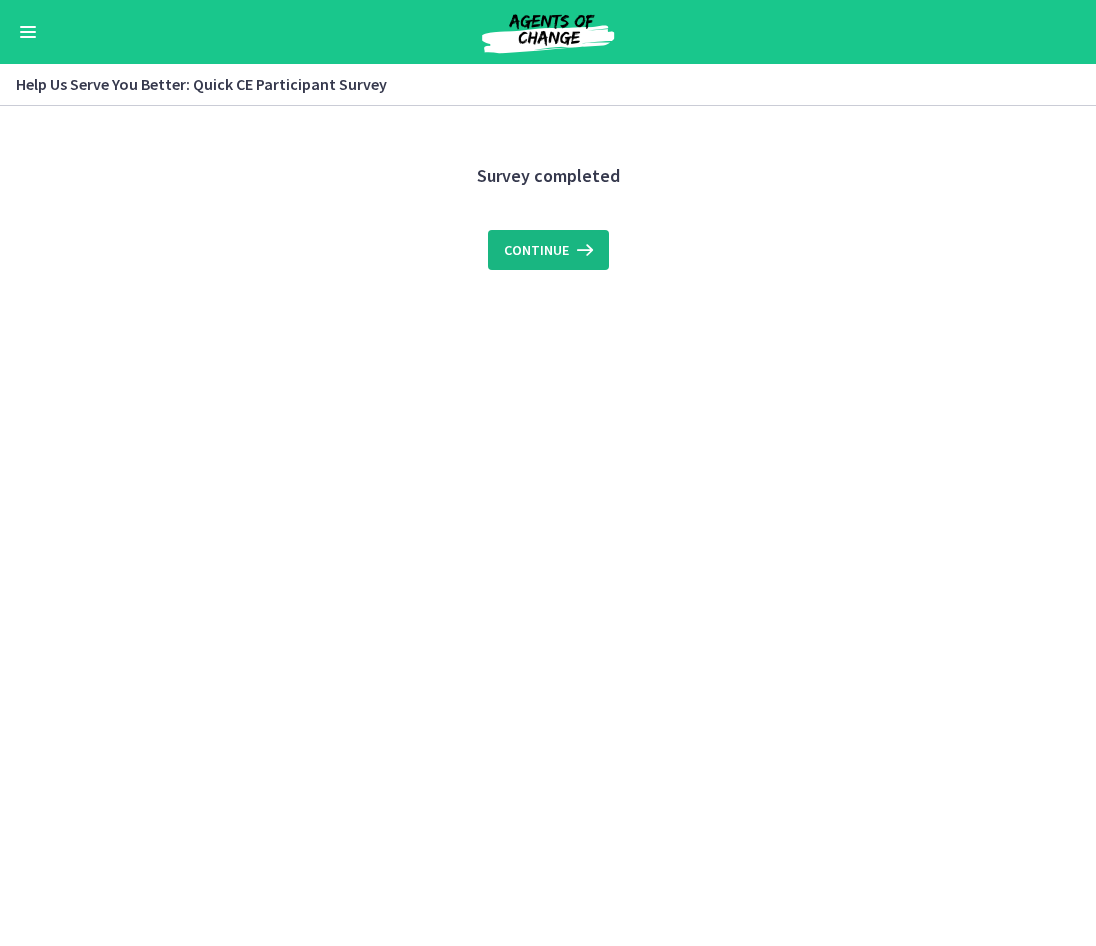 click at bounding box center (583, 250) 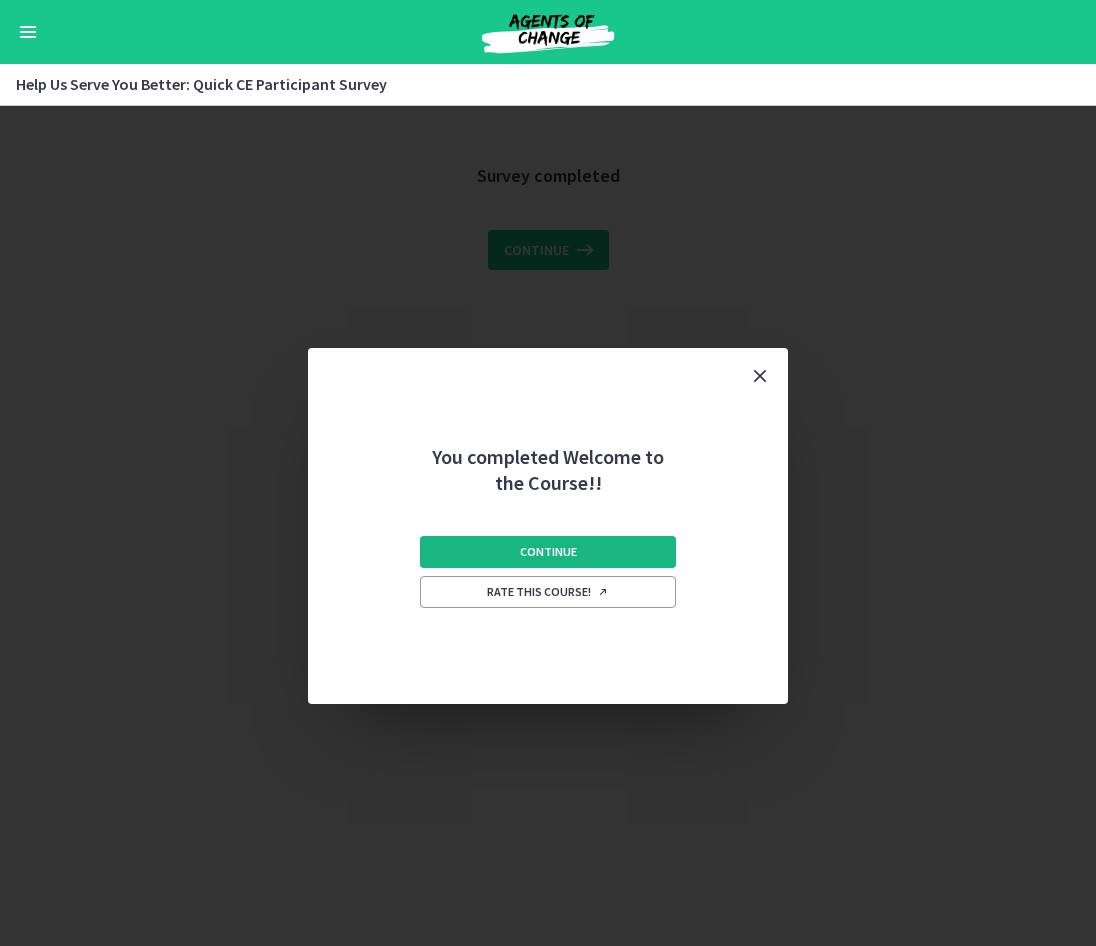 click on "Continue" at bounding box center [548, 552] 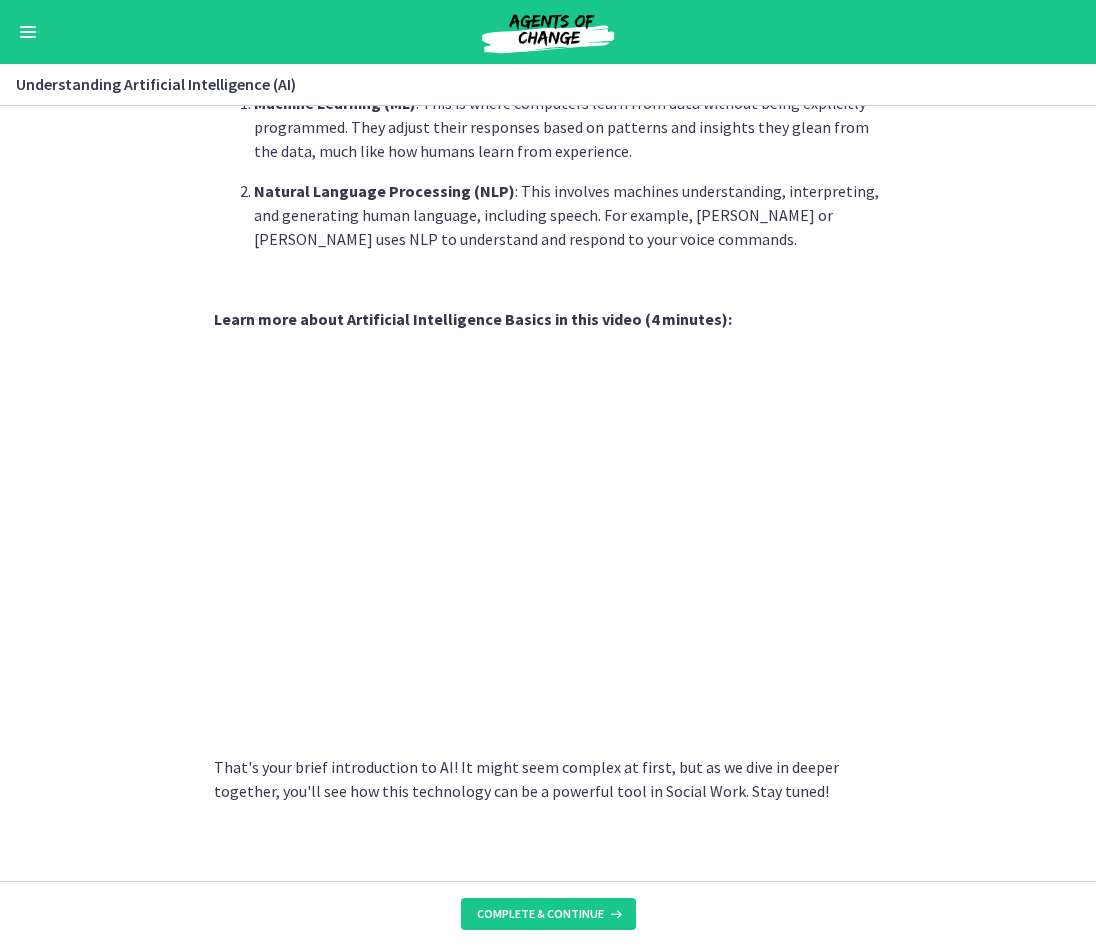 scroll, scrollTop: 695, scrollLeft: 0, axis: vertical 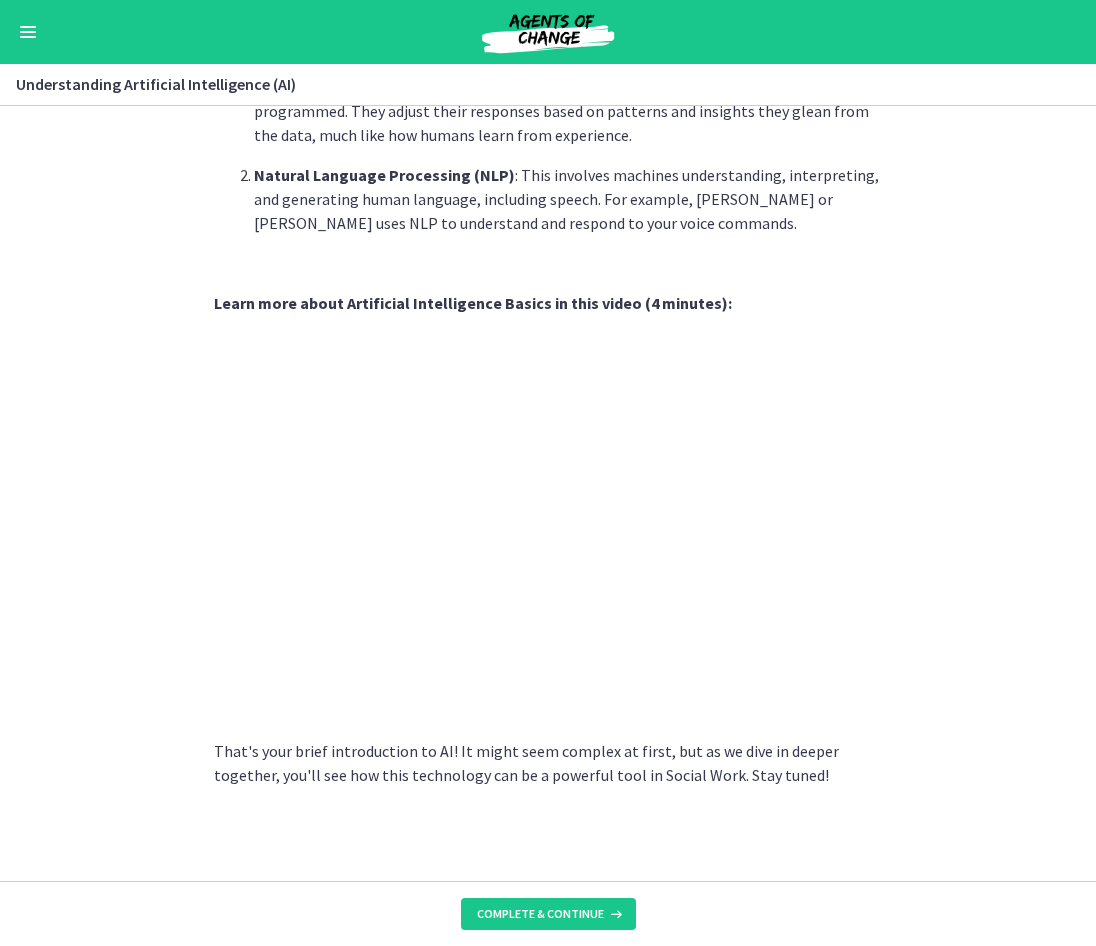 click on "Complete & continue" at bounding box center [548, 913] 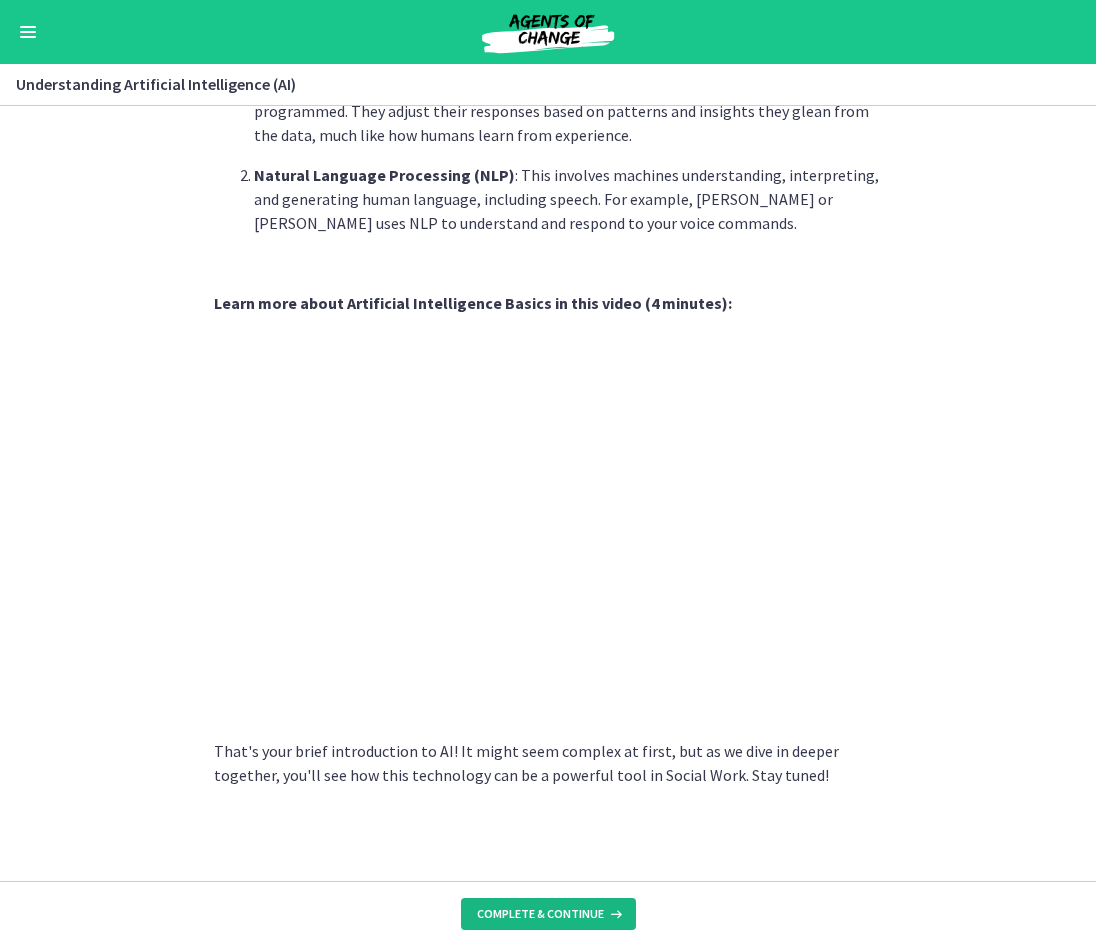 click on "Complete & continue" at bounding box center [540, 914] 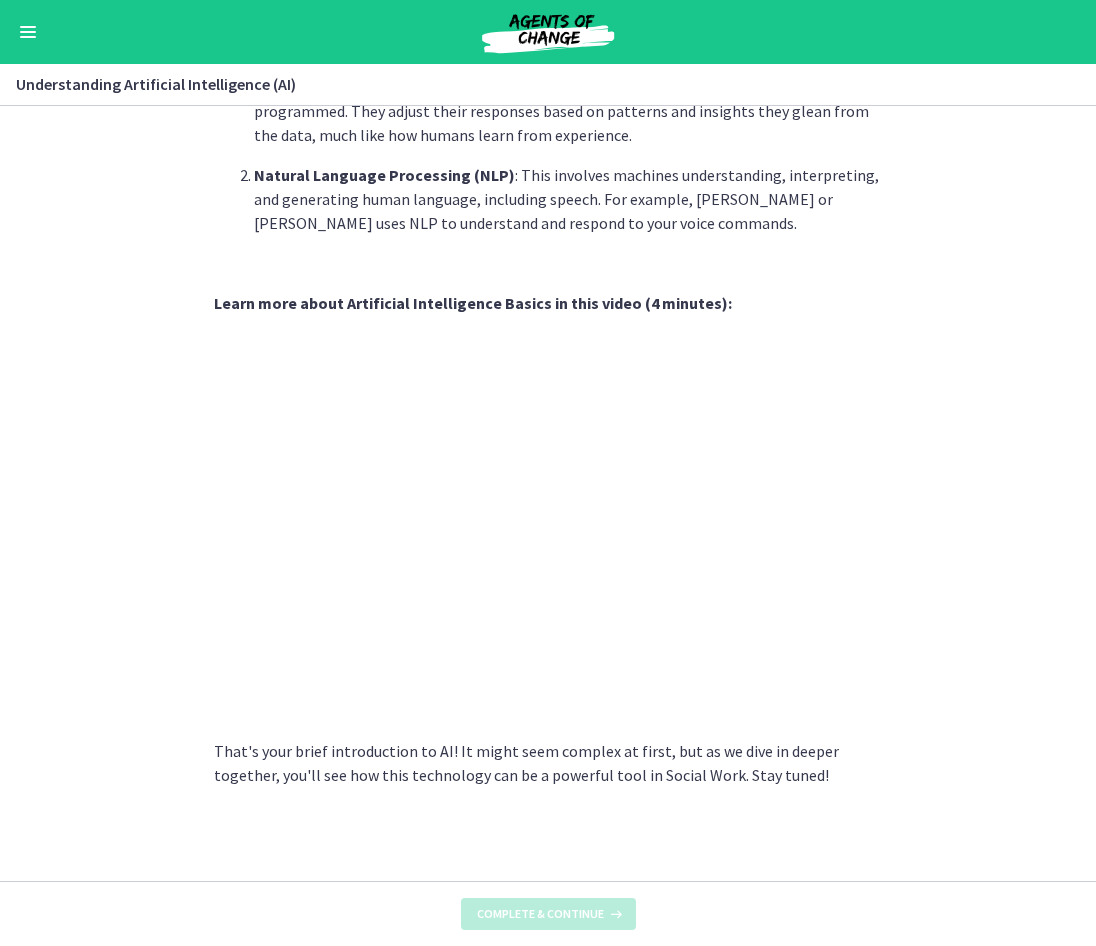 scroll, scrollTop: 0, scrollLeft: 0, axis: both 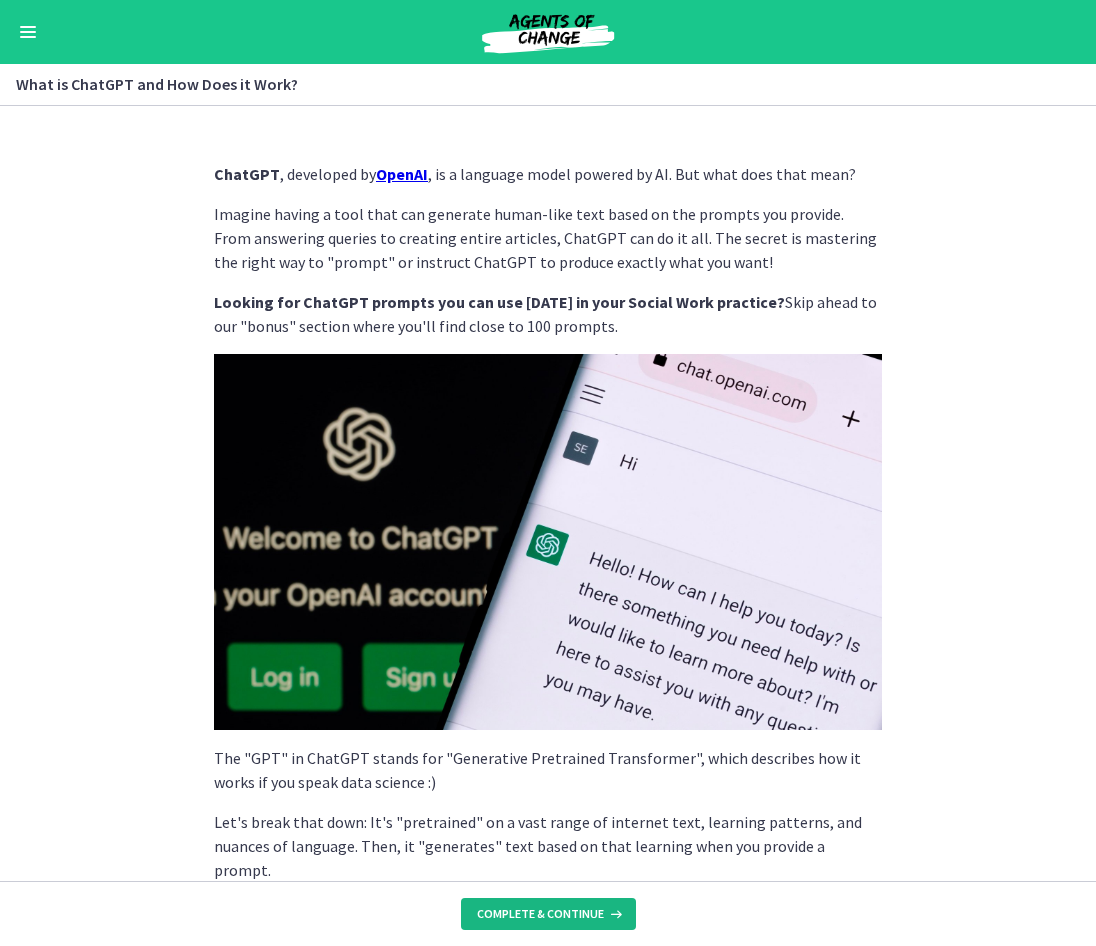 click on "Complete & continue" at bounding box center [540, 914] 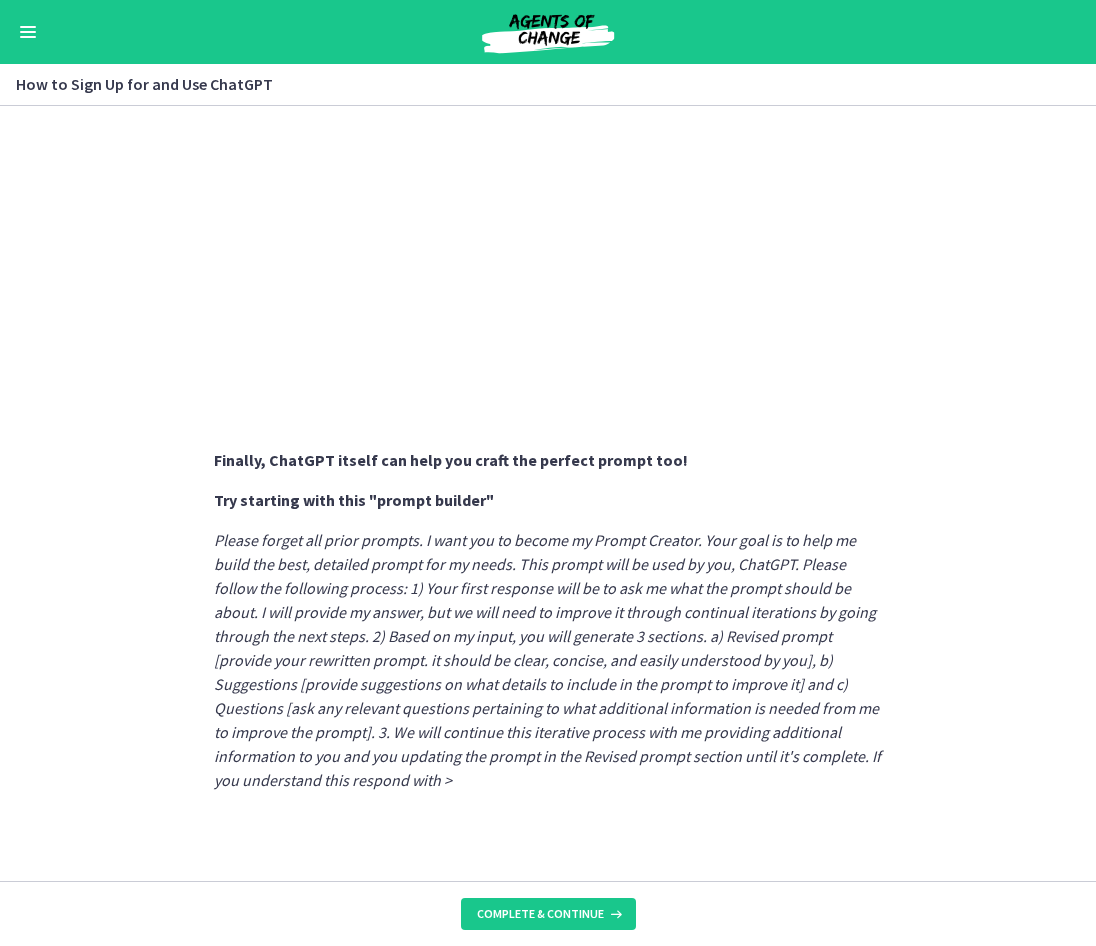 scroll, scrollTop: 901, scrollLeft: 0, axis: vertical 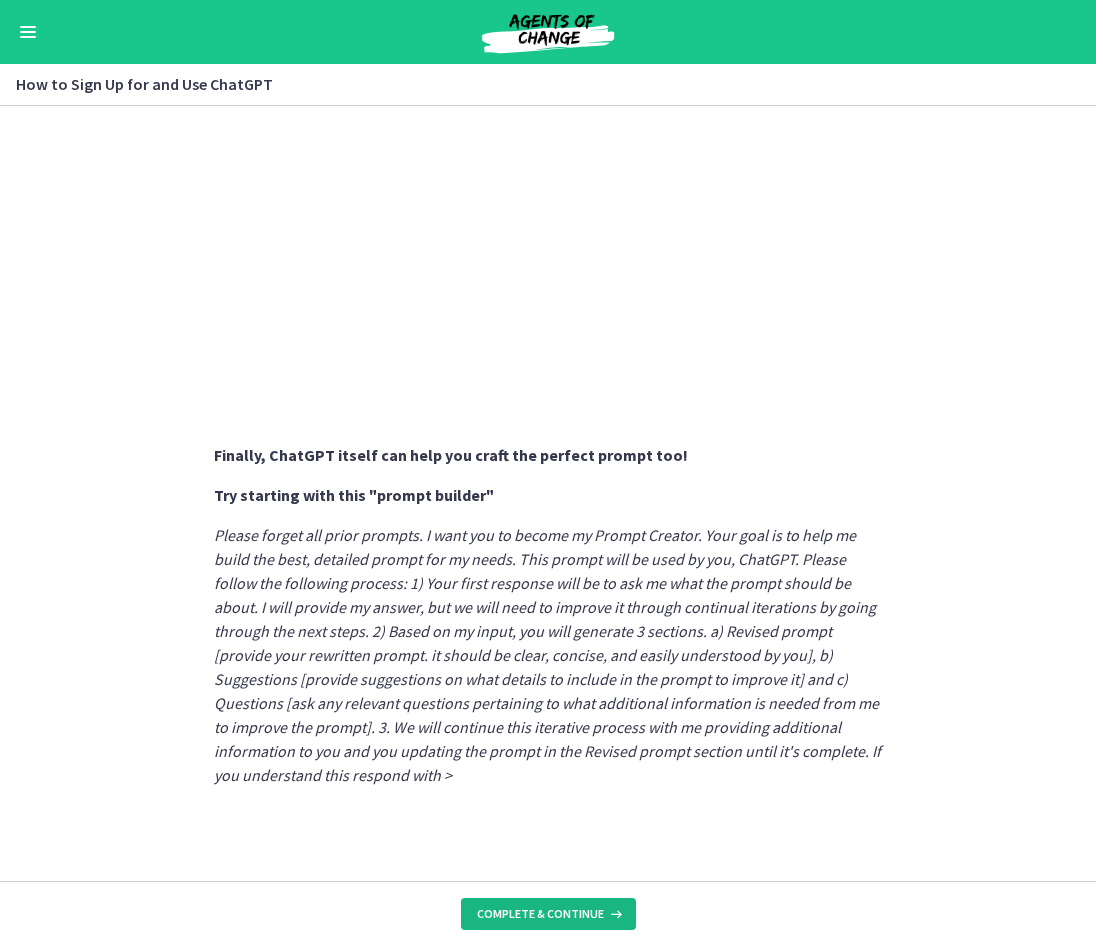 click on "Complete & continue" at bounding box center [540, 914] 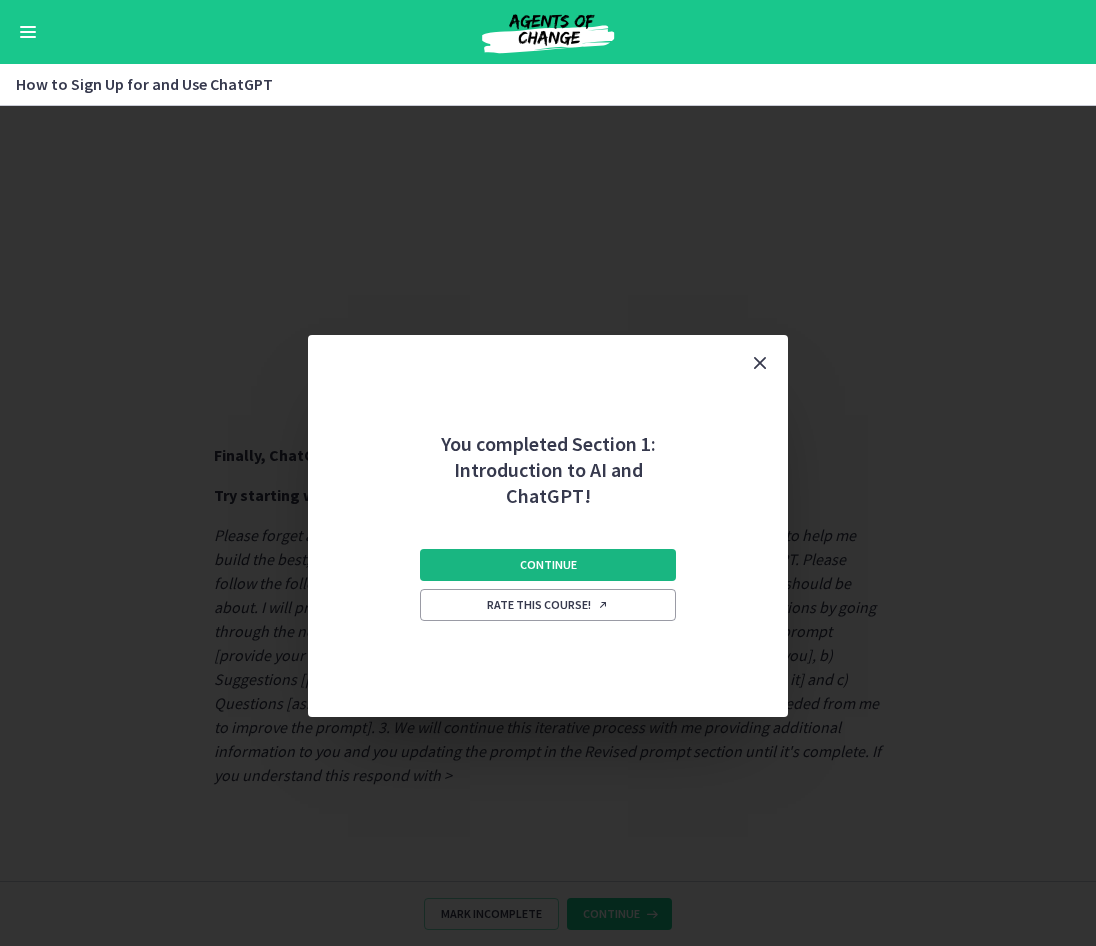 click on "Continue" at bounding box center (548, 565) 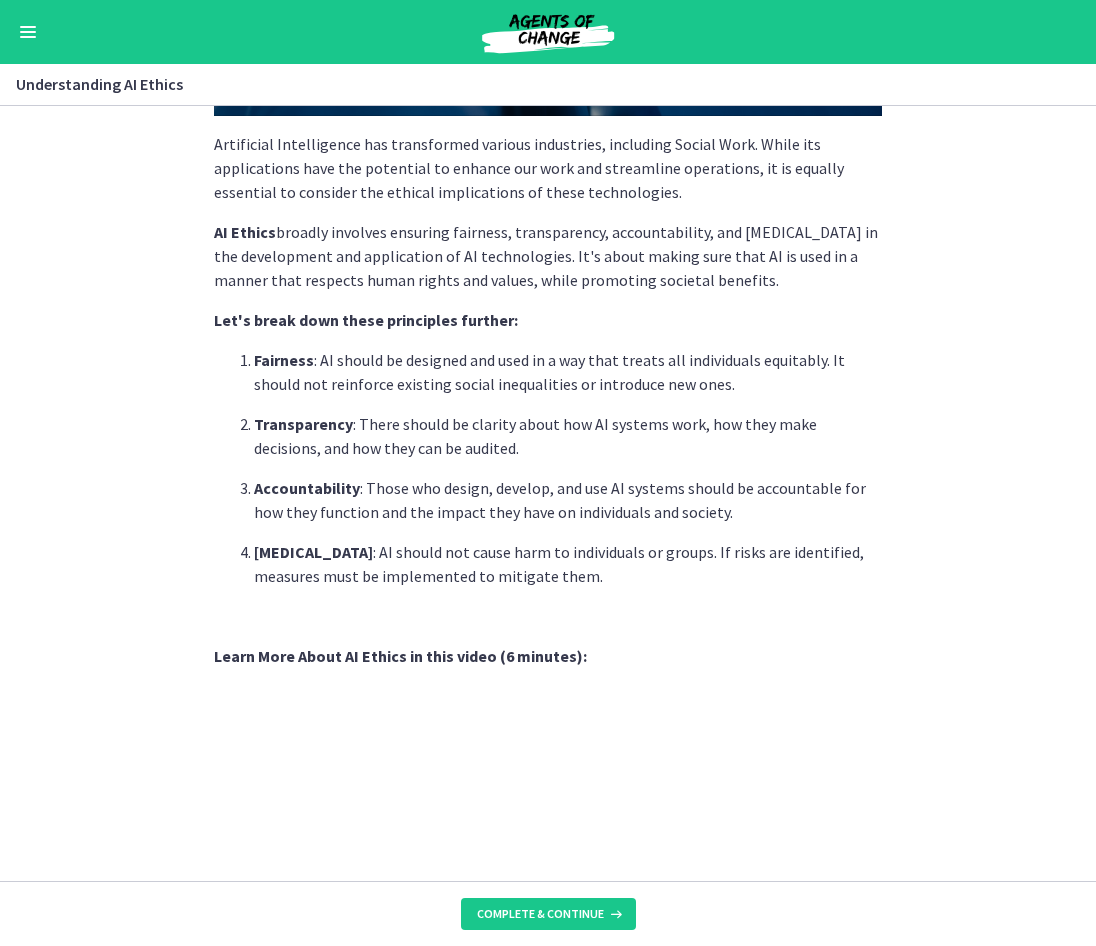scroll, scrollTop: 700, scrollLeft: 0, axis: vertical 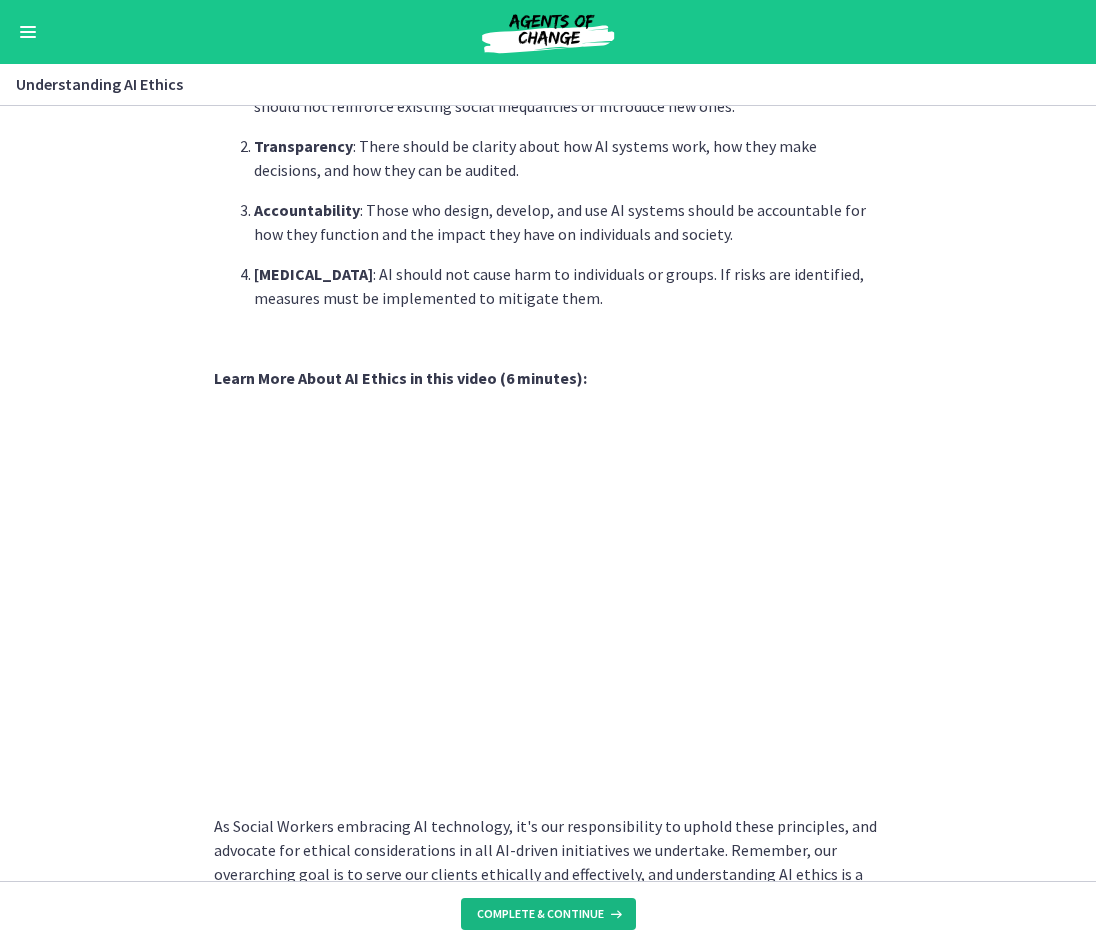 click on "Complete & continue" at bounding box center (540, 914) 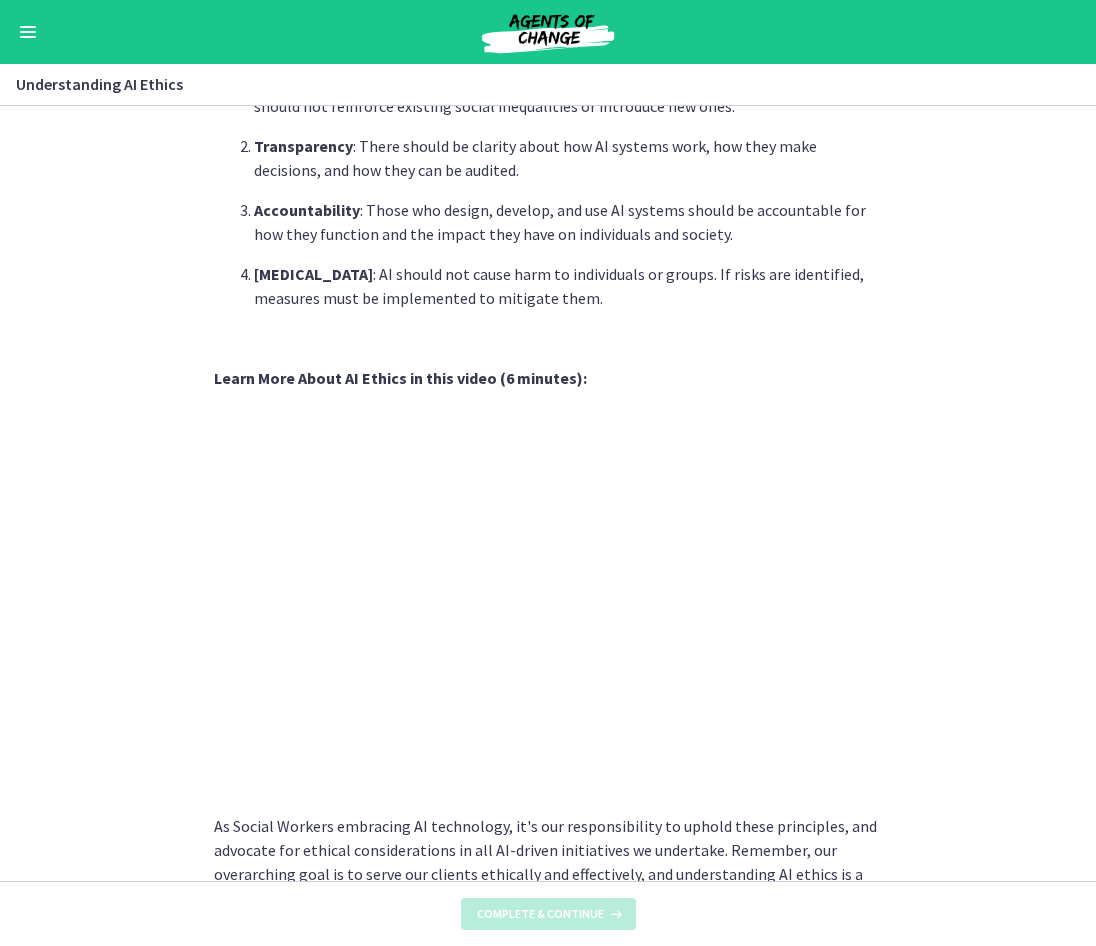 scroll, scrollTop: 0, scrollLeft: 0, axis: both 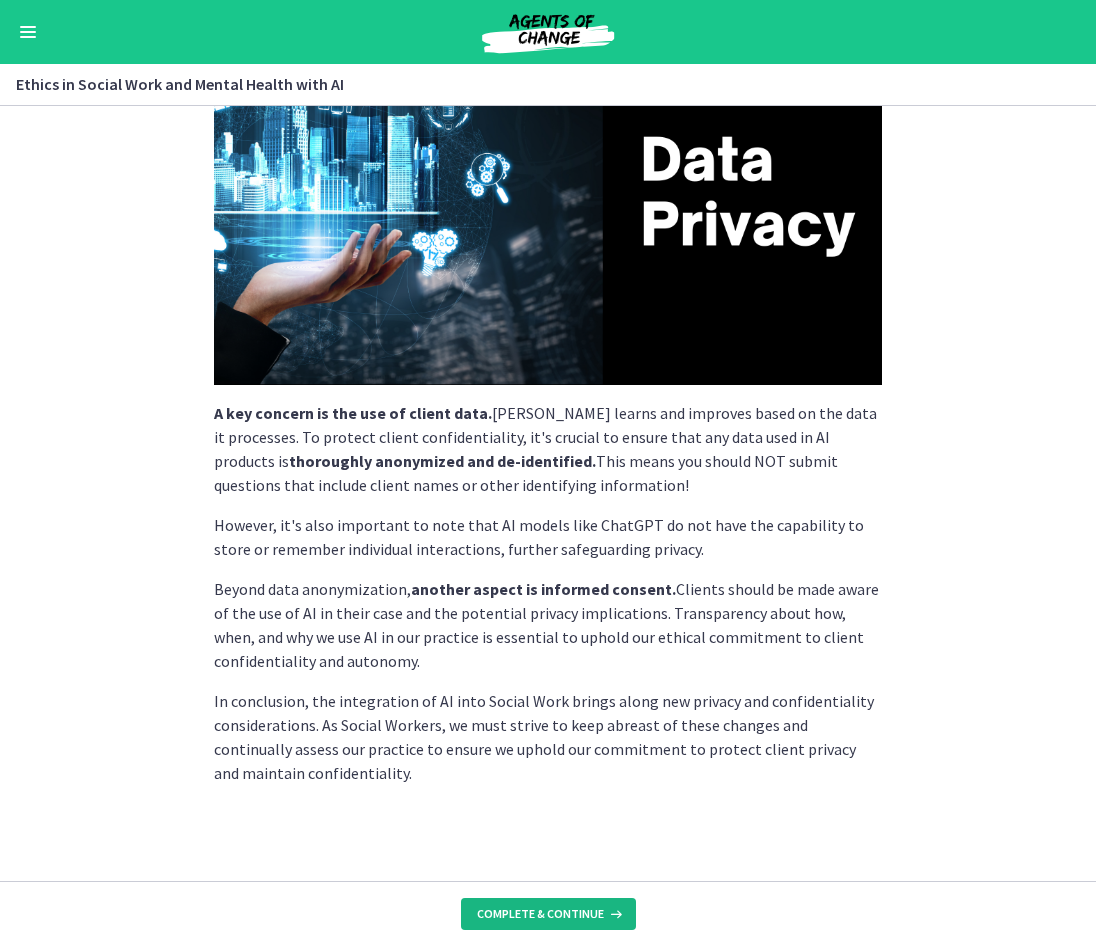 click on "Complete & continue" at bounding box center [540, 914] 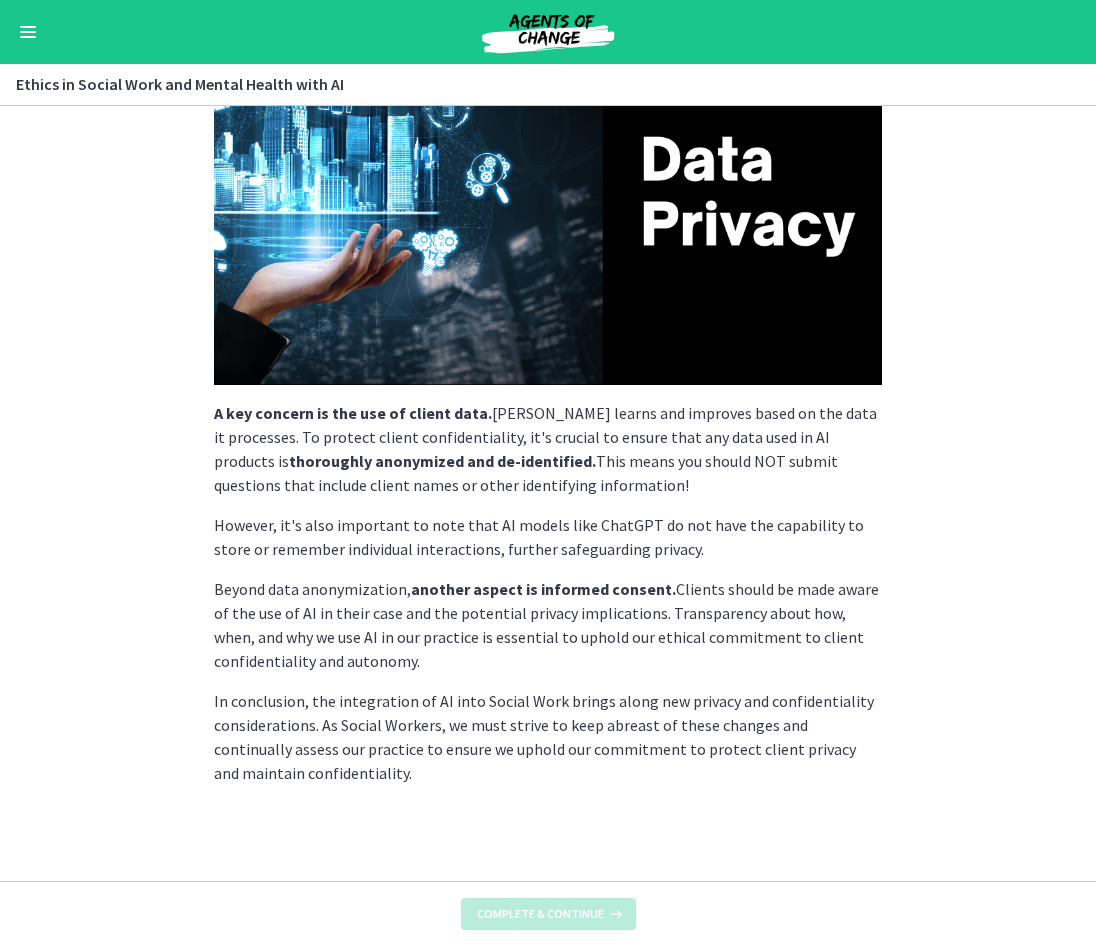 scroll, scrollTop: 0, scrollLeft: 0, axis: both 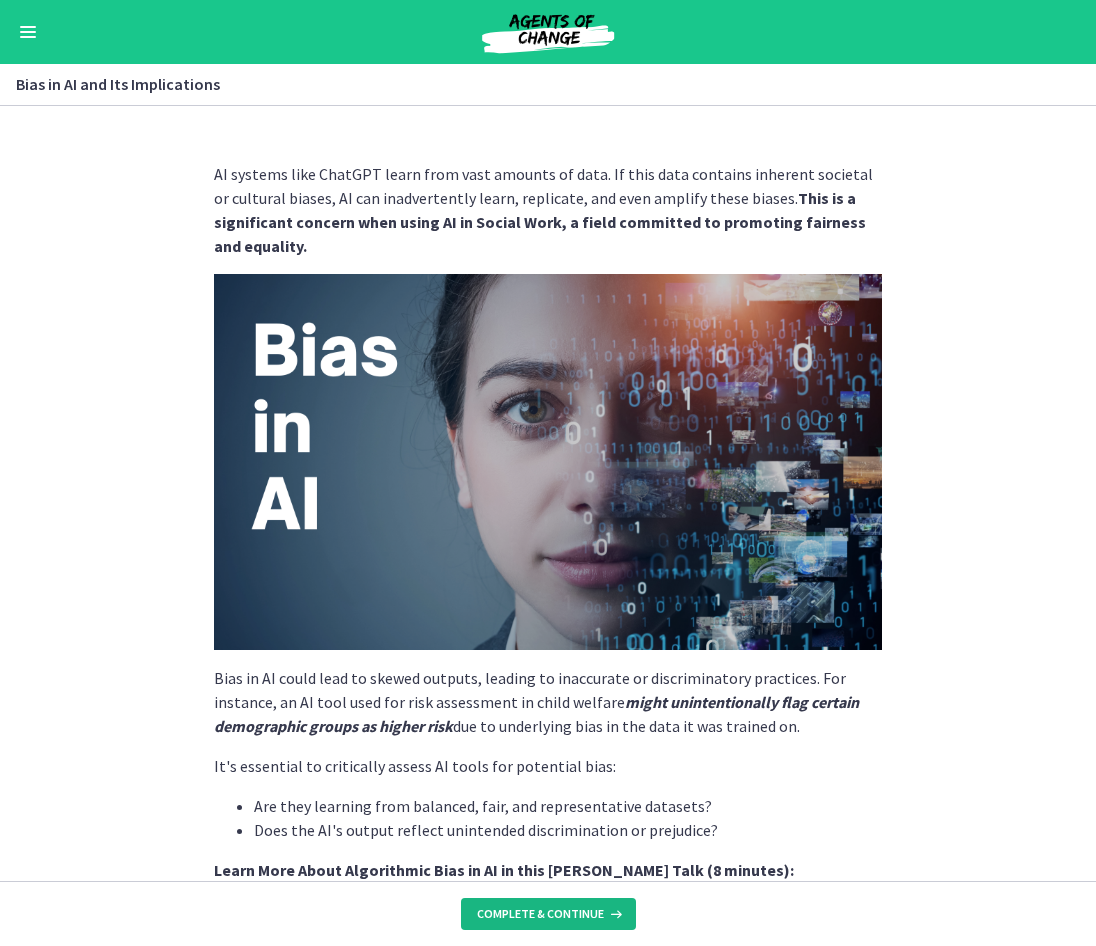 click on "Complete & continue" at bounding box center [540, 914] 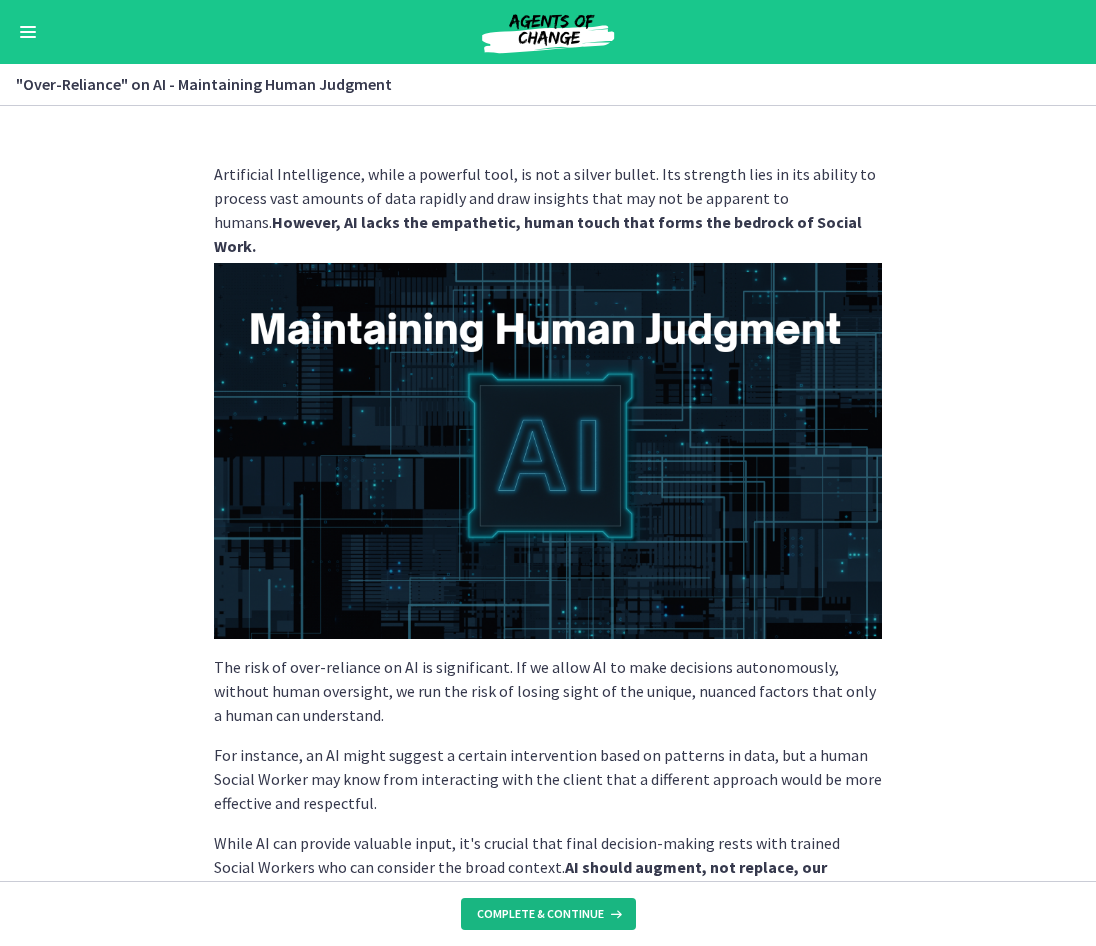 click on "Complete & continue" at bounding box center (540, 914) 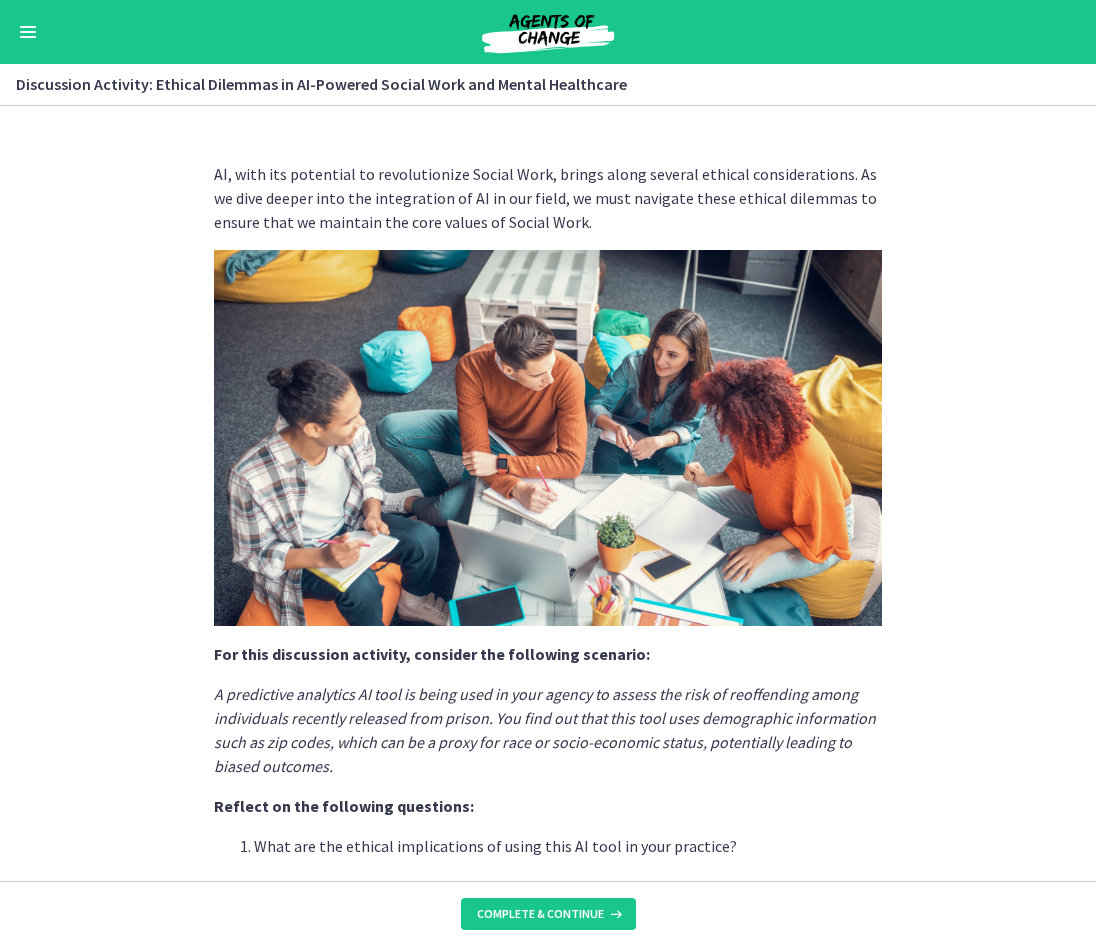 scroll, scrollTop: 200, scrollLeft: 0, axis: vertical 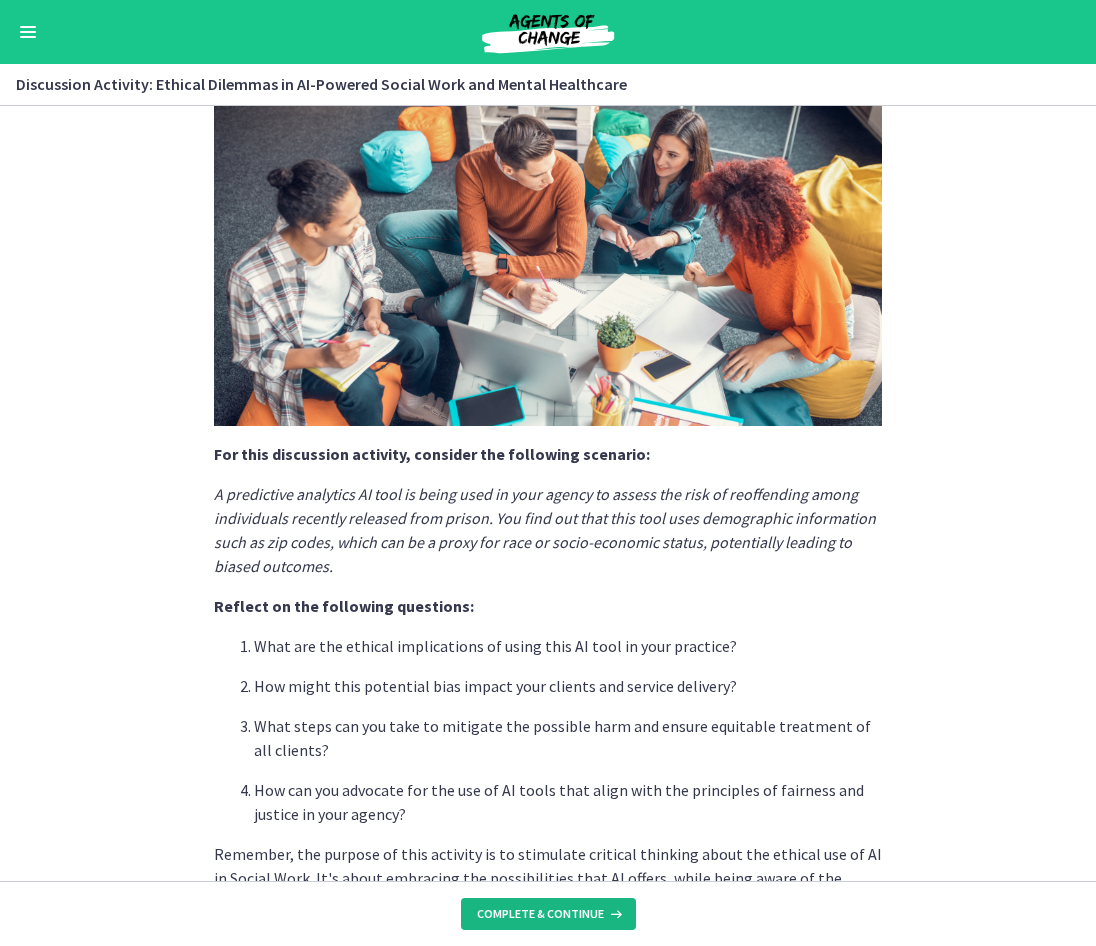 click on "Complete & continue" at bounding box center (540, 914) 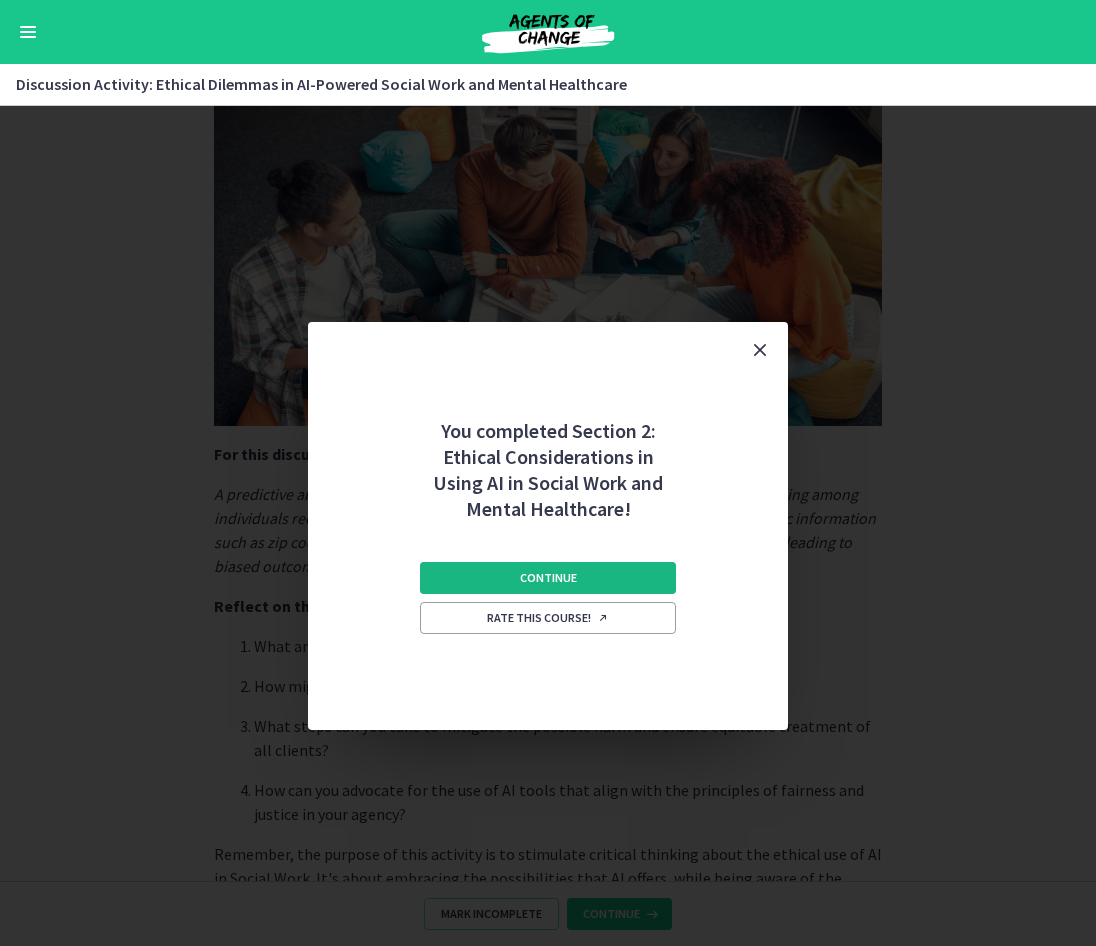 click on "Continue" at bounding box center [548, 578] 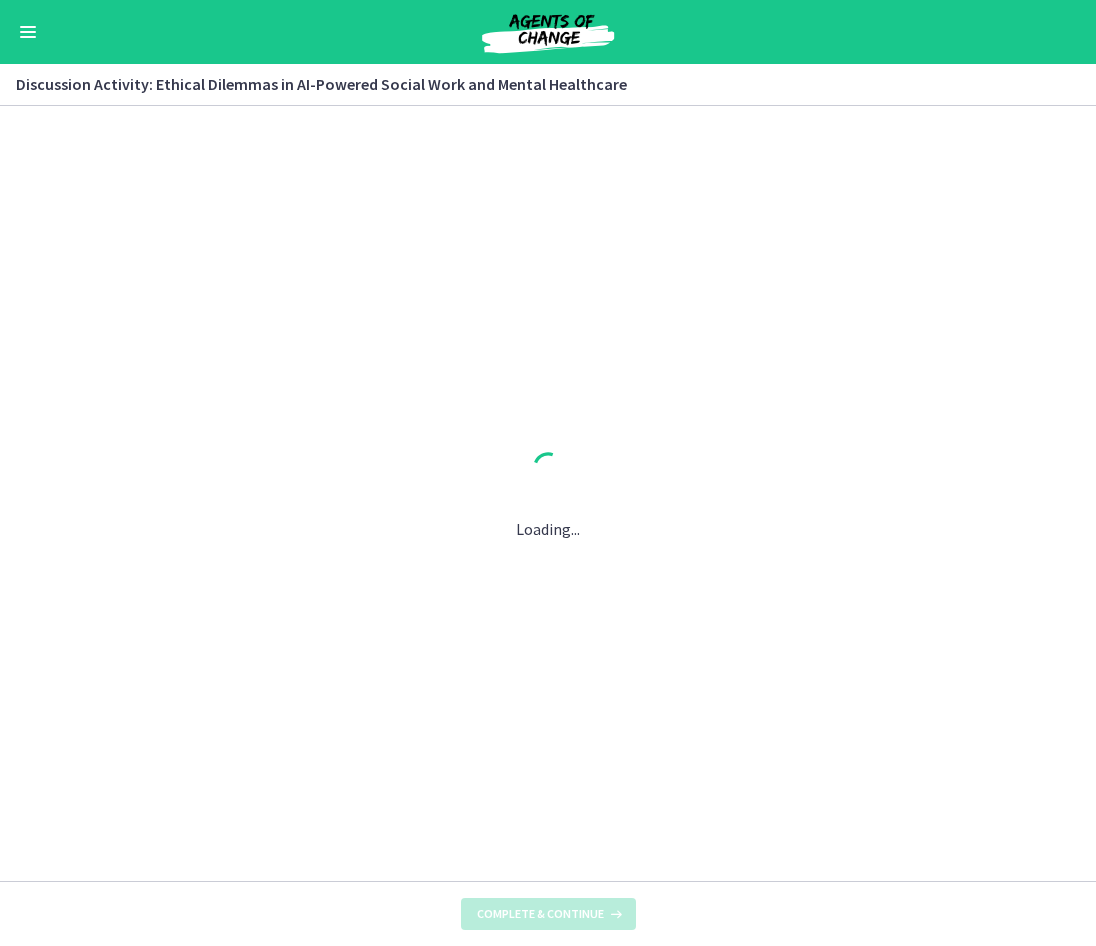 scroll, scrollTop: 0, scrollLeft: 0, axis: both 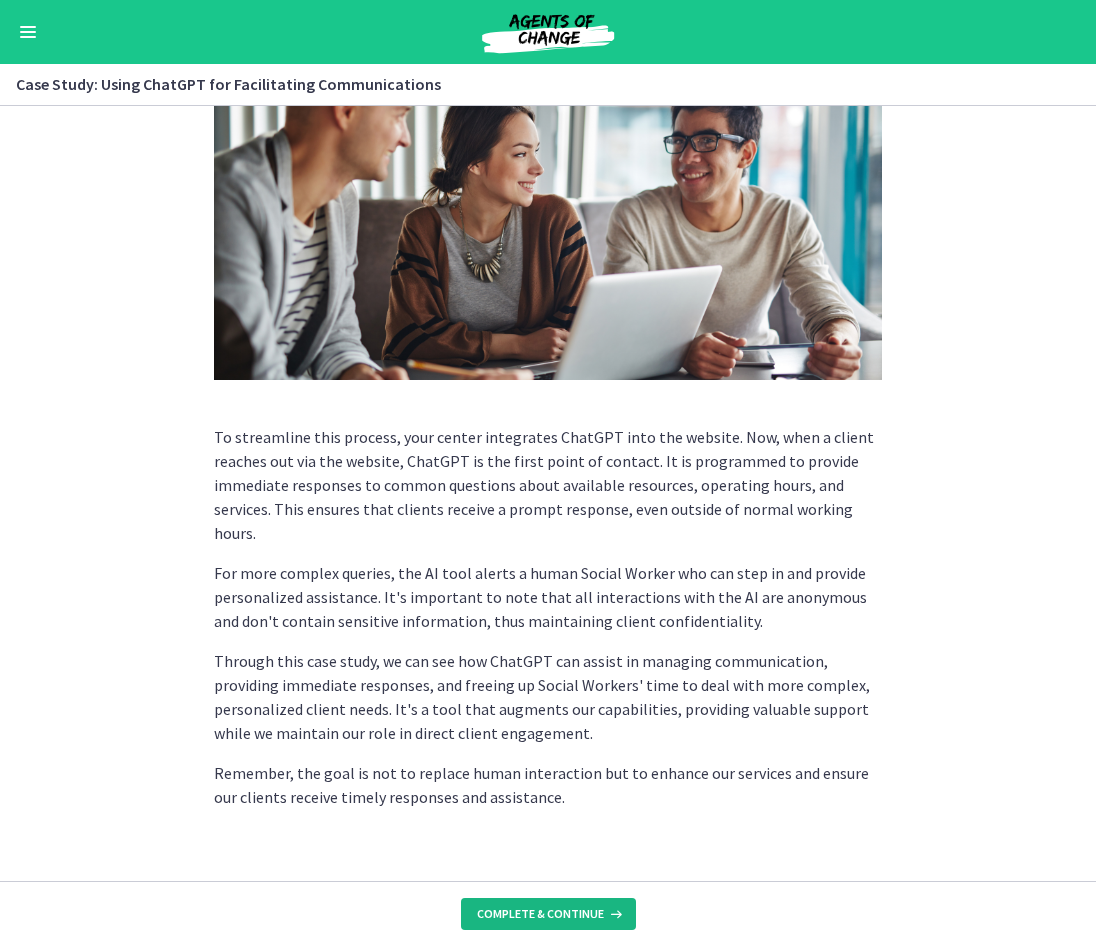 click on "Complete & continue" at bounding box center [540, 914] 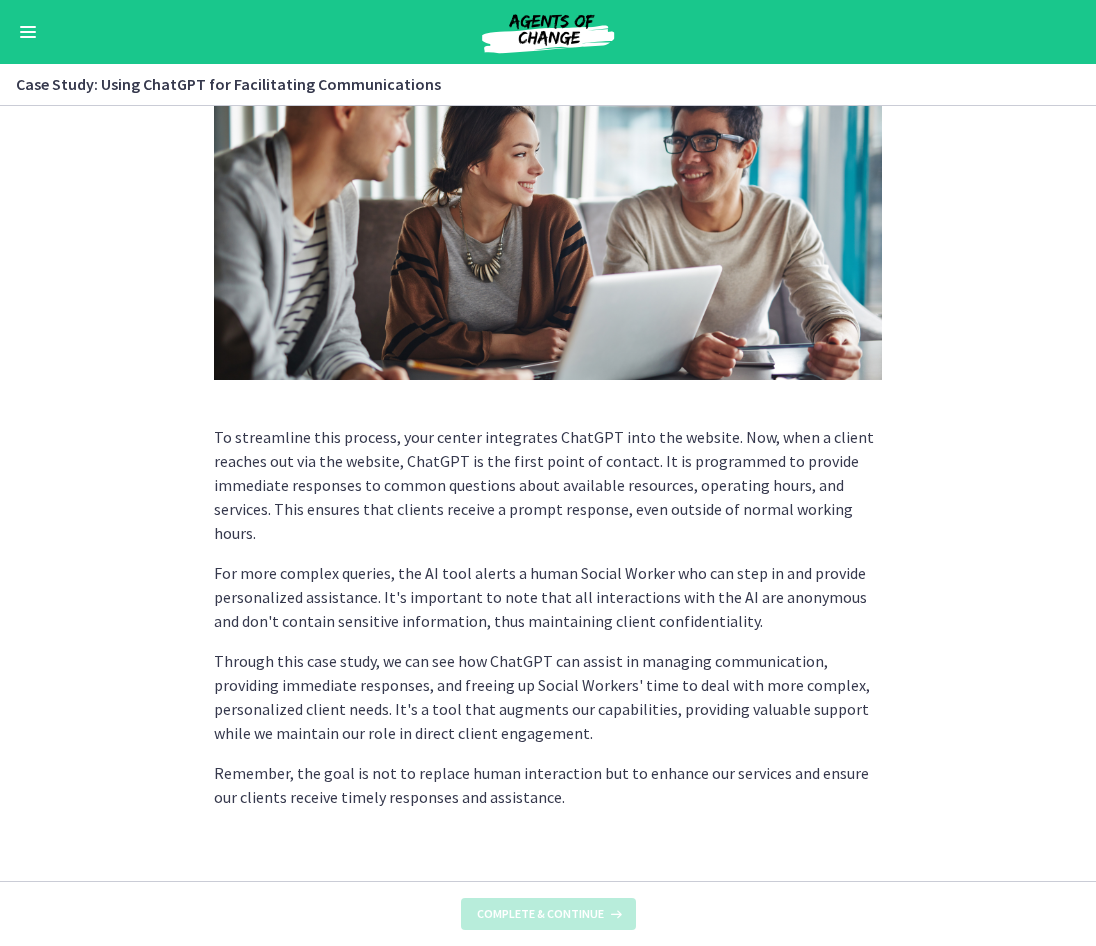 scroll, scrollTop: 0, scrollLeft: 0, axis: both 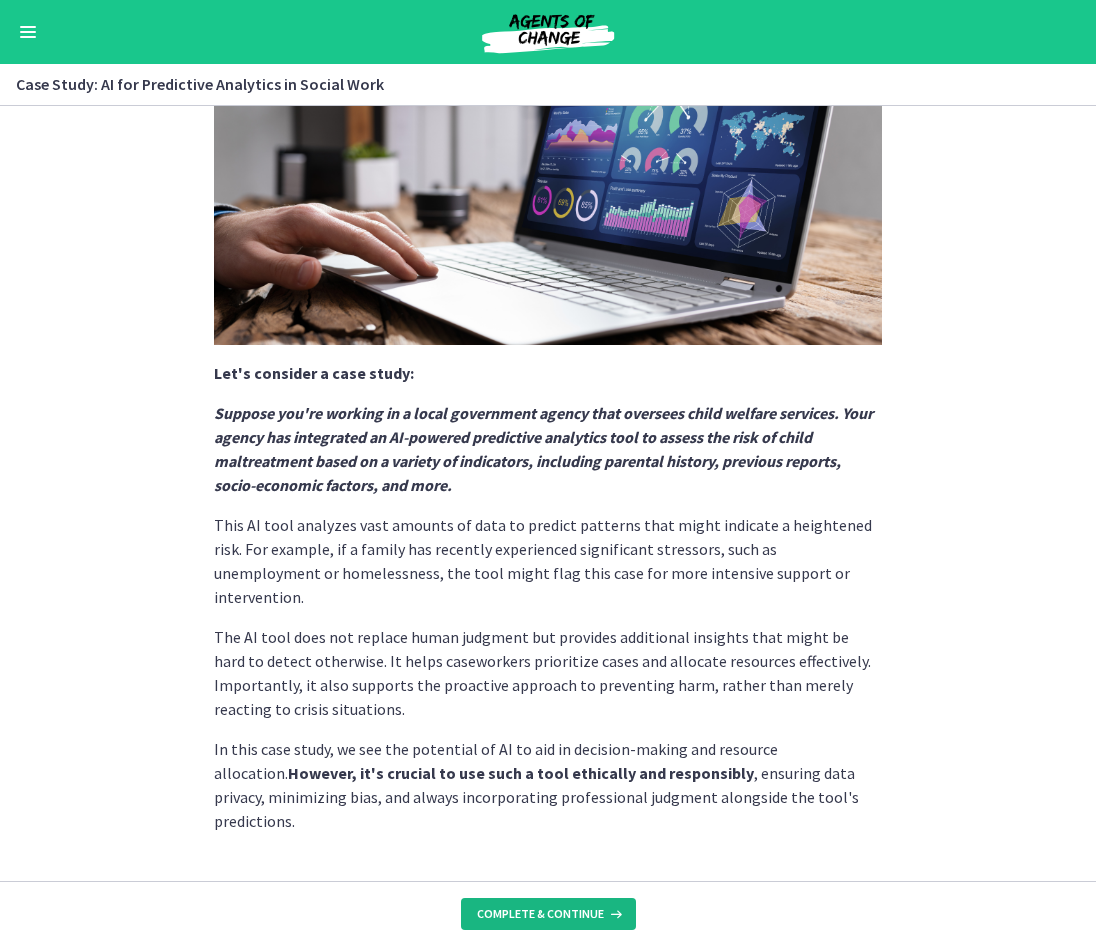 click on "Complete & continue" at bounding box center (540, 914) 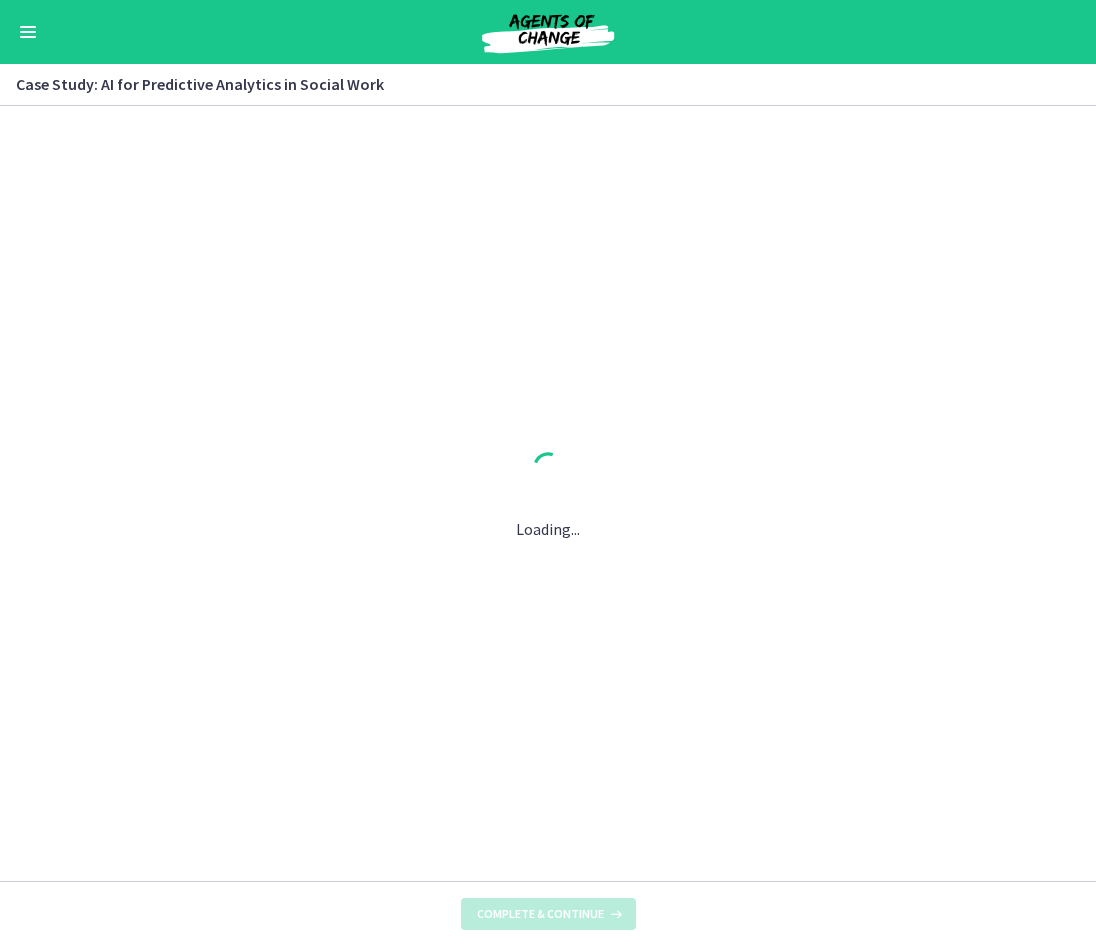 scroll, scrollTop: 0, scrollLeft: 0, axis: both 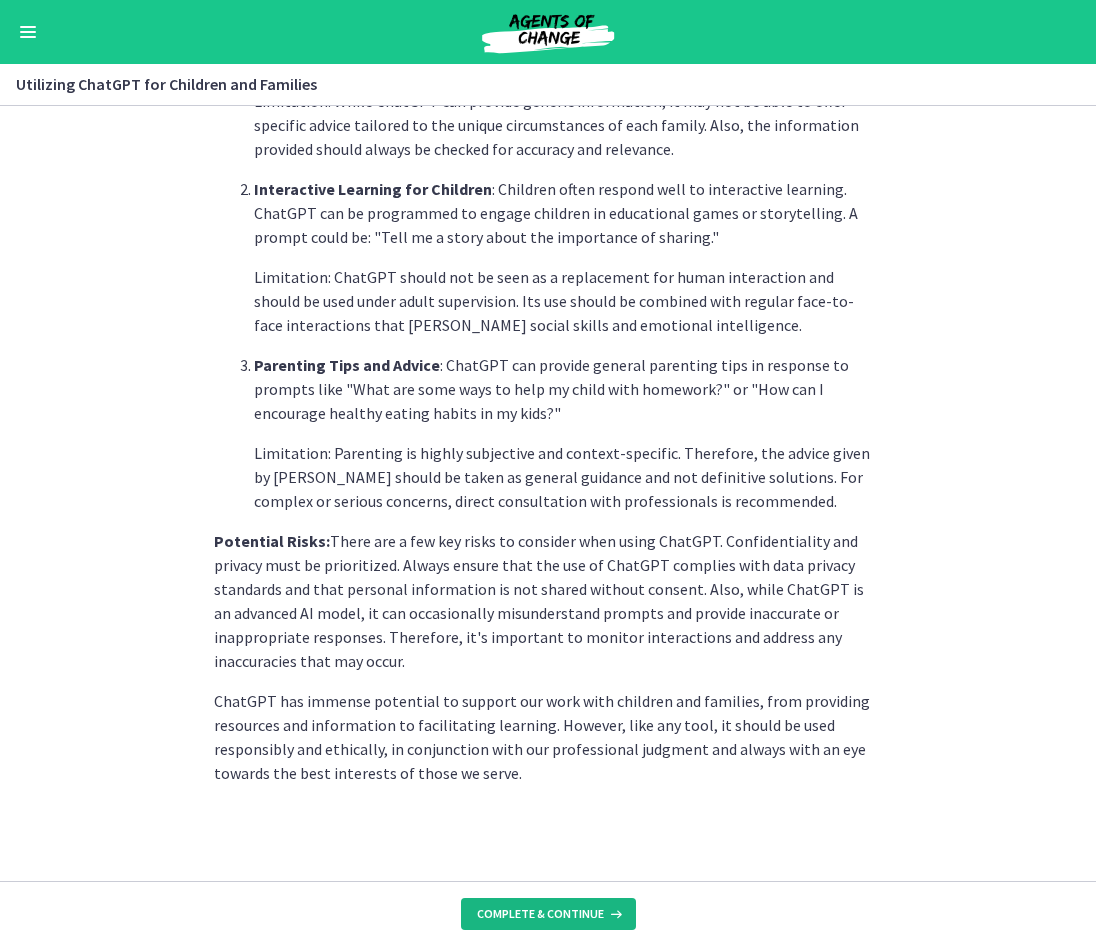 click on "Complete & continue" at bounding box center (548, 914) 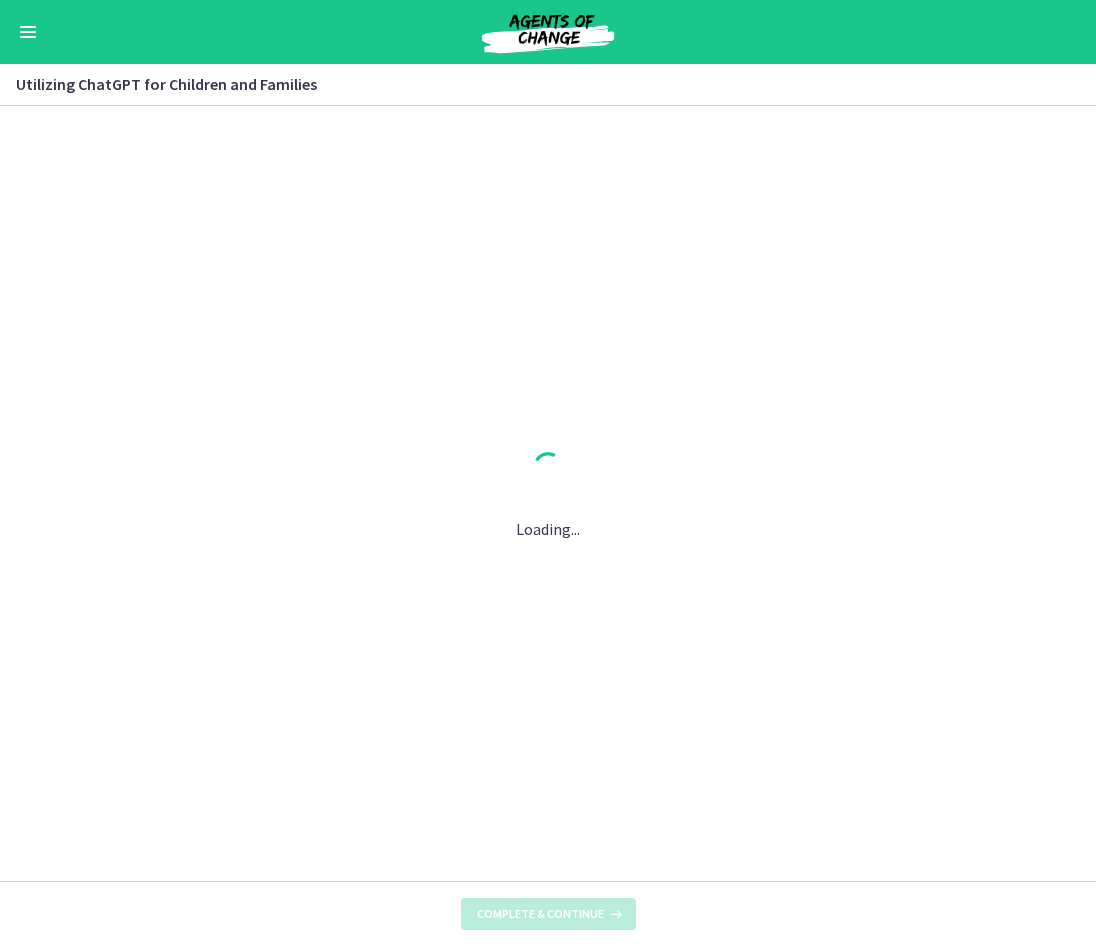 scroll, scrollTop: 0, scrollLeft: 0, axis: both 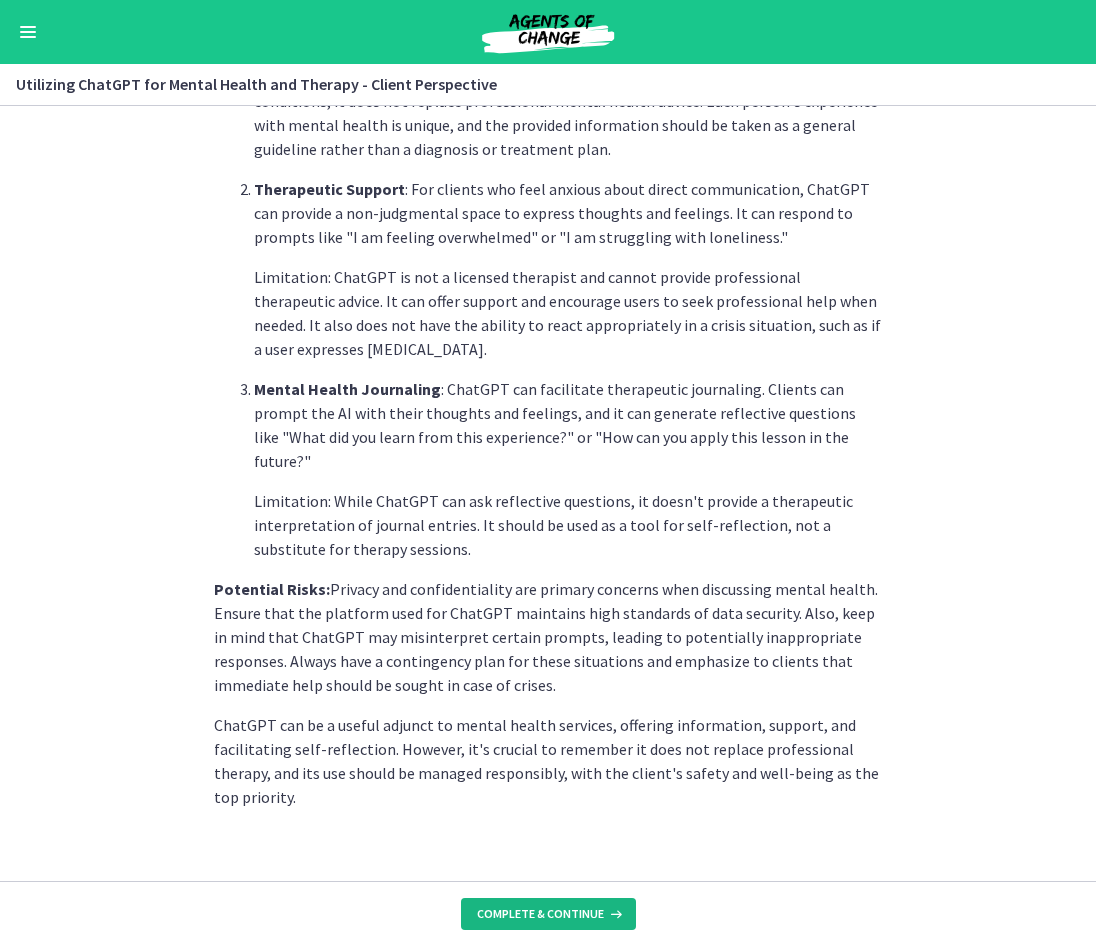 click on "Complete & continue" at bounding box center (540, 914) 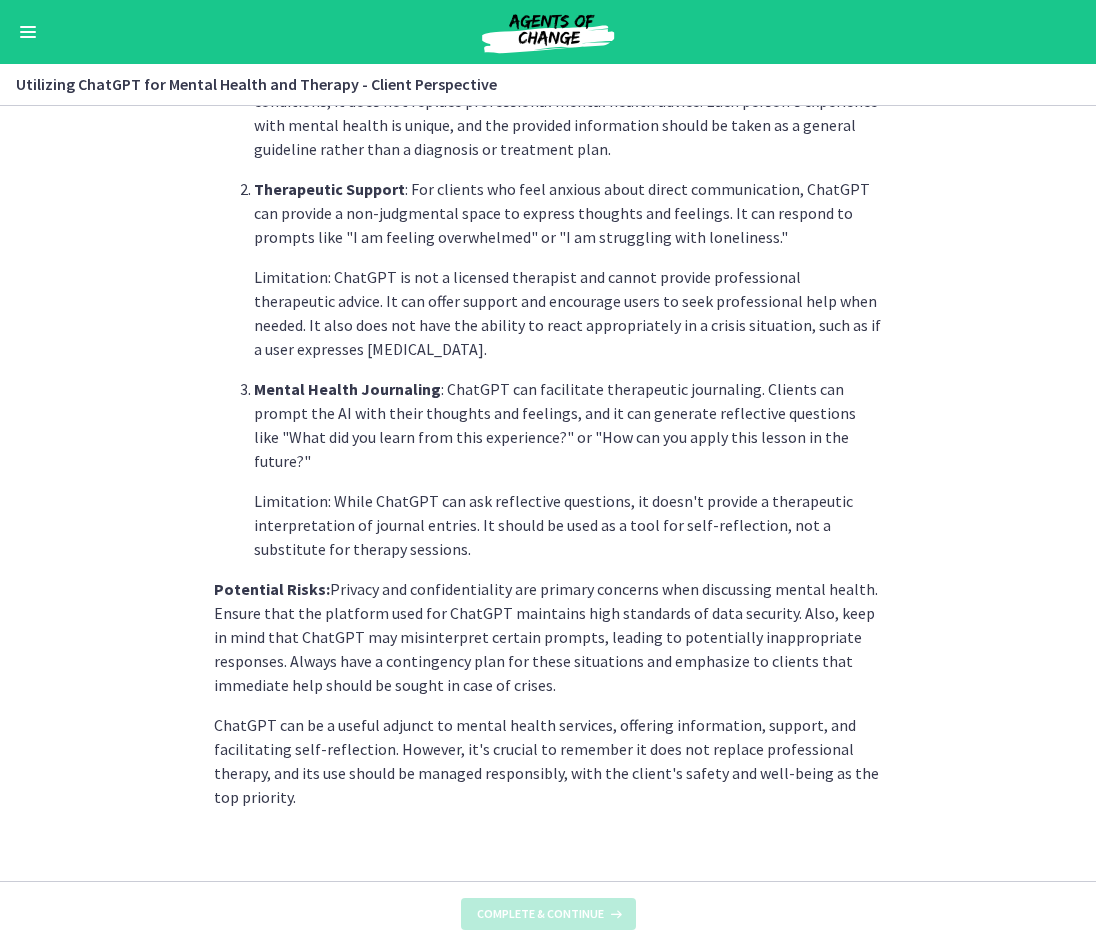 scroll, scrollTop: 0, scrollLeft: 0, axis: both 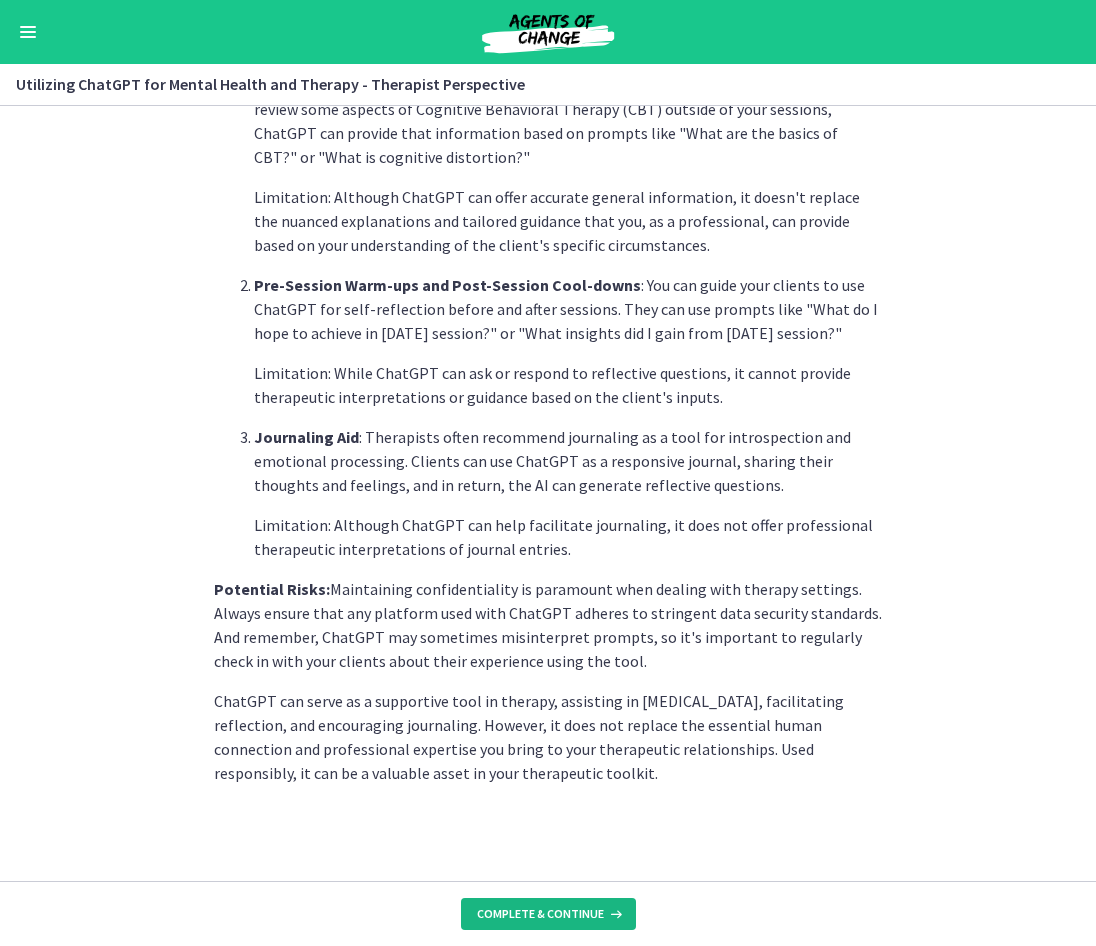 click on "Complete & continue" at bounding box center (540, 914) 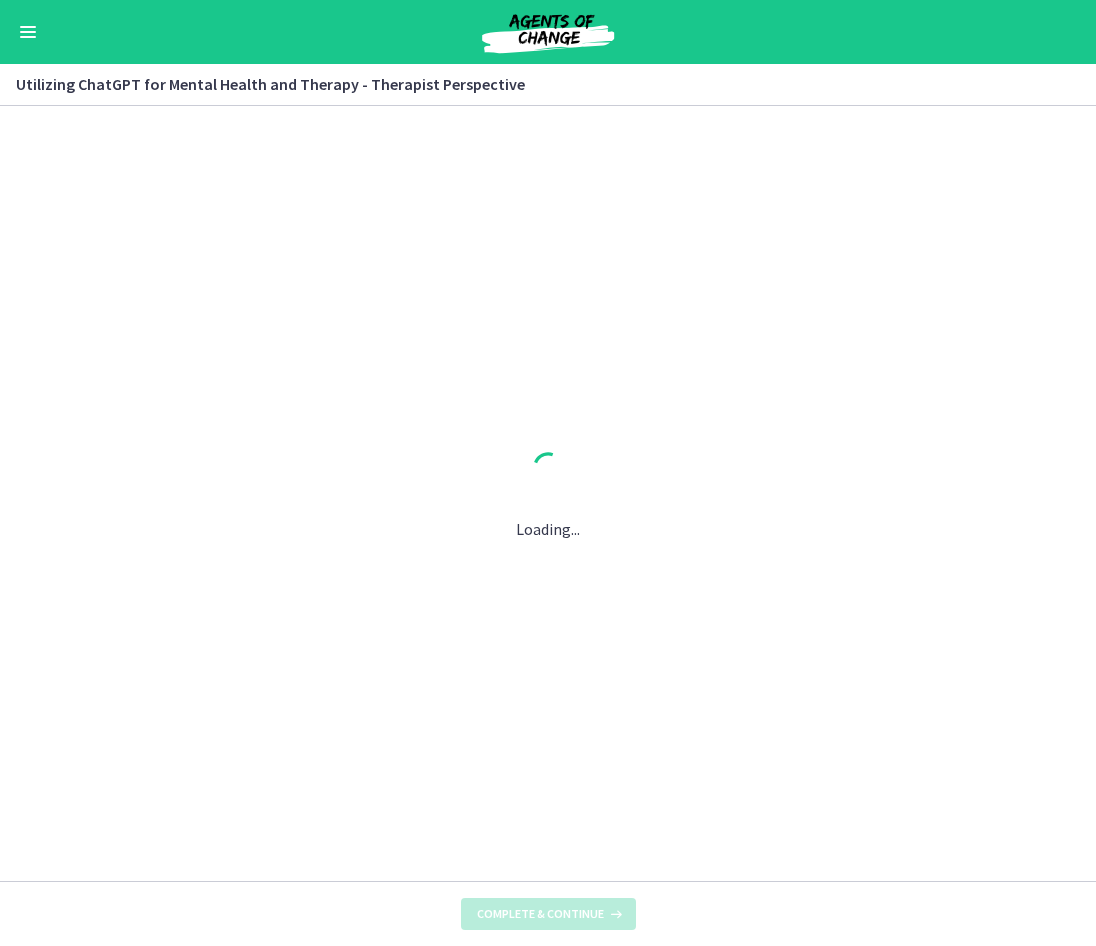 scroll, scrollTop: 0, scrollLeft: 0, axis: both 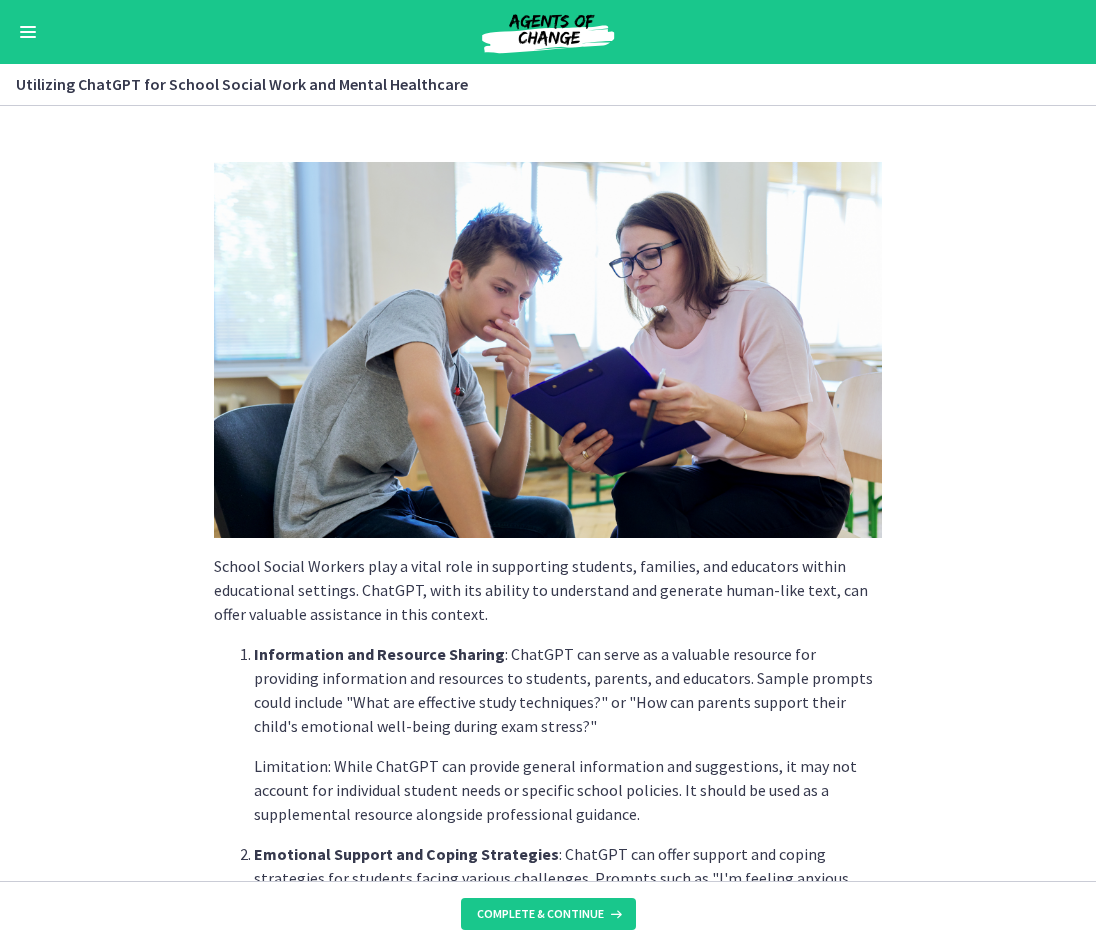 drag, startPoint x: 17, startPoint y: 365, endPoint x: 120, endPoint y: 425, distance: 119.20151 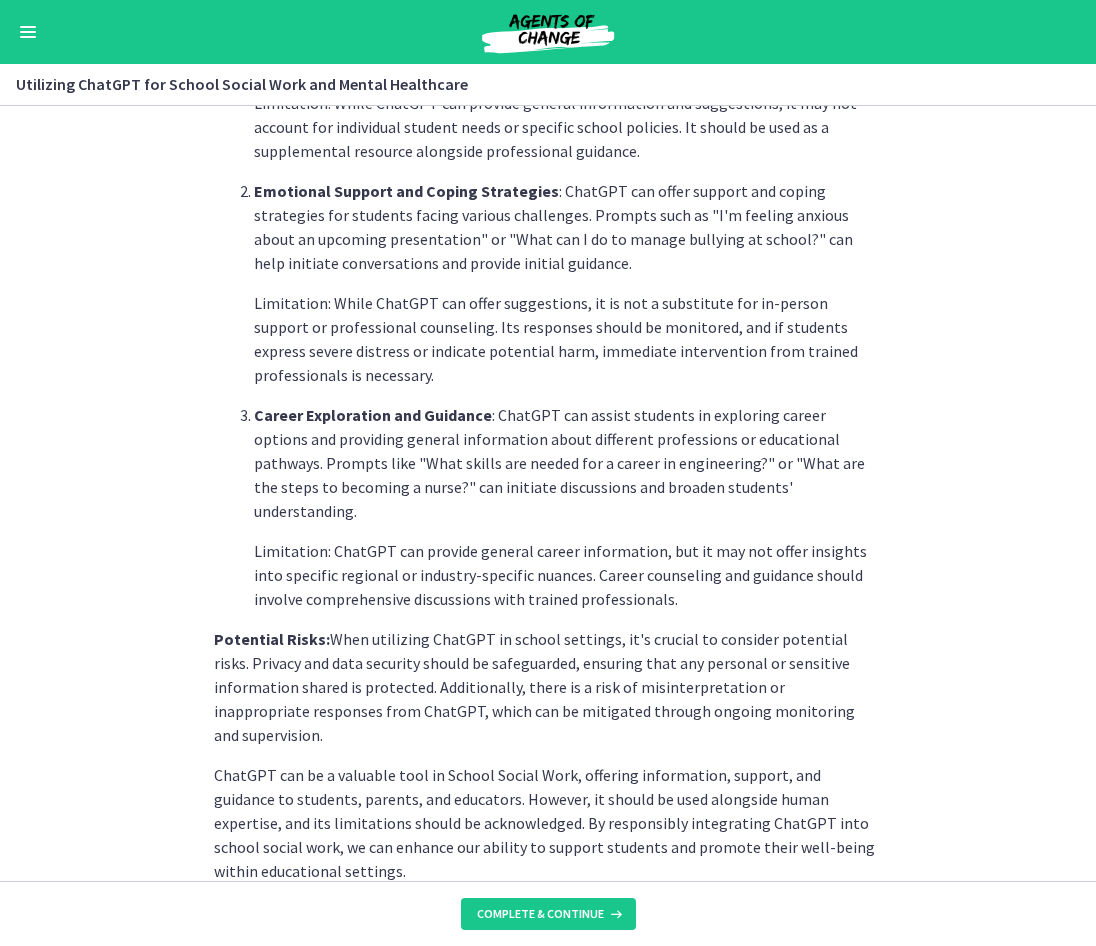 scroll, scrollTop: 713, scrollLeft: 0, axis: vertical 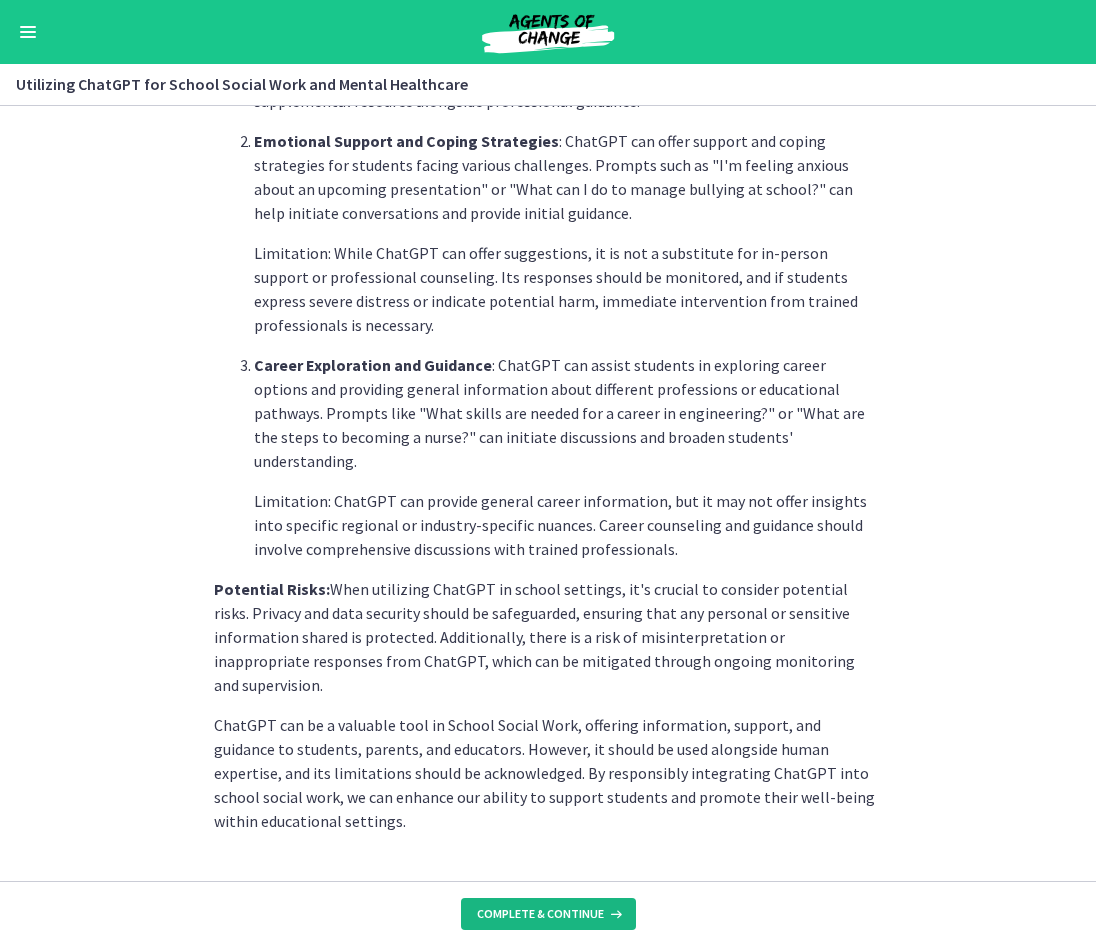 click on "Complete & continue" at bounding box center [540, 914] 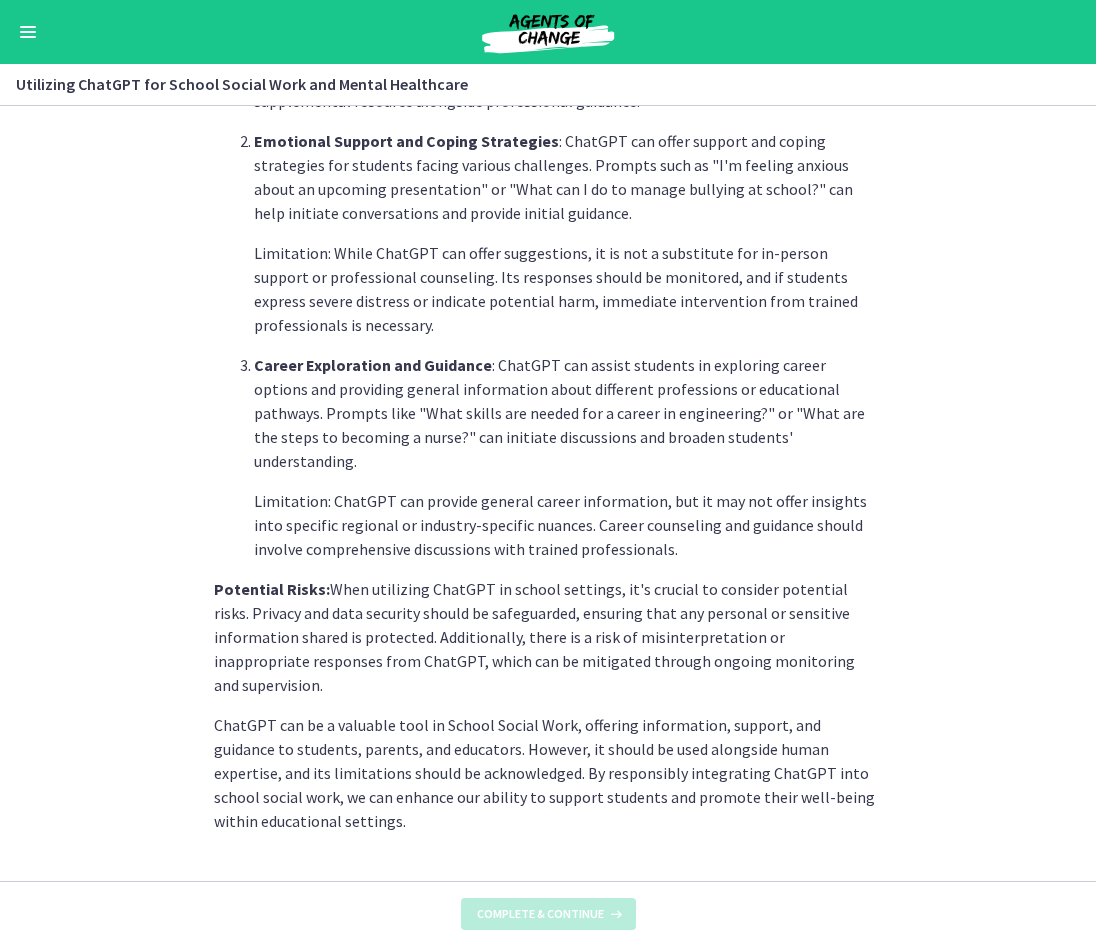 scroll, scrollTop: 0, scrollLeft: 0, axis: both 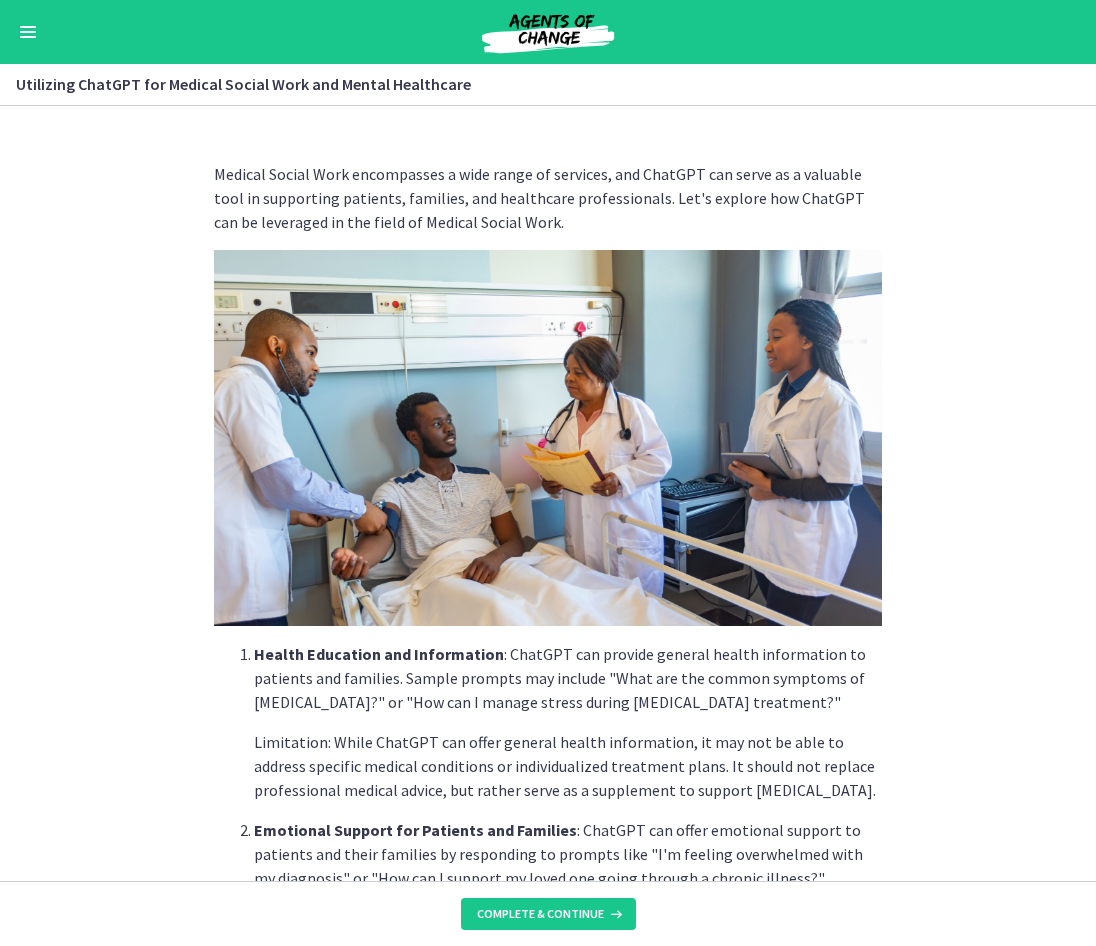 drag, startPoint x: 231, startPoint y: 364, endPoint x: 194, endPoint y: 363, distance: 37.01351 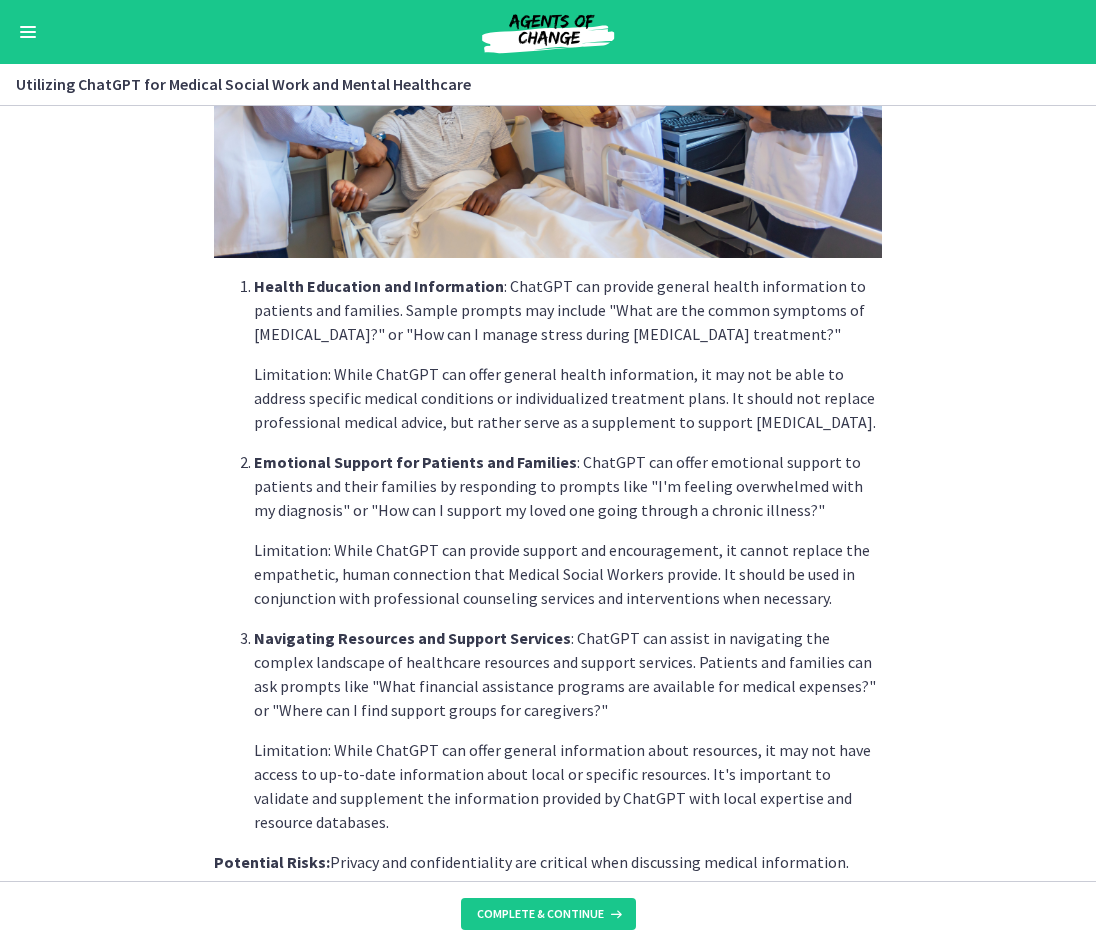 scroll, scrollTop: 641, scrollLeft: 0, axis: vertical 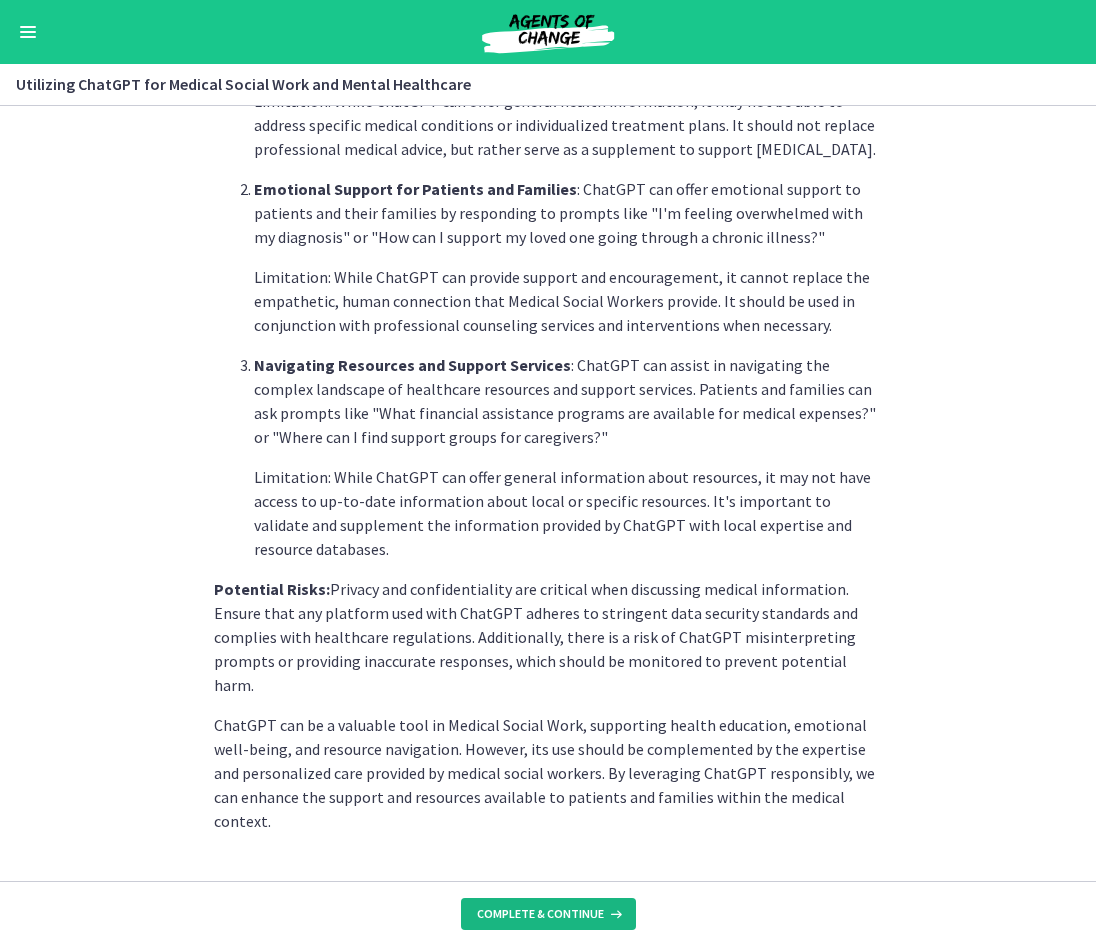 click on "Complete & continue" at bounding box center (548, 914) 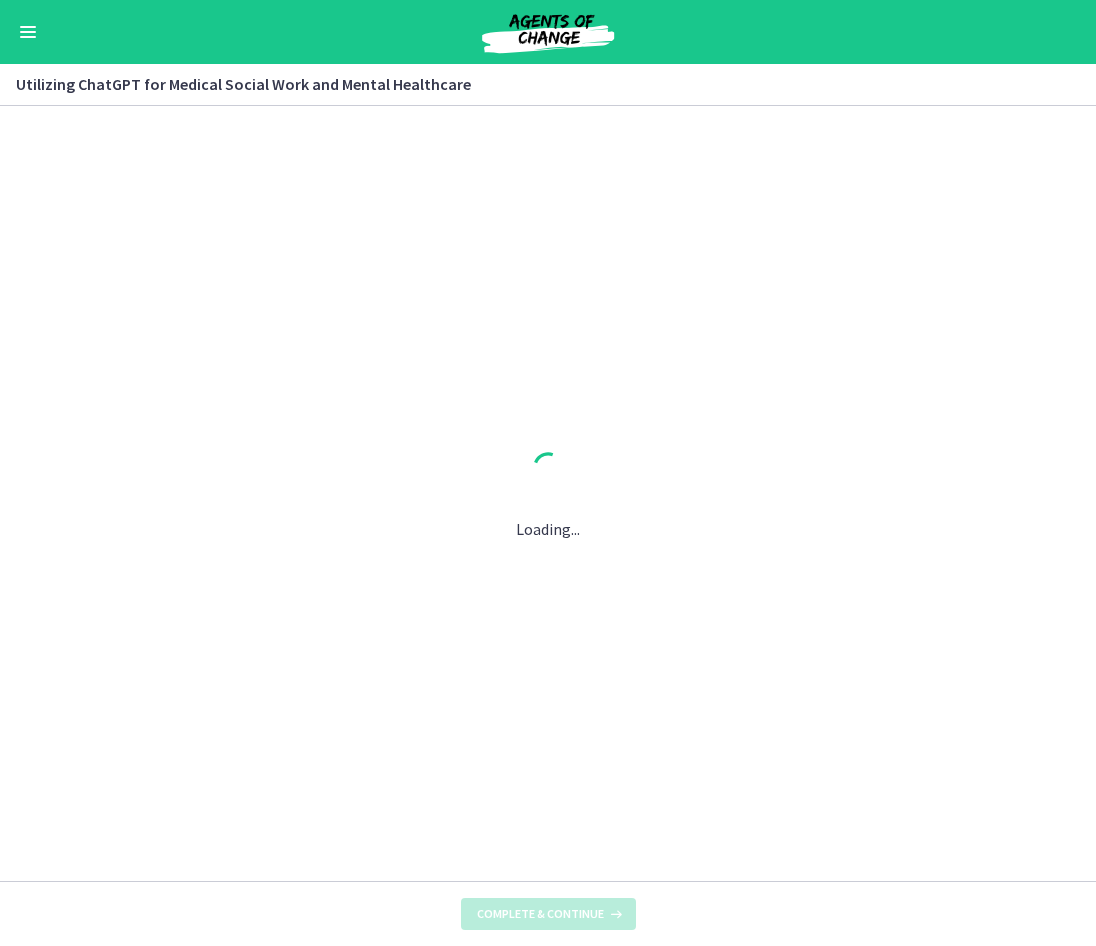 scroll, scrollTop: 0, scrollLeft: 0, axis: both 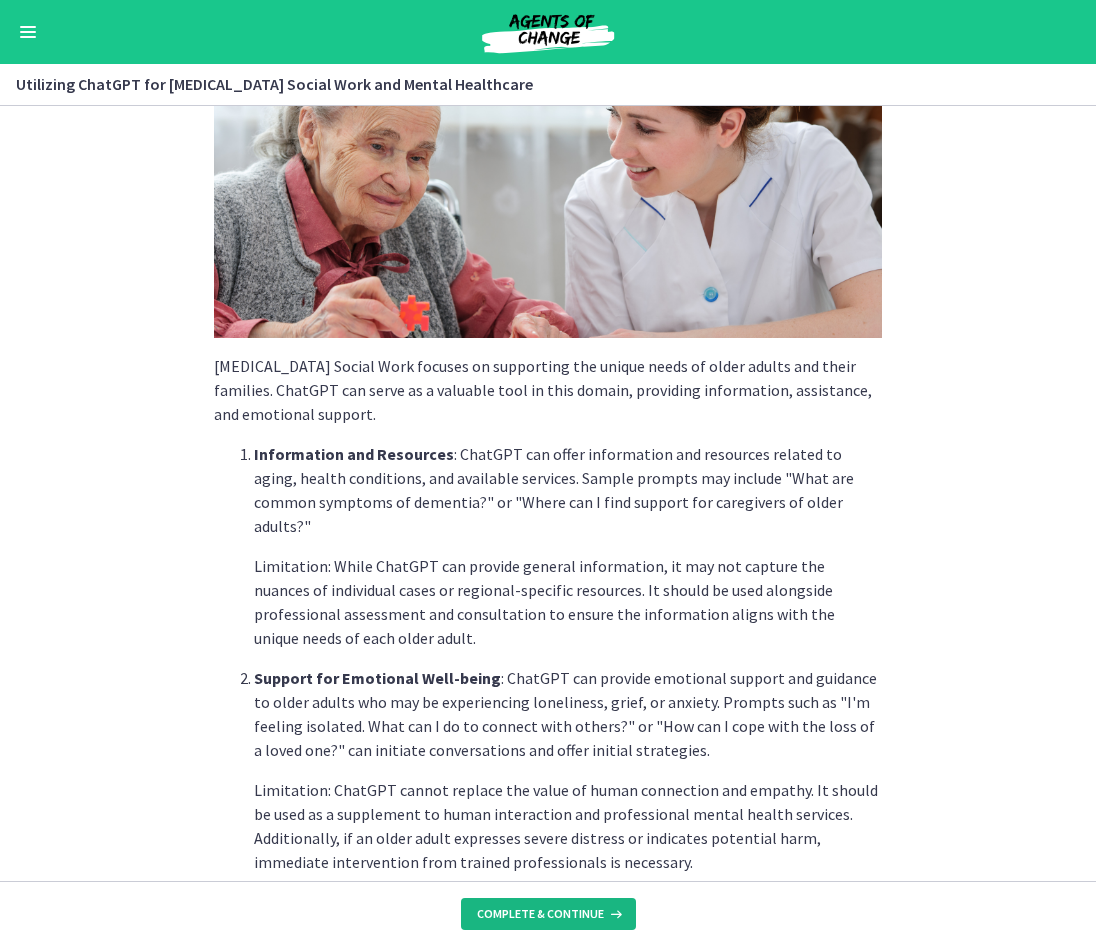 click at bounding box center (614, 914) 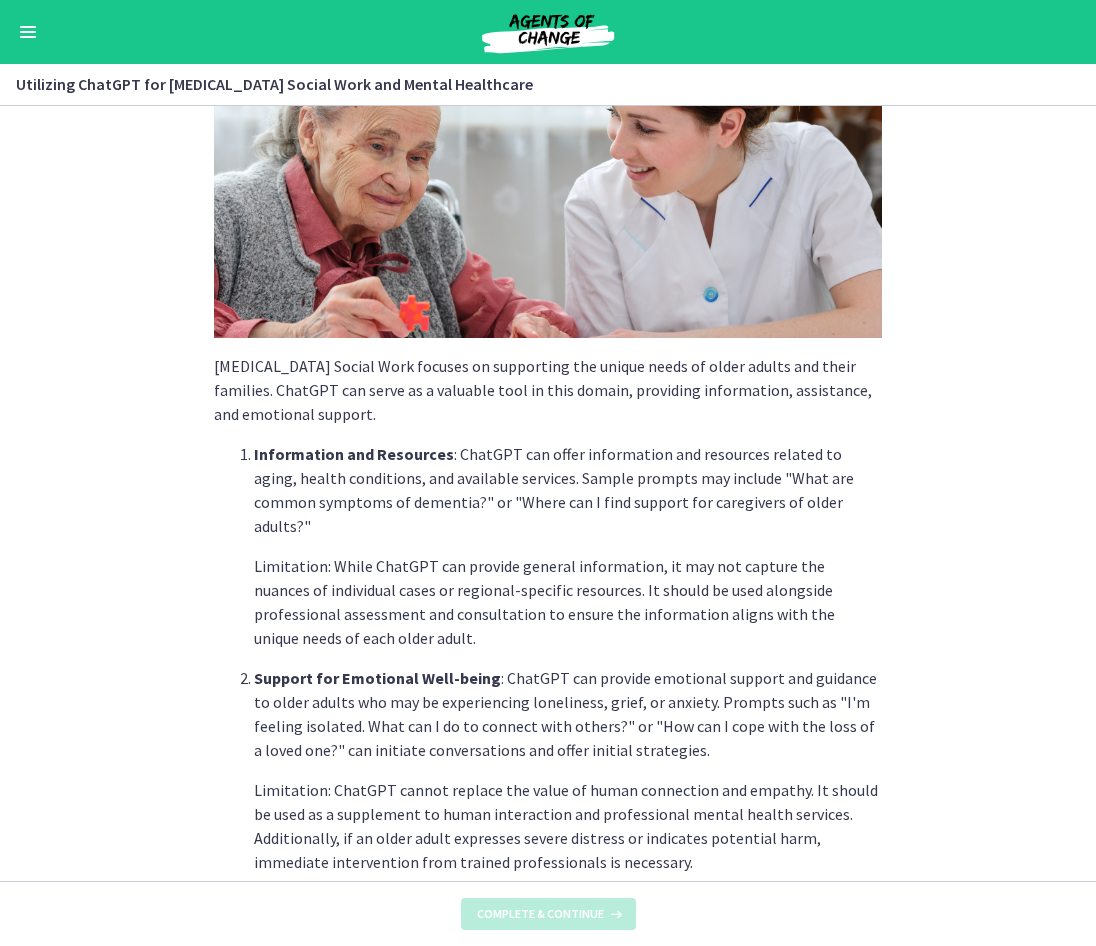 scroll, scrollTop: 0, scrollLeft: 0, axis: both 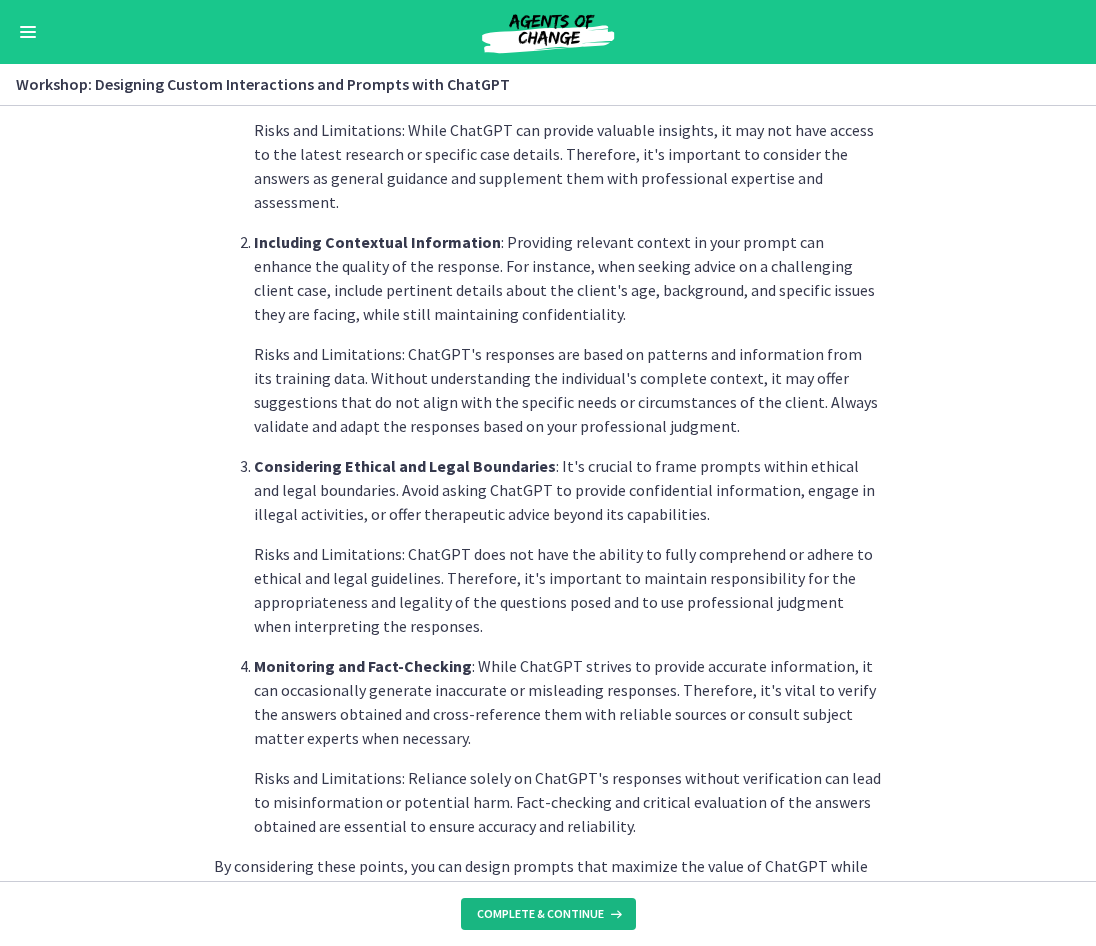 click on "Complete & continue" at bounding box center [540, 914] 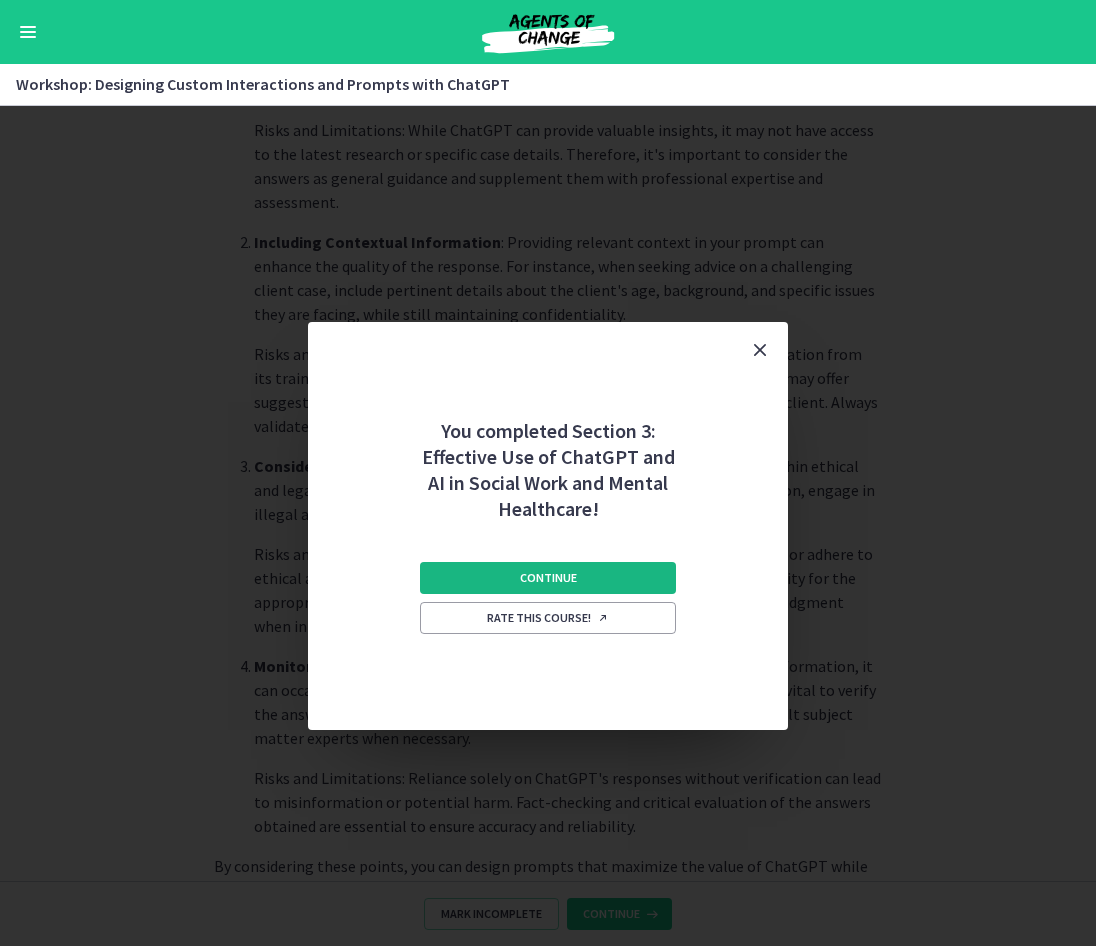click on "Continue" at bounding box center (548, 578) 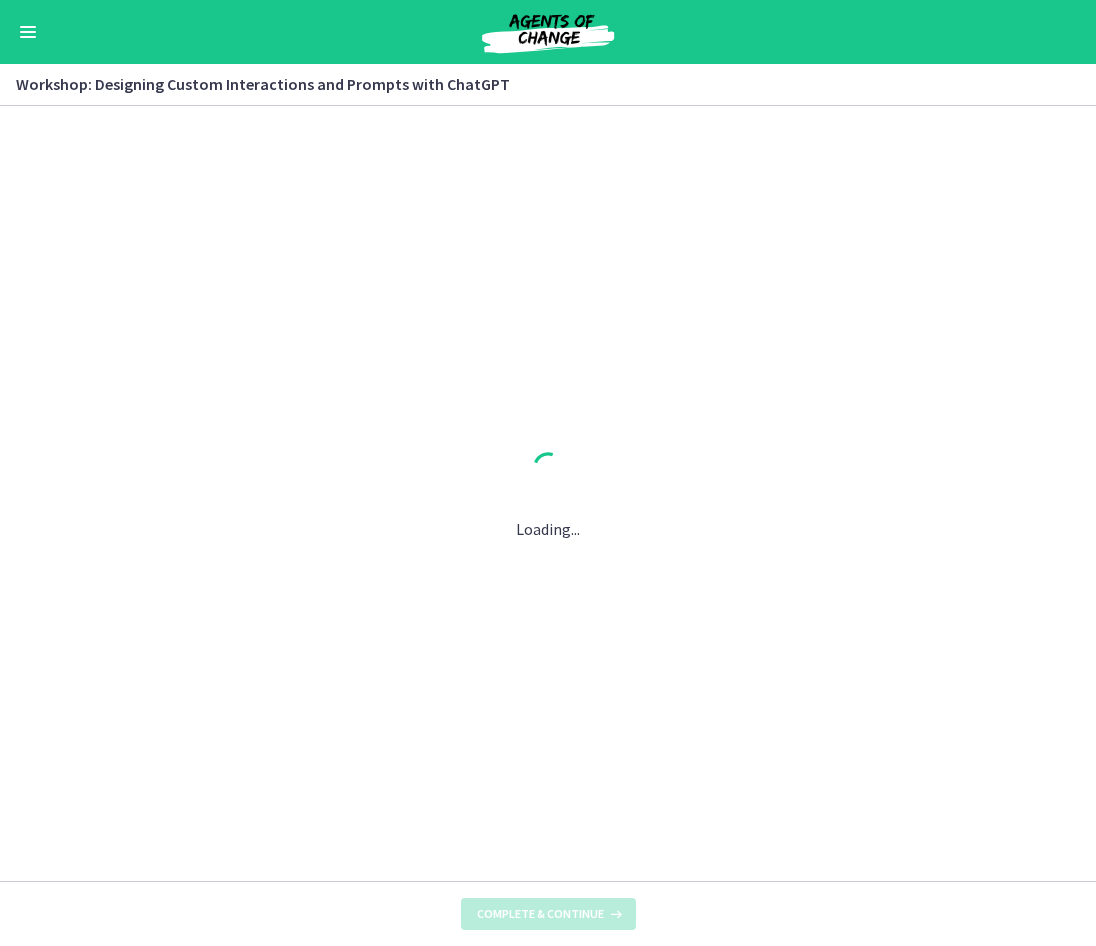 scroll, scrollTop: 0, scrollLeft: 0, axis: both 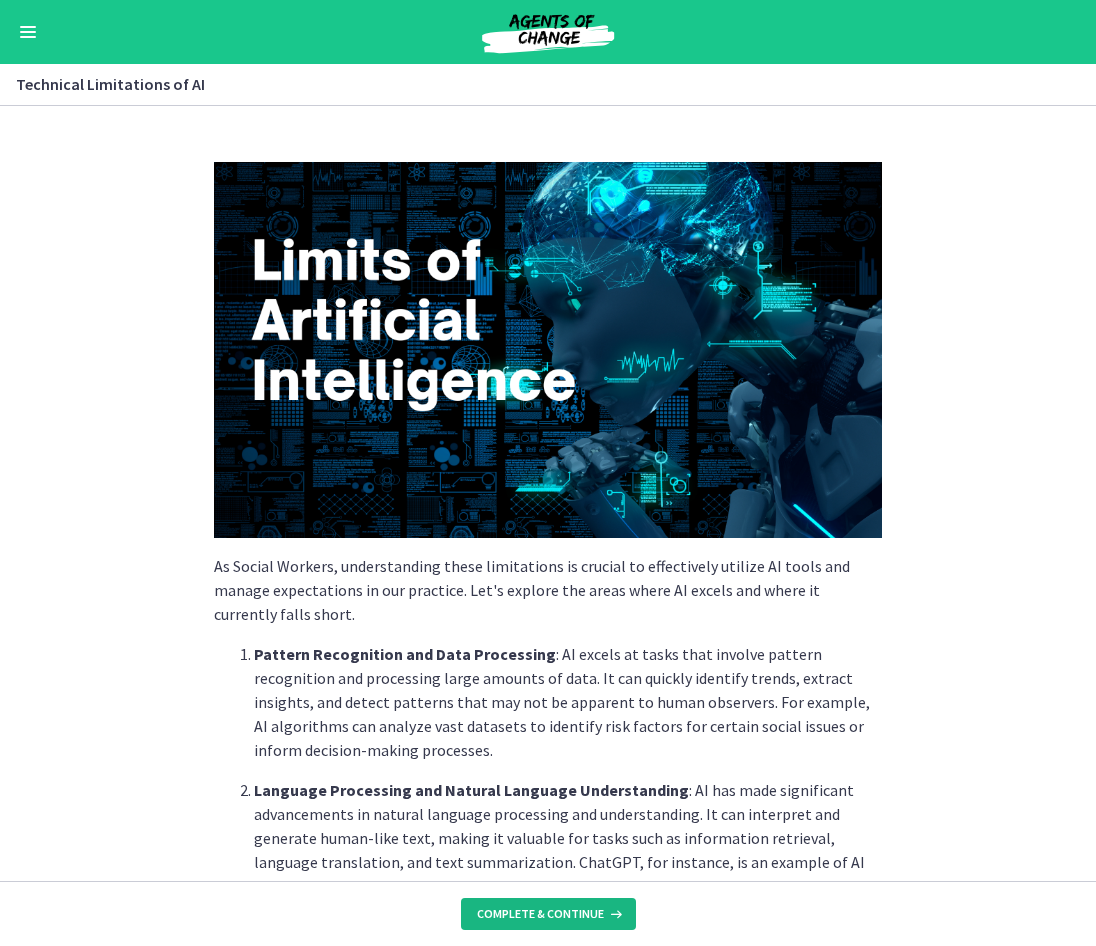 click on "Complete & continue" at bounding box center (540, 914) 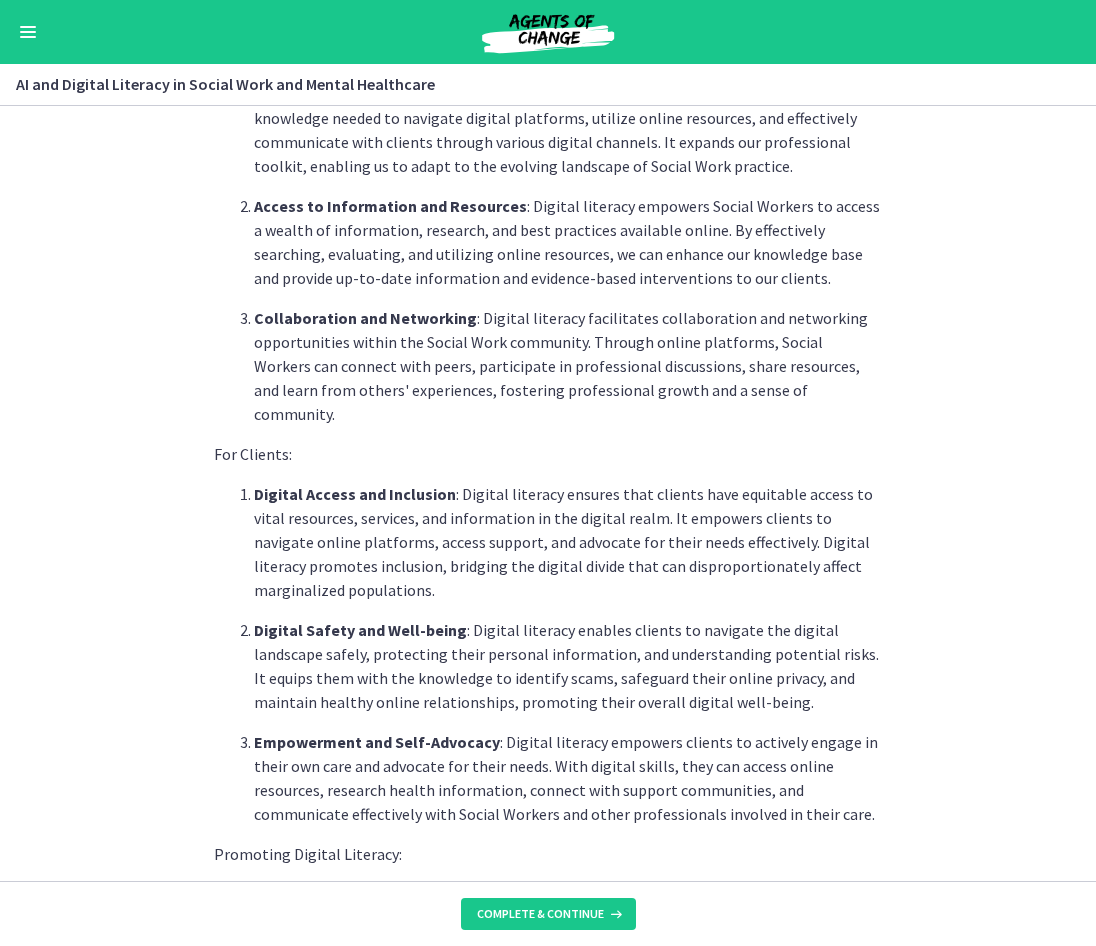 scroll, scrollTop: 976, scrollLeft: 0, axis: vertical 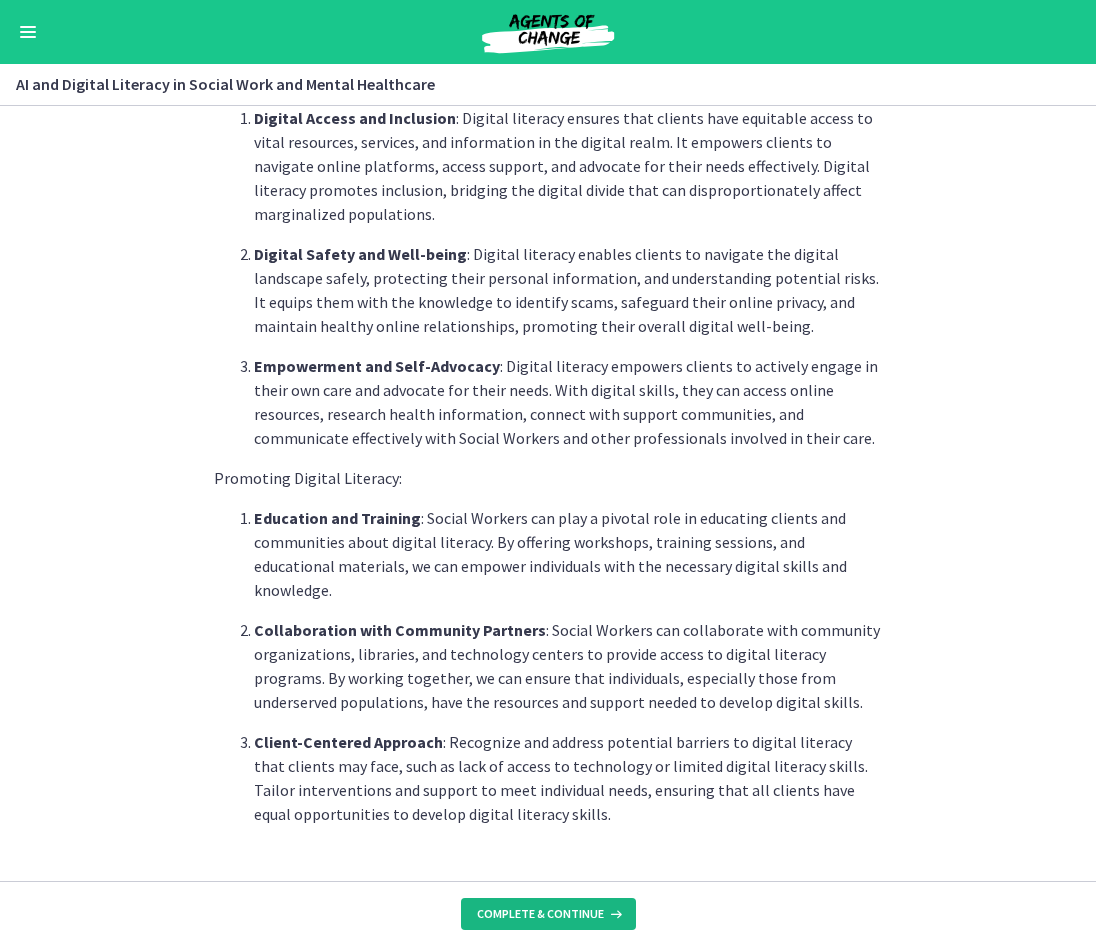 click on "Complete & continue" at bounding box center [540, 914] 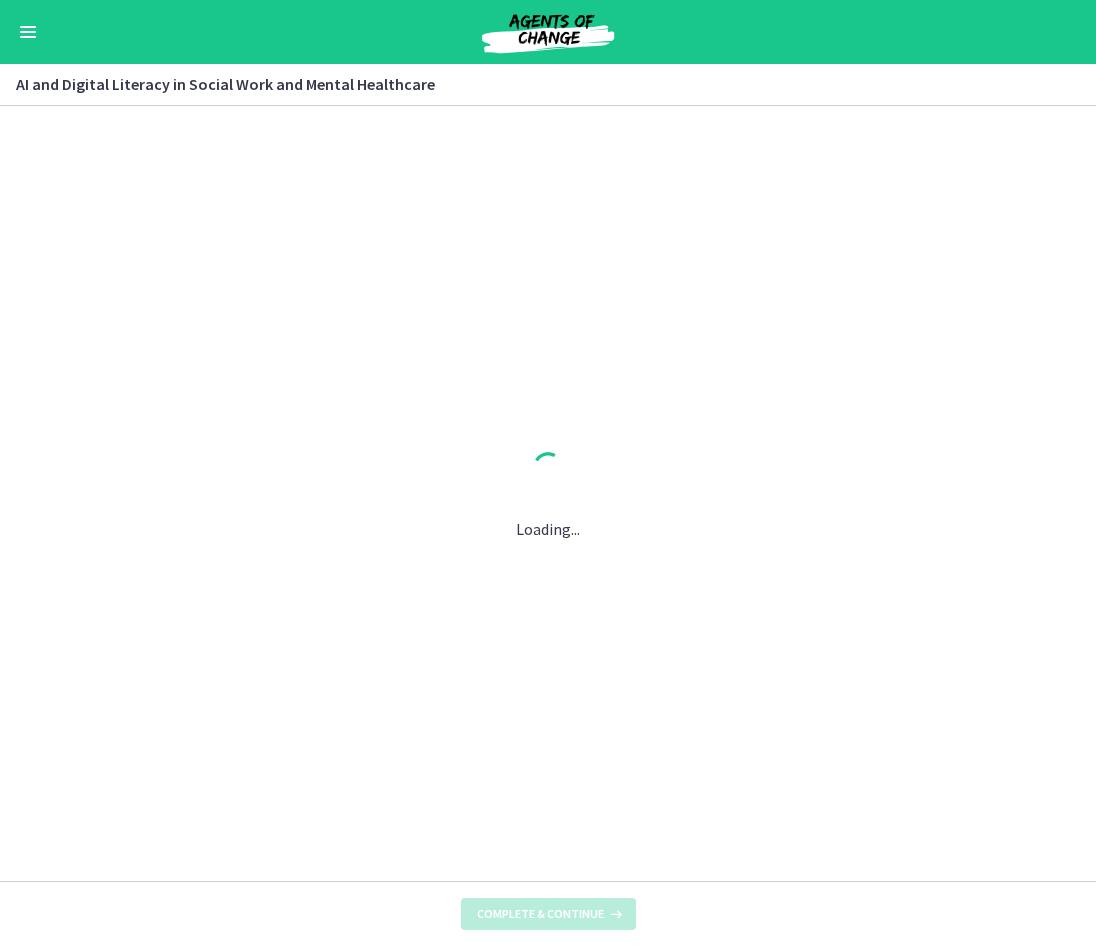scroll, scrollTop: 0, scrollLeft: 0, axis: both 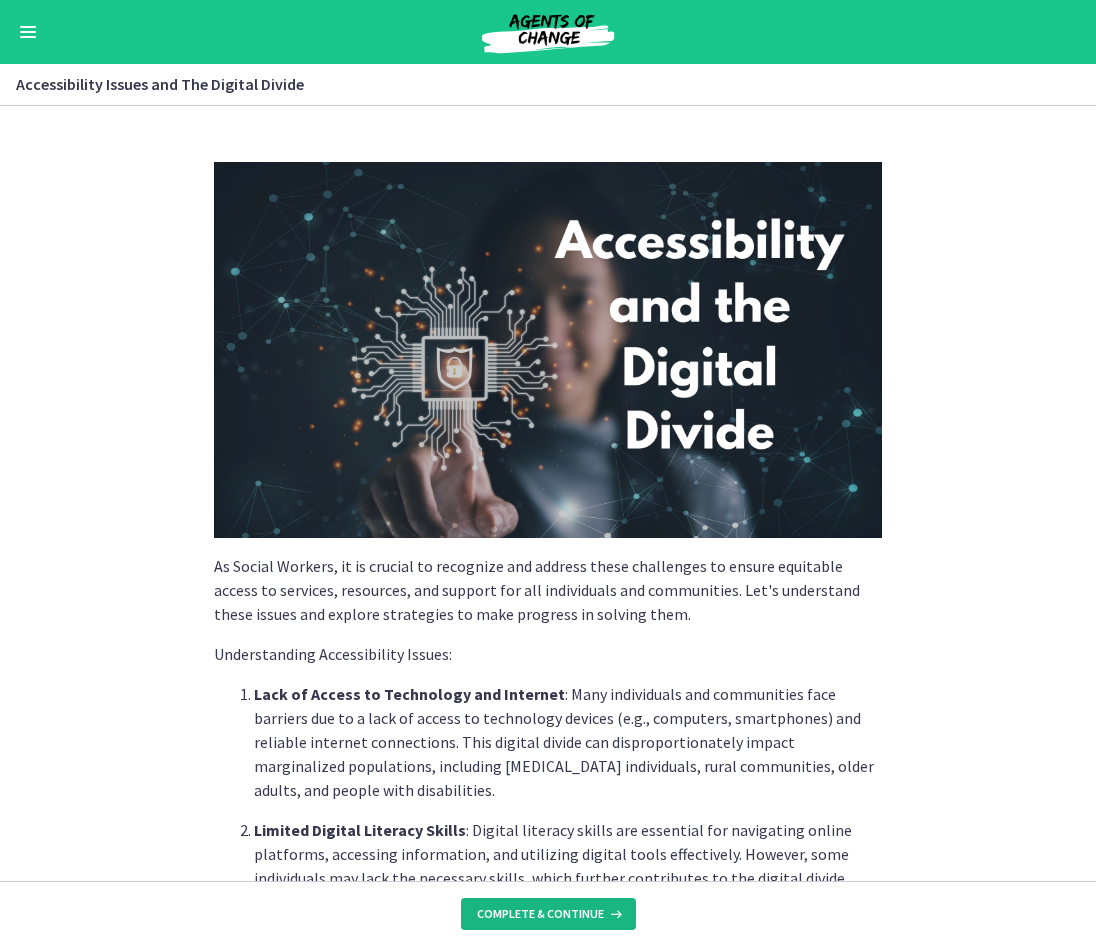 click on "Complete & continue" at bounding box center (540, 914) 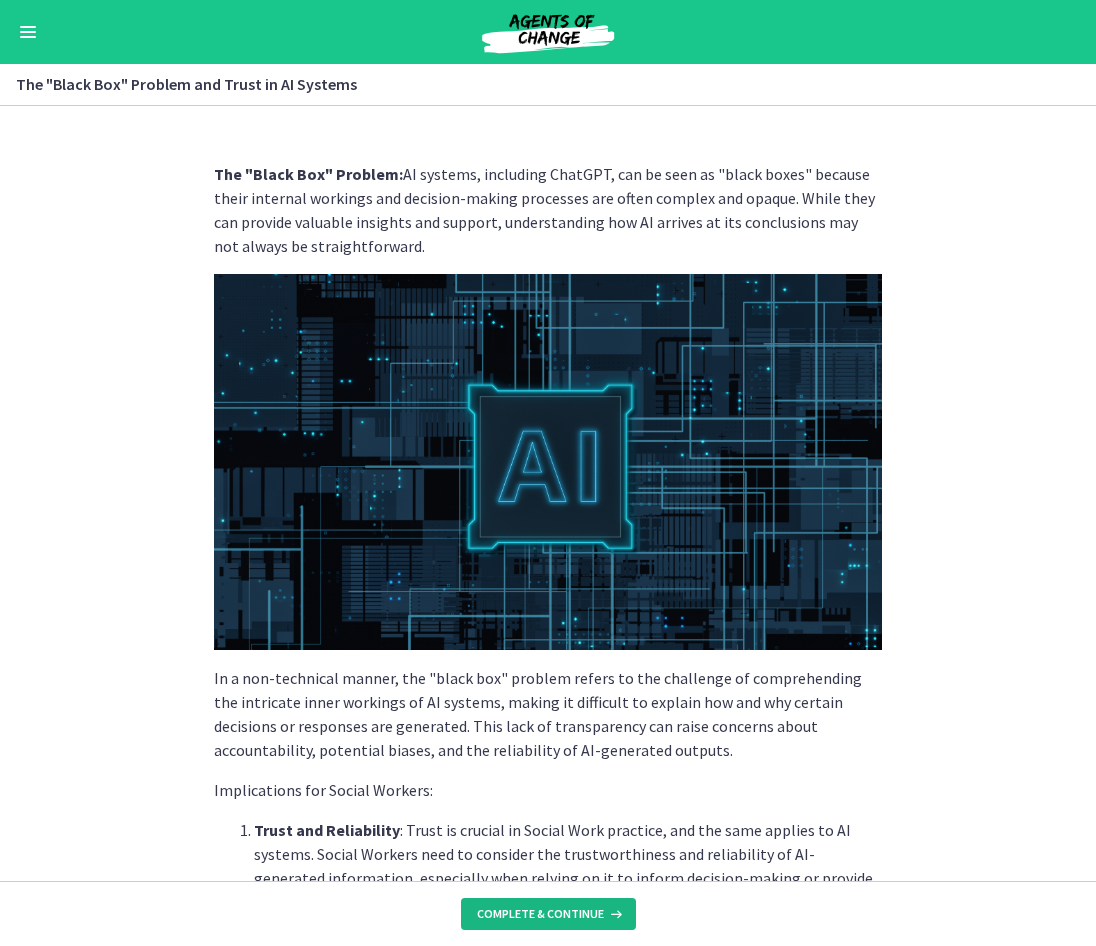 click on "Complete & continue" at bounding box center [540, 914] 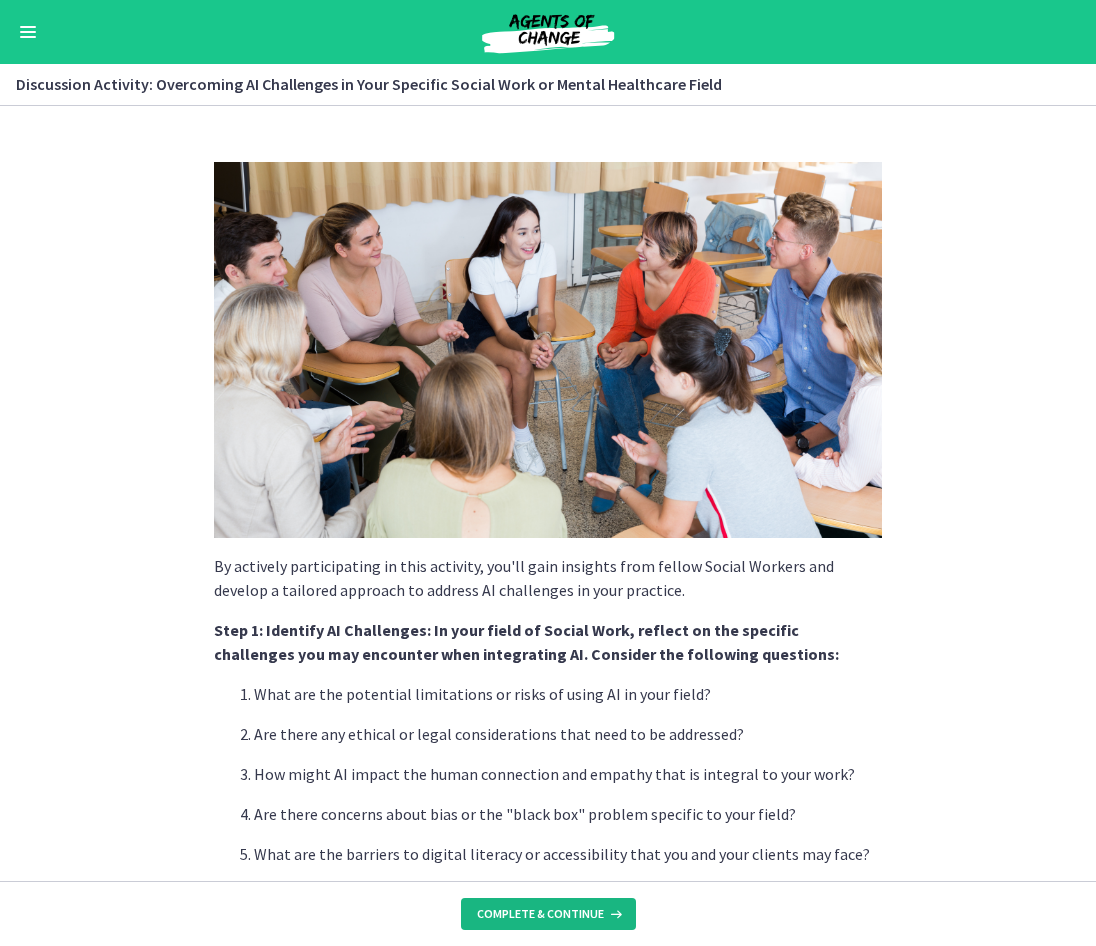 click on "Complete & continue" at bounding box center (540, 914) 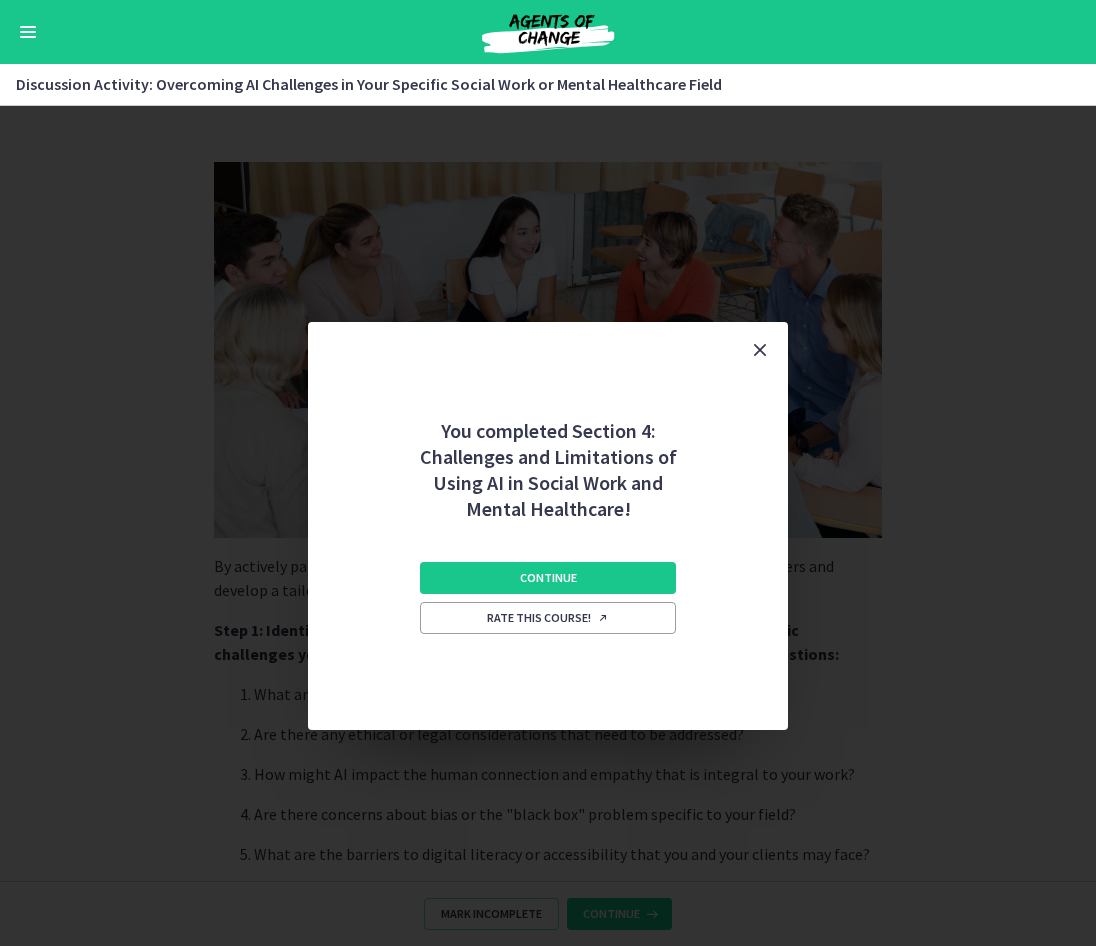 drag, startPoint x: 516, startPoint y: 478, endPoint x: 525, endPoint y: 521, distance: 43.931767 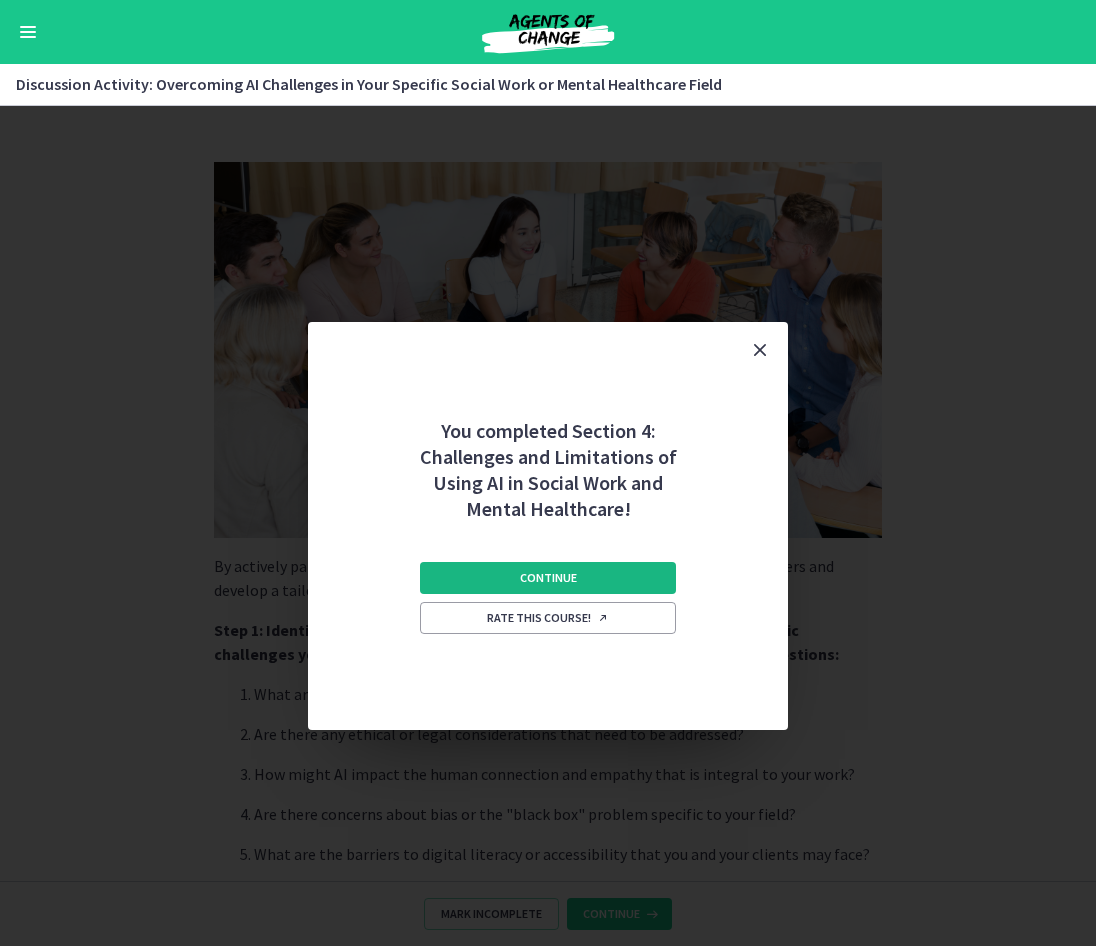 click on "Continue" at bounding box center (548, 578) 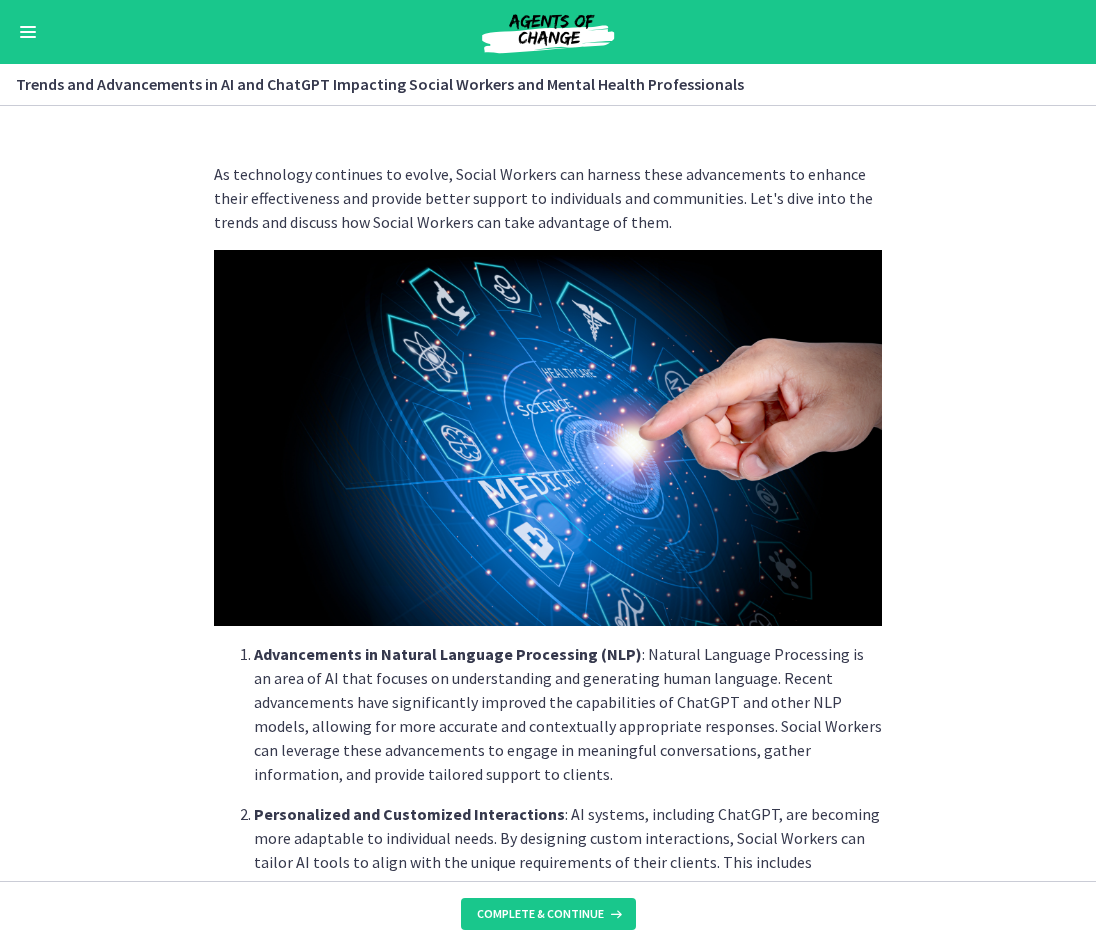 drag, startPoint x: 128, startPoint y: 534, endPoint x: 287, endPoint y: 660, distance: 202.87189 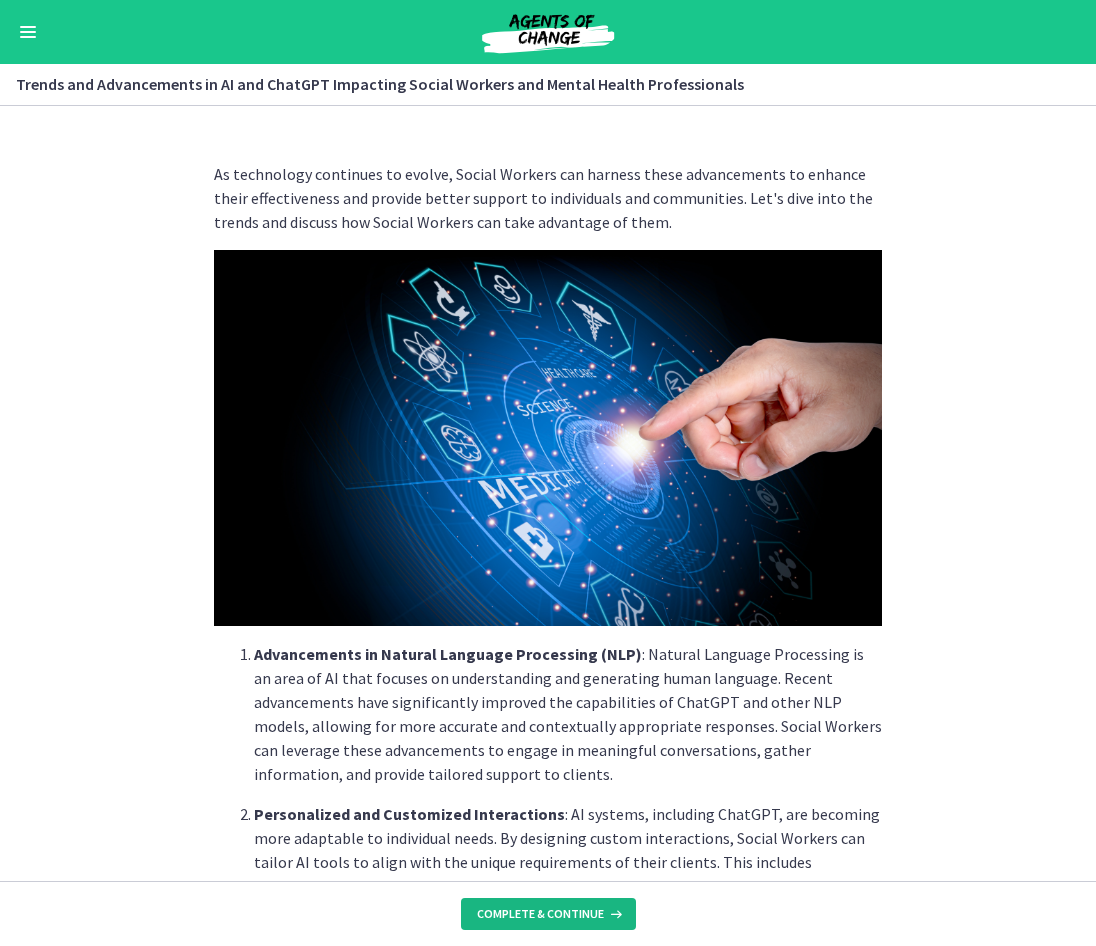 click on "Complete & continue" at bounding box center [540, 914] 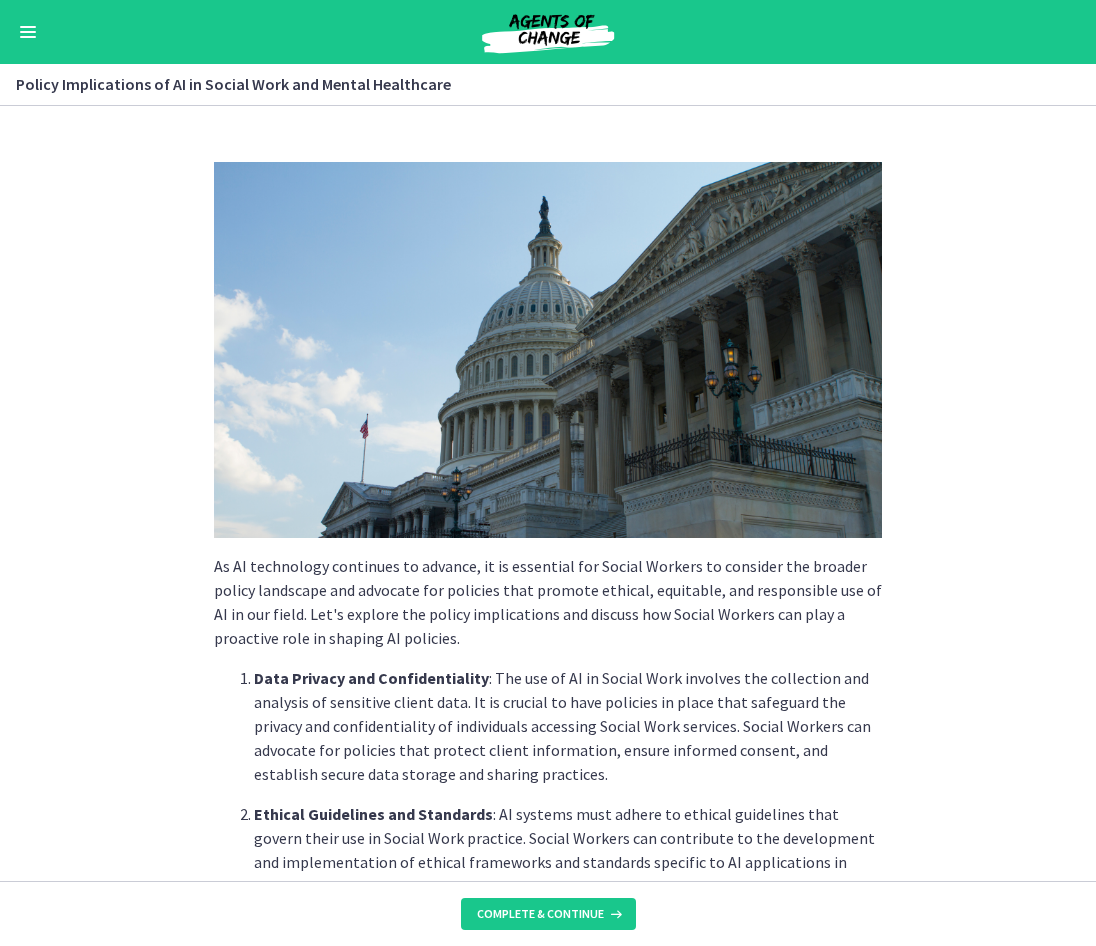 click on "As AI technology continues to advance, it is essential for Social Workers to consider the broader policy landscape and advocate for policies that promote ethical, equitable, and responsible use of AI in our field. Let's explore the policy implications and discuss how Social Workers can play a proactive role in shaping AI policies.
Data Privacy and Confidentiality : The use of AI in Social Work involves the collection and analysis of sensitive client data. It is crucial to have policies in place that safeguard the privacy and confidentiality of individuals accessing Social Work services. Social Workers can advocate for policies that protect client information, ensure informed consent, and establish secure data storage and sharing practices.
Ethical Guidelines and Standards
Equity and Inclusion
Training and Professional Development
Accountability and Transparency
Collaboration and Multi-sector Engagement
Social Workers can actively contribute to the policy development process by:" at bounding box center [548, 1294] 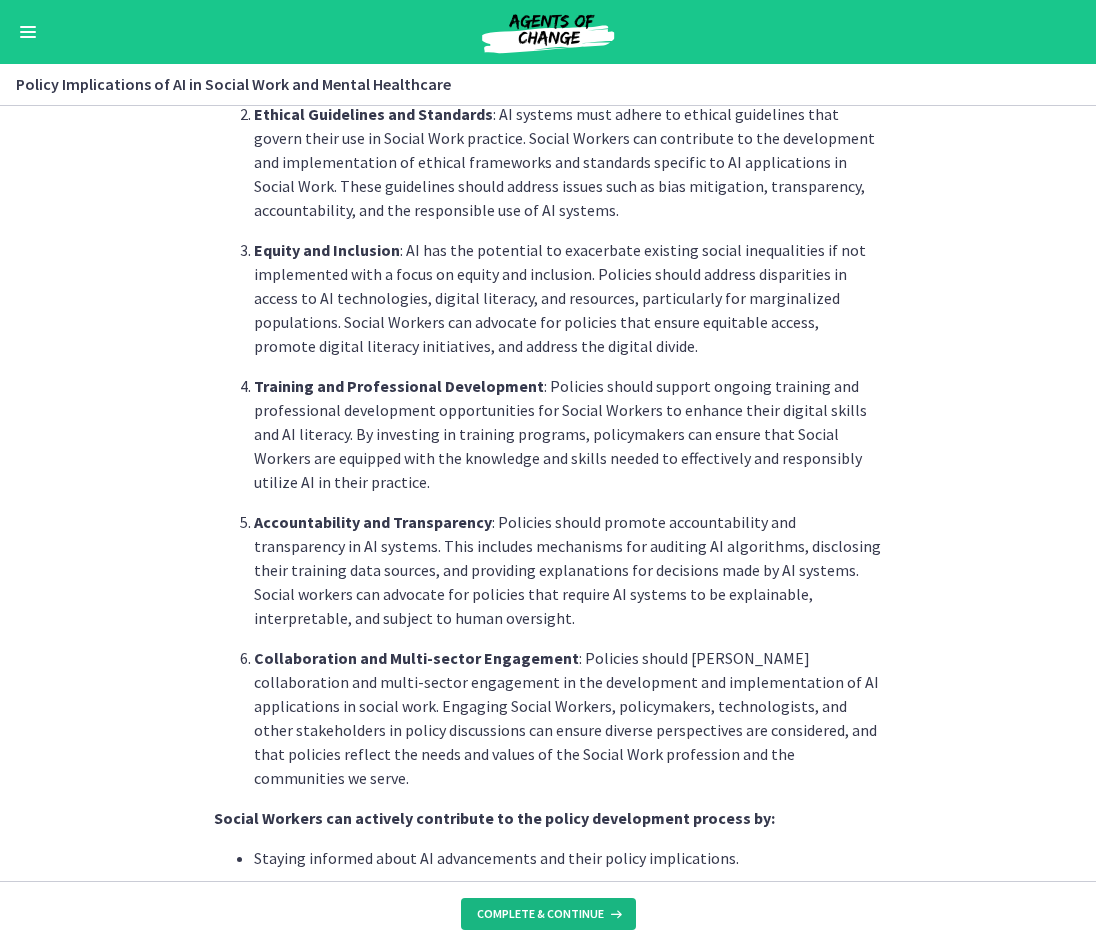 click on "Complete & continue" at bounding box center (540, 914) 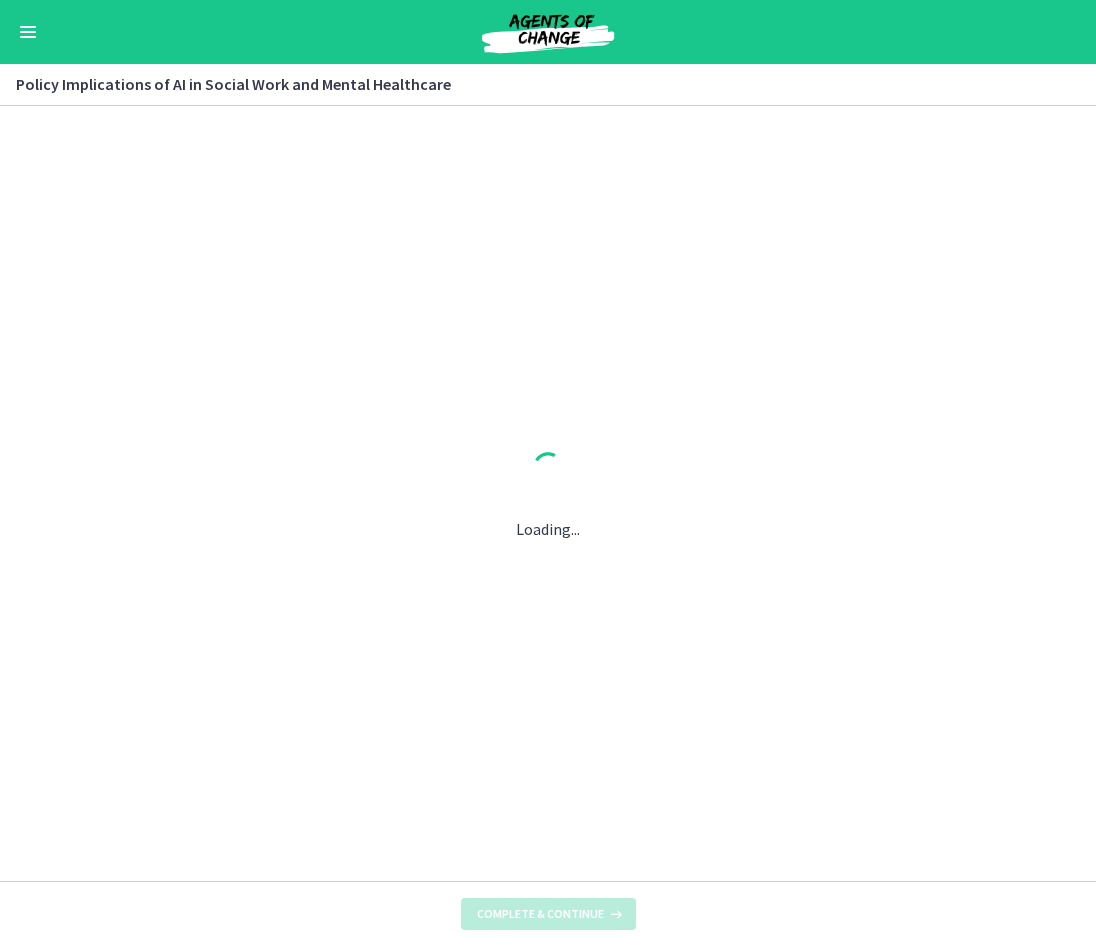 scroll, scrollTop: 0, scrollLeft: 0, axis: both 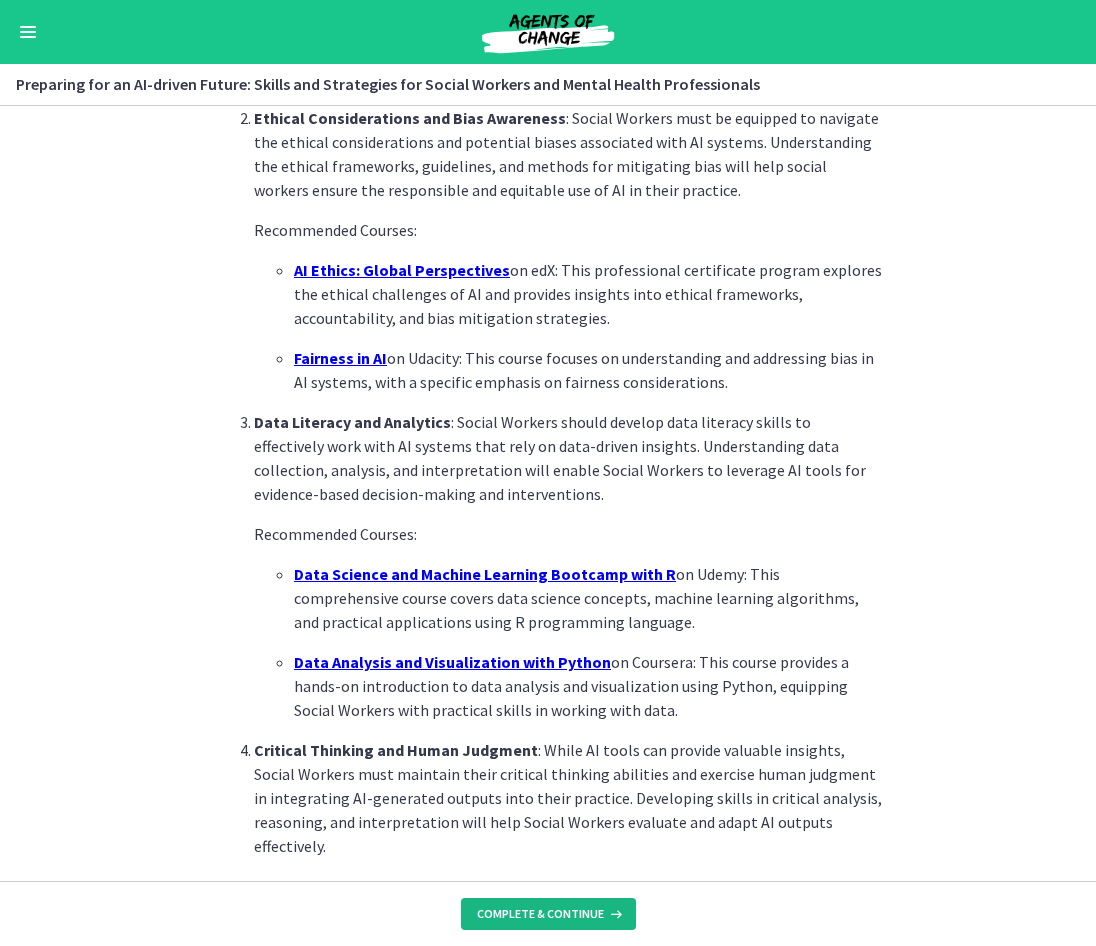 click on "Complete & continue" at bounding box center [540, 914] 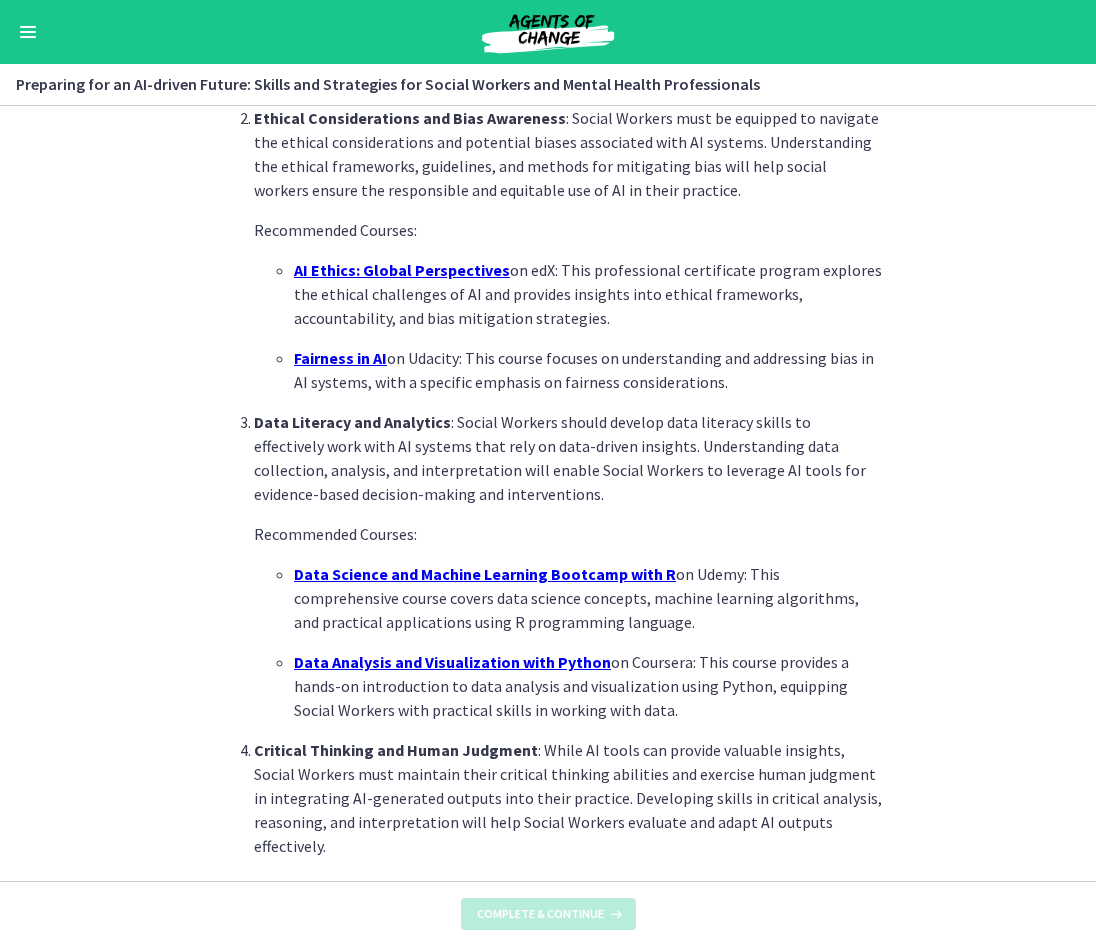 scroll, scrollTop: 0, scrollLeft: 0, axis: both 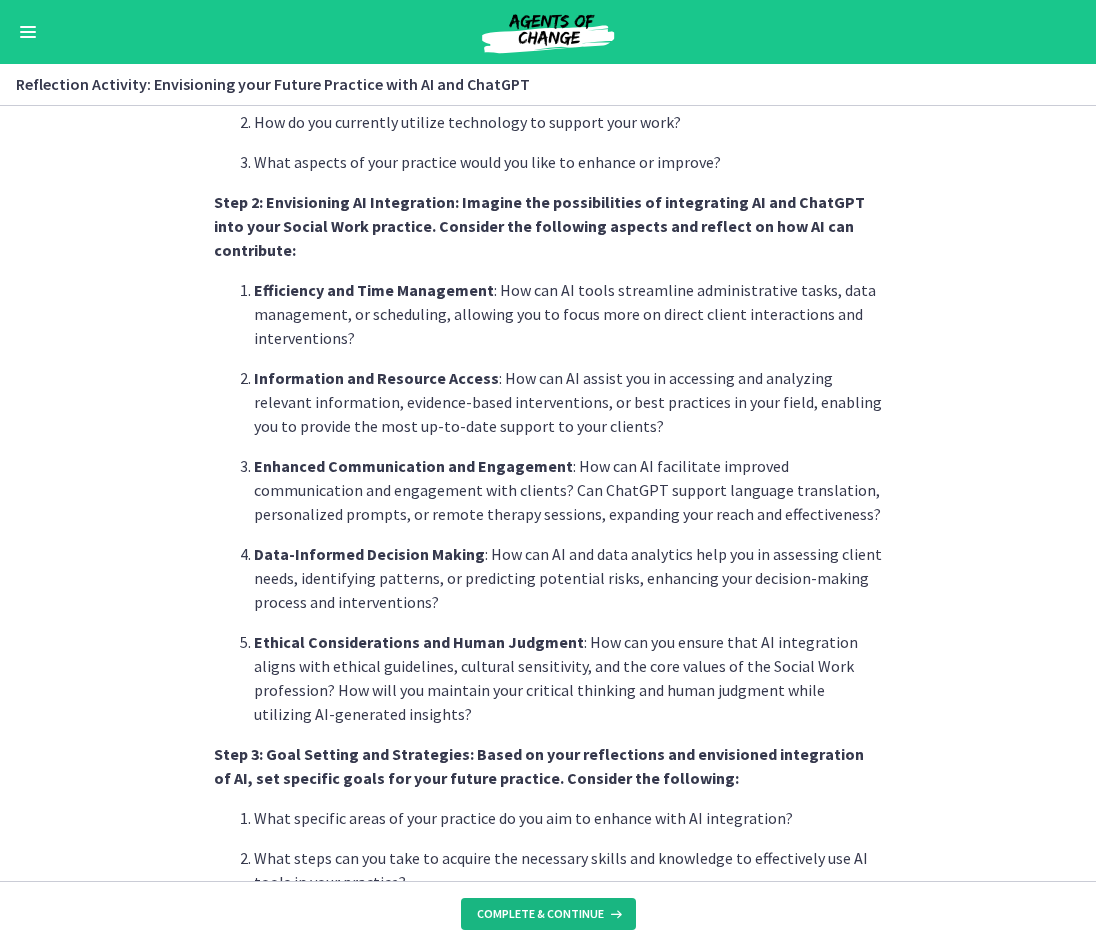 click on "Complete & continue" at bounding box center (548, 914) 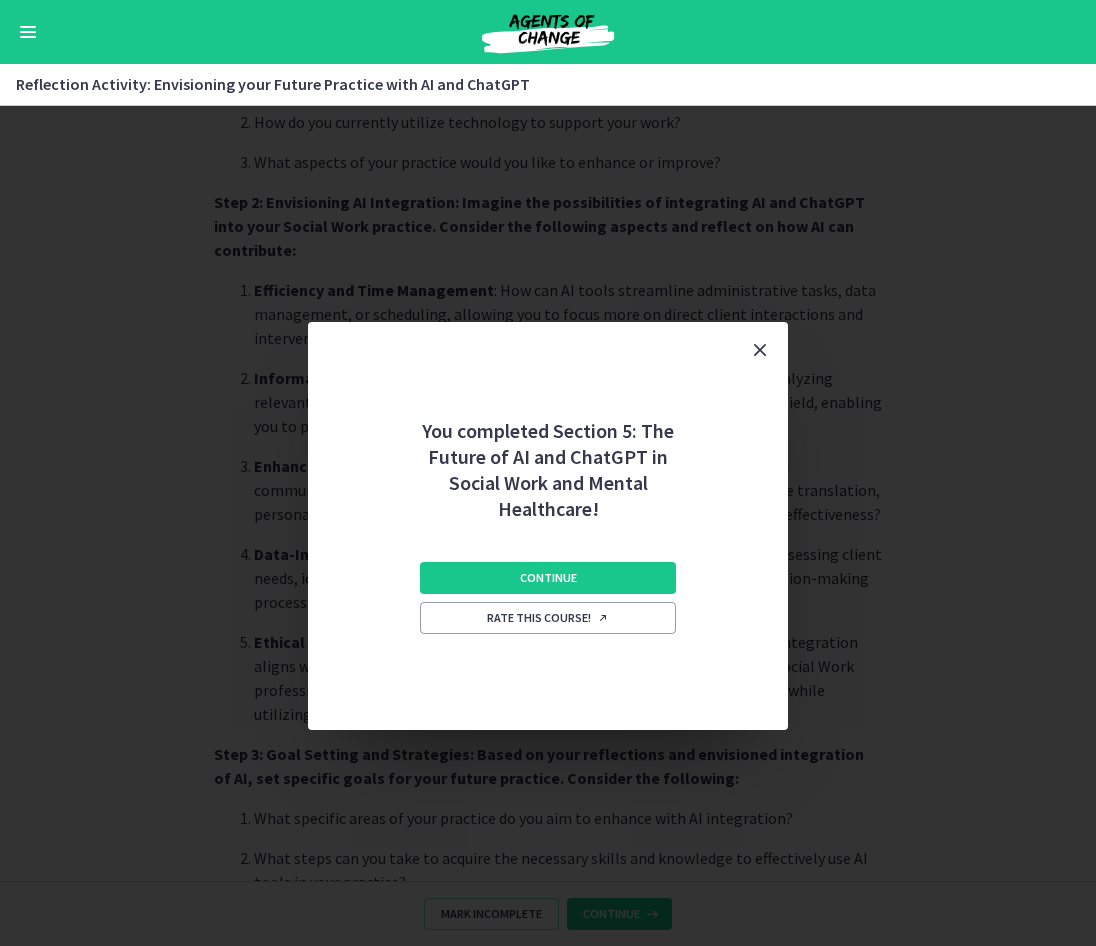 scroll, scrollTop: 1076, scrollLeft: 0, axis: vertical 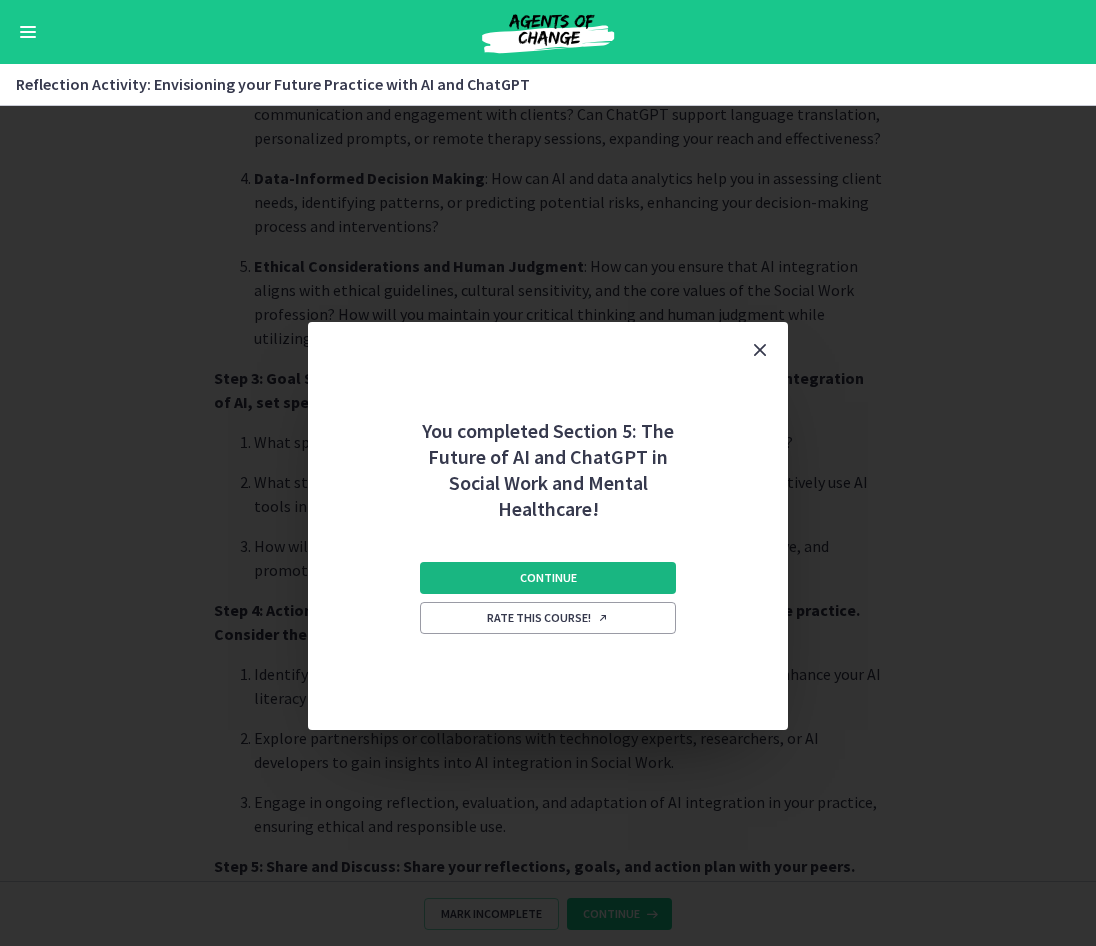 click on "Continue" at bounding box center [548, 578] 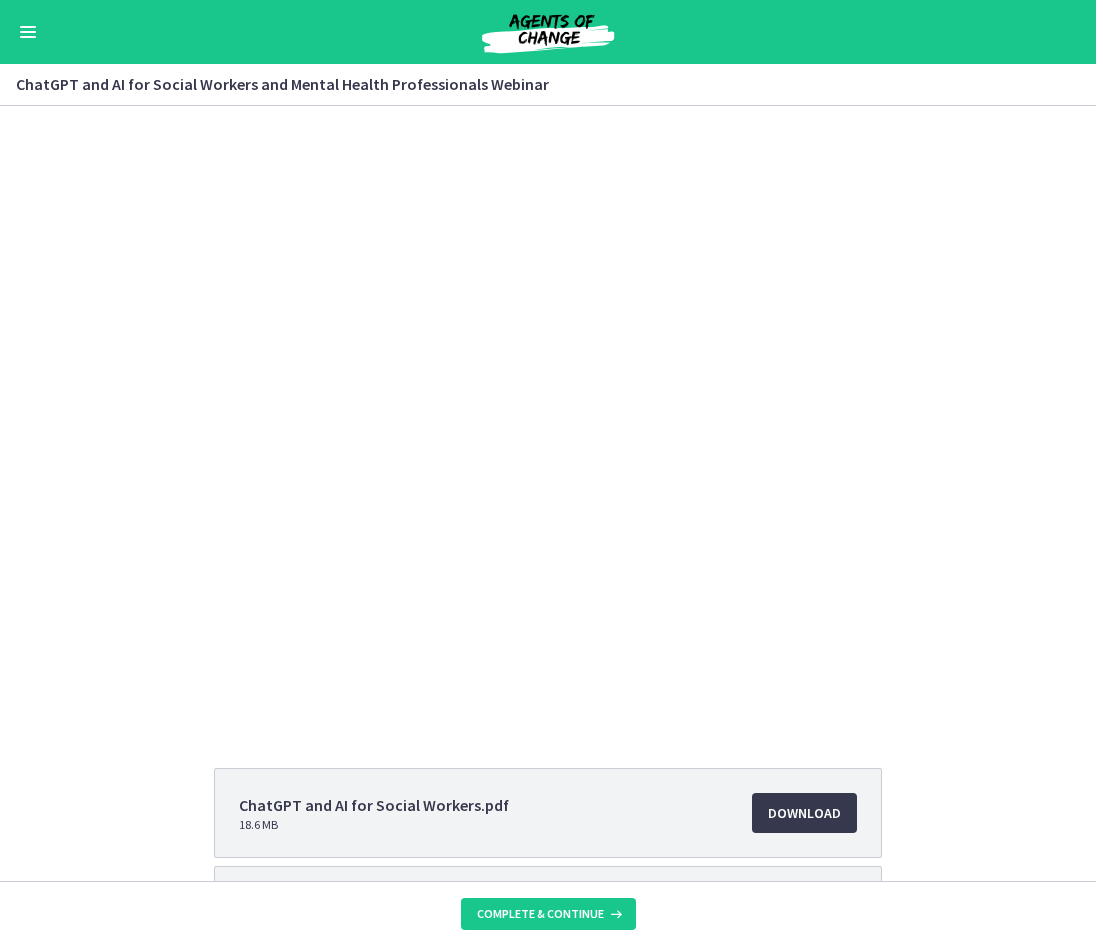 scroll, scrollTop: 171, scrollLeft: 0, axis: vertical 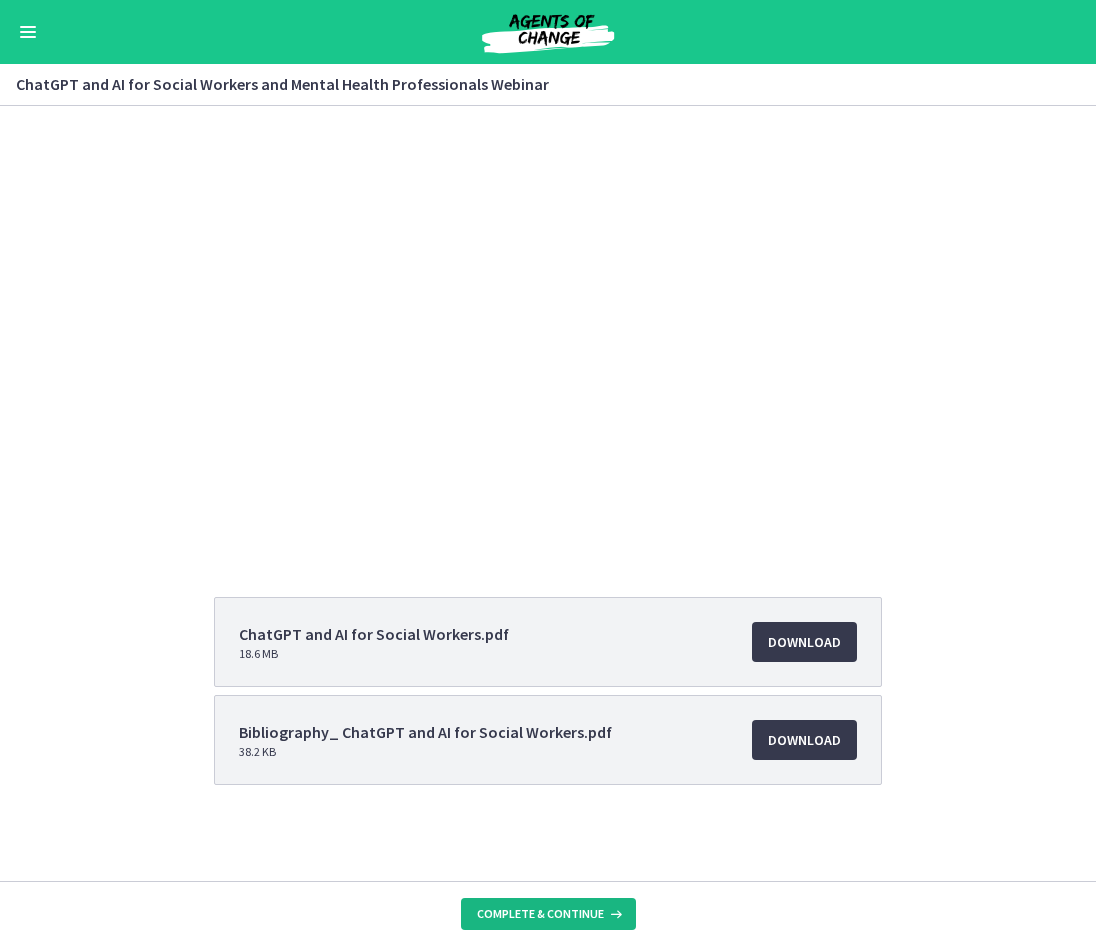 click on "Complete & continue" at bounding box center [540, 914] 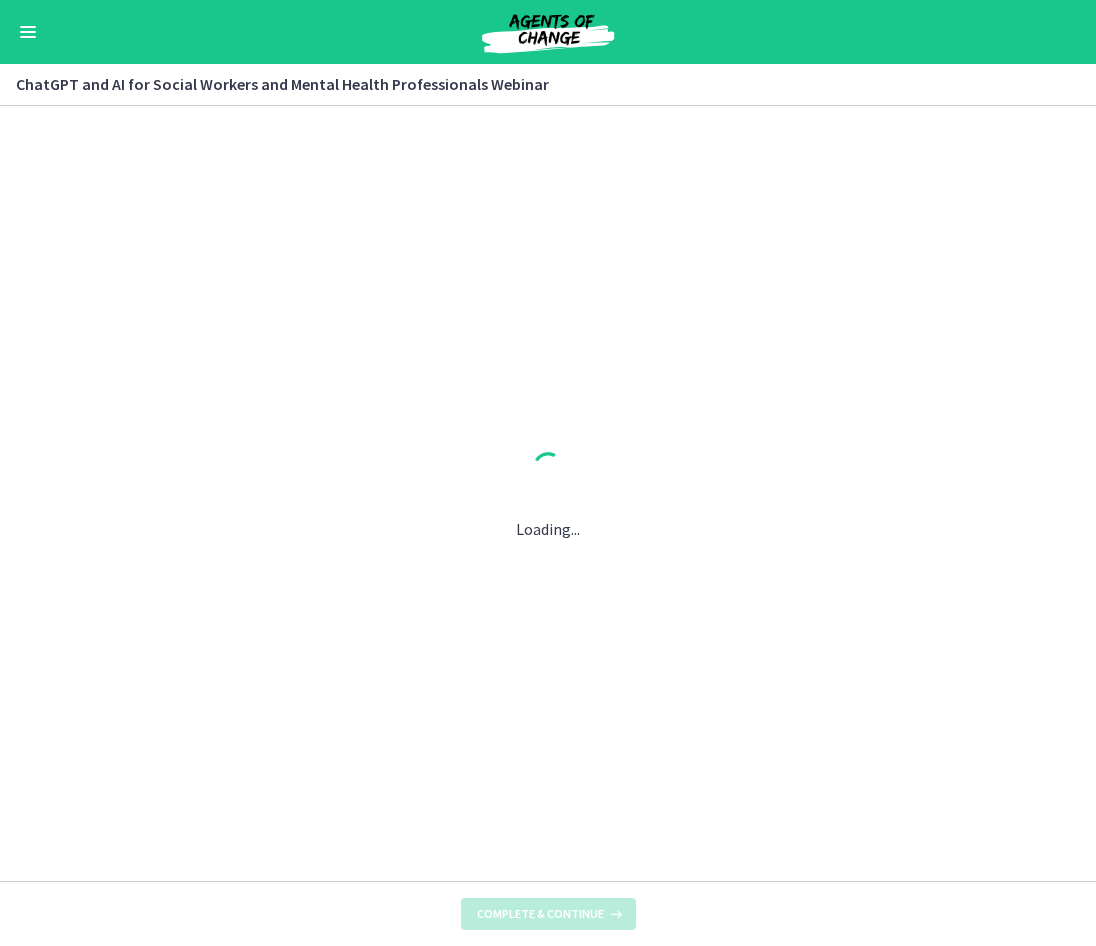 scroll, scrollTop: 0, scrollLeft: 0, axis: both 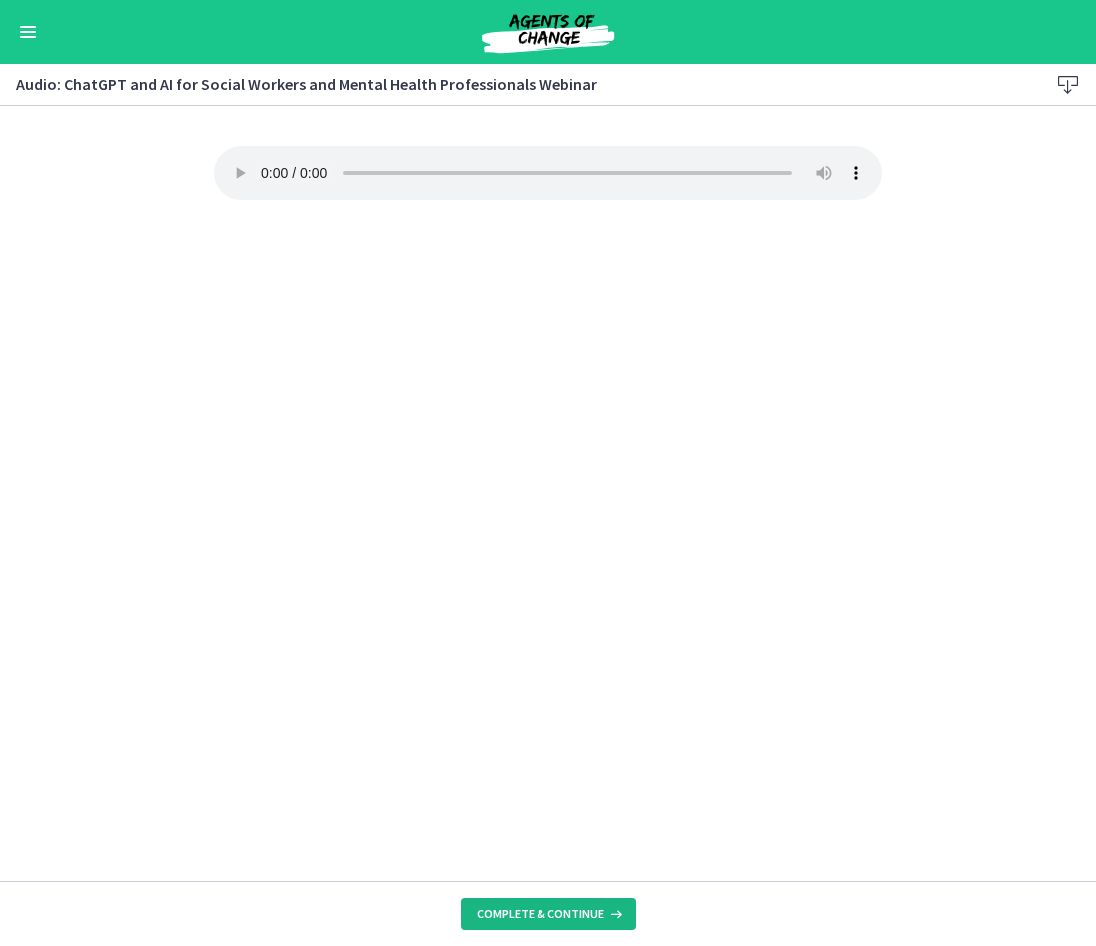 click on "Complete & continue" at bounding box center (540, 914) 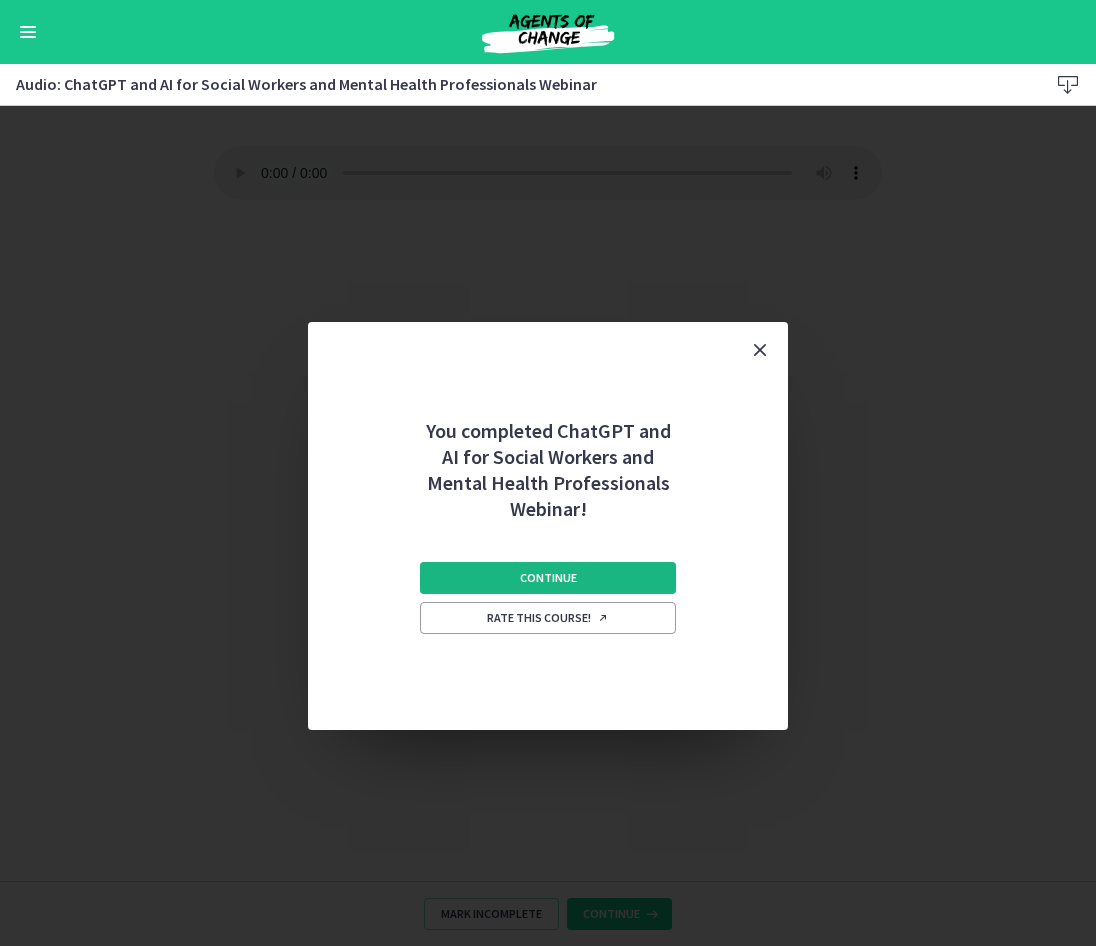 click on "Continue" at bounding box center (548, 578) 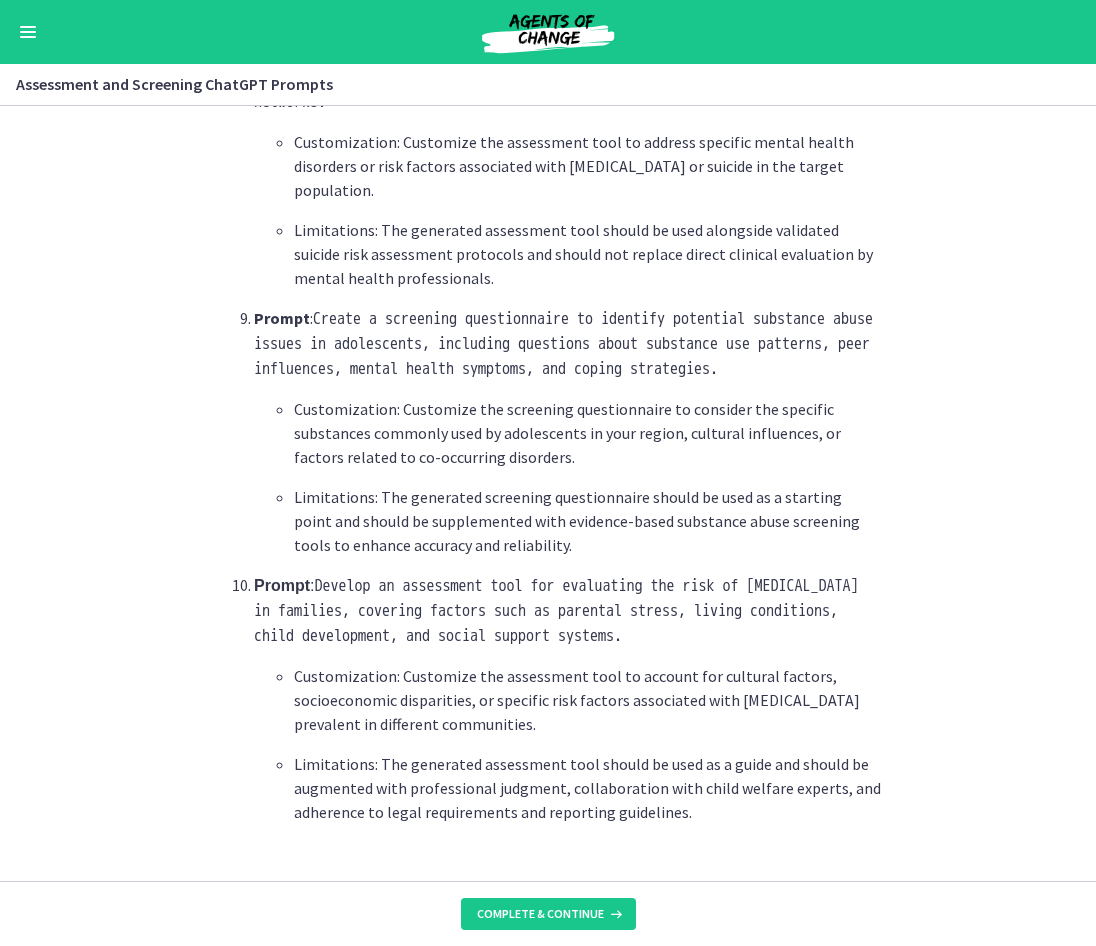 scroll, scrollTop: 2844, scrollLeft: 0, axis: vertical 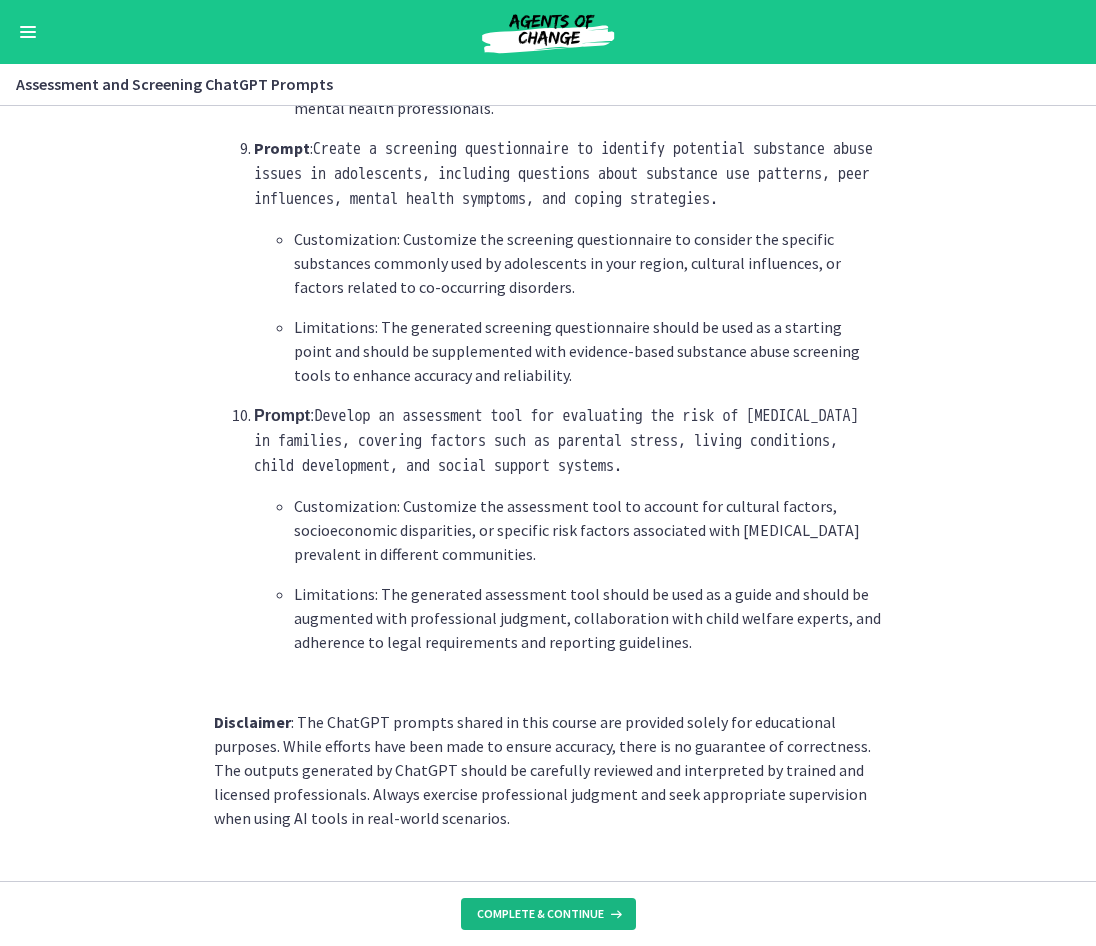 click on "Complete & continue" at bounding box center [540, 914] 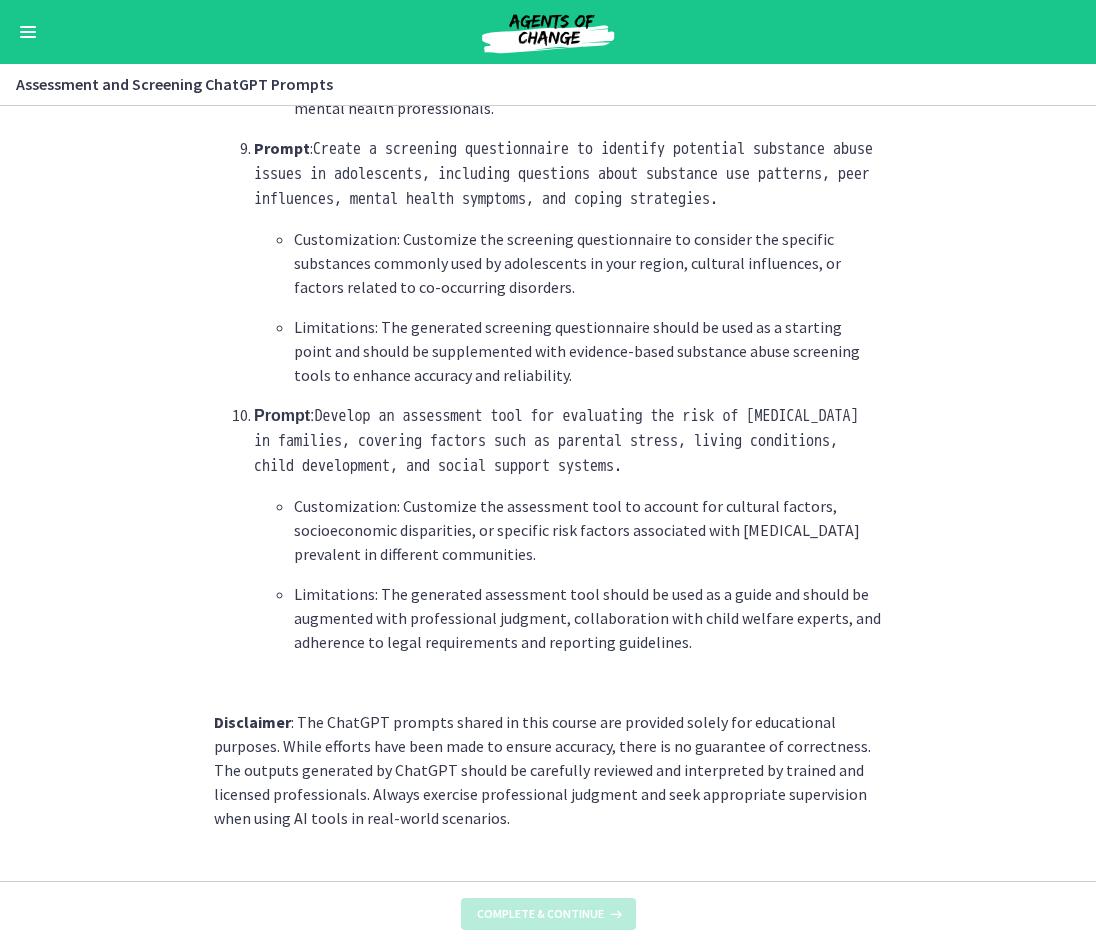 scroll, scrollTop: 0, scrollLeft: 0, axis: both 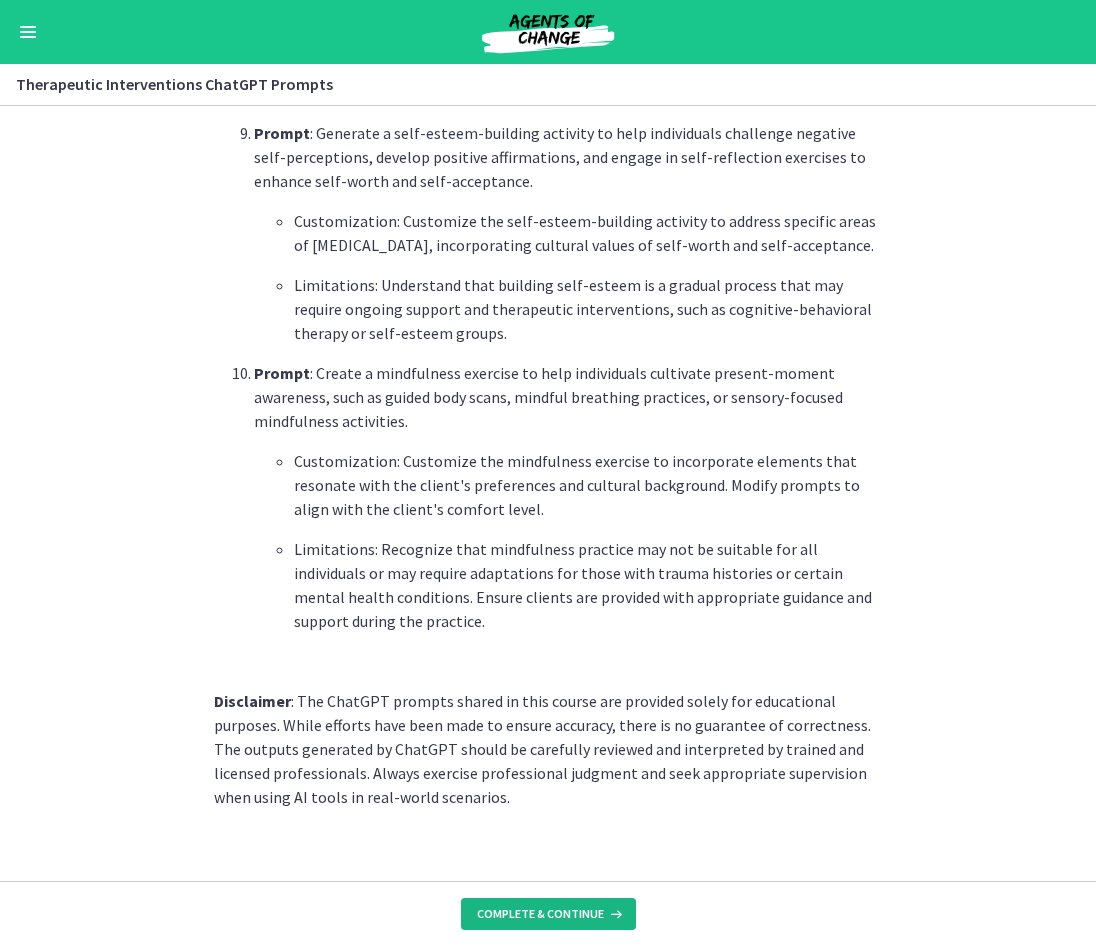 click on "Complete & continue" at bounding box center [540, 914] 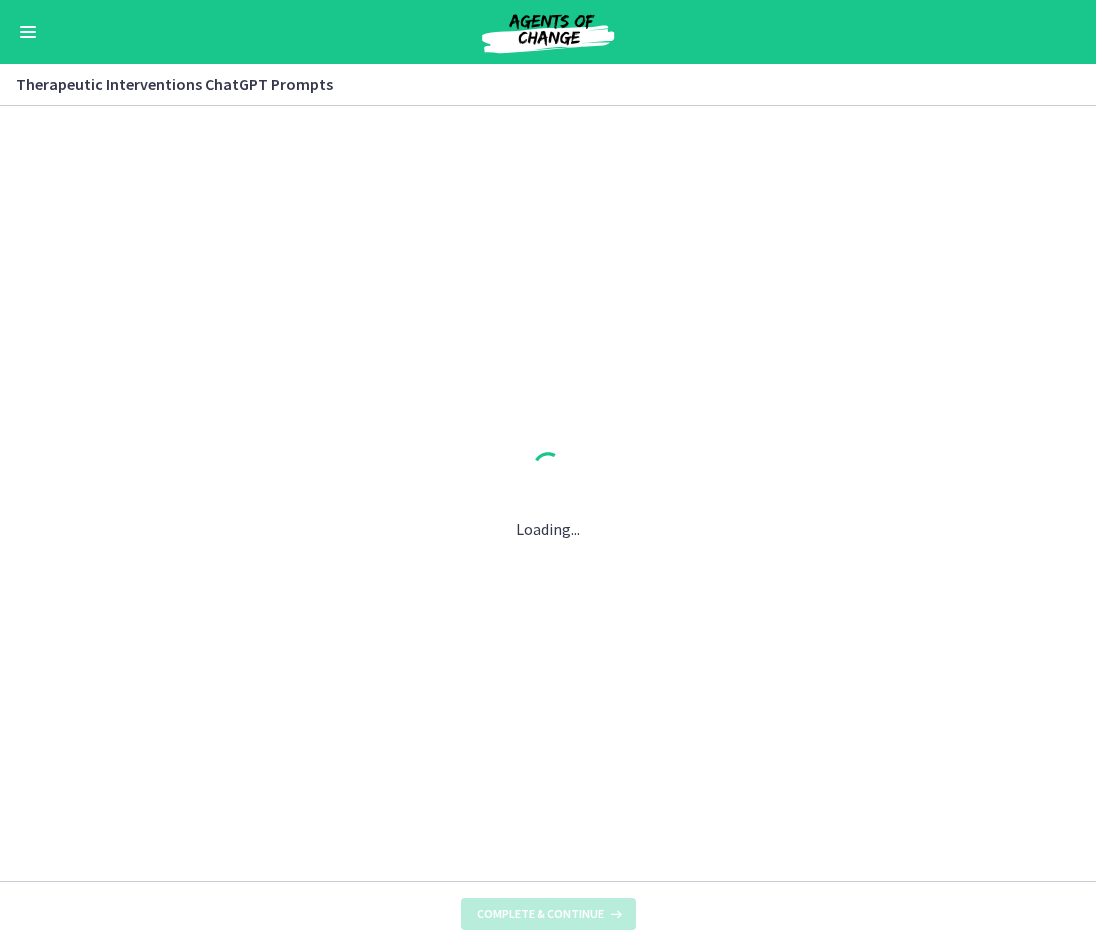 scroll, scrollTop: 0, scrollLeft: 0, axis: both 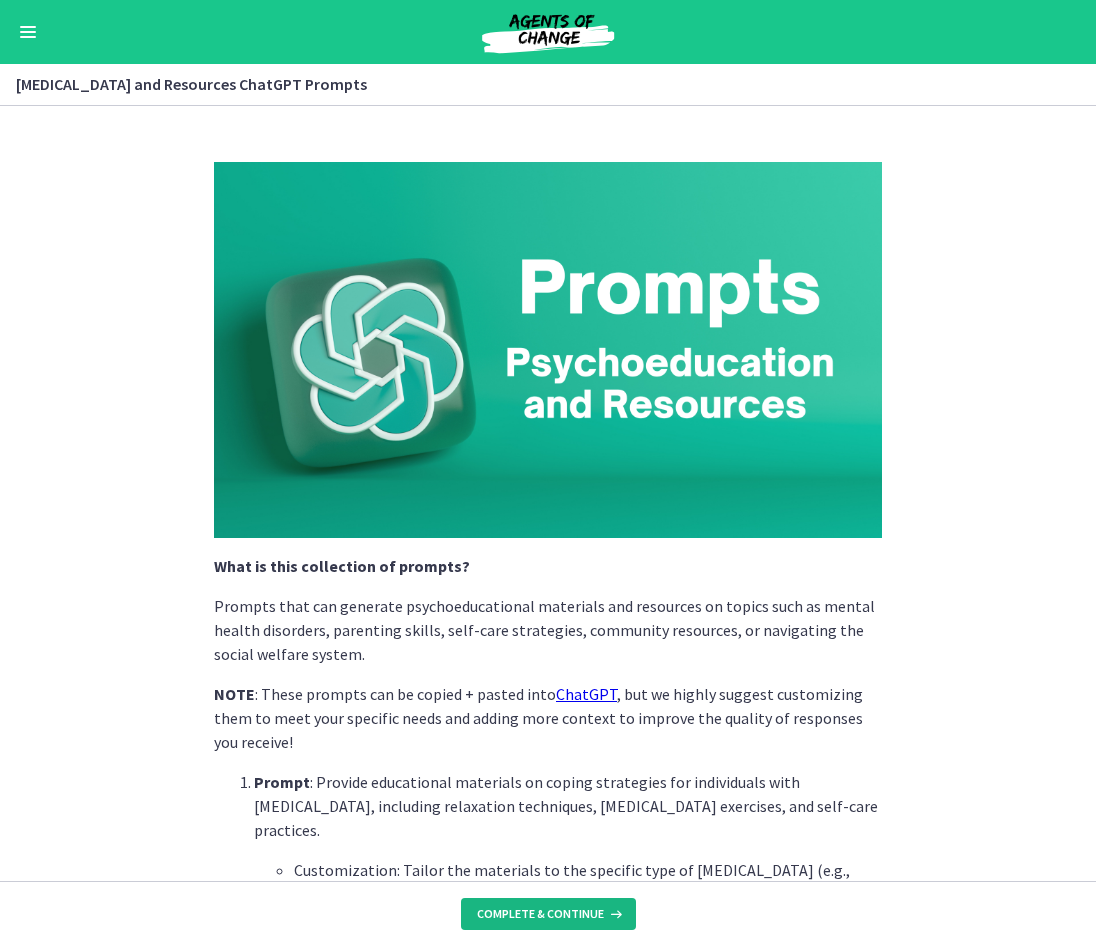 click on "Complete & continue" at bounding box center (540, 914) 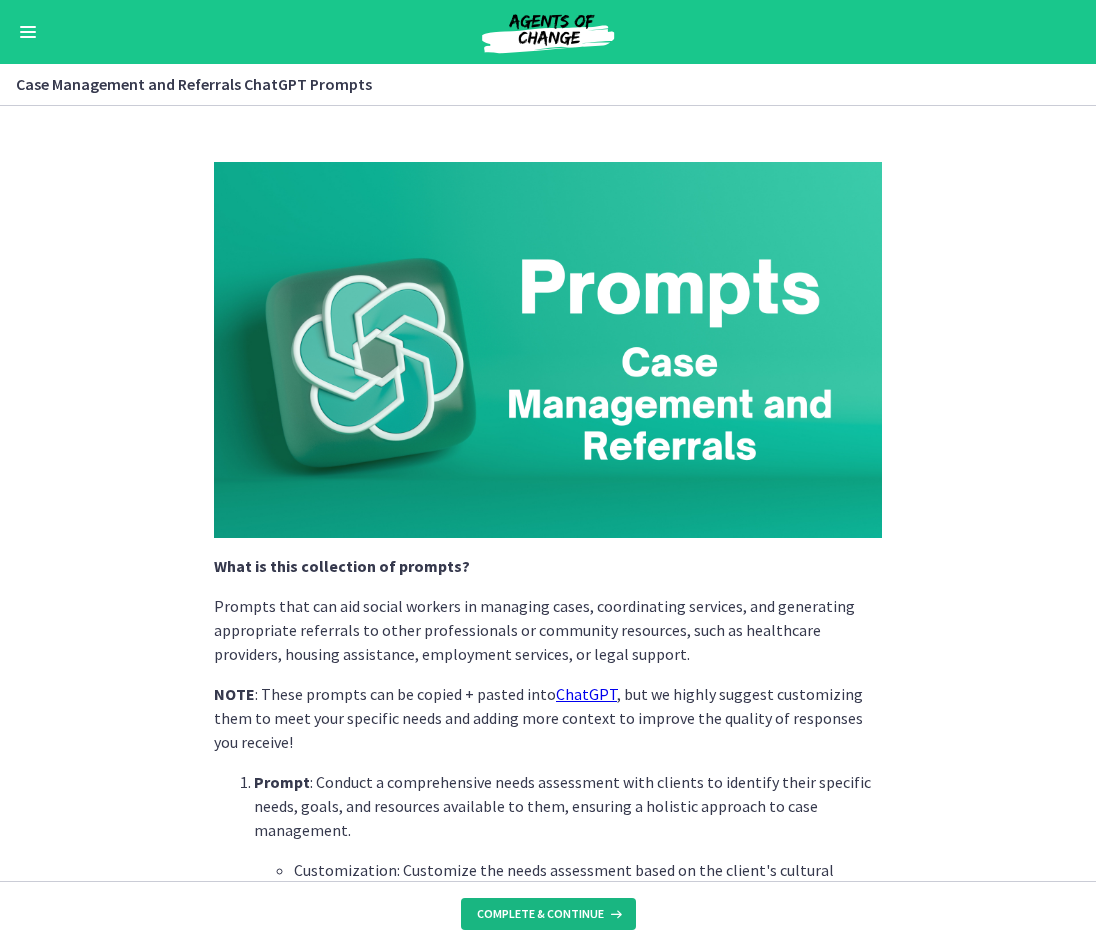 click on "Complete & continue" at bounding box center [540, 914] 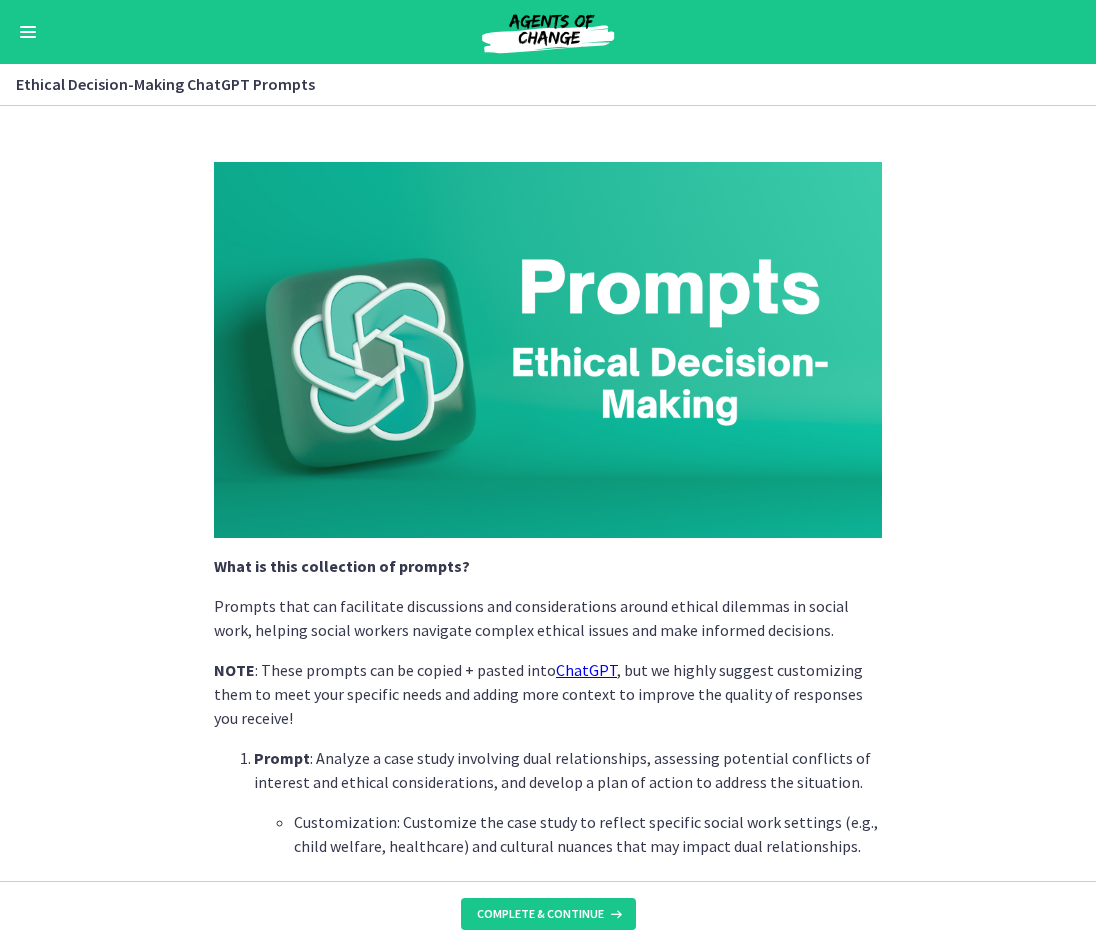 click on "Complete & continue" at bounding box center (548, 913) 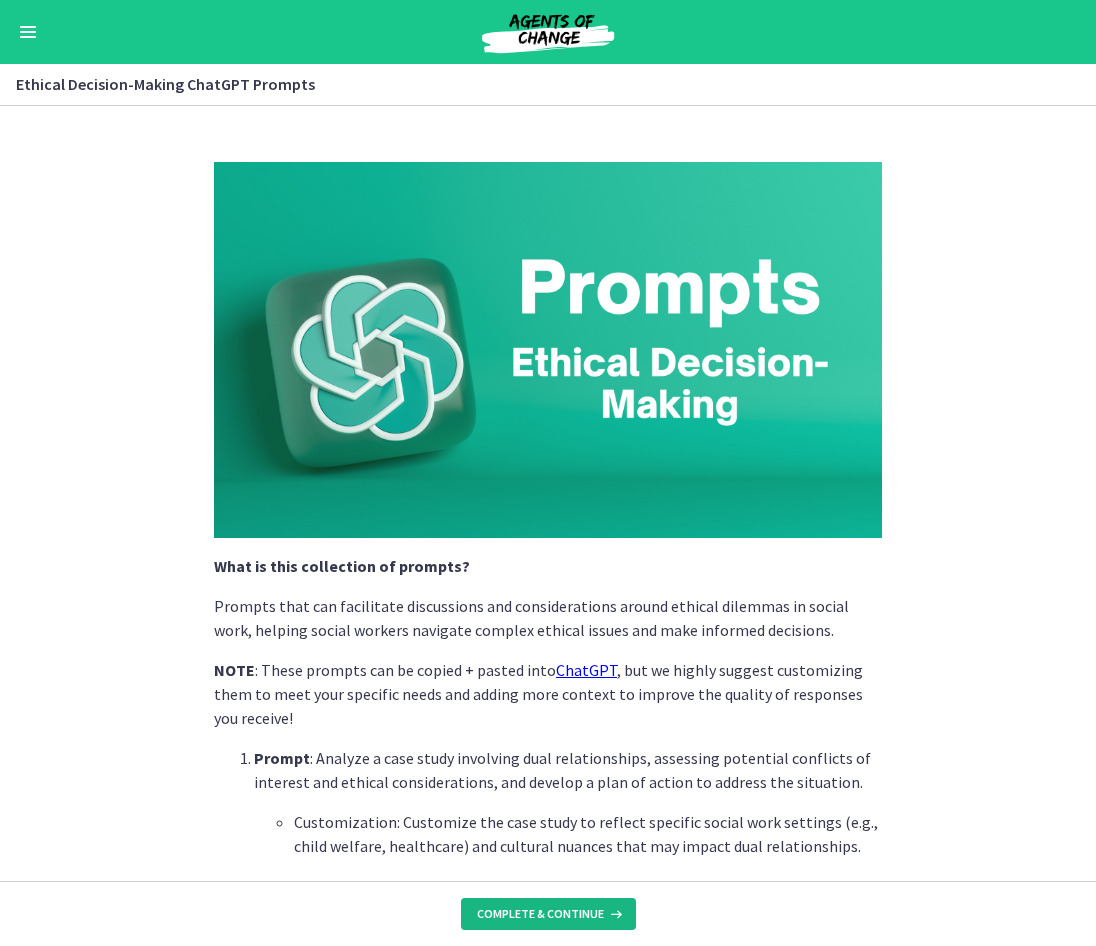 click on "Complete & continue" at bounding box center [540, 914] 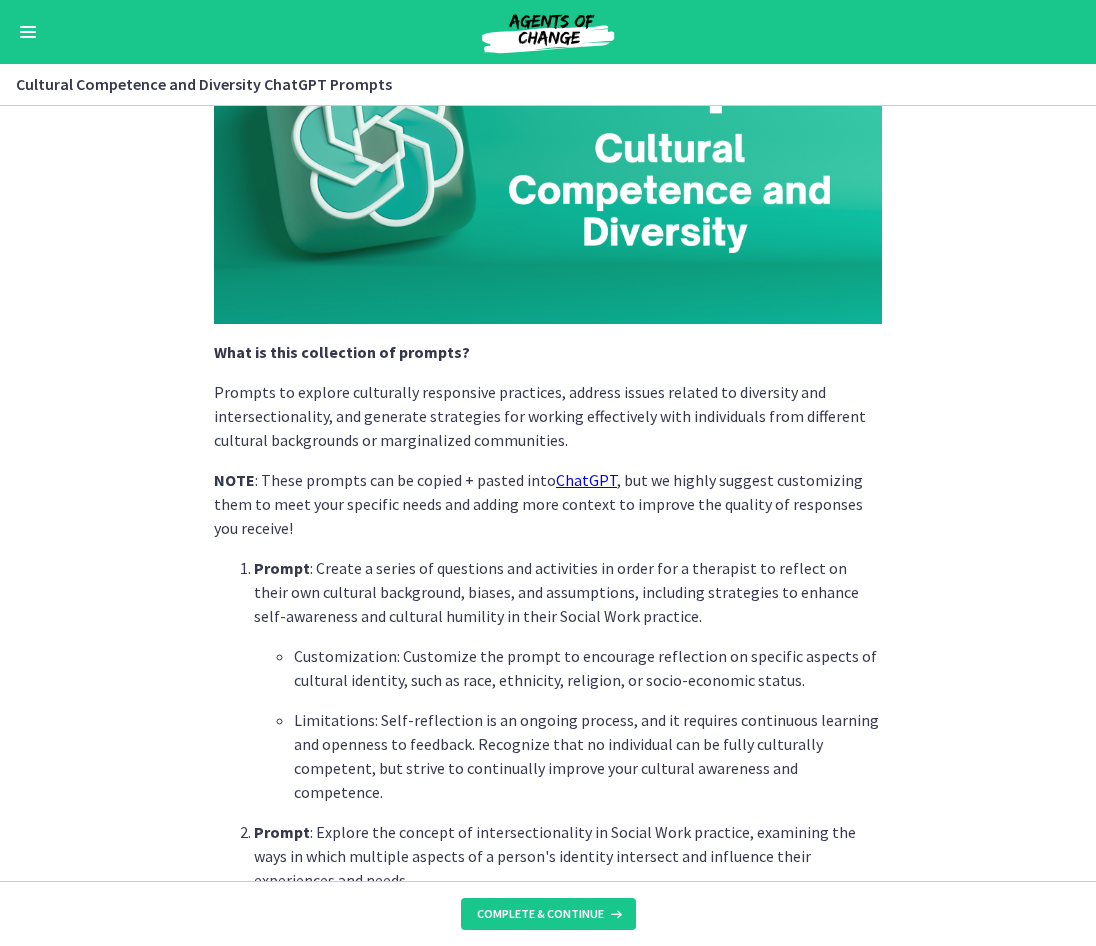 scroll, scrollTop: 500, scrollLeft: 0, axis: vertical 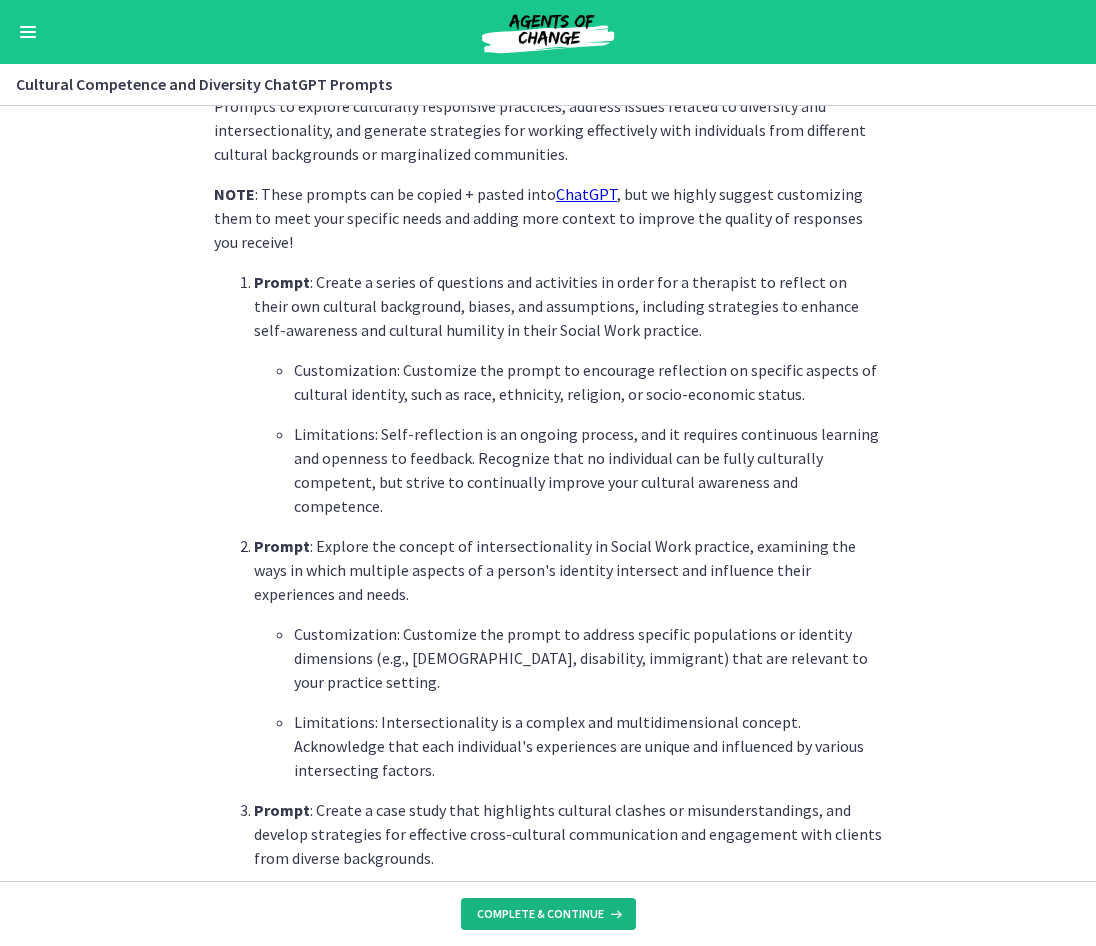 click on "Complete & continue" at bounding box center (548, 914) 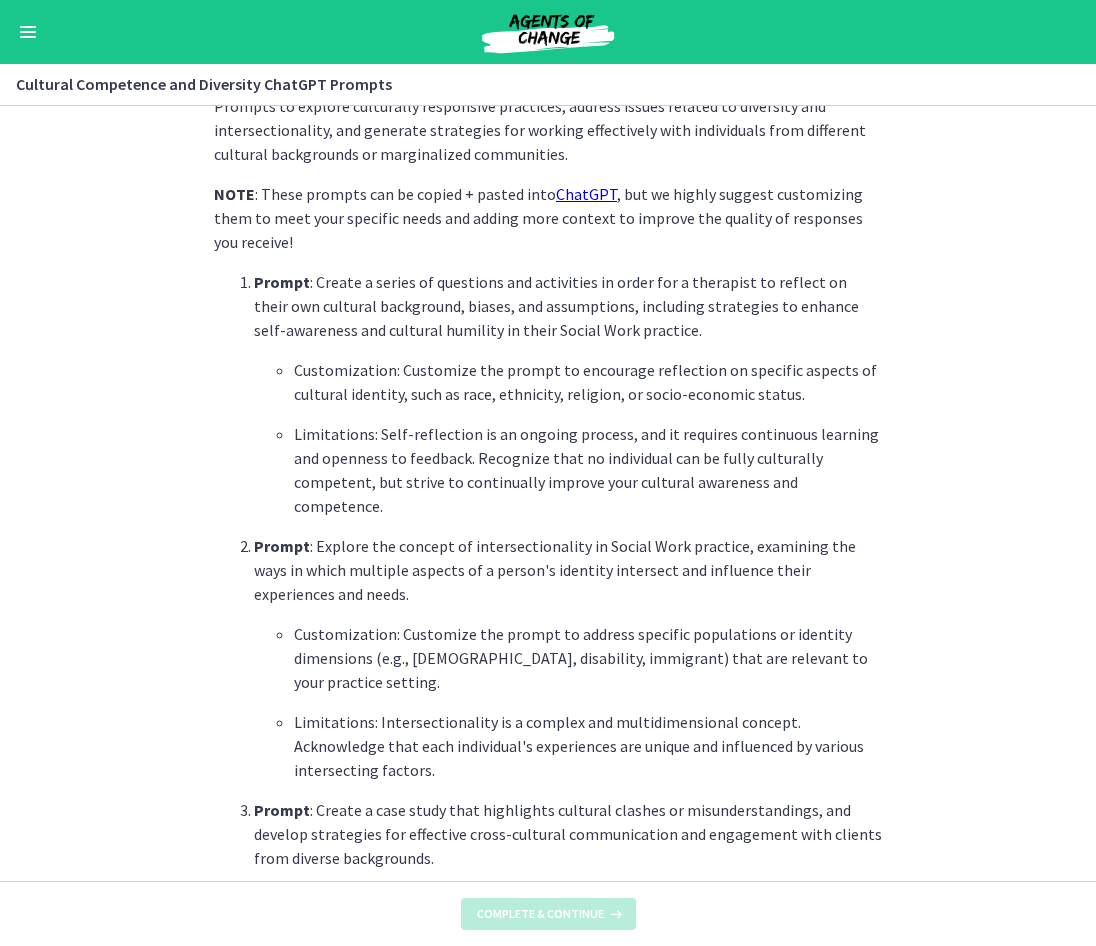scroll, scrollTop: 0, scrollLeft: 0, axis: both 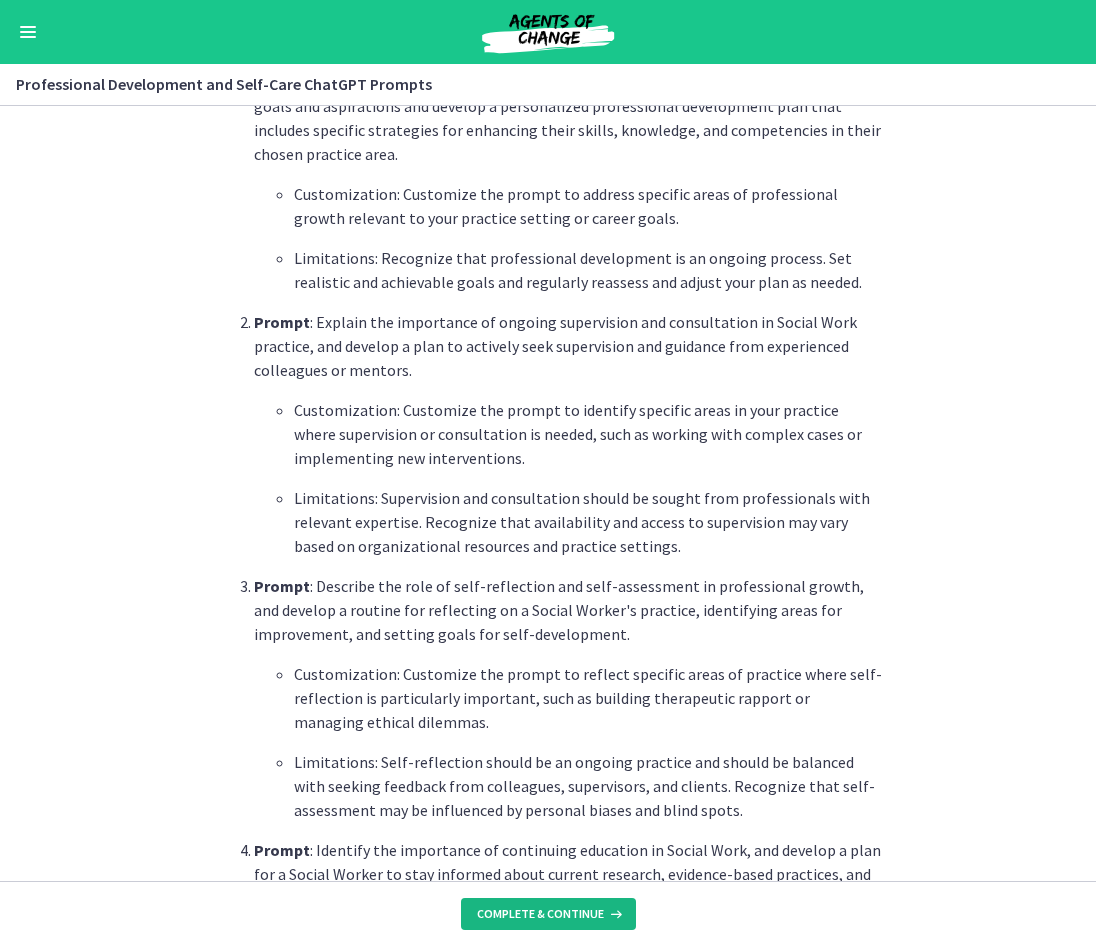 click on "Complete & continue" at bounding box center (540, 914) 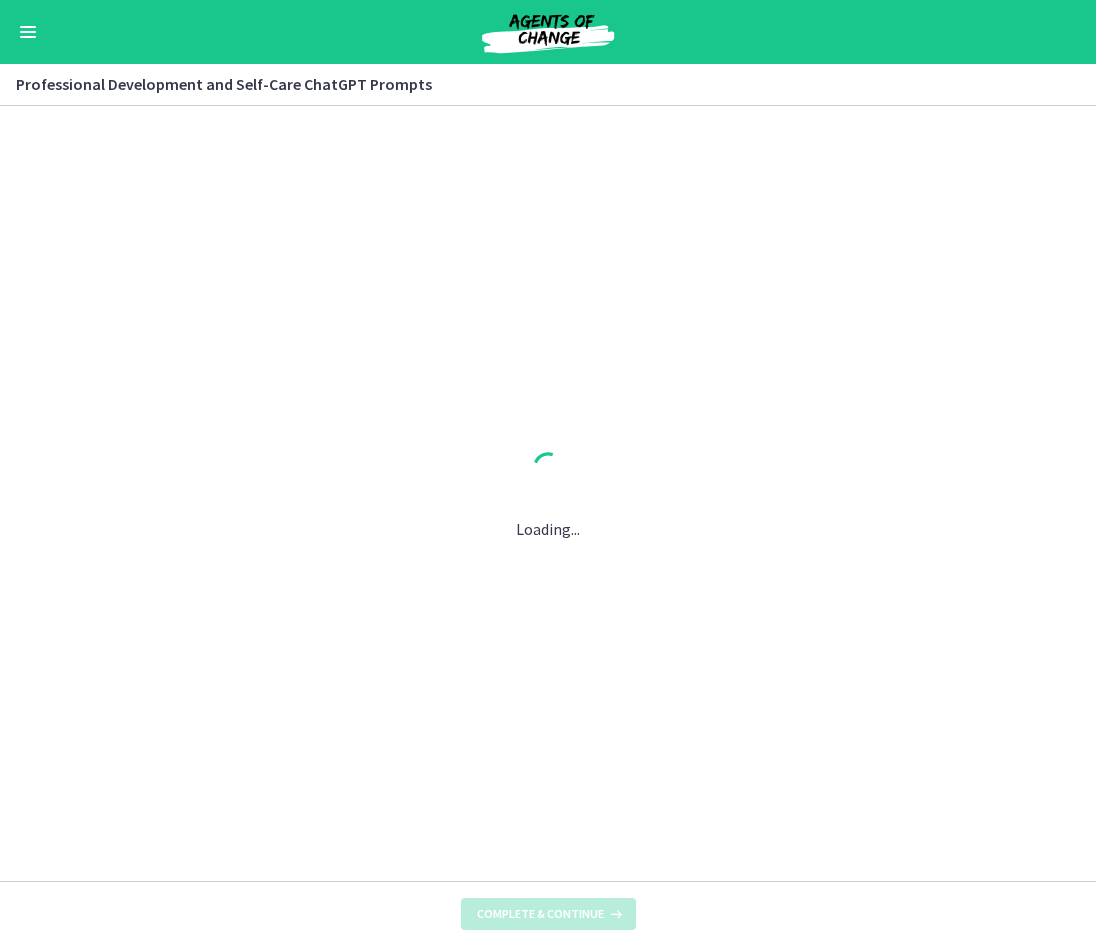scroll, scrollTop: 0, scrollLeft: 0, axis: both 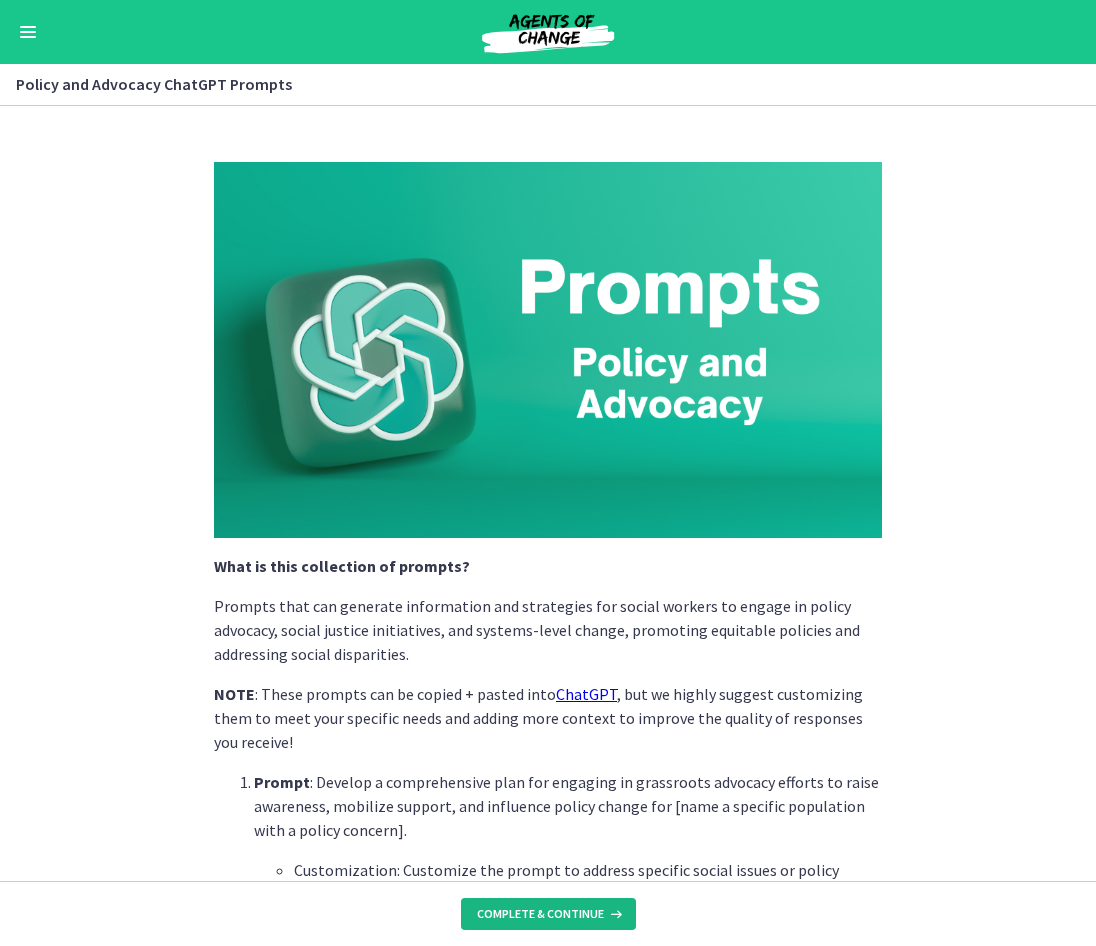 click on "Complete & continue" at bounding box center [548, 914] 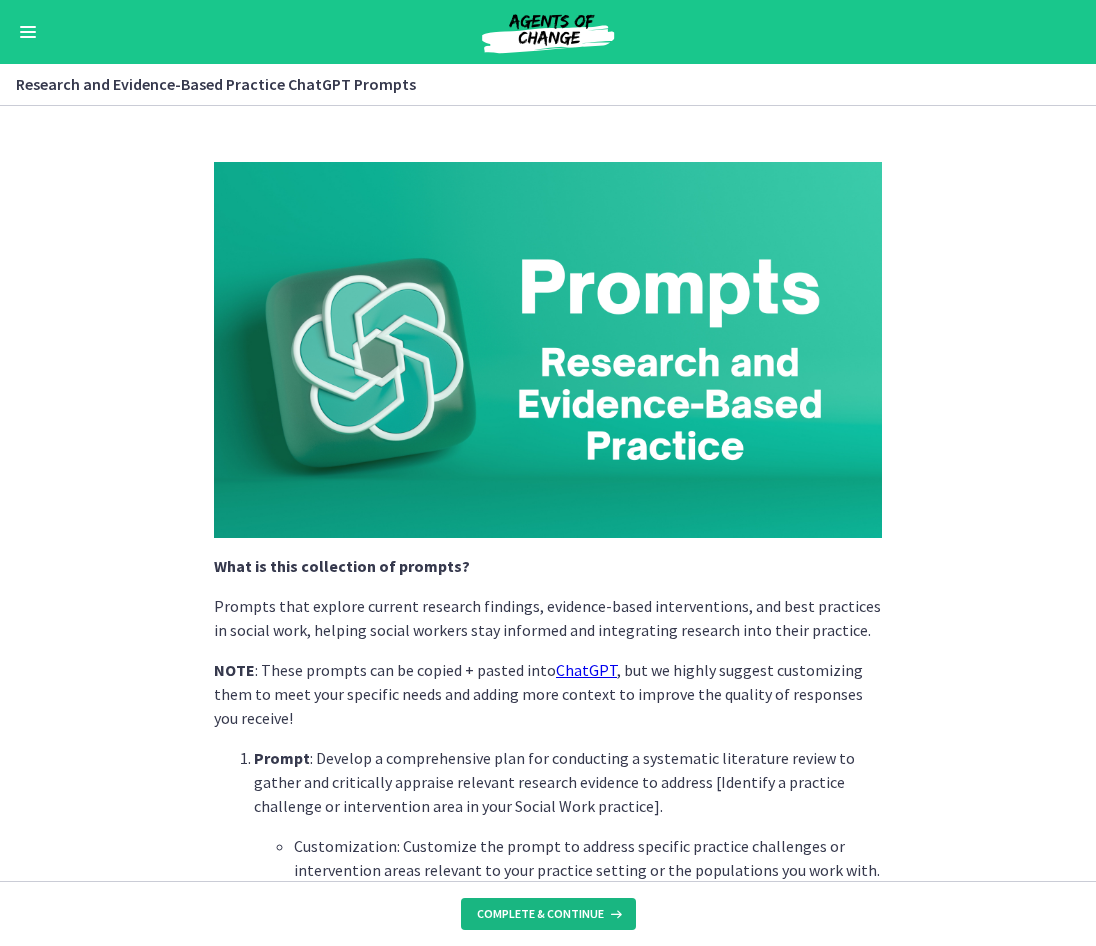 click on "Complete & continue" at bounding box center (540, 914) 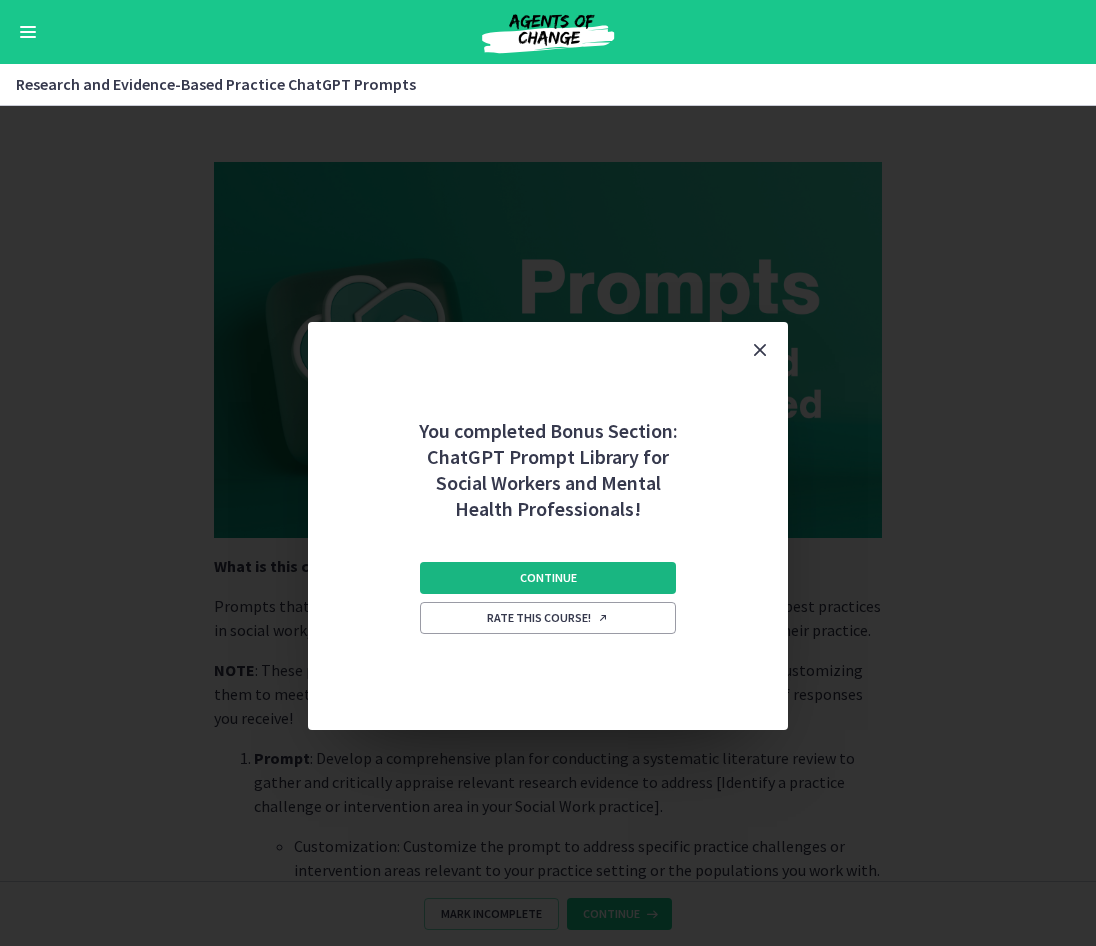 click on "Continue" at bounding box center (548, 578) 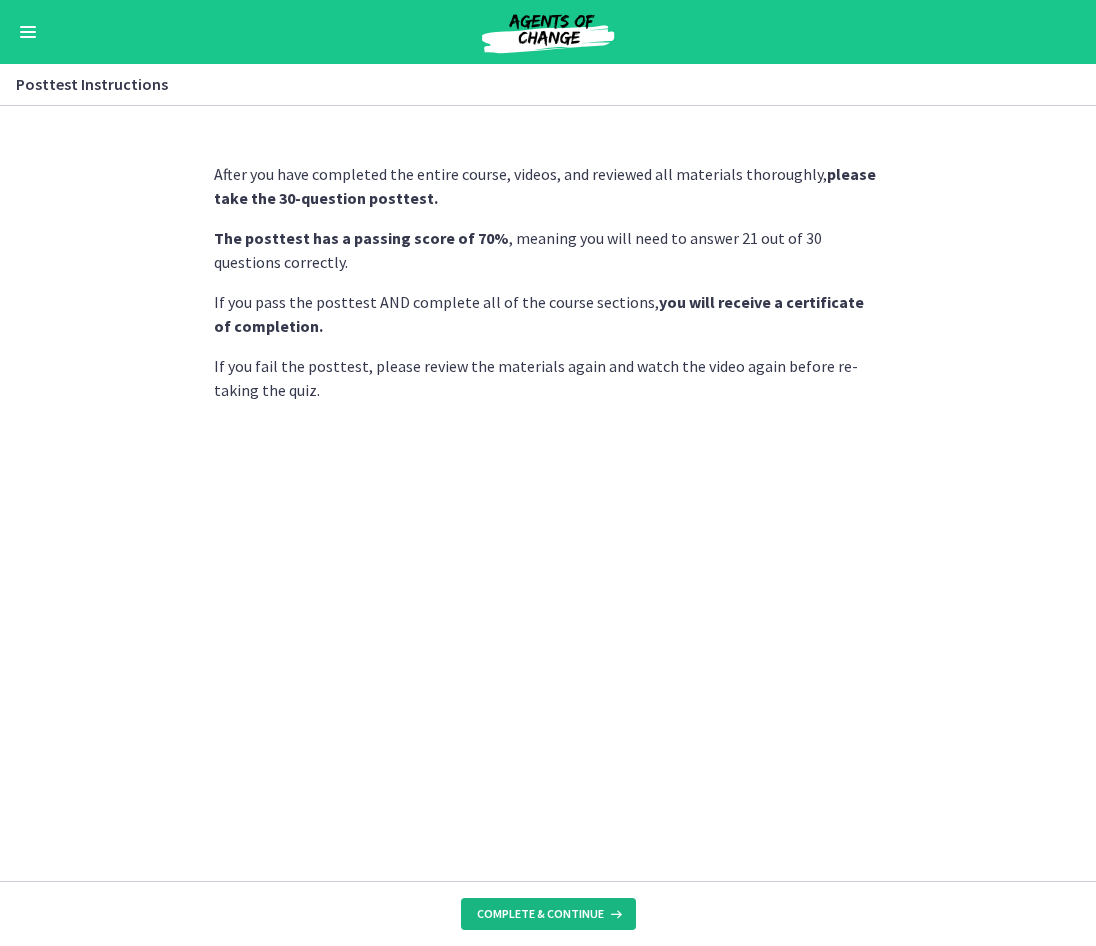 click on "Complete & continue" at bounding box center (540, 914) 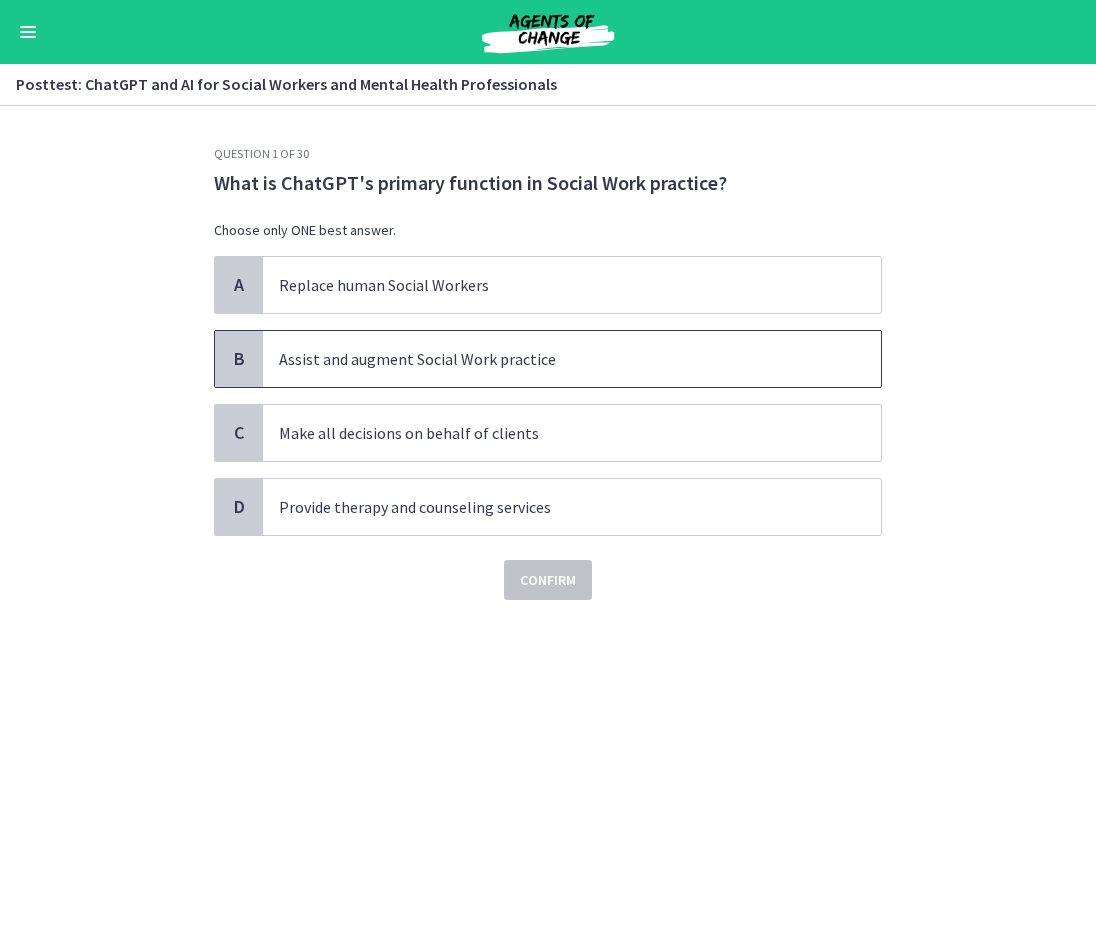 click on "Assist and augment Social Work practice" at bounding box center (552, 359) 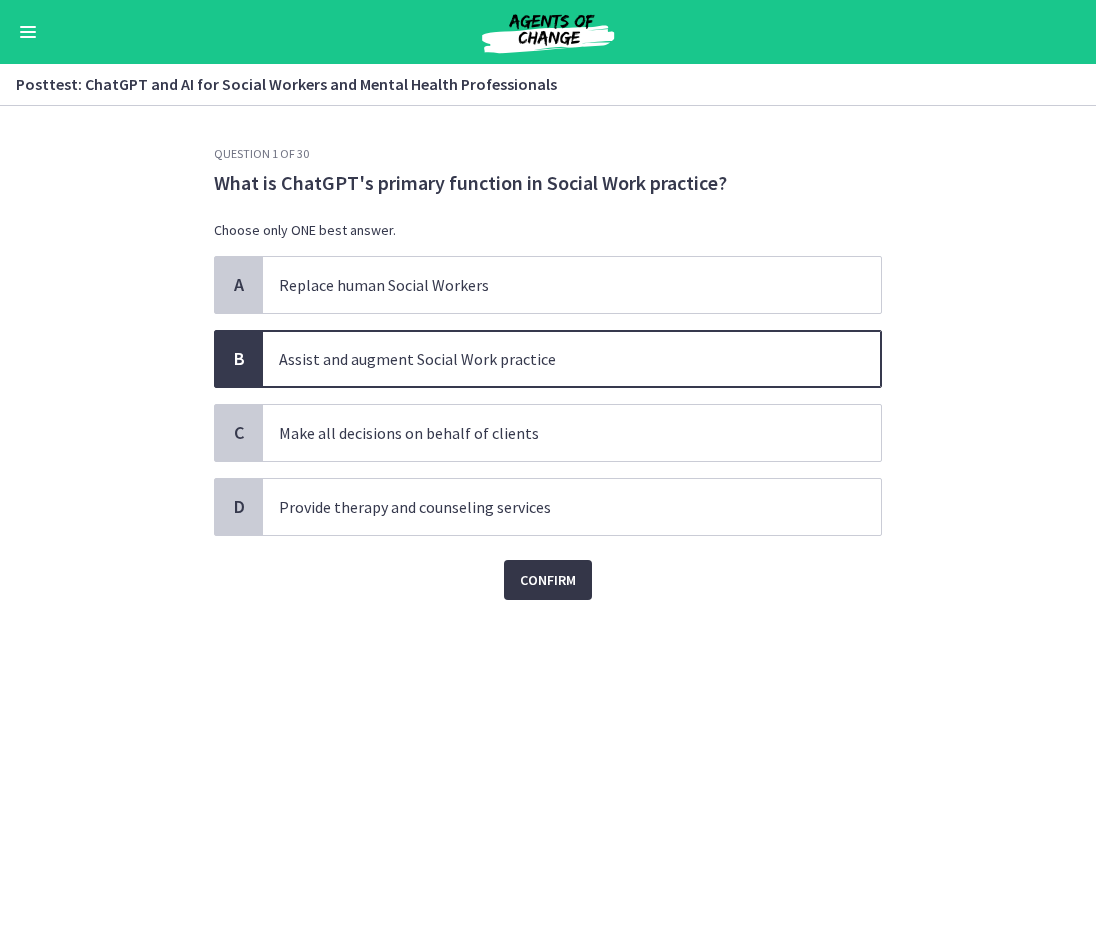 click on "Confirm" at bounding box center (548, 580) 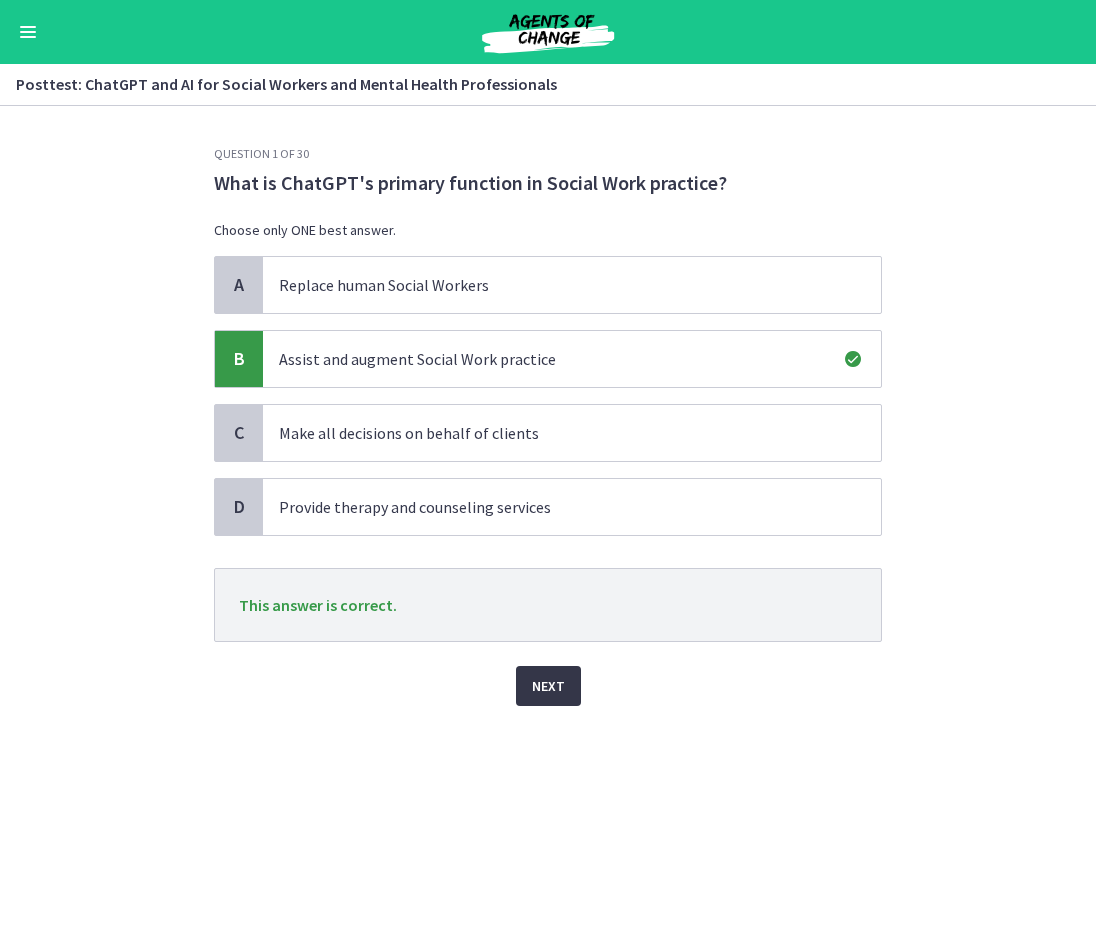 click on "Next" at bounding box center [548, 686] 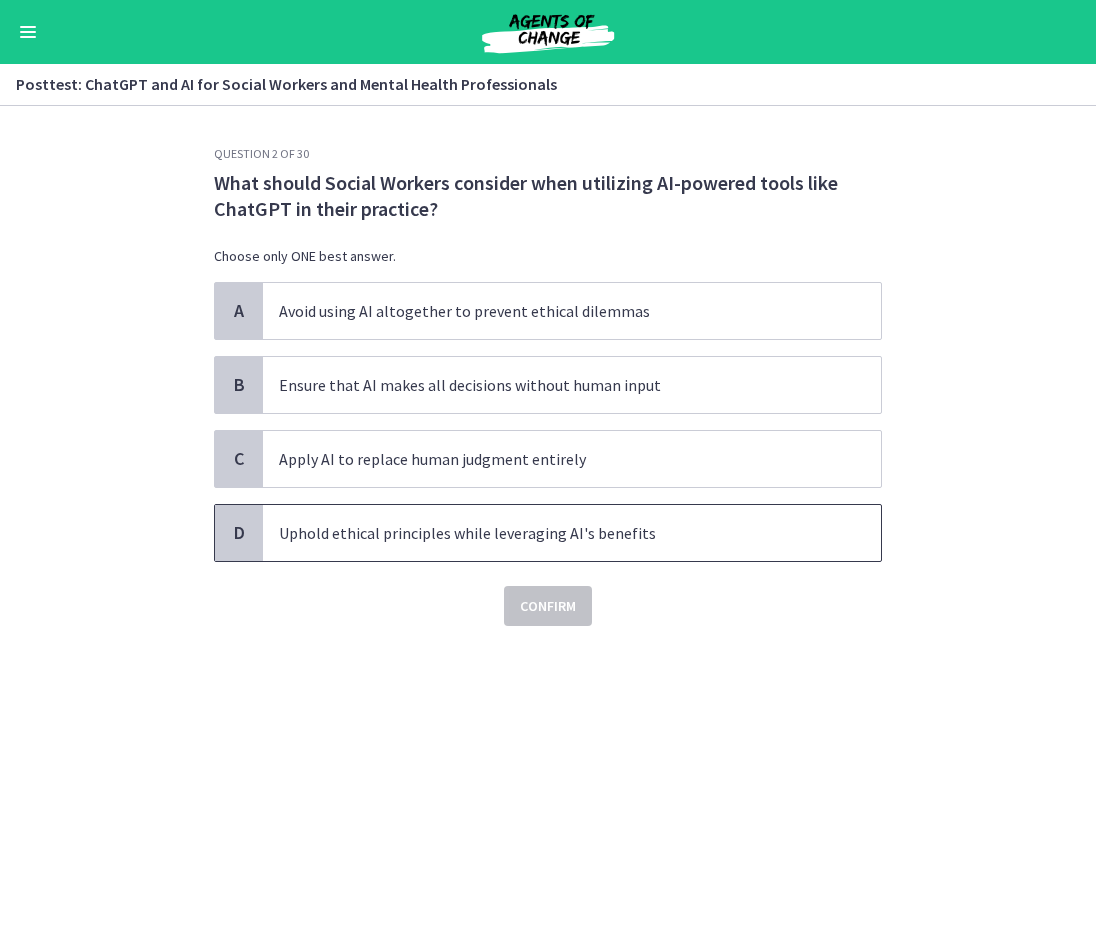 click on "Uphold ethical principles while leveraging AI's benefits" at bounding box center (552, 533) 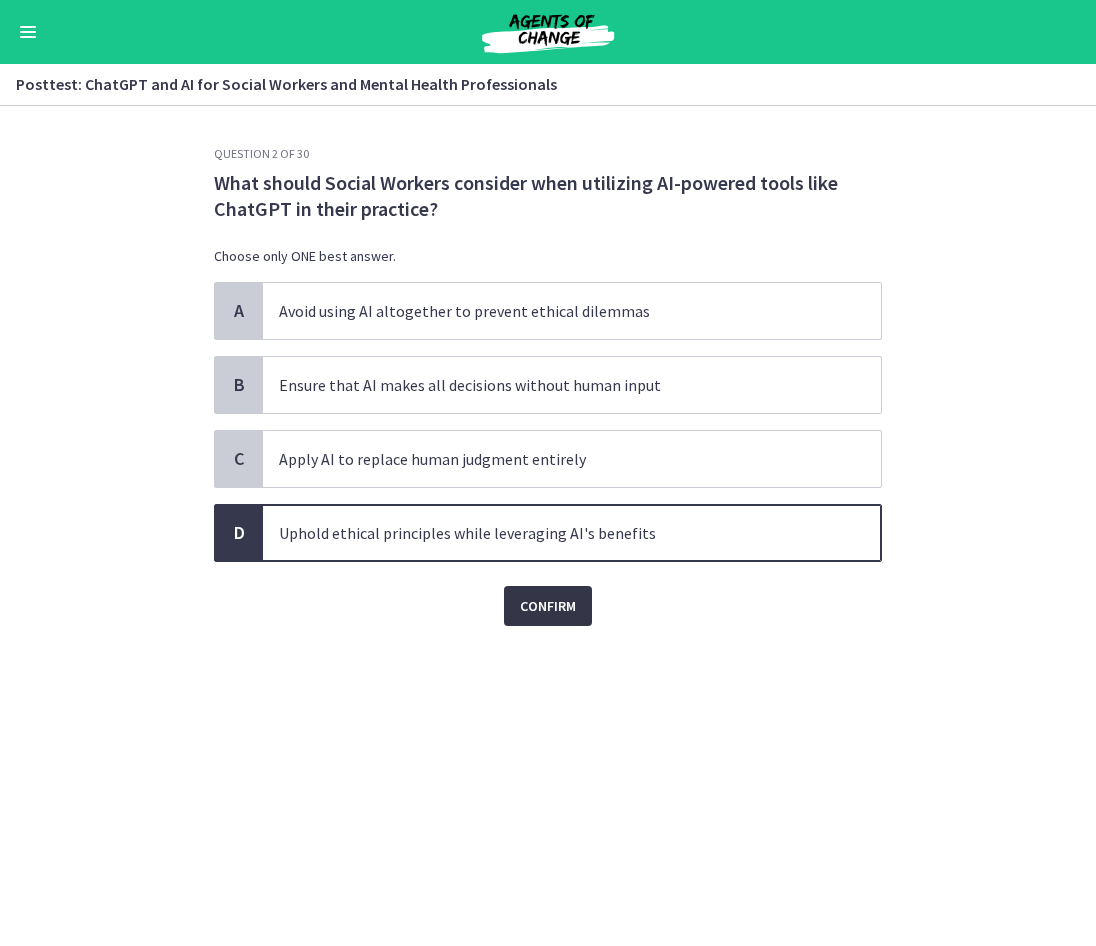 click on "Confirm" at bounding box center (548, 606) 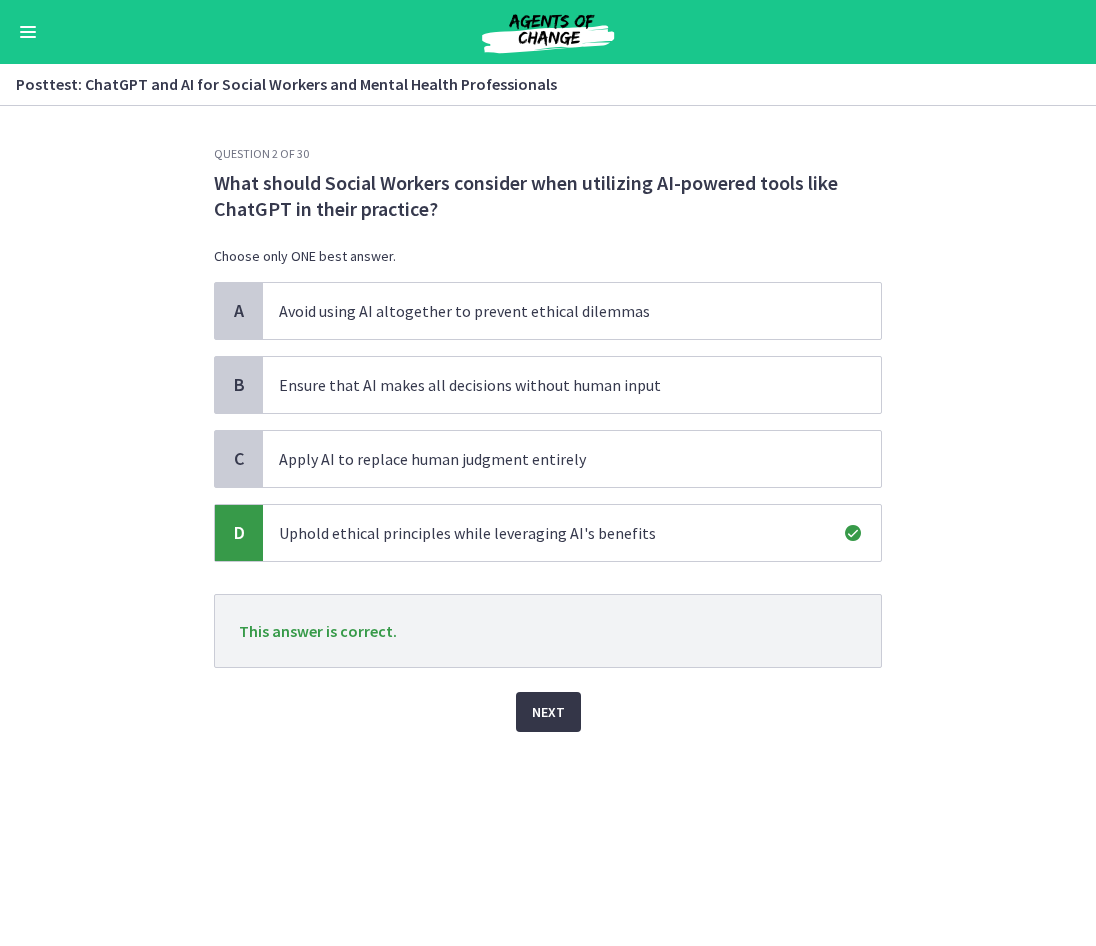 click on "Next" at bounding box center (548, 712) 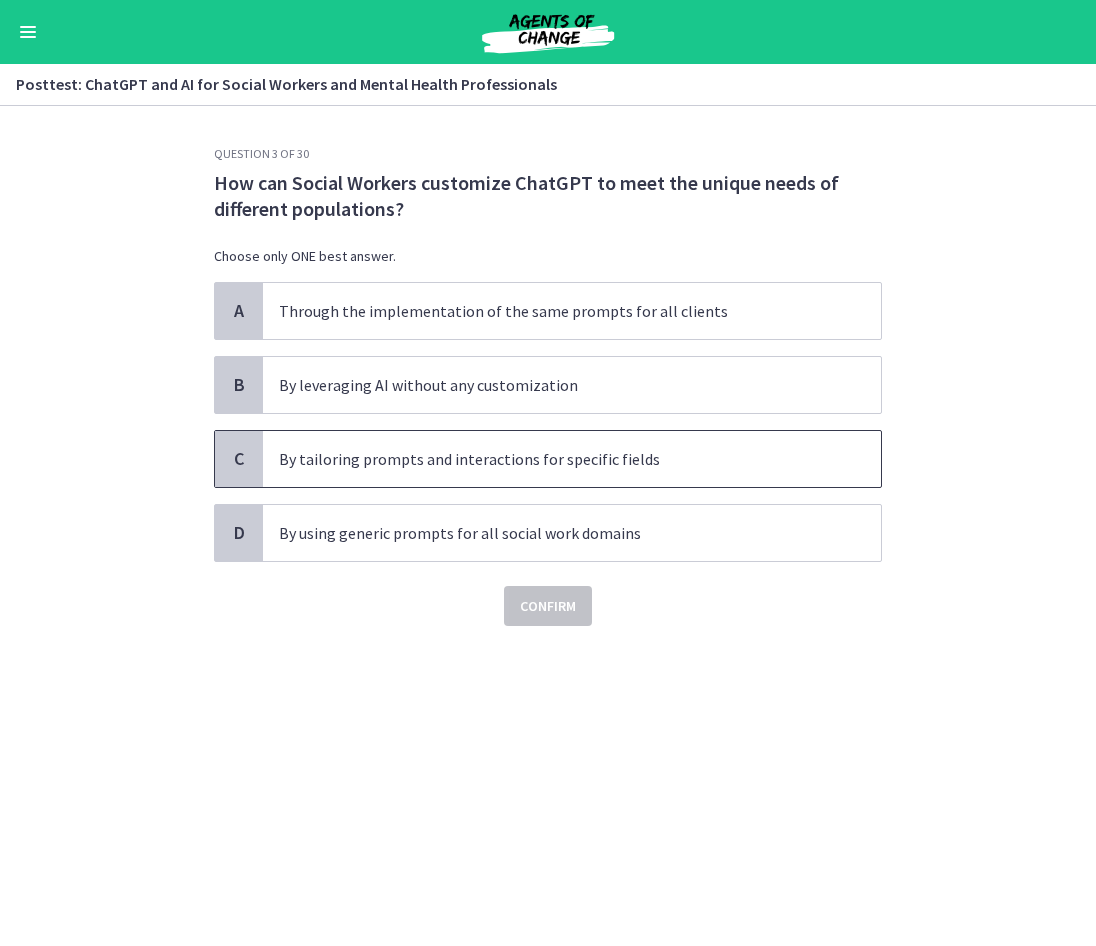 click on "By tailoring prompts and interactions for specific fields" at bounding box center [552, 459] 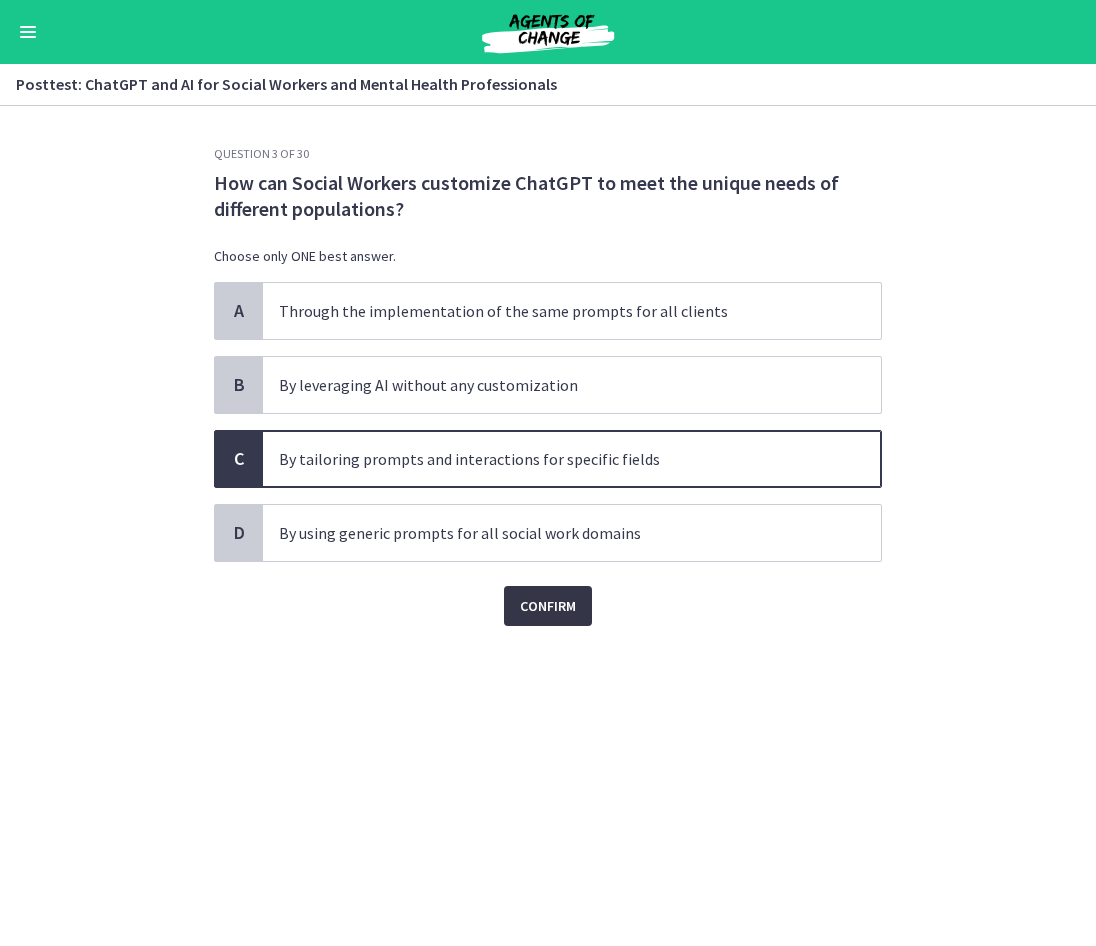 click on "Confirm" at bounding box center (548, 606) 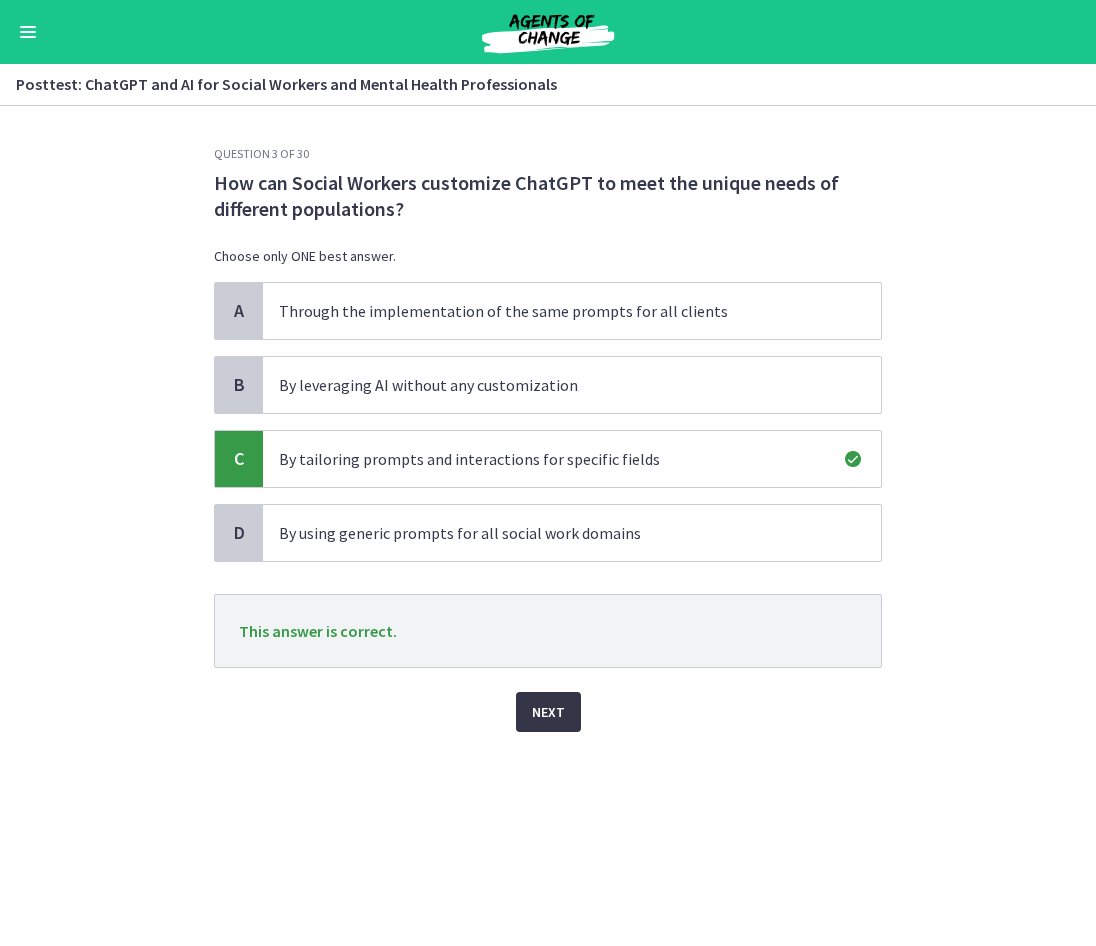 click on "Next" at bounding box center (548, 712) 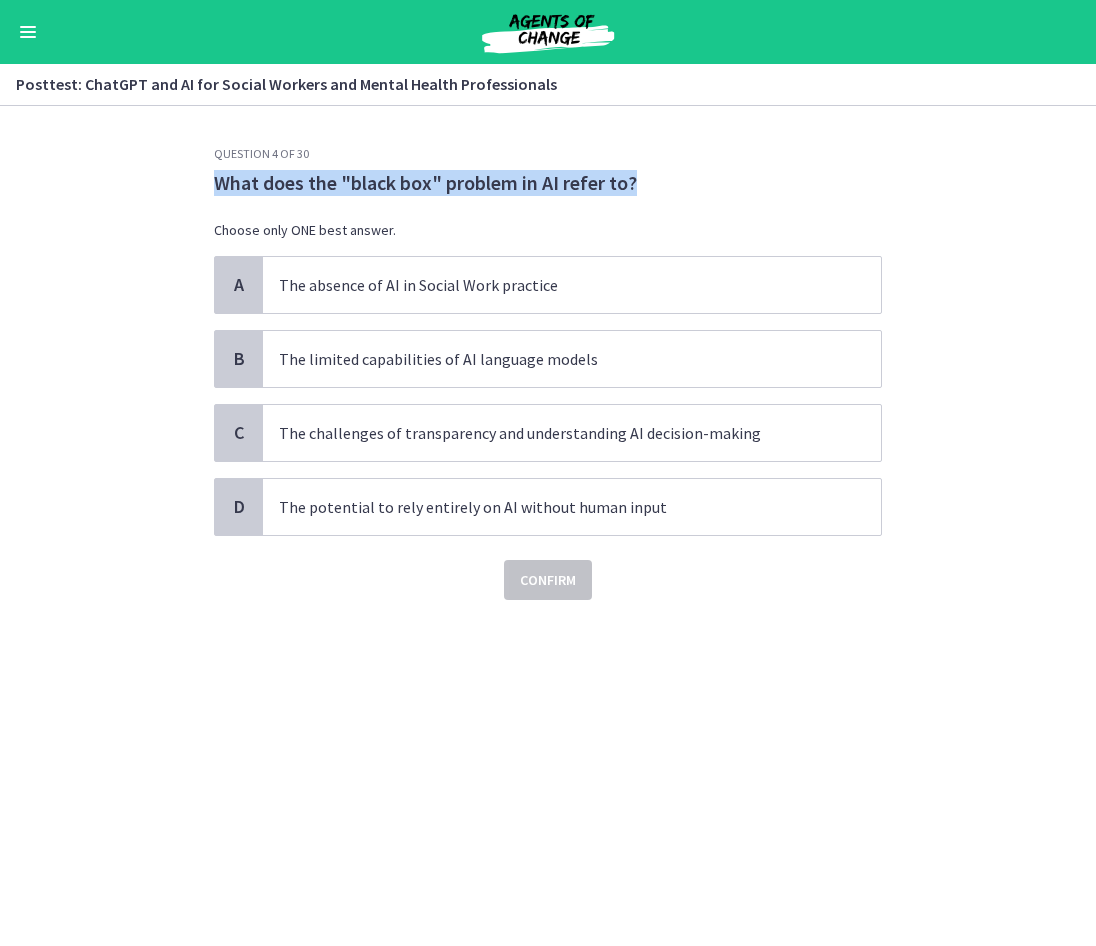 drag, startPoint x: 670, startPoint y: 178, endPoint x: 221, endPoint y: 182, distance: 449.01782 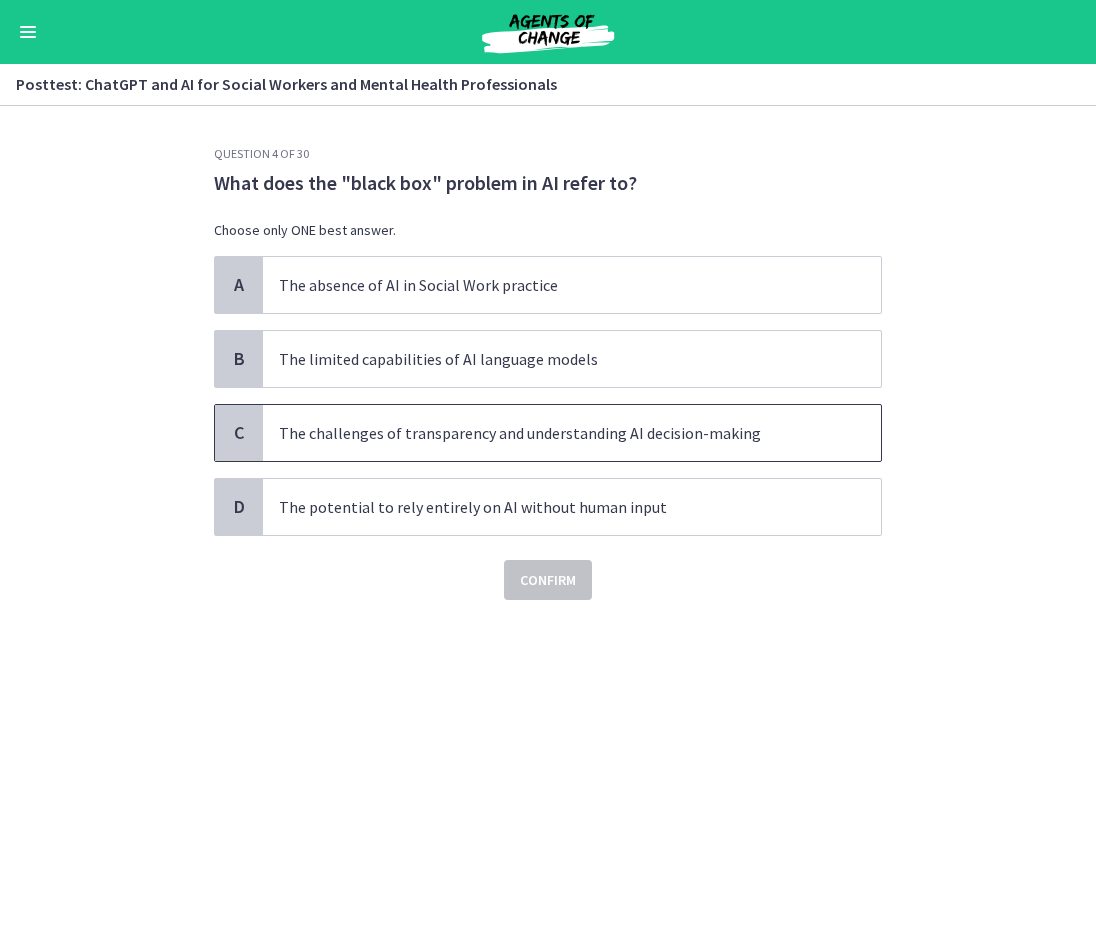 click on "The challenges of transparency and understanding AI decision-making" at bounding box center [552, 433] 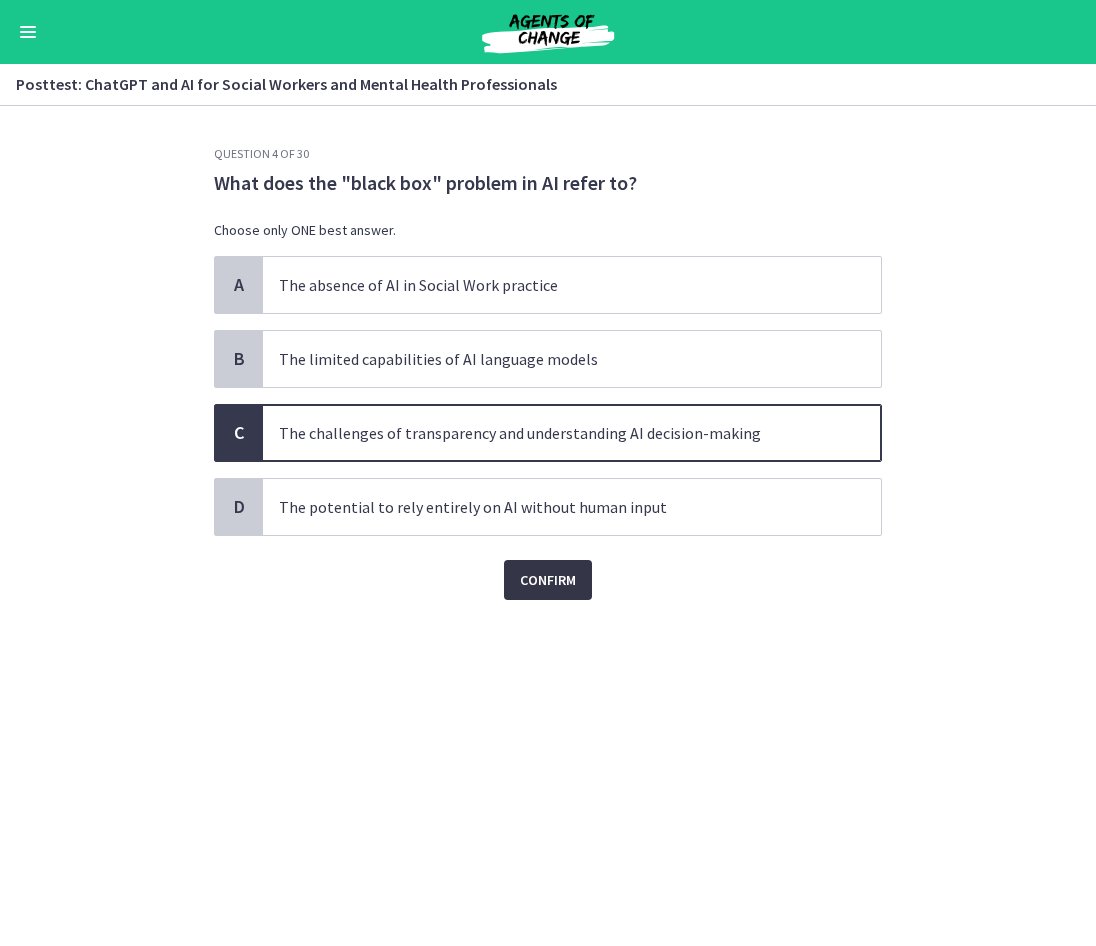 click on "Confirm" at bounding box center (548, 580) 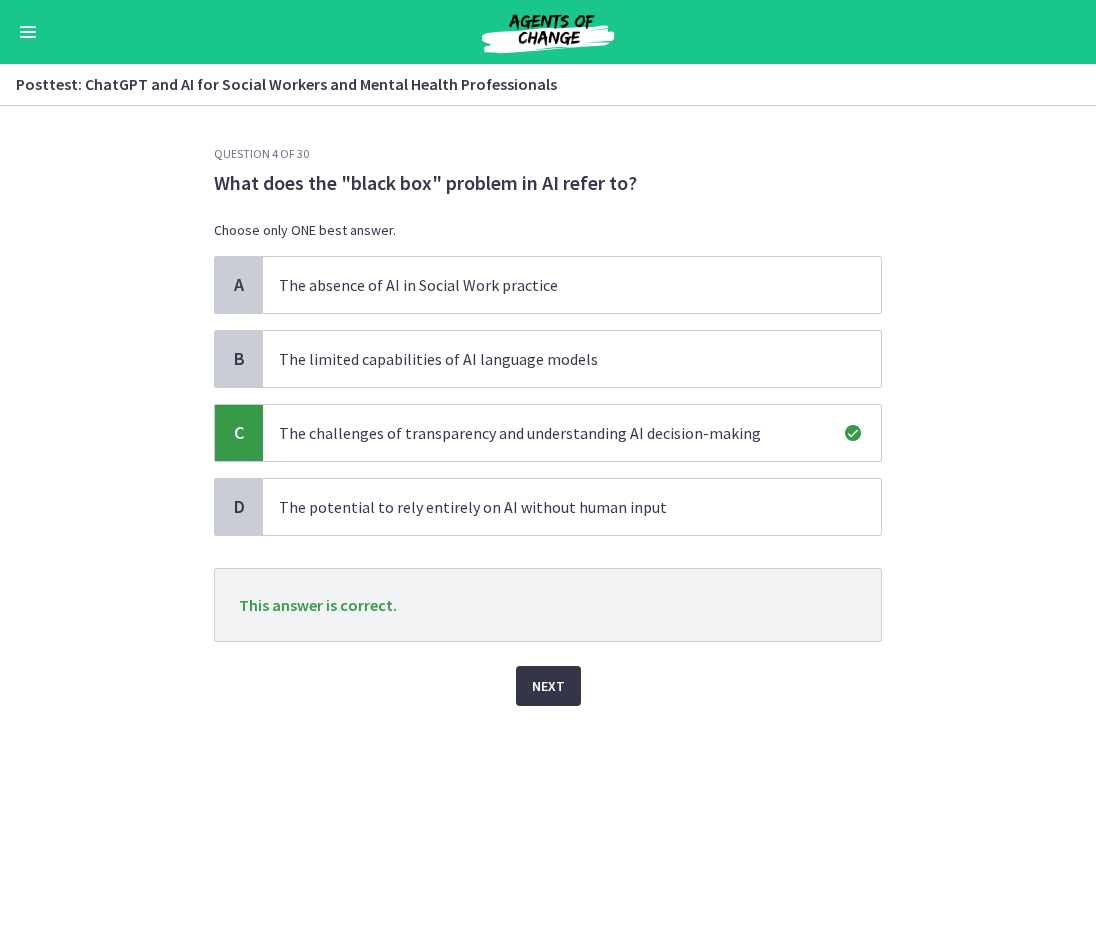 click on "Next" at bounding box center [548, 686] 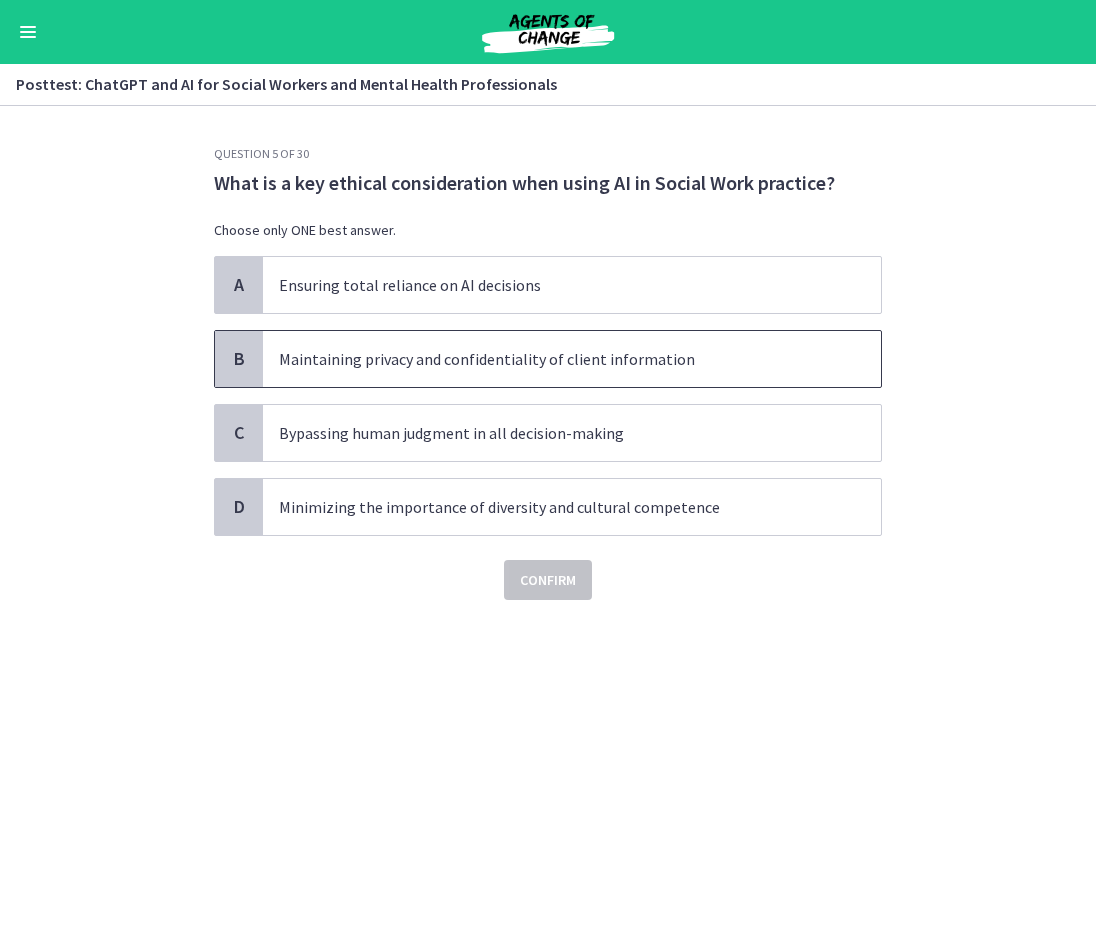 click on "Maintaining privacy and confidentiality of client information" at bounding box center (572, 359) 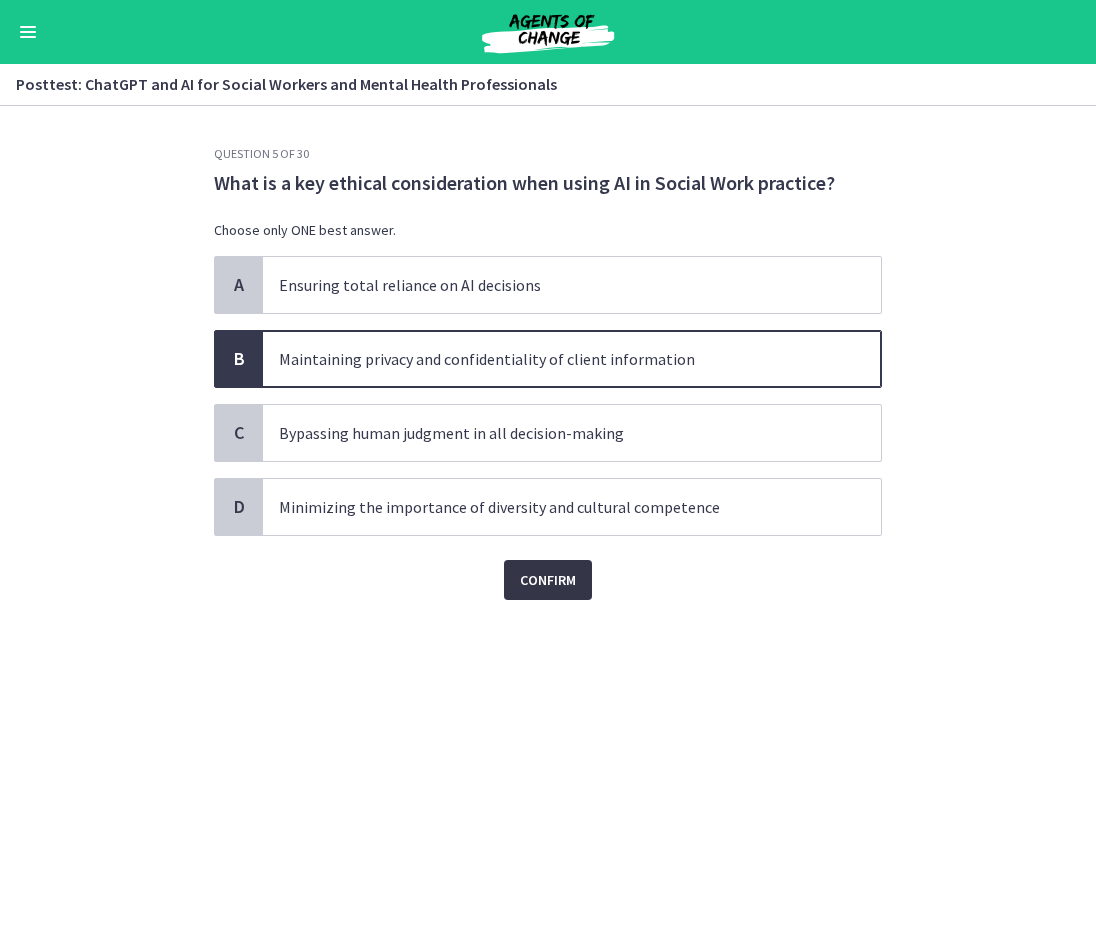 click on "Confirm" at bounding box center [548, 580] 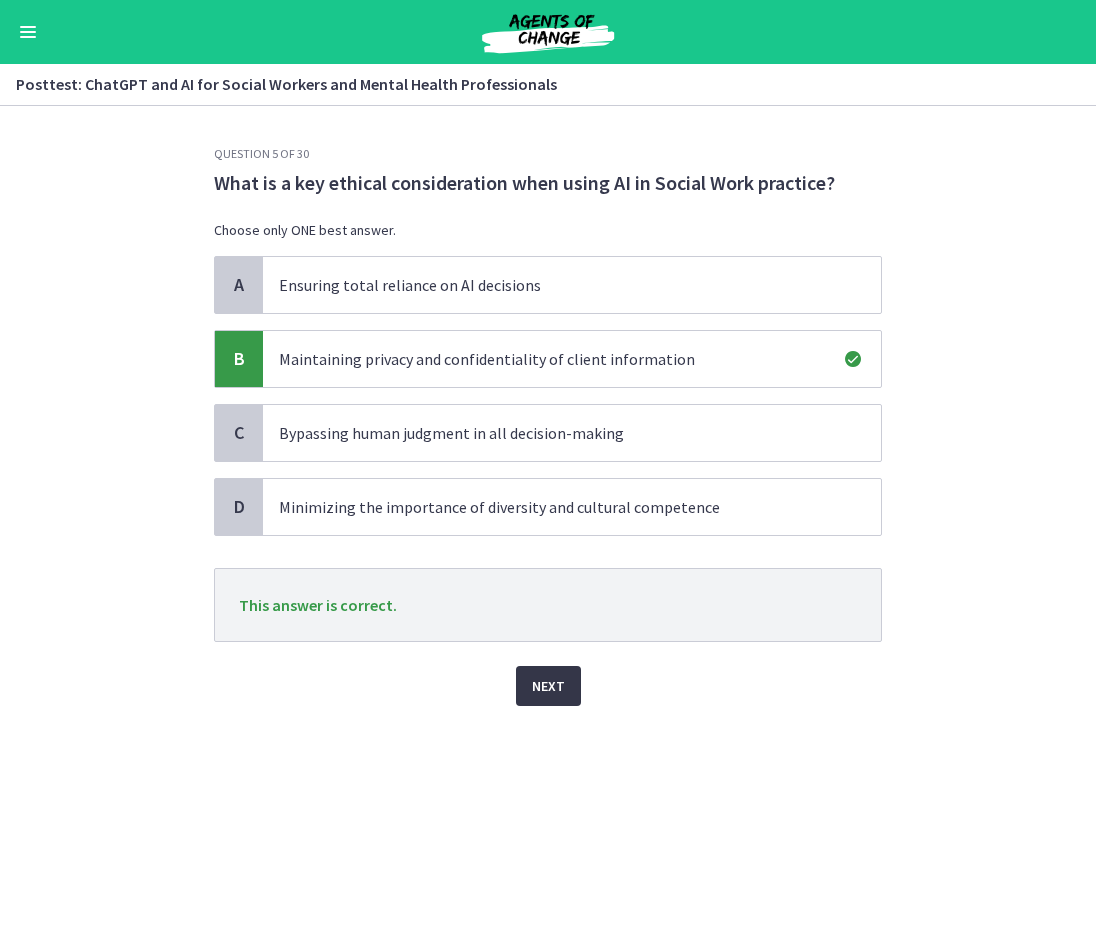 click on "Next" at bounding box center [548, 686] 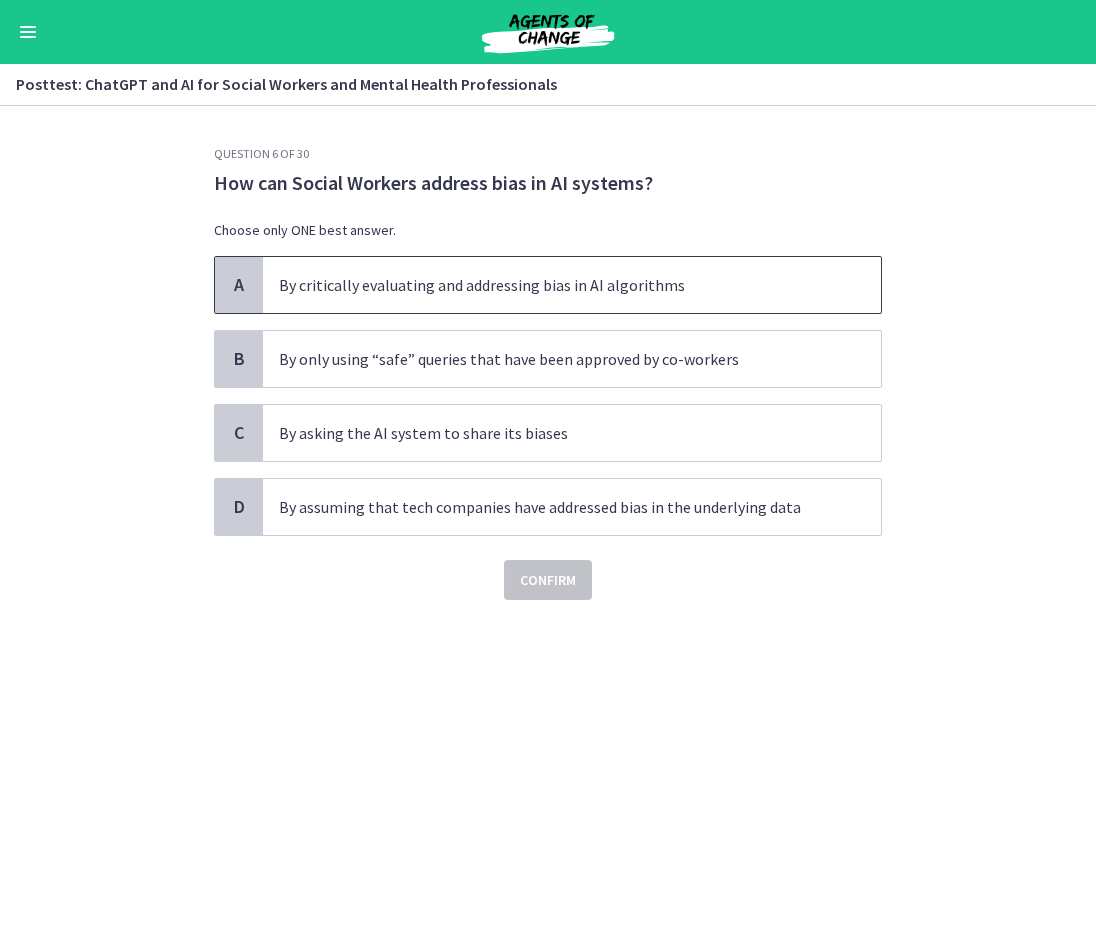 click on "By critically evaluating and addressing bias in AI algorithms" at bounding box center [552, 285] 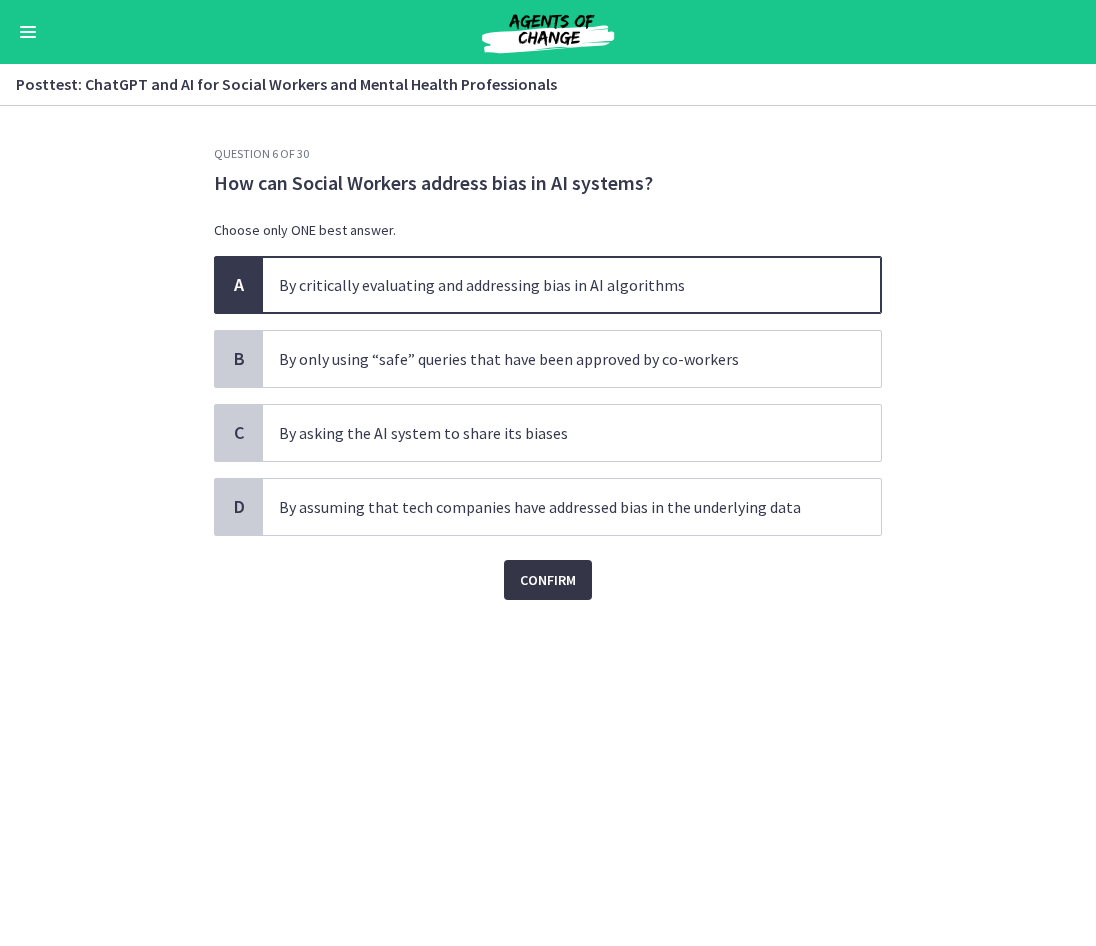 click on "Confirm" at bounding box center [548, 580] 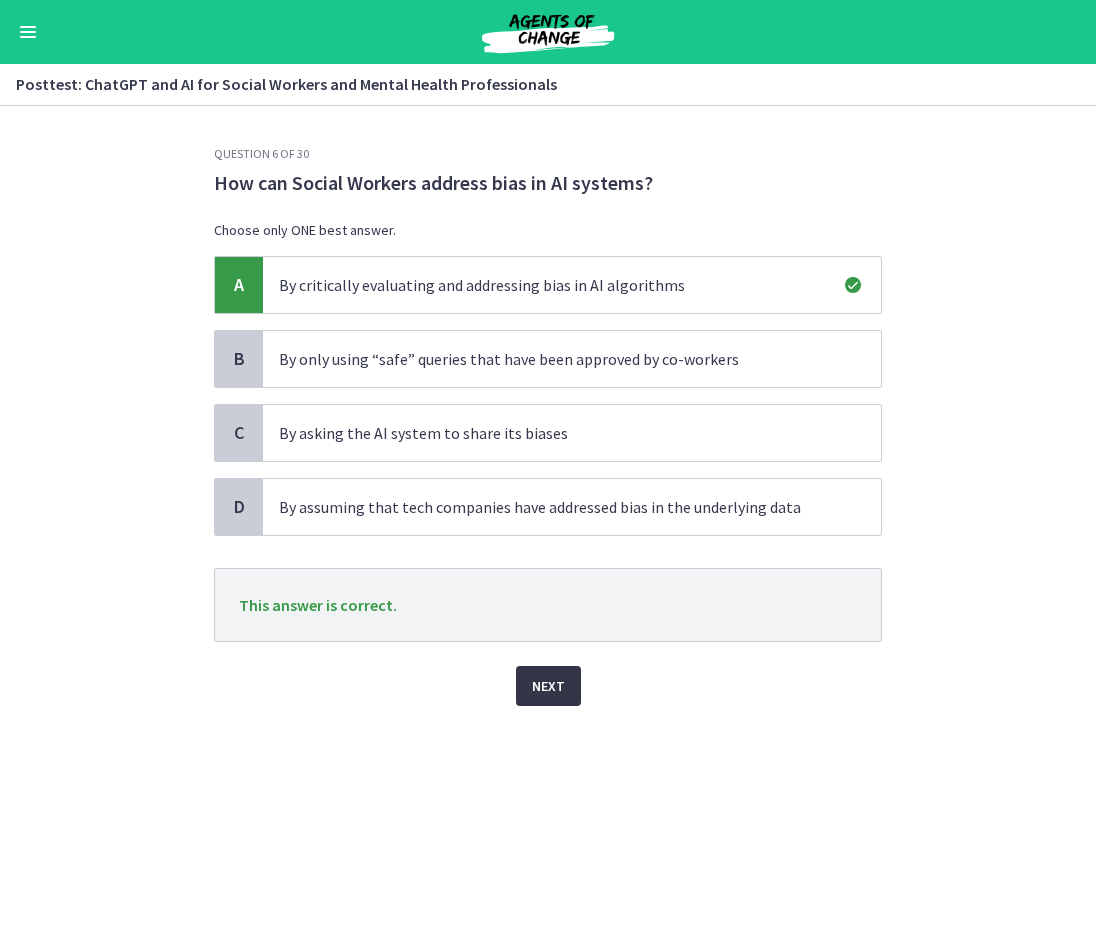 click on "Next" at bounding box center (548, 686) 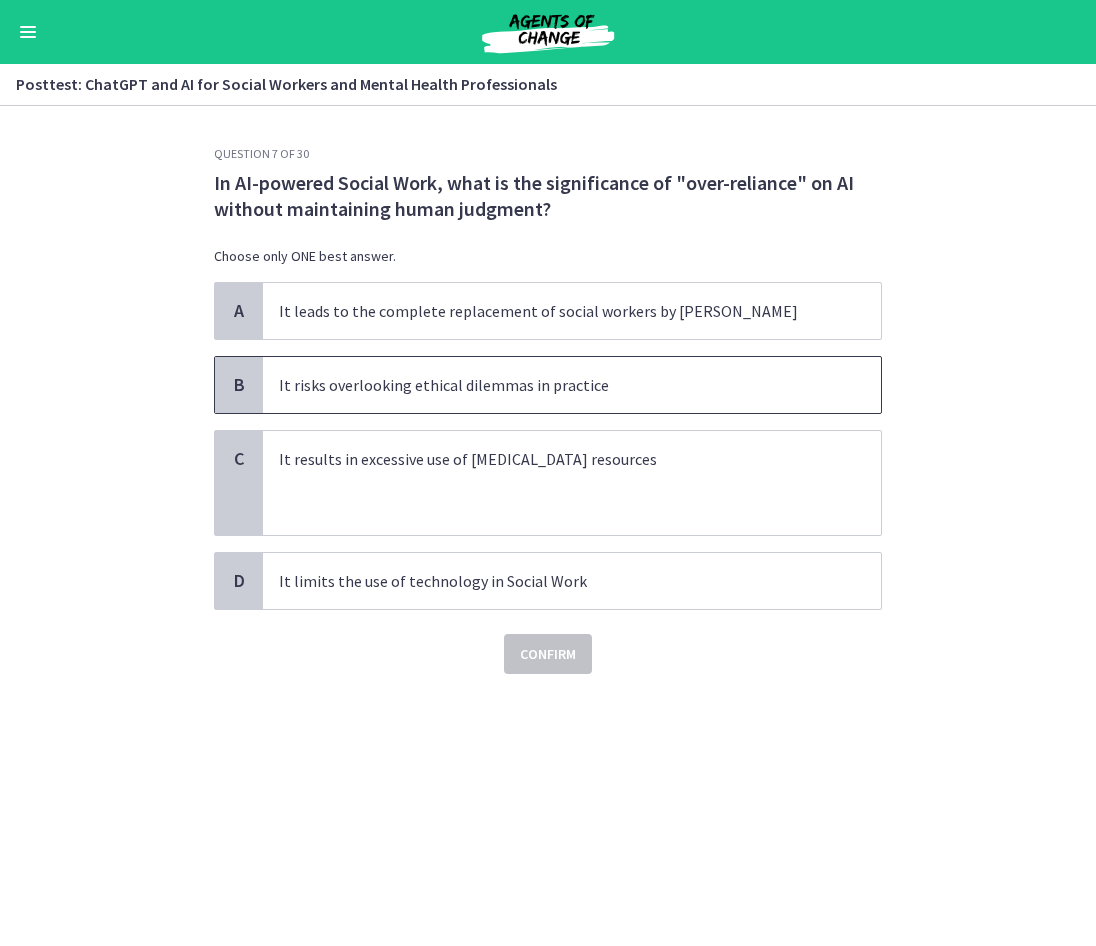 click on "It risks overlooking ethical dilemmas in practice" at bounding box center [552, 385] 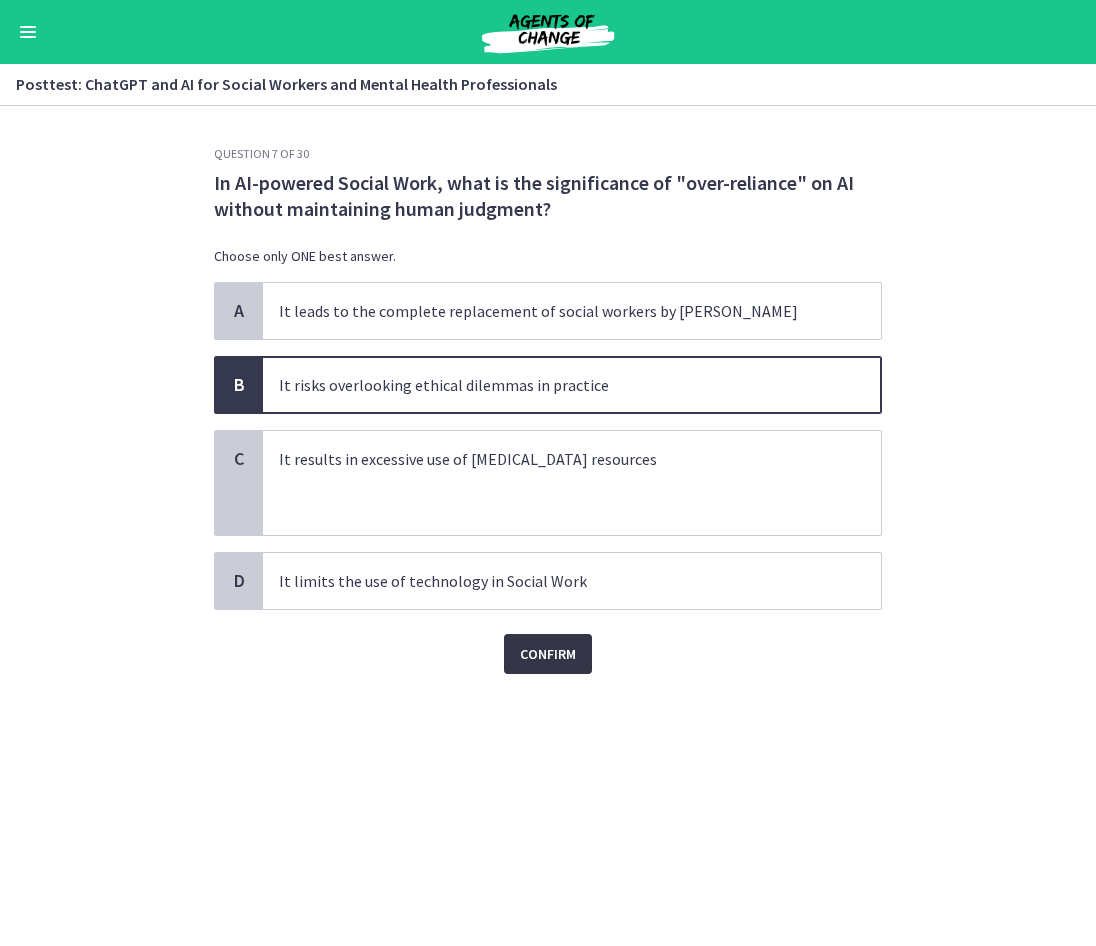 click on "Confirm" at bounding box center [548, 654] 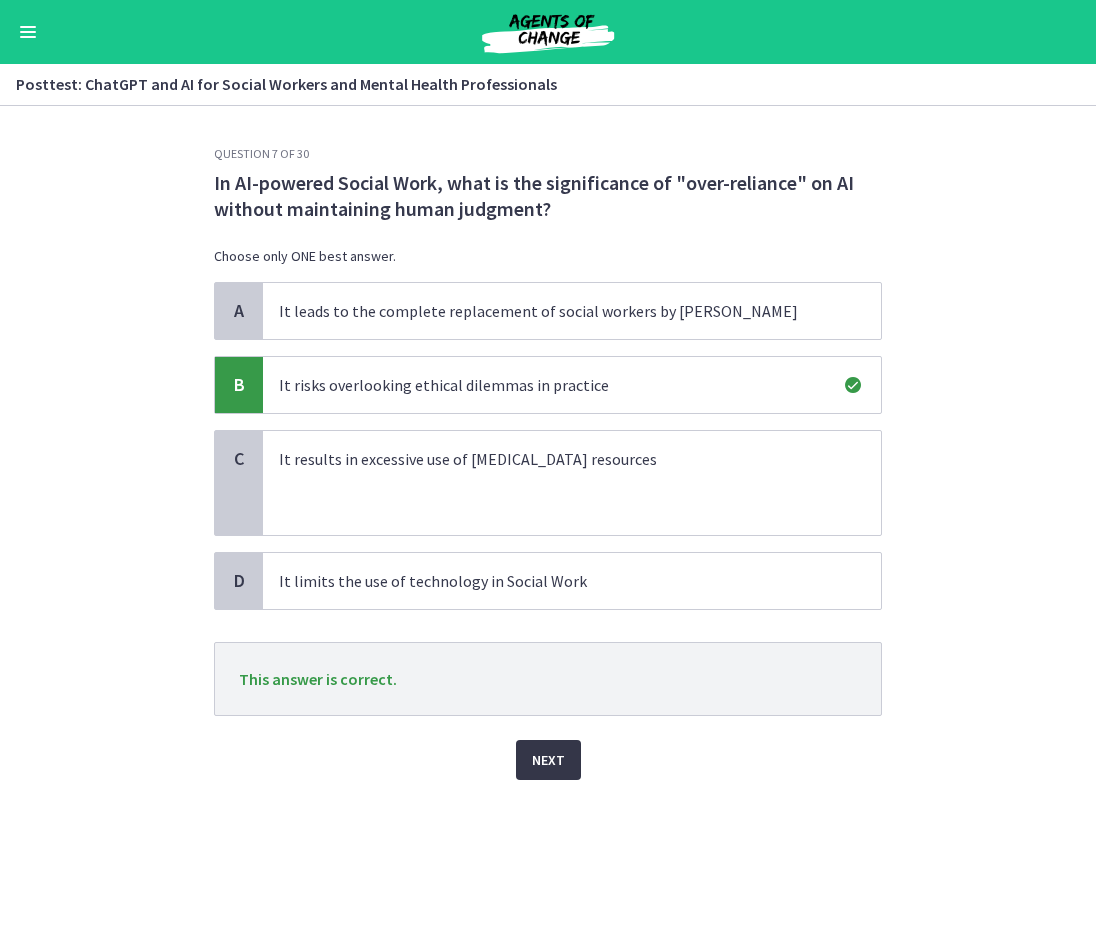 click on "Next" at bounding box center [548, 760] 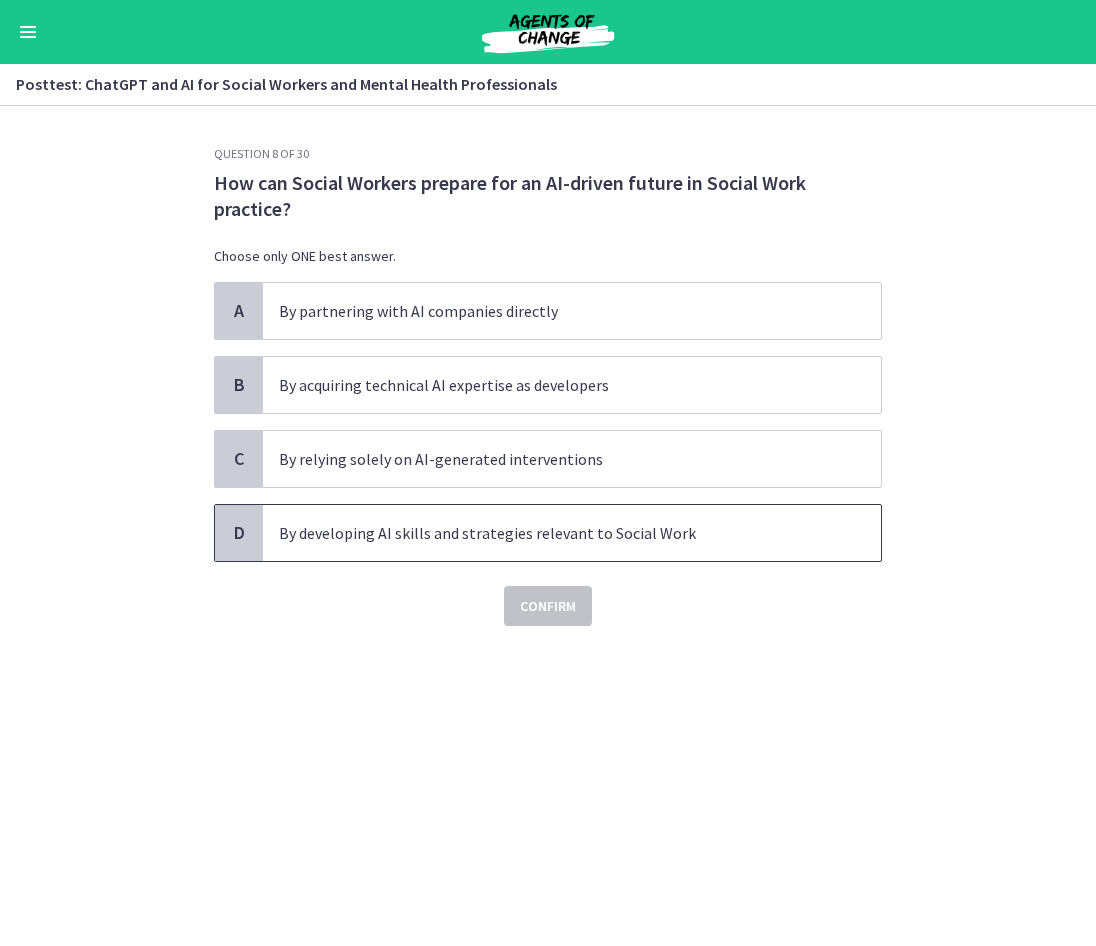 click on "By developing AI skills and strategies relevant to Social Work" at bounding box center (552, 533) 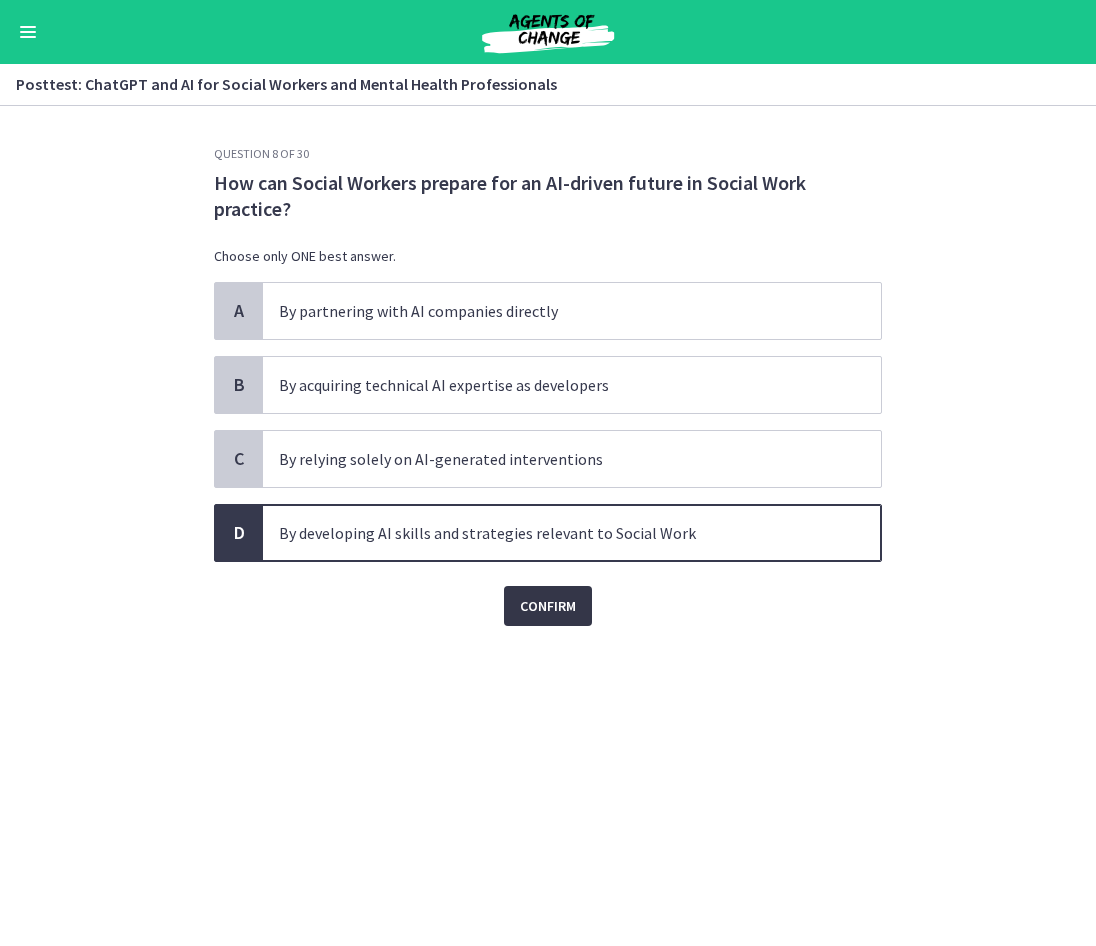 click on "Confirm" at bounding box center [548, 606] 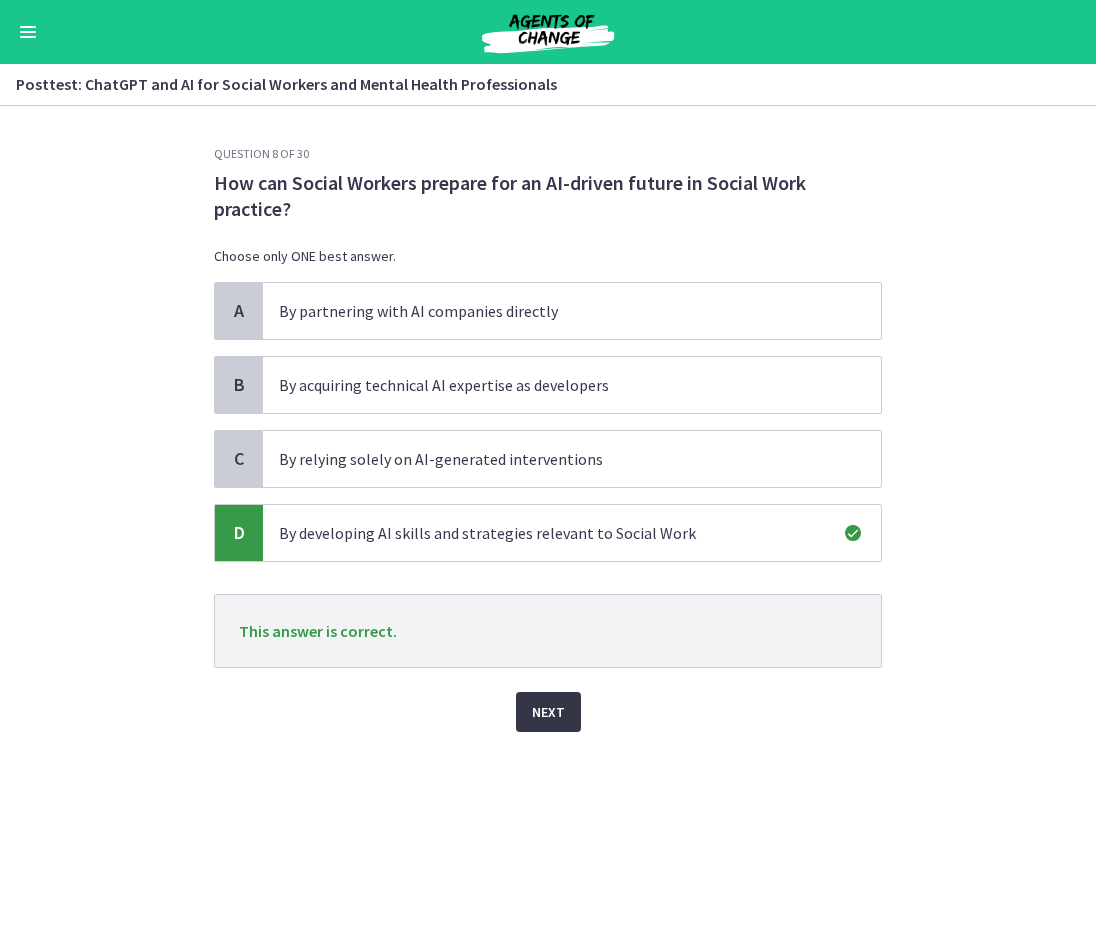 click on "Next" at bounding box center (548, 712) 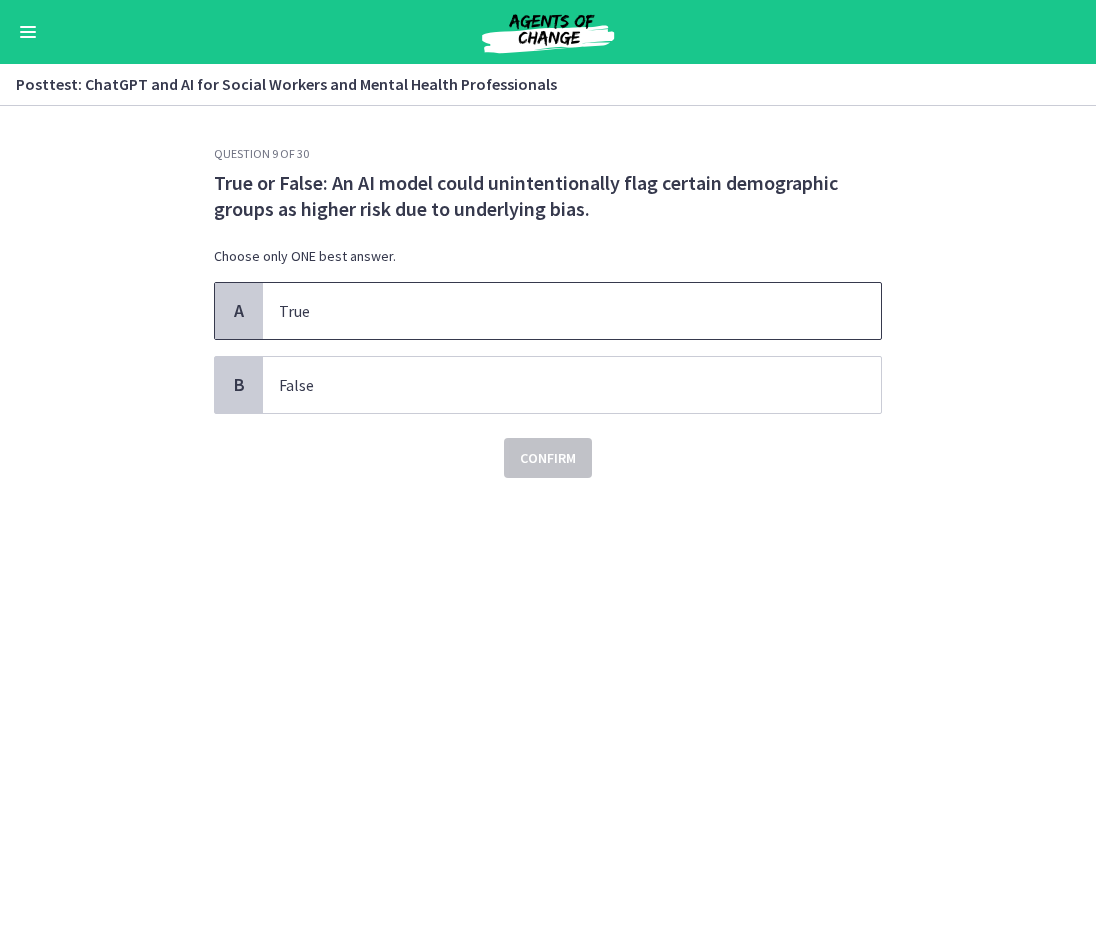 click on "True" at bounding box center [552, 311] 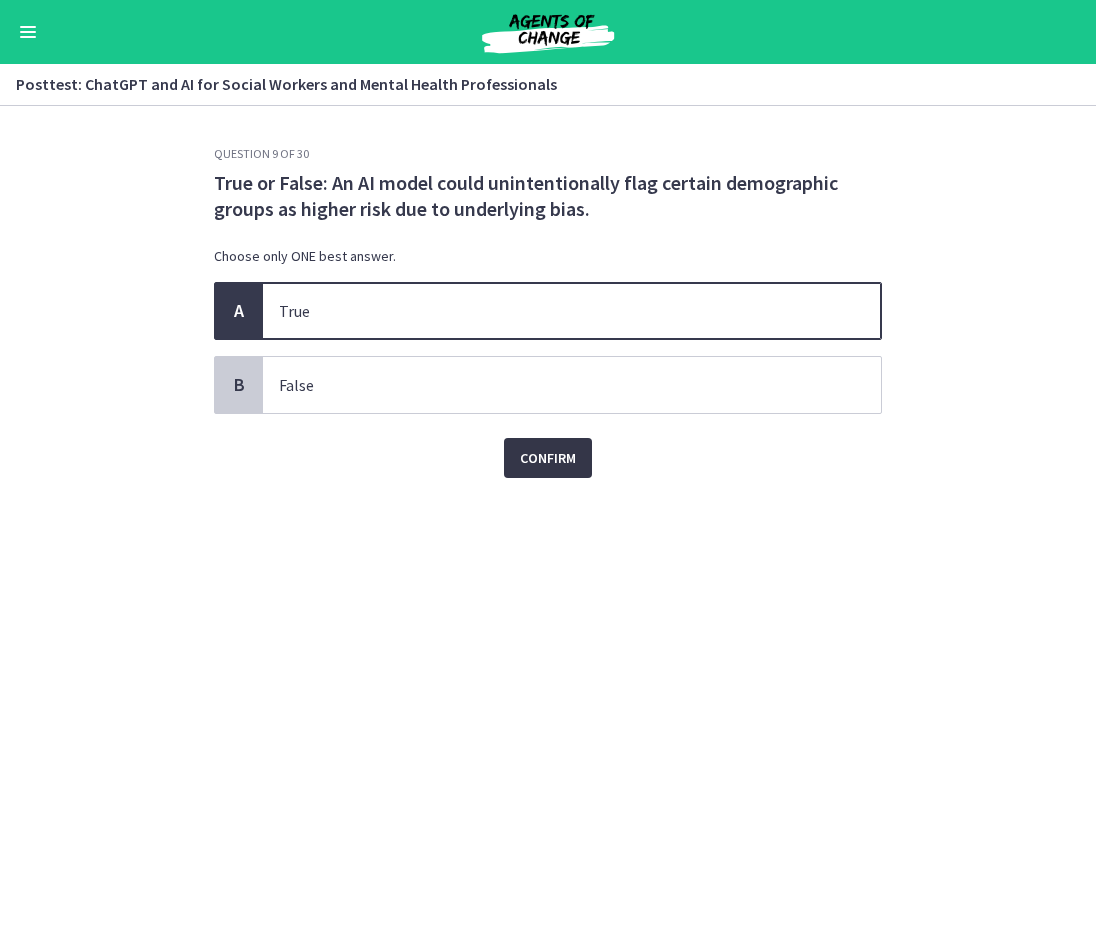 click on "Confirm" at bounding box center [548, 458] 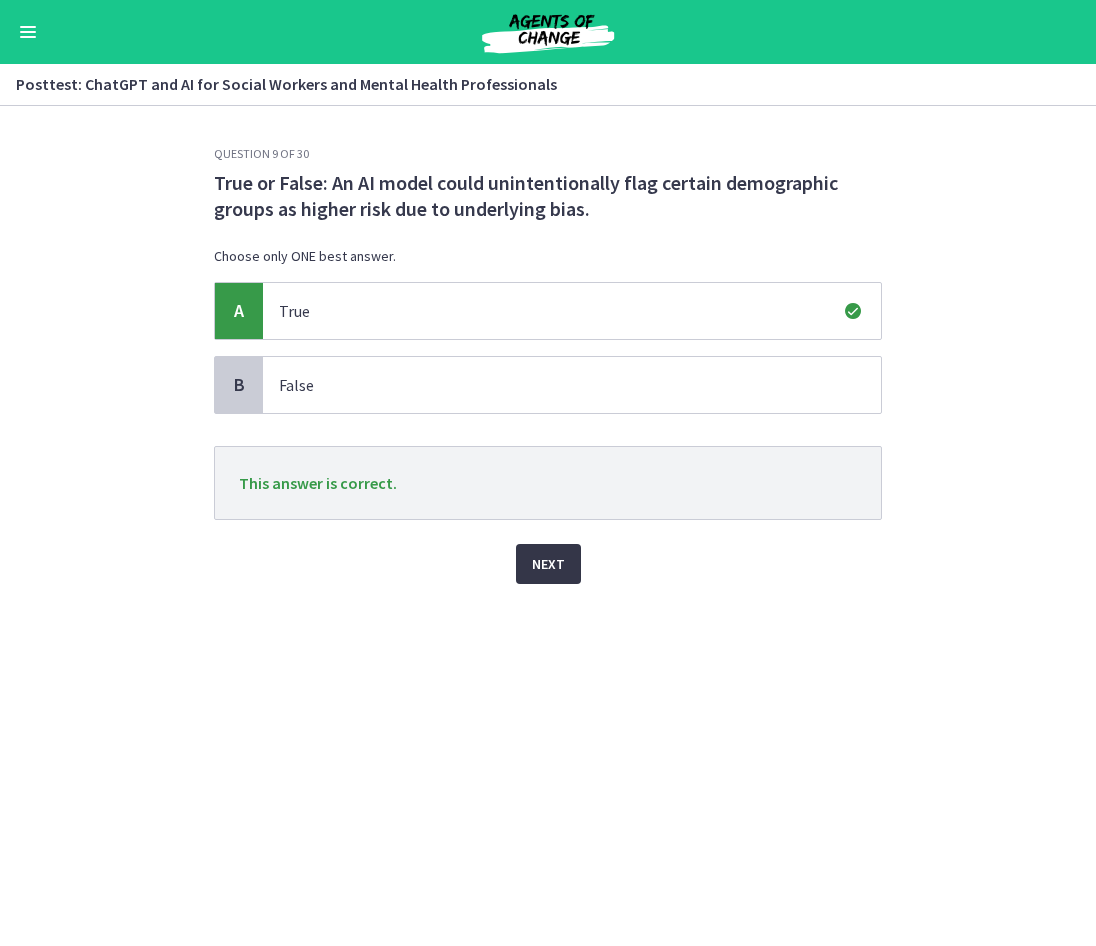 click on "Next" at bounding box center (548, 564) 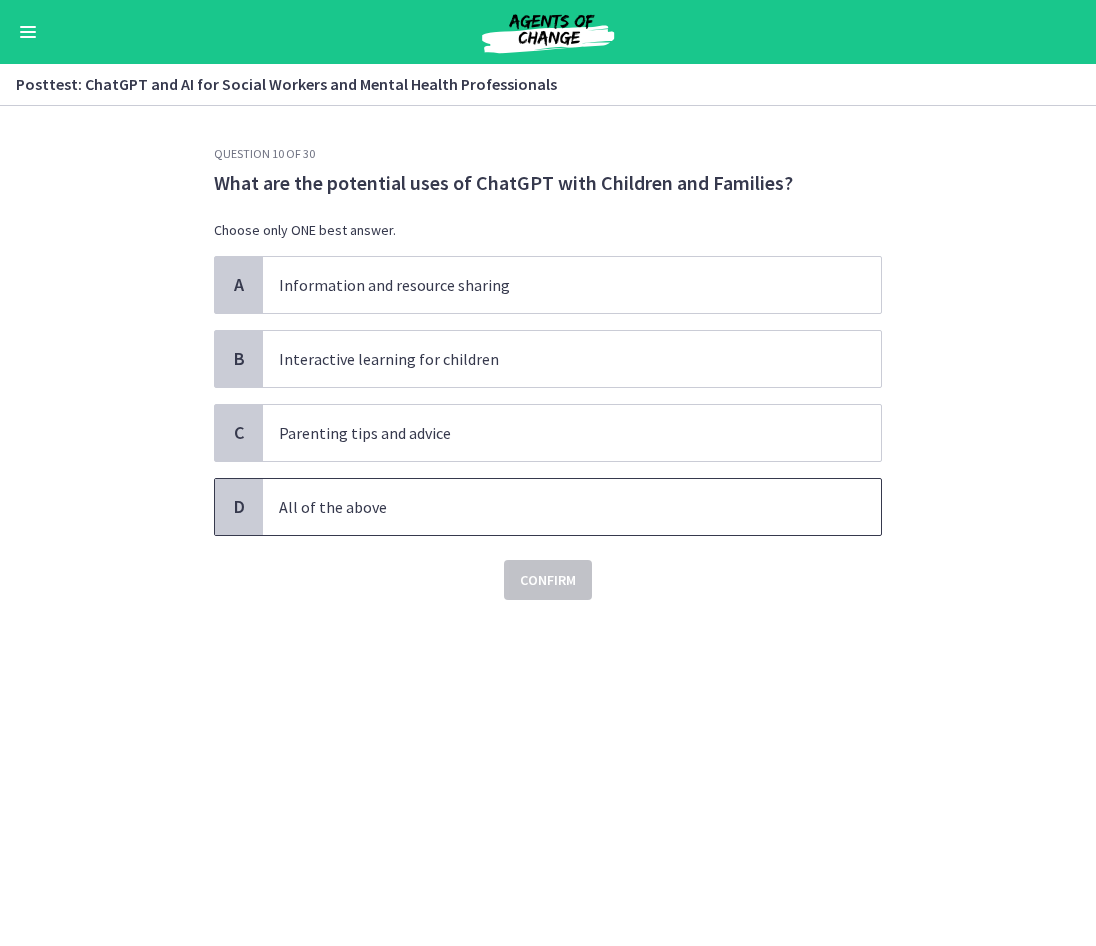 click on "All of the above" at bounding box center (572, 507) 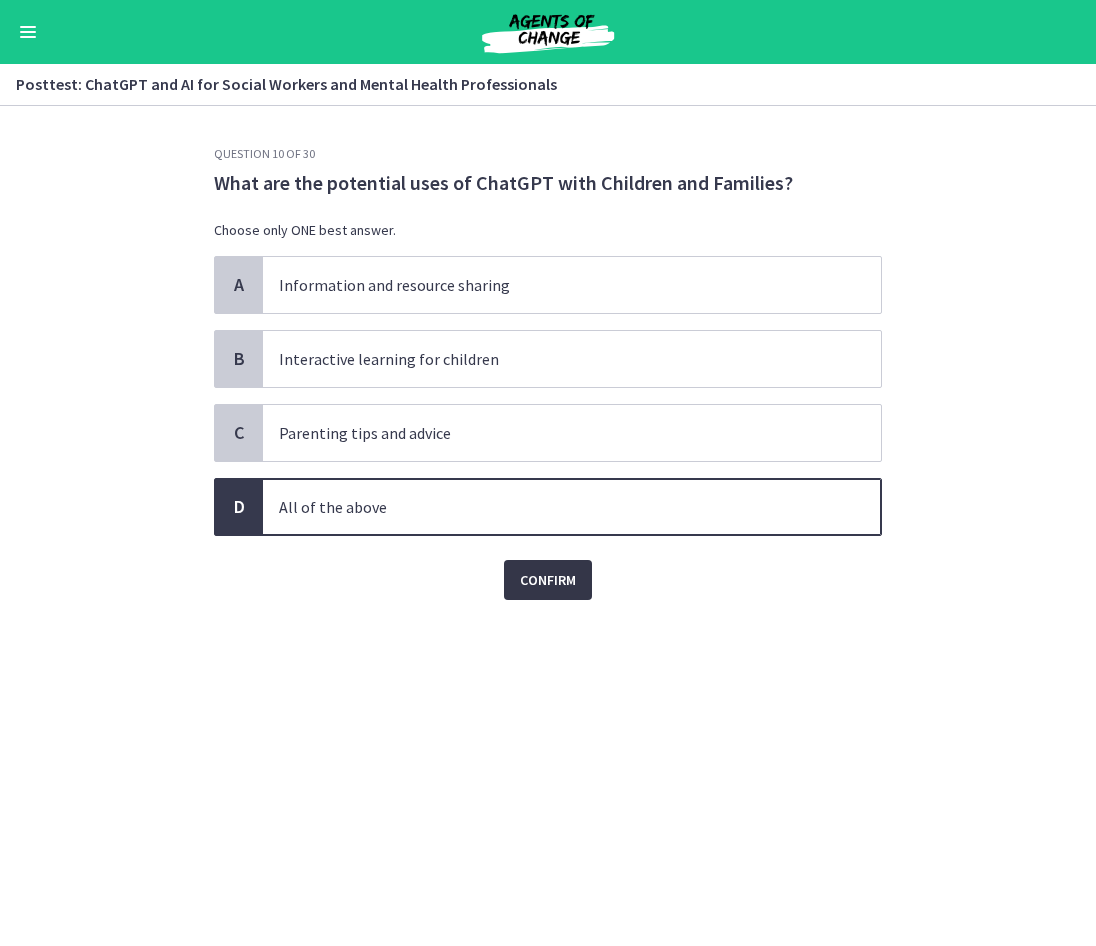 click on "Confirm" at bounding box center (548, 580) 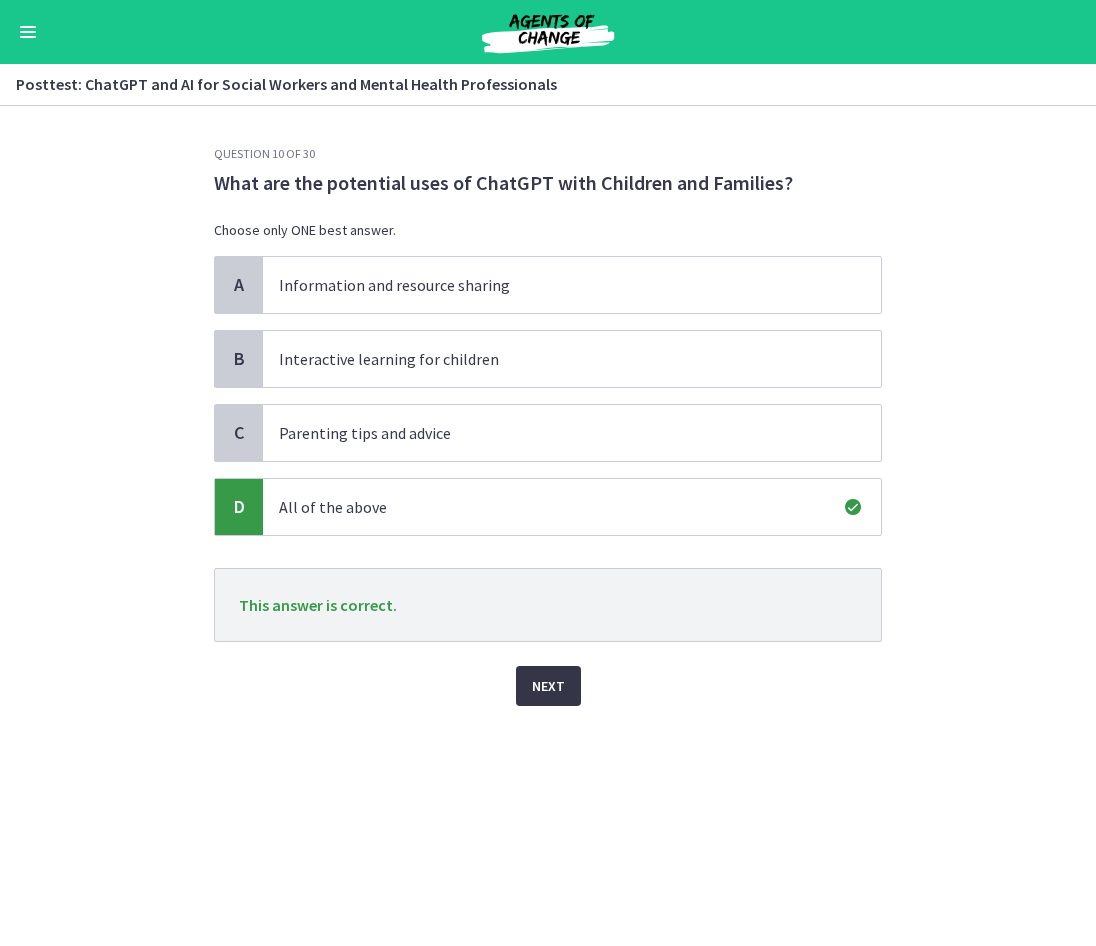 click on "Next" at bounding box center (548, 686) 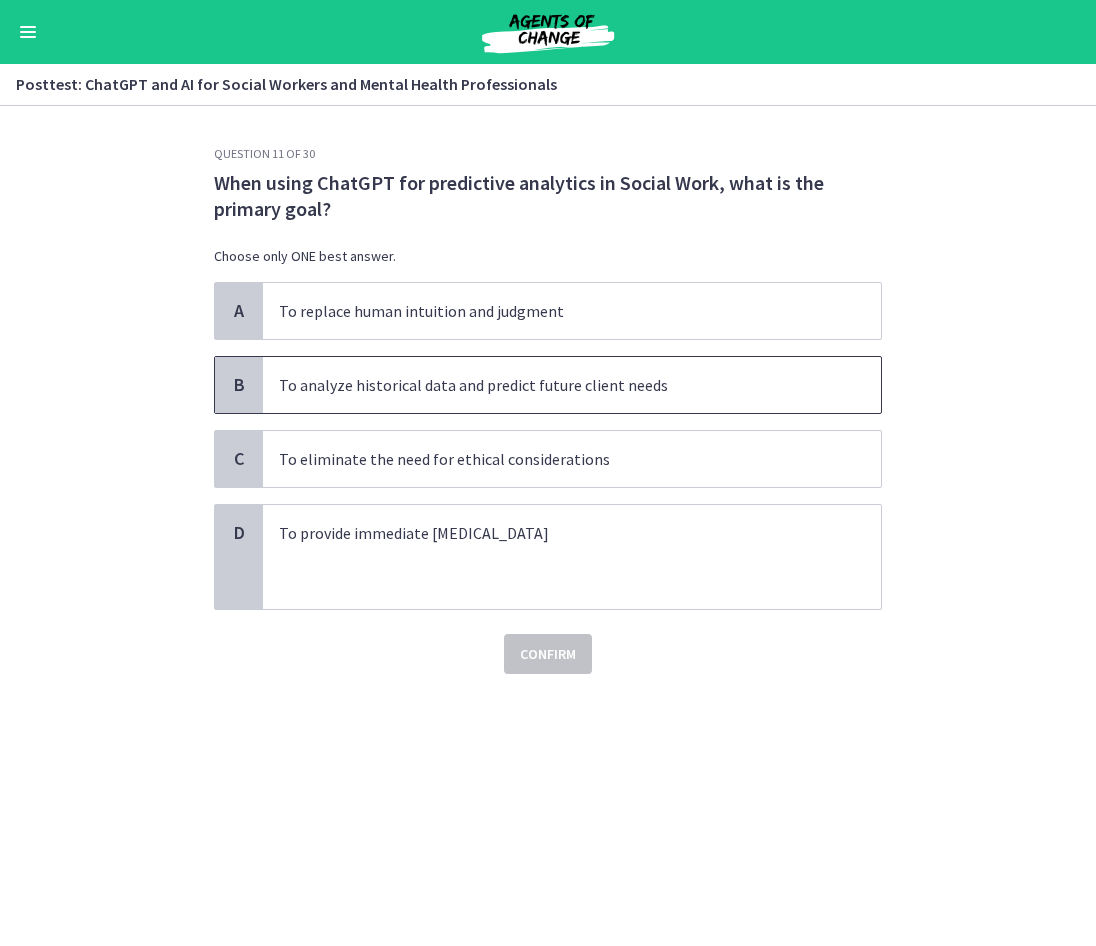 click on "To analyze historical data and predict future client needs" at bounding box center [572, 385] 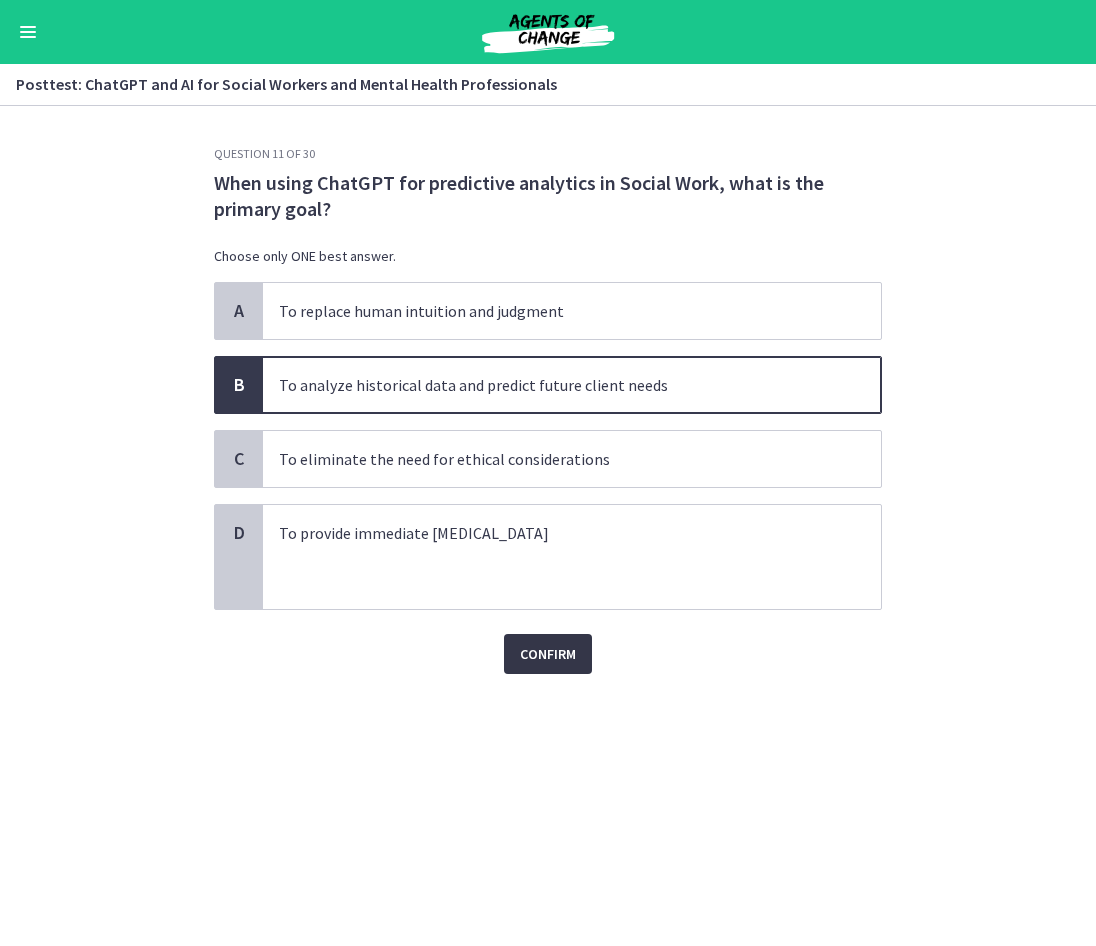 click on "Confirm" at bounding box center (548, 654) 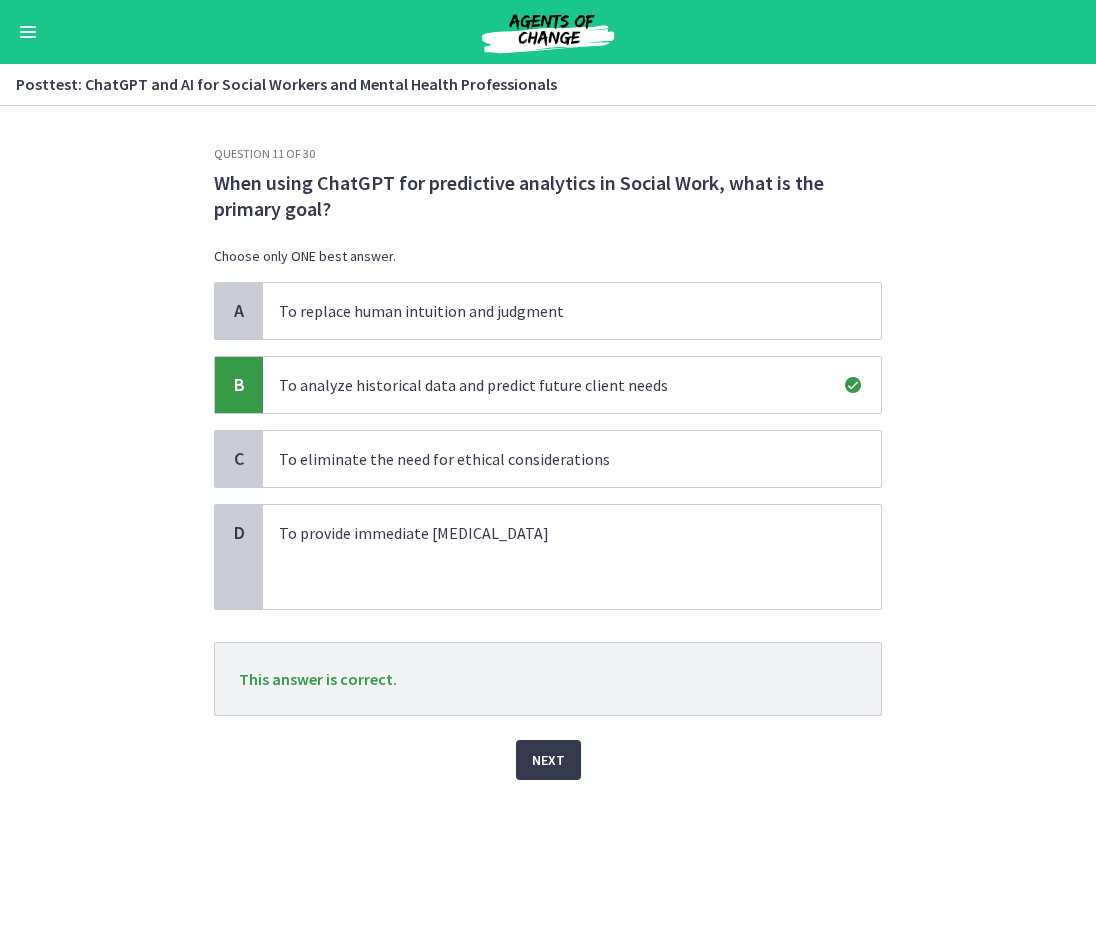 click on "Next" at bounding box center [548, 748] 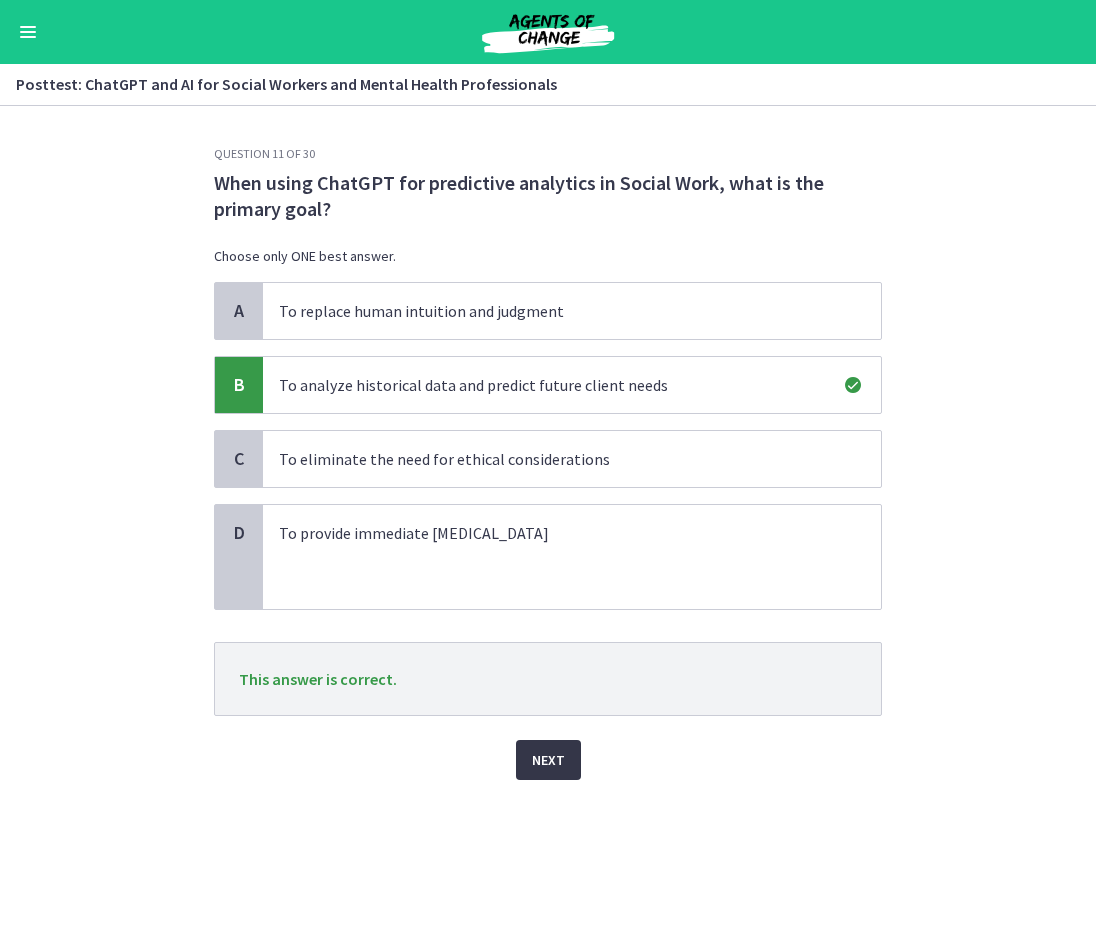 click on "Next" at bounding box center (548, 760) 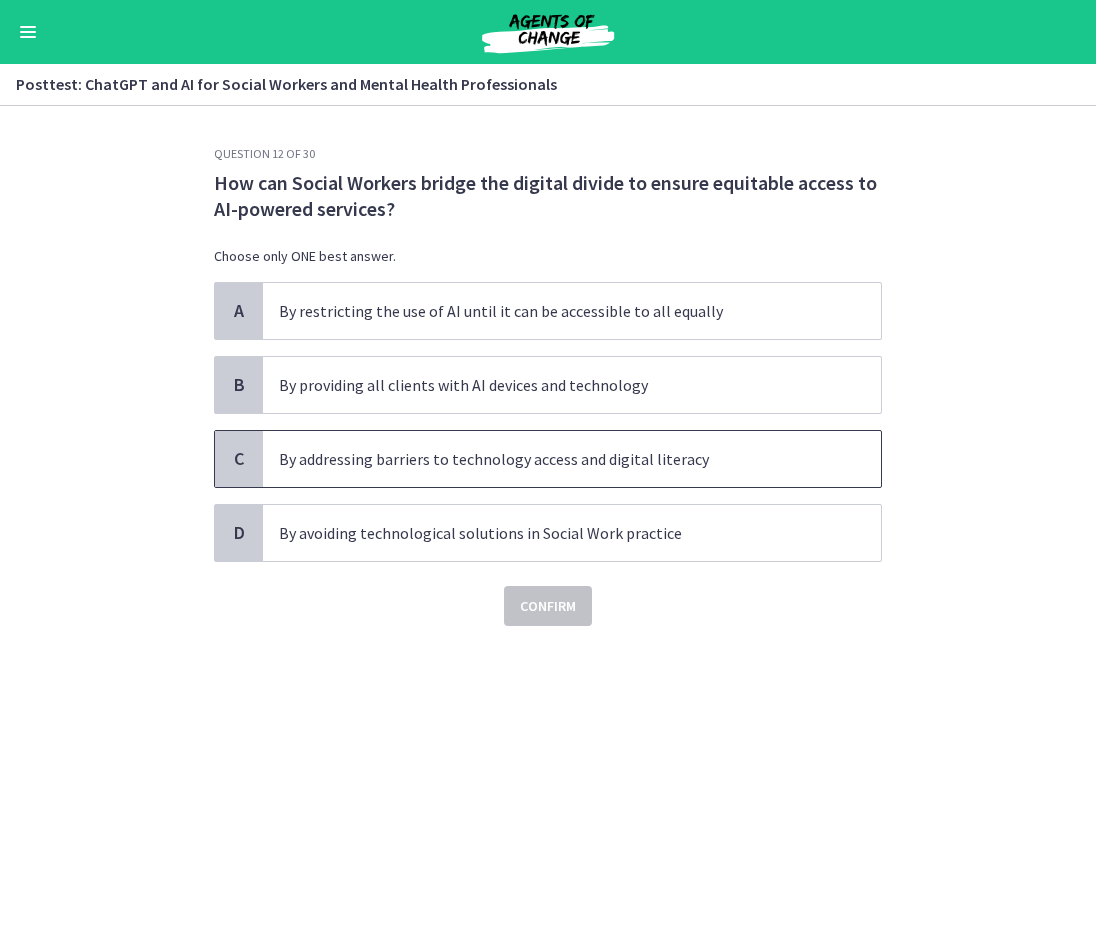click on "By addressing barriers to technology access and digital literacy" at bounding box center [552, 459] 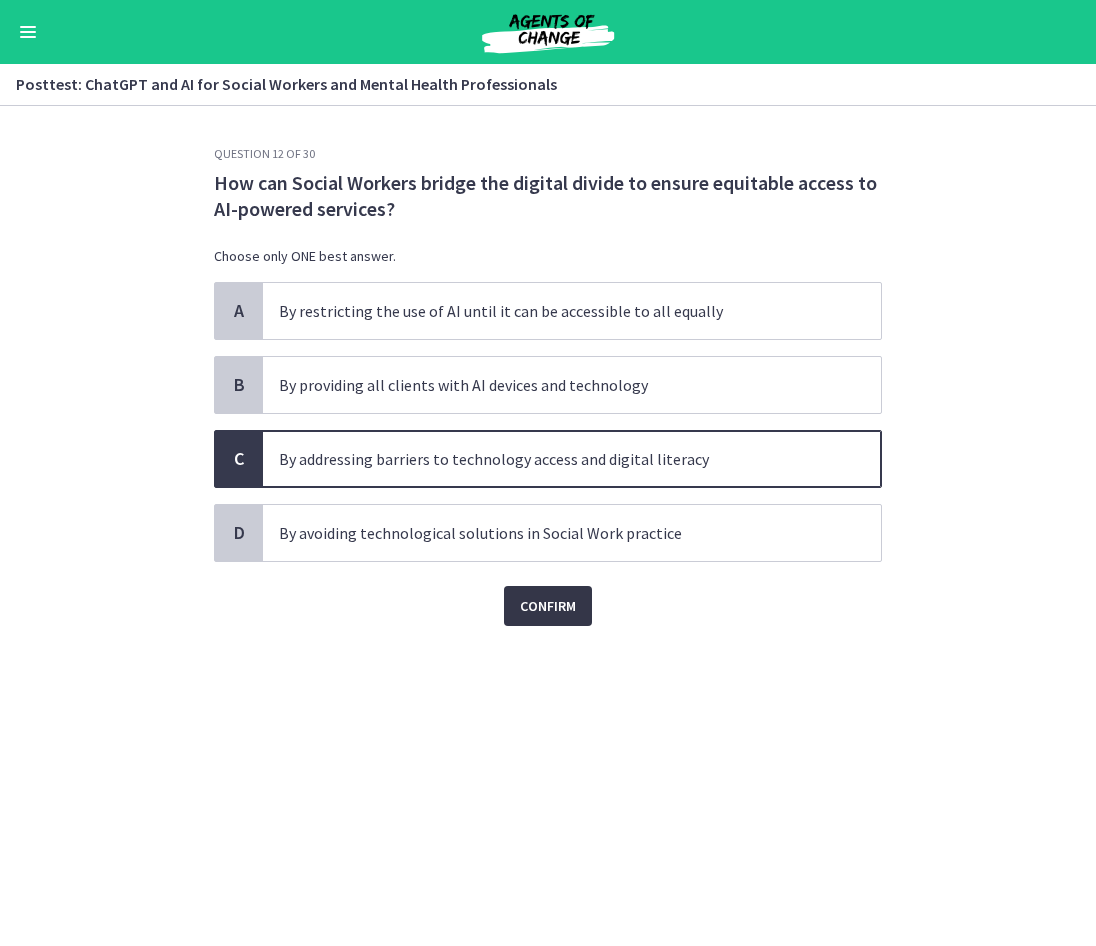 click on "Confirm" at bounding box center (548, 606) 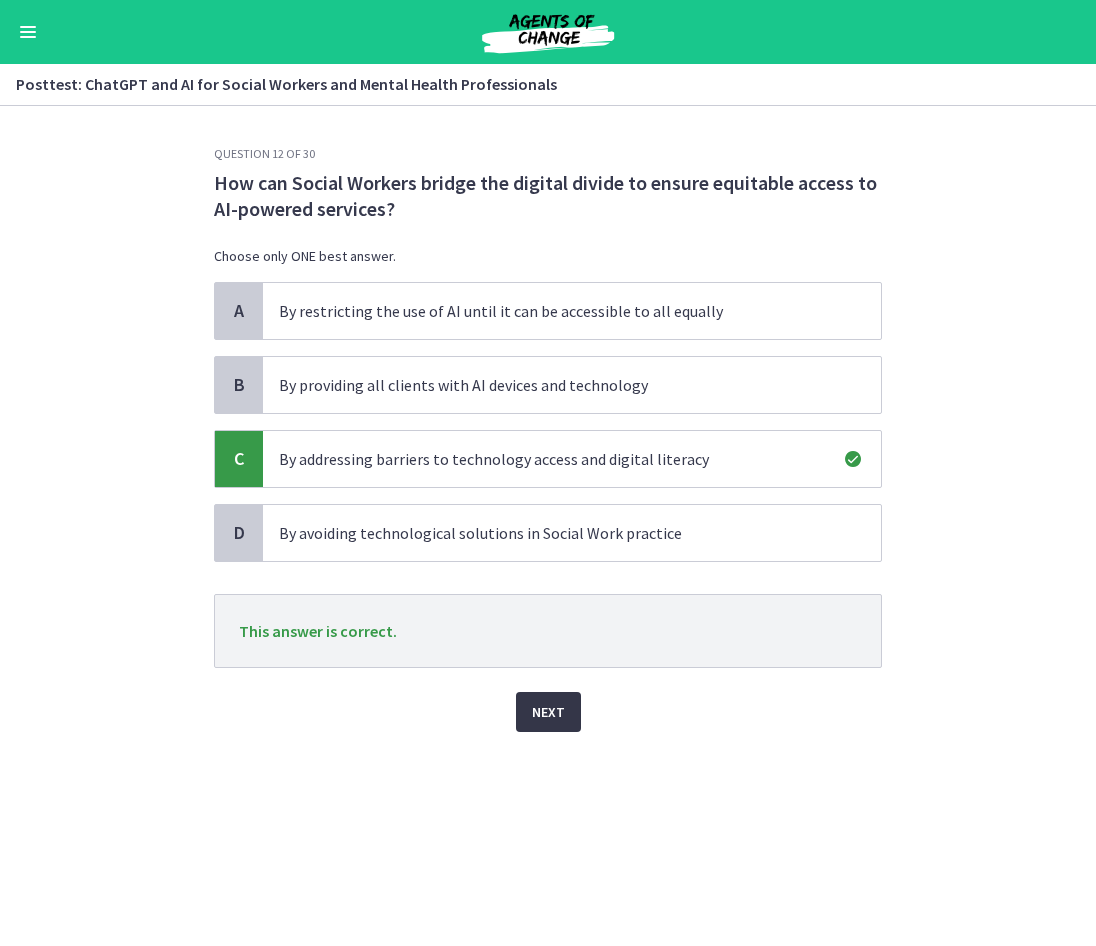 click on "Next" at bounding box center [548, 712] 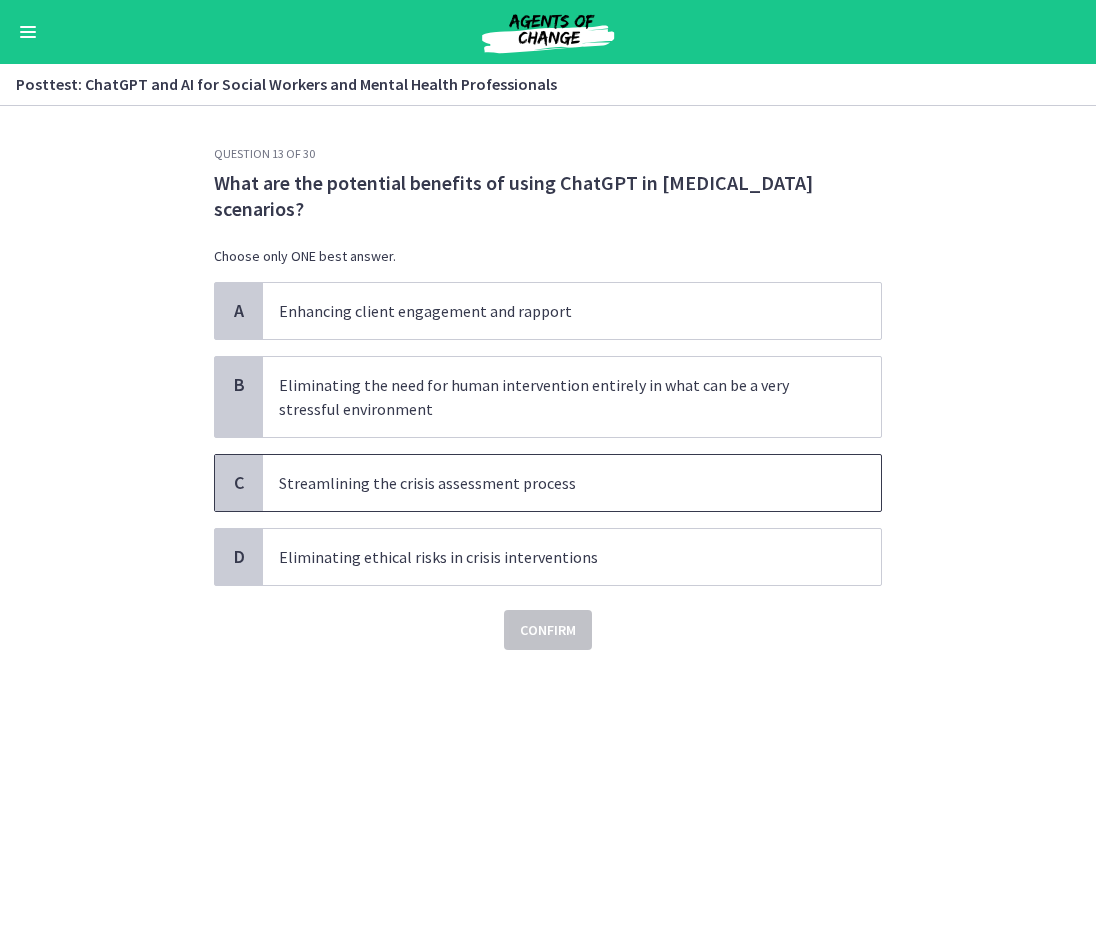 click on "Streamlining the crisis assessment process" at bounding box center [552, 483] 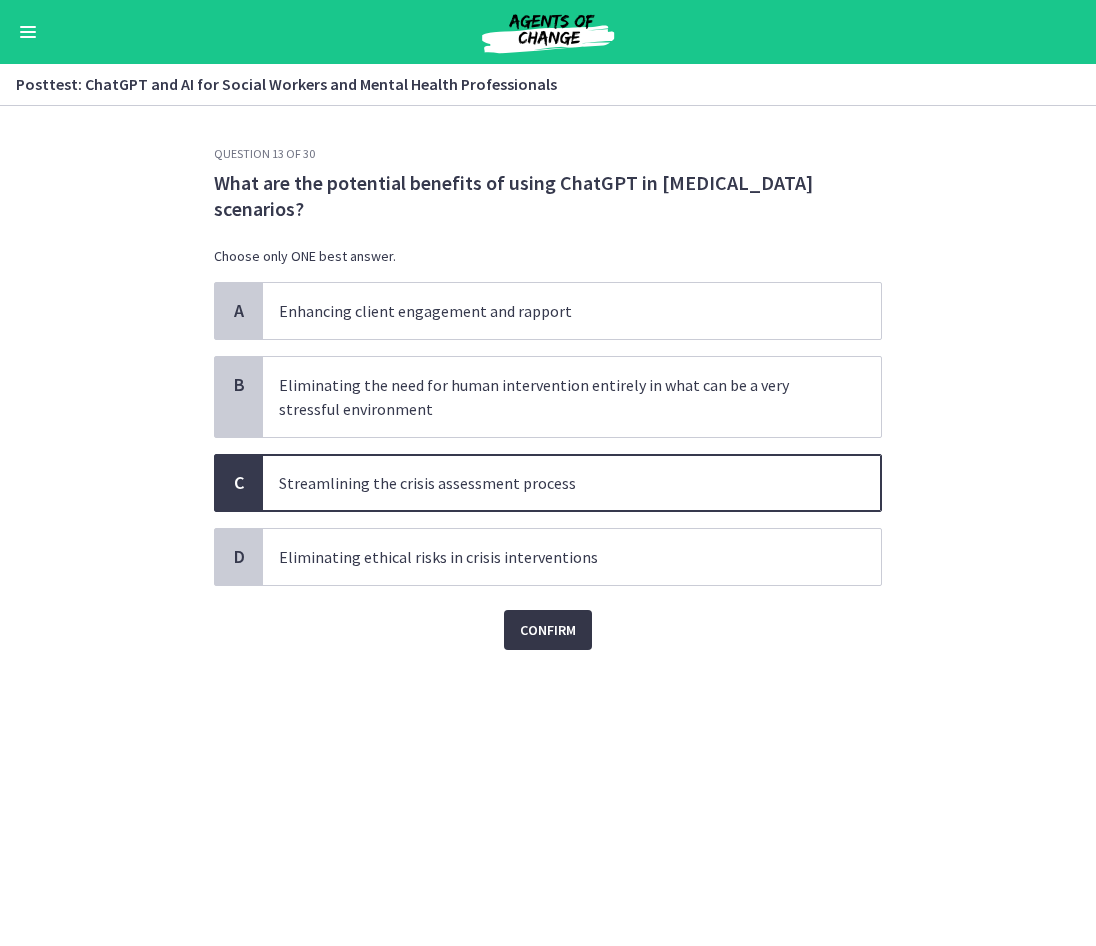 click on "Confirm" at bounding box center [548, 630] 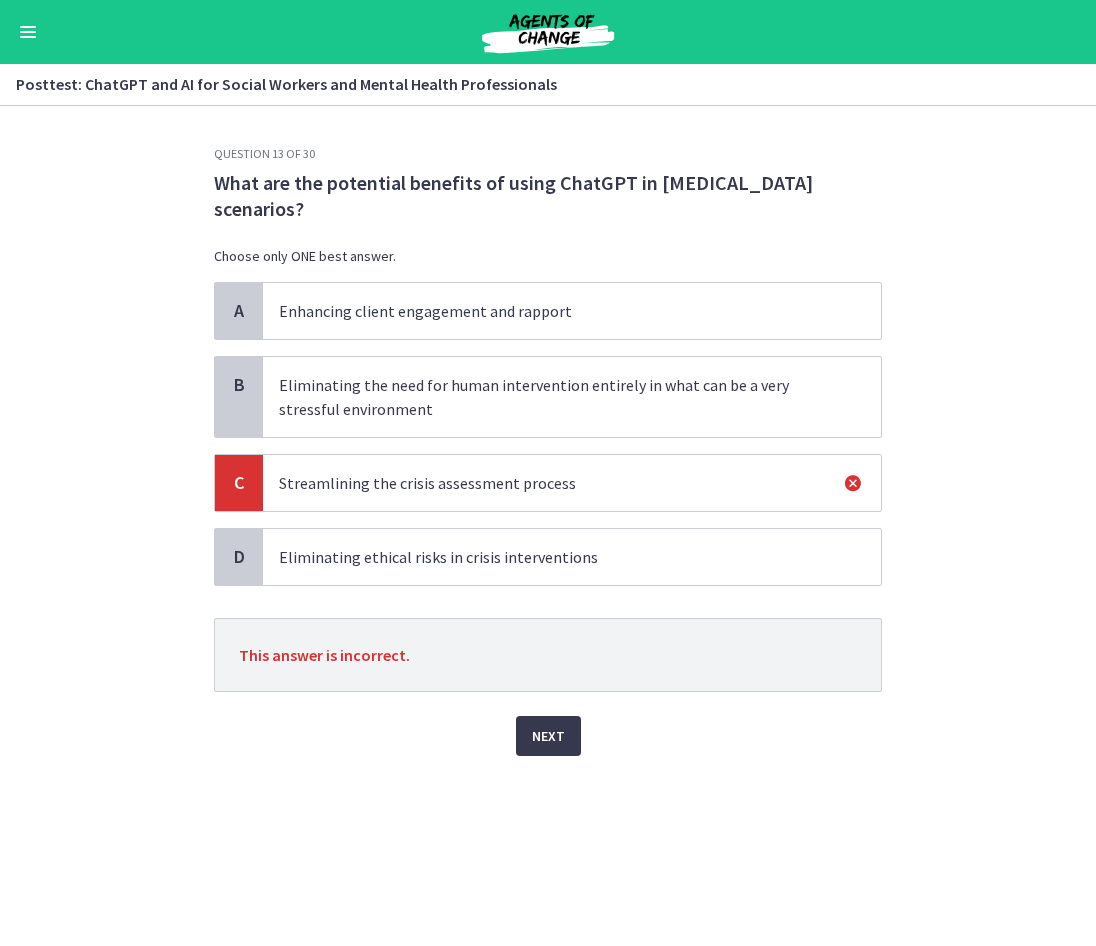 click on "Eliminating ethical risks in crisis interventions" at bounding box center (552, 557) 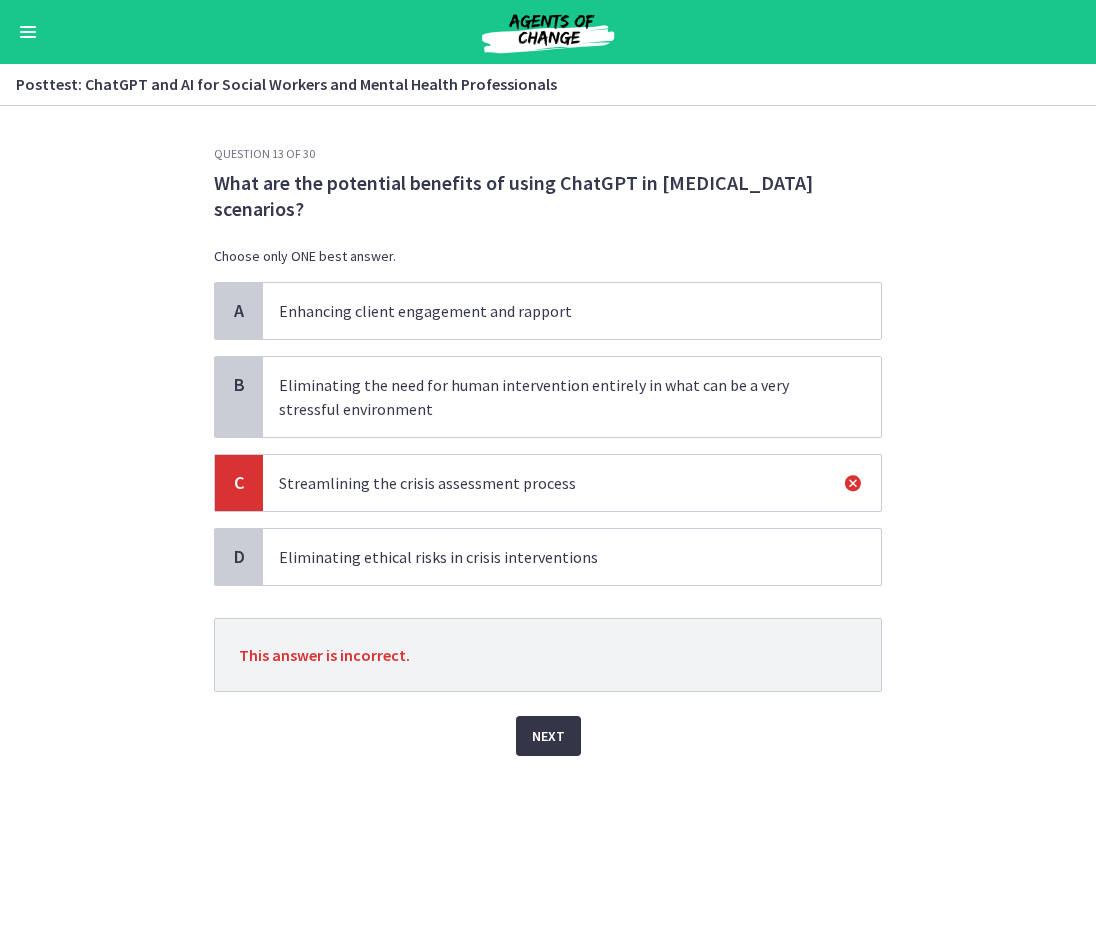 click on "Next" at bounding box center [548, 736] 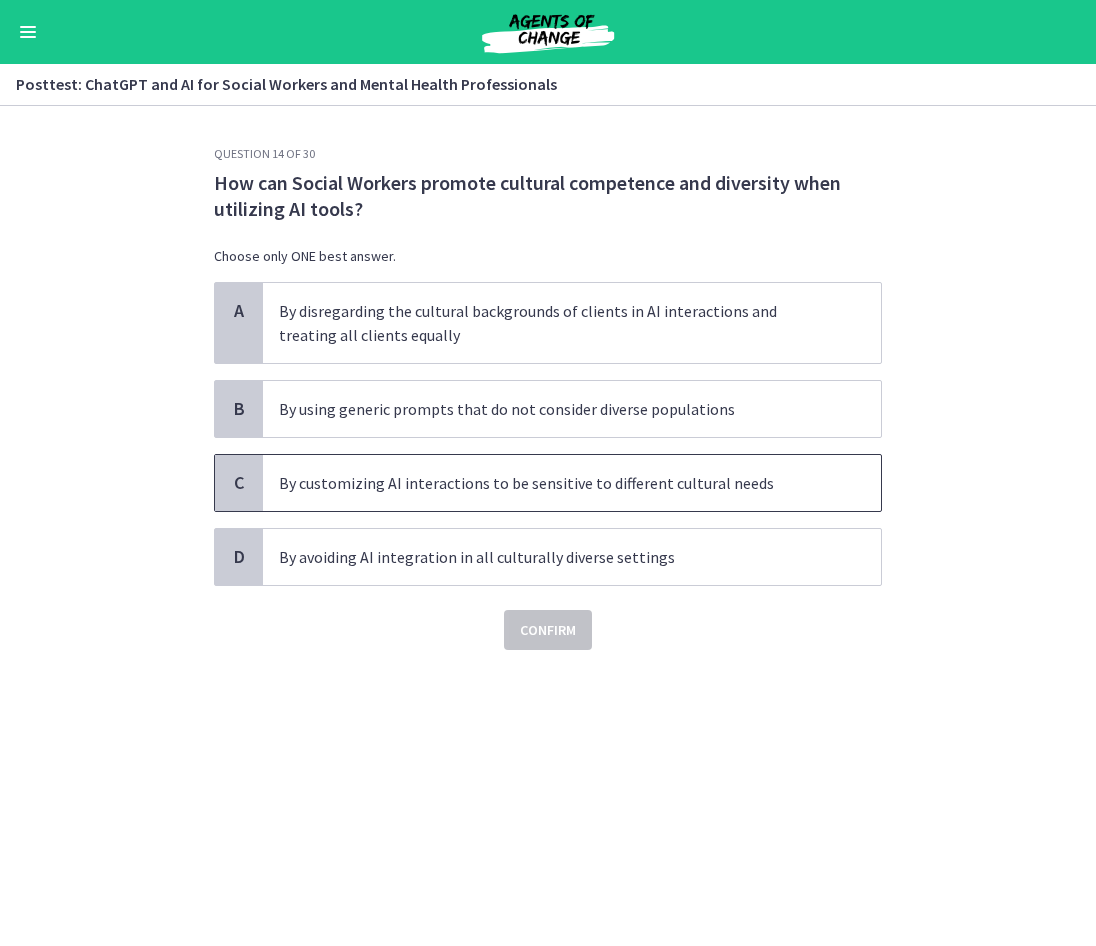 click on "By customizing AI interactions to be sensitive to different cultural needs" at bounding box center (552, 483) 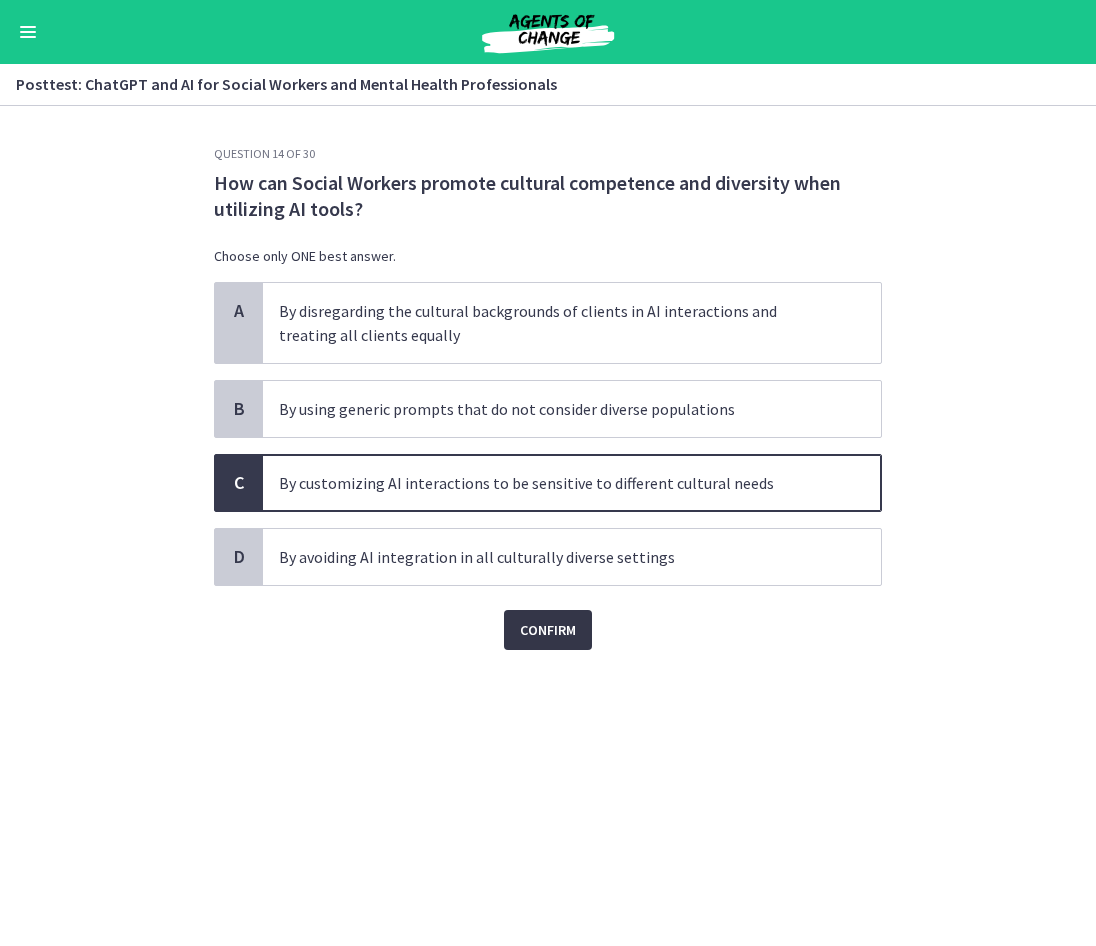 click on "Confirm" at bounding box center (548, 630) 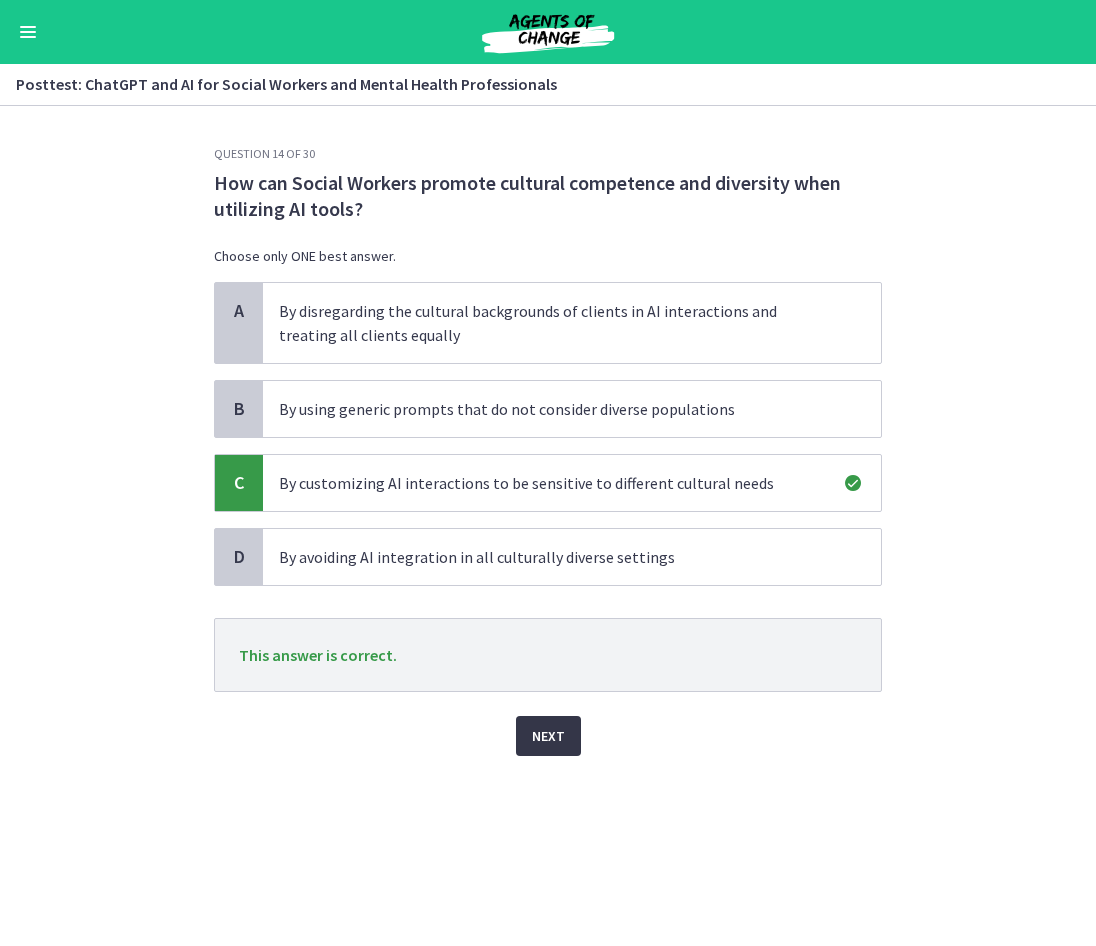 click on "Next" at bounding box center [548, 736] 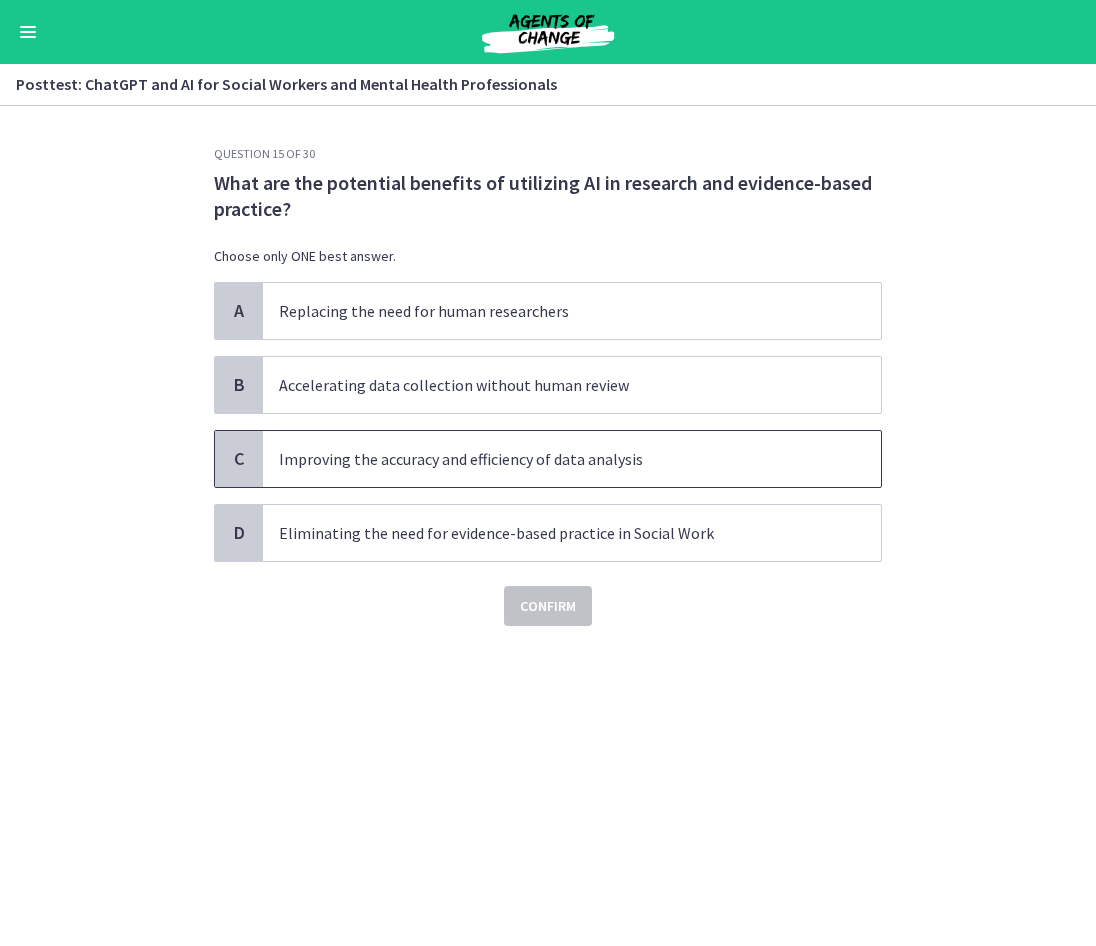 click on "Improving the accuracy and efficiency of data analysis" at bounding box center [552, 459] 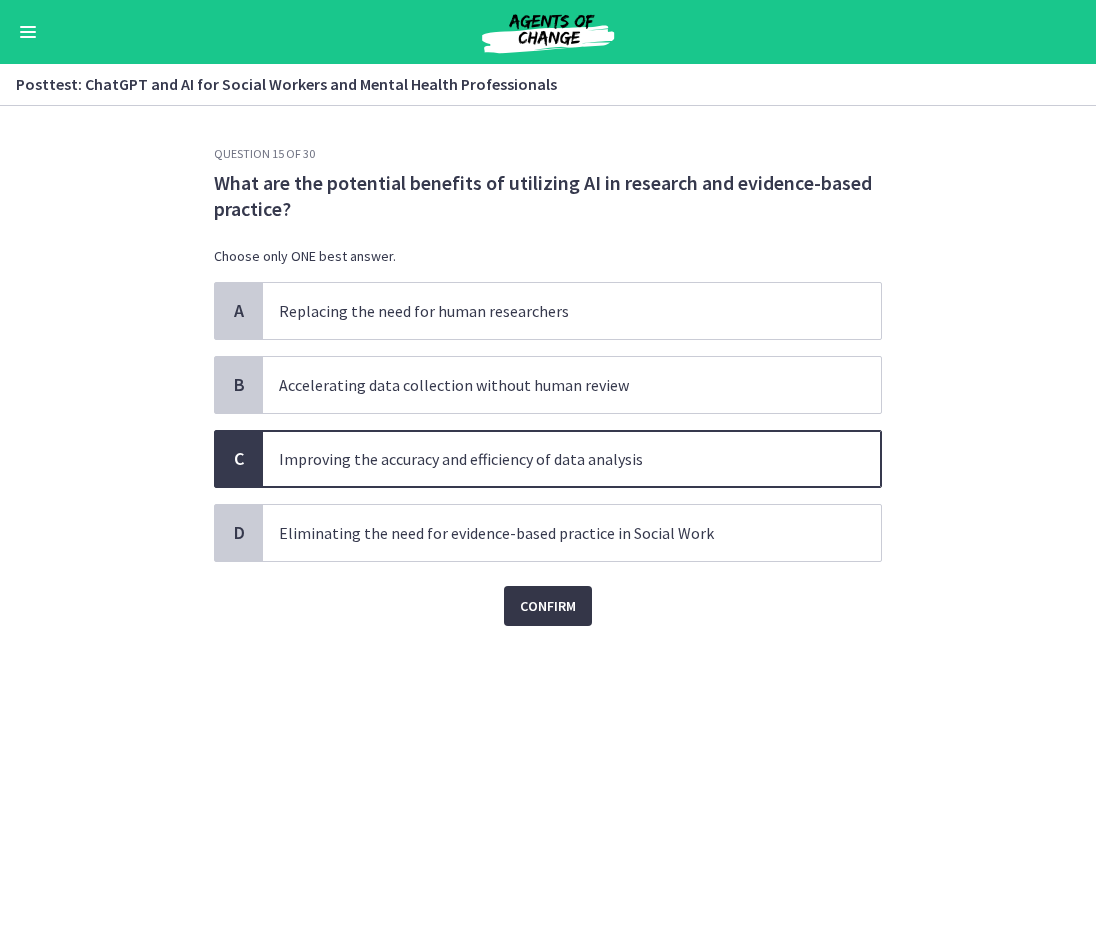 click on "Confirm" at bounding box center [548, 606] 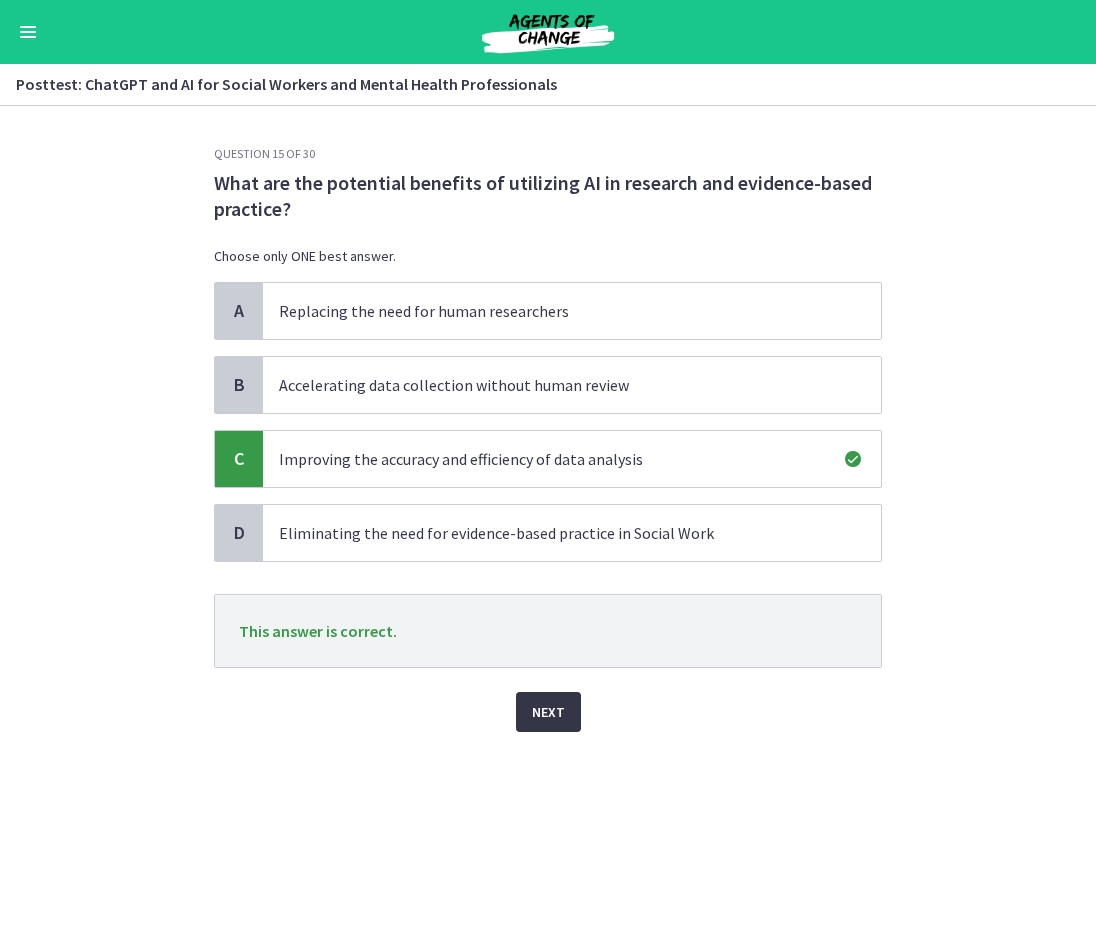 click on "Next" at bounding box center [548, 712] 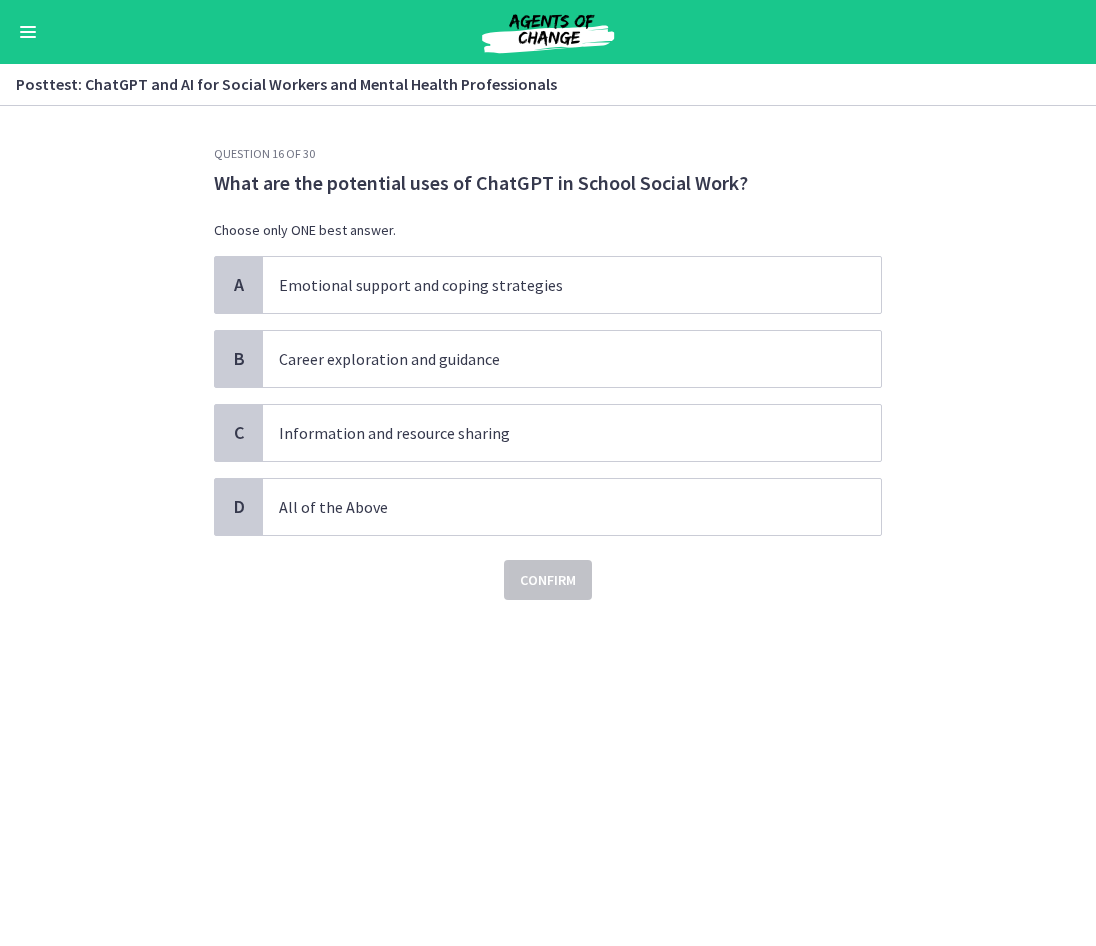 drag, startPoint x: 554, startPoint y: 704, endPoint x: 405, endPoint y: 637, distance: 163.37074 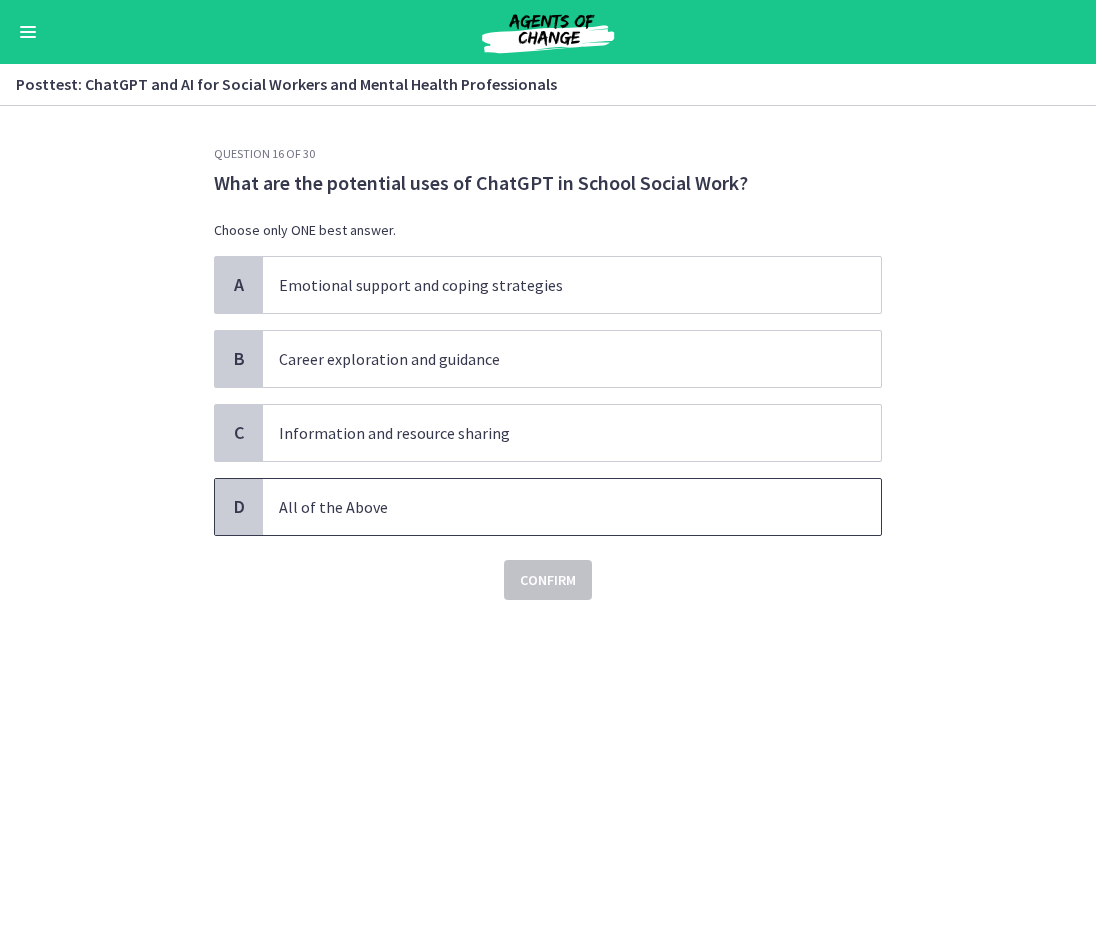 click on "All of the Above" at bounding box center [552, 507] 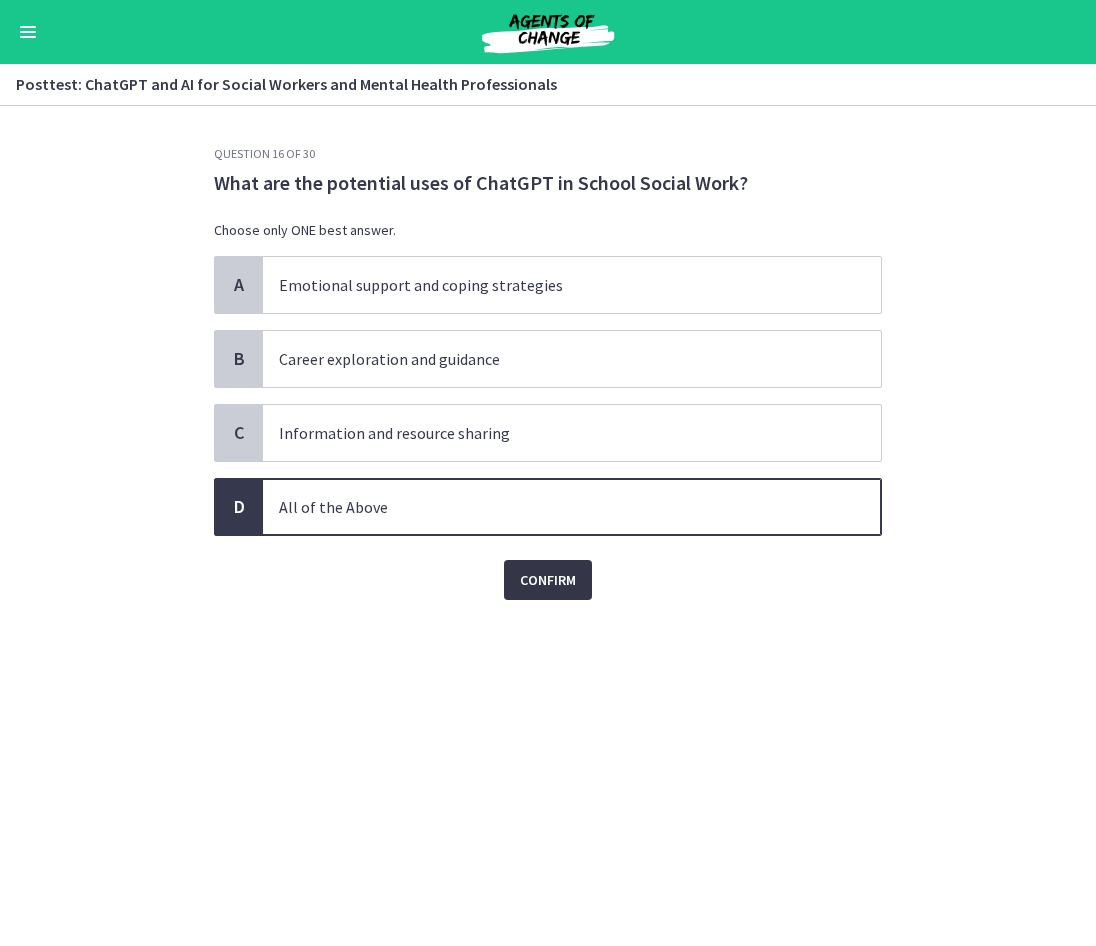 click on "Confirm" at bounding box center (548, 580) 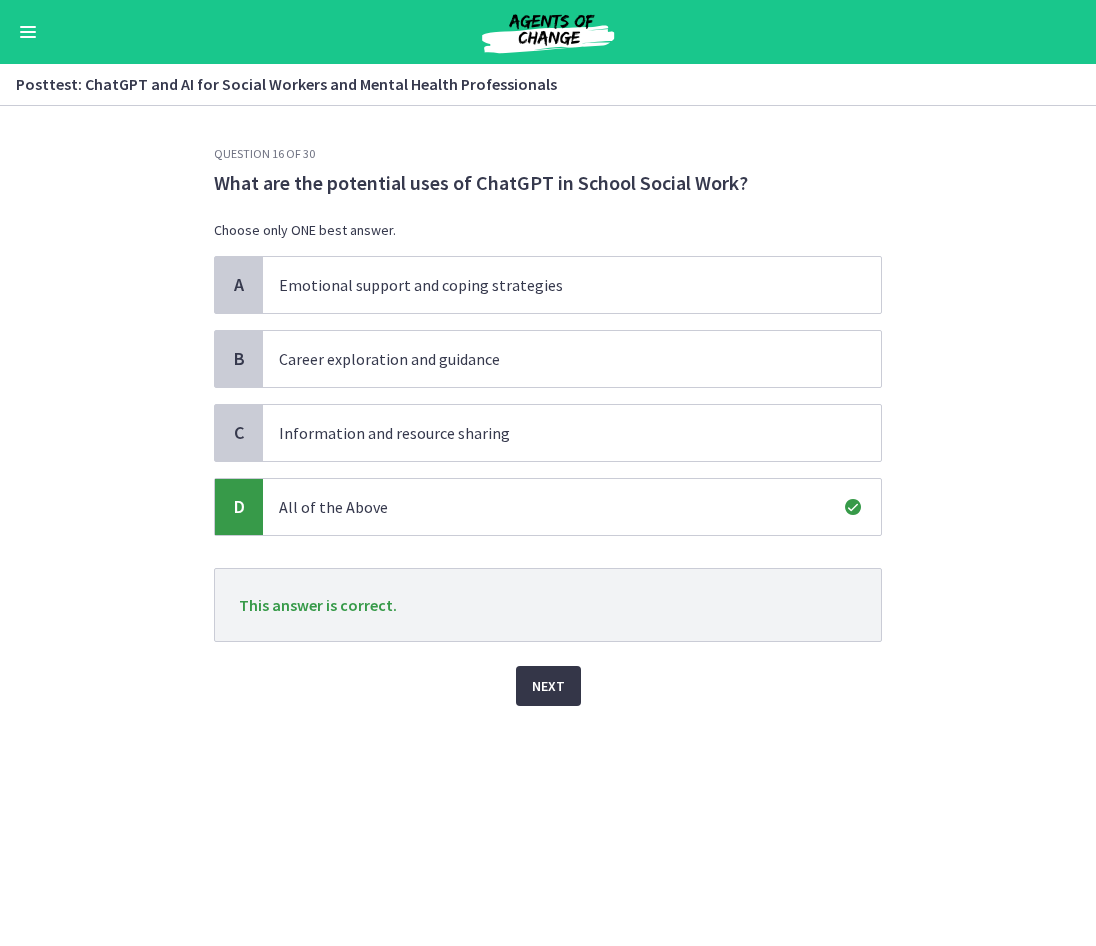 drag, startPoint x: 556, startPoint y: 576, endPoint x: 564, endPoint y: 694, distance: 118.270874 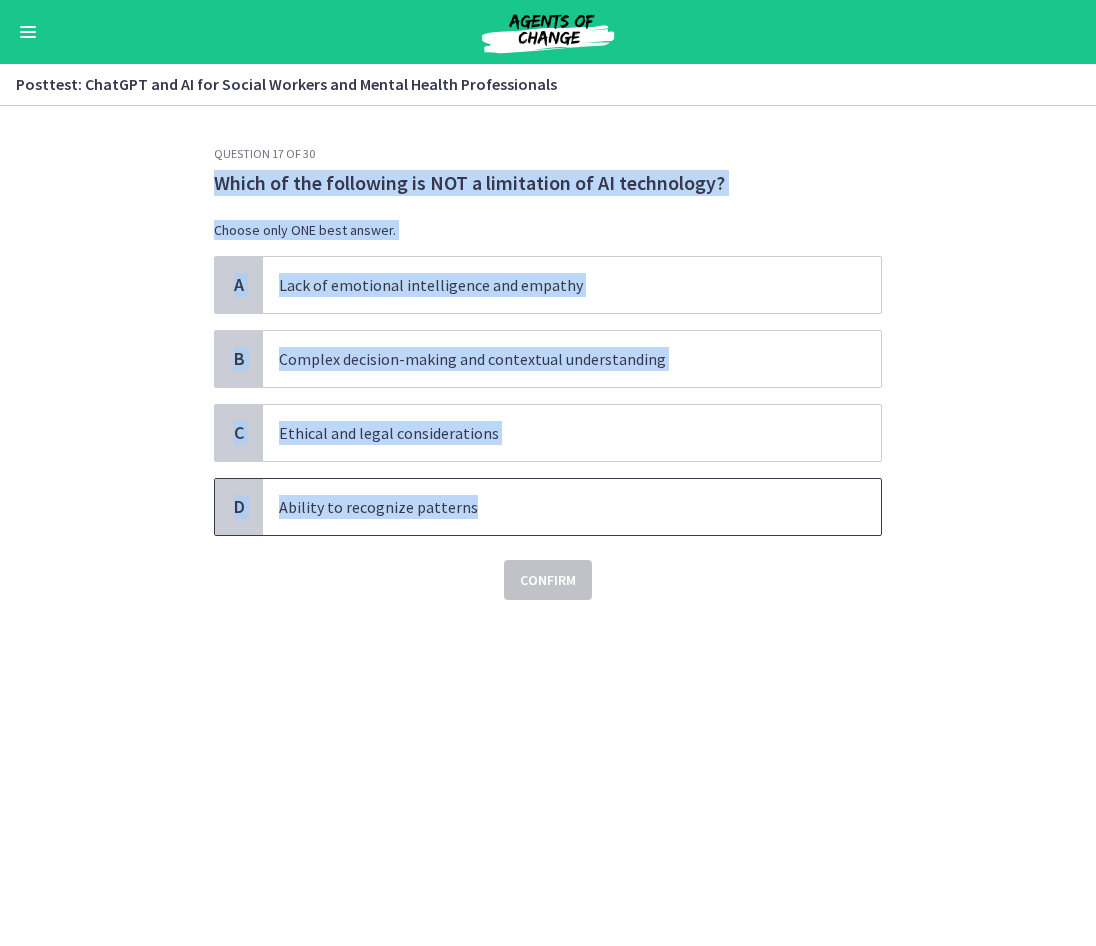 drag, startPoint x: 641, startPoint y: 515, endPoint x: 161, endPoint y: 183, distance: 583.63 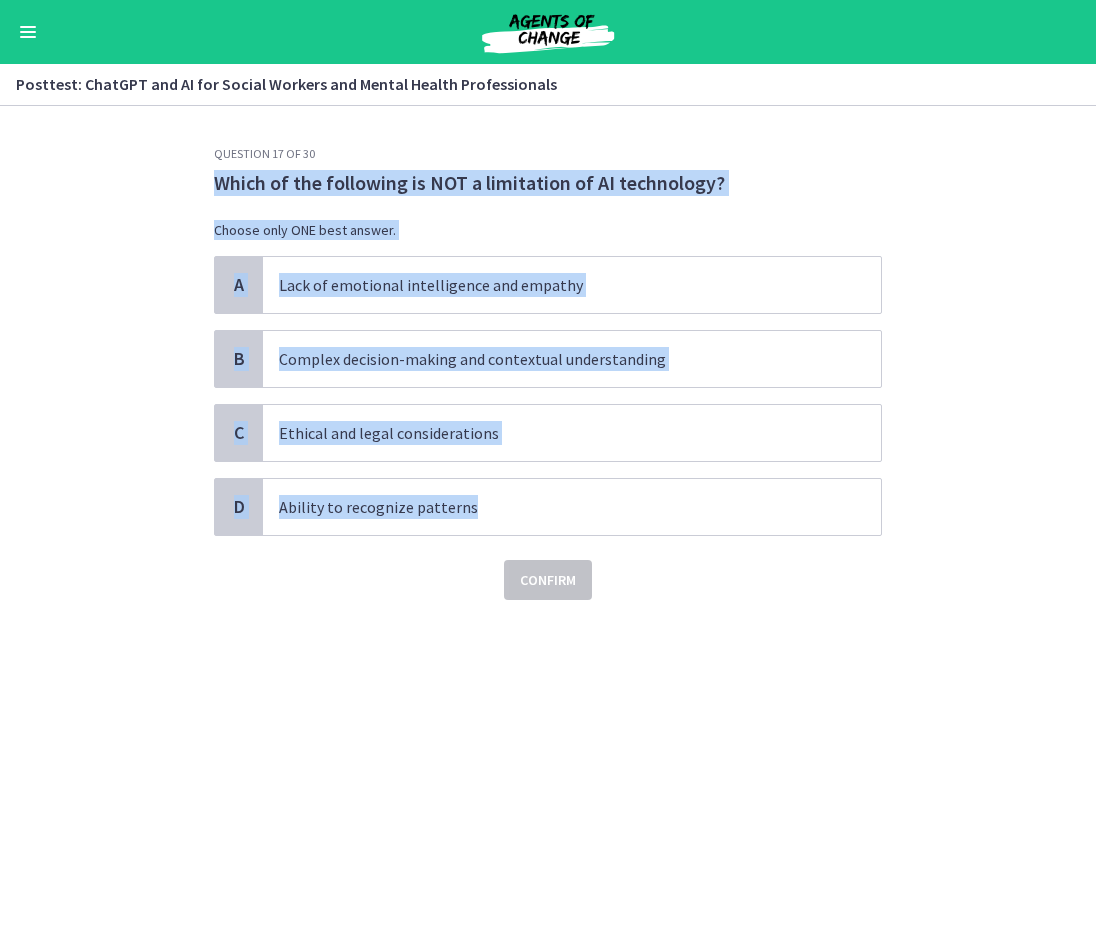 copy on "Which of the following is NOT a limitation of AI technology?
Choose only ONE best answer.
A
Lack of emotional intelligence and empathy
[MEDICAL_DATA] decision-making and contextual understanding
C
Ethical and legal considerations
D
Ability to recognize patterns" 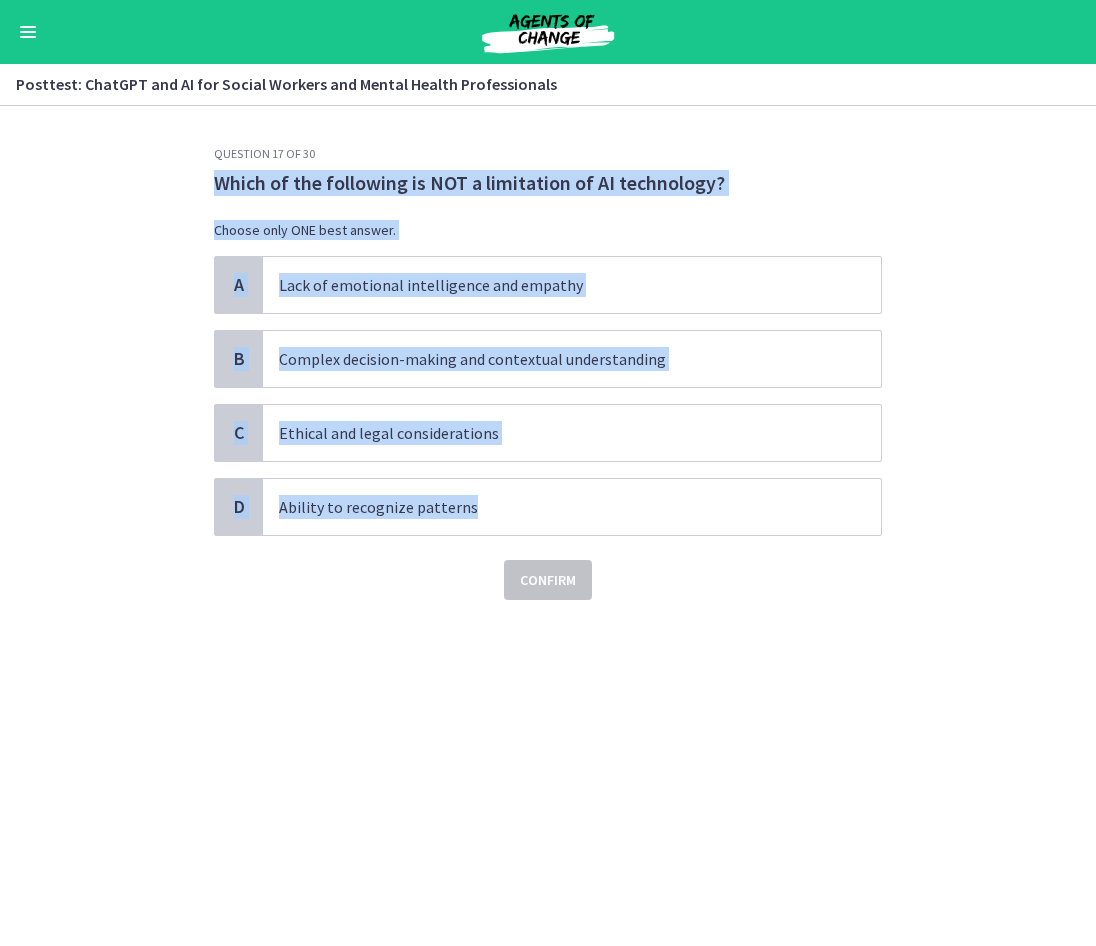 click on "Question   17   of   30
Which of the following is NOT a limitation of AI technology?
Choose only ONE best answer.
A
Lack of emotional intelligence and empathy
[MEDICAL_DATA] decision-making and contextual understanding
C
Ethical and legal considerations
D
Ability to recognize patterns
Confirm" 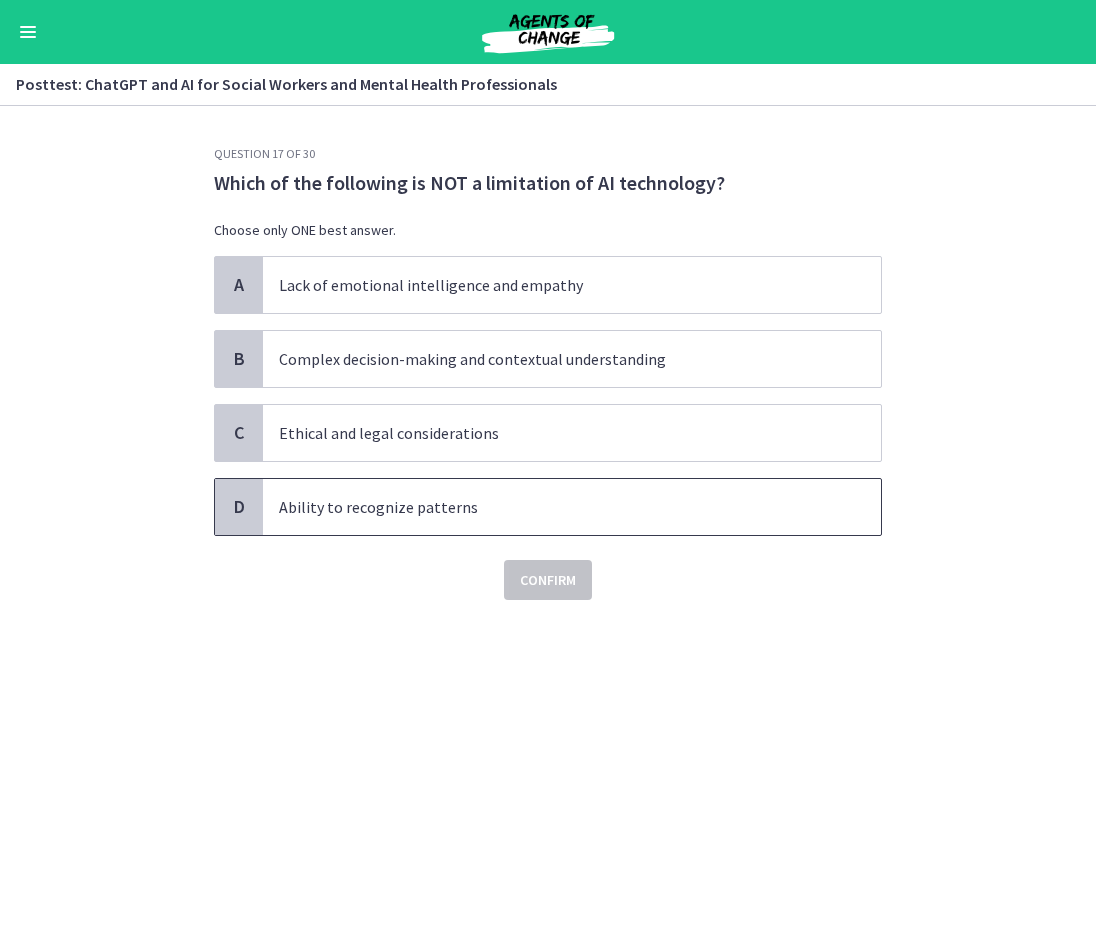 click on "Ability to recognize patterns" at bounding box center [552, 507] 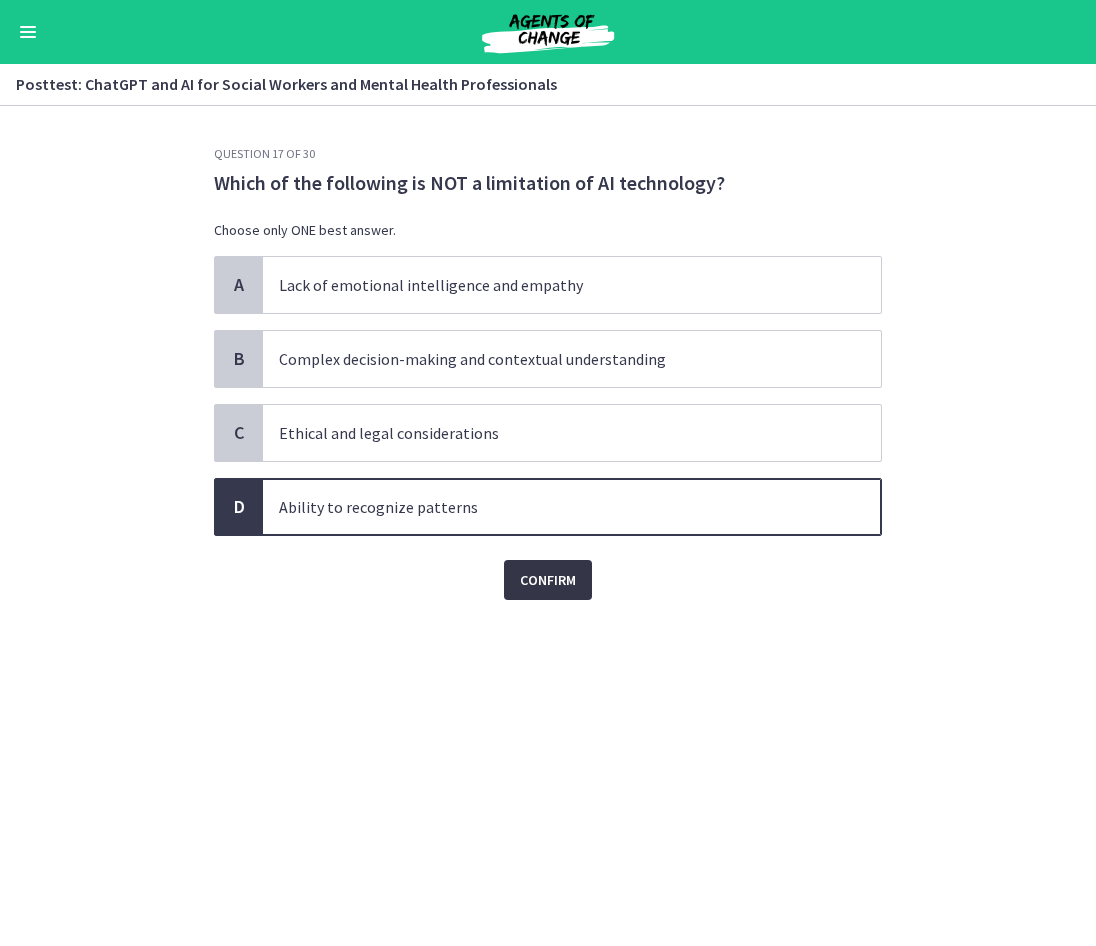 click on "Confirm" at bounding box center [548, 580] 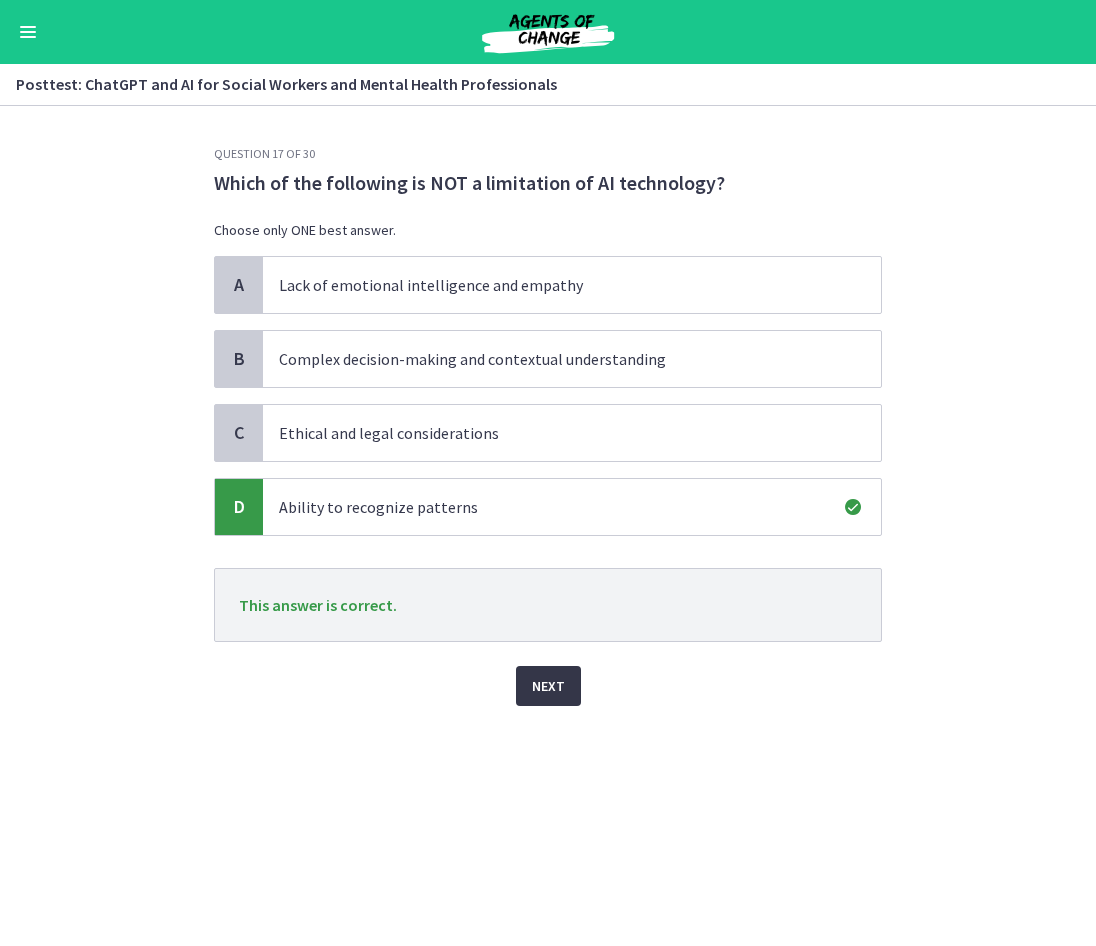click on "Next" at bounding box center [548, 686] 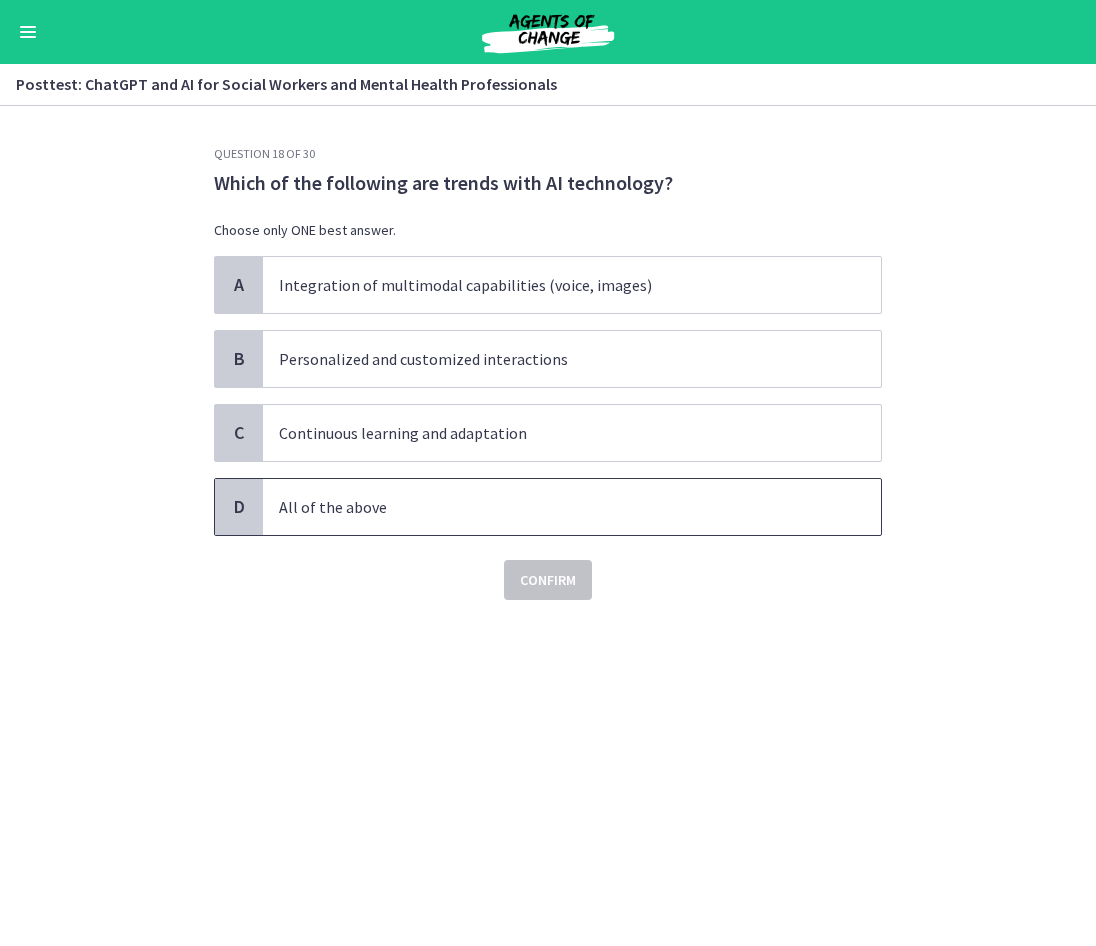 click on "All of the above" at bounding box center (572, 507) 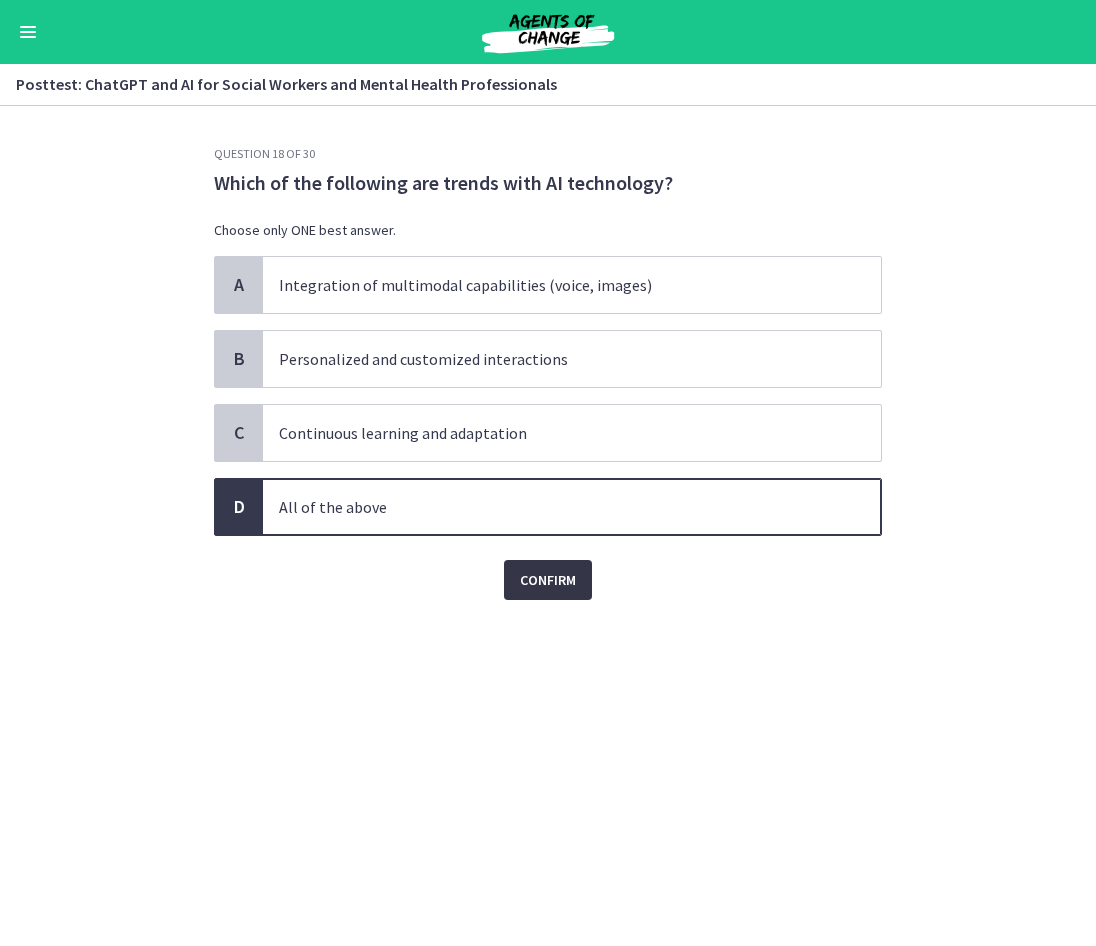 click on "Confirm" at bounding box center (548, 580) 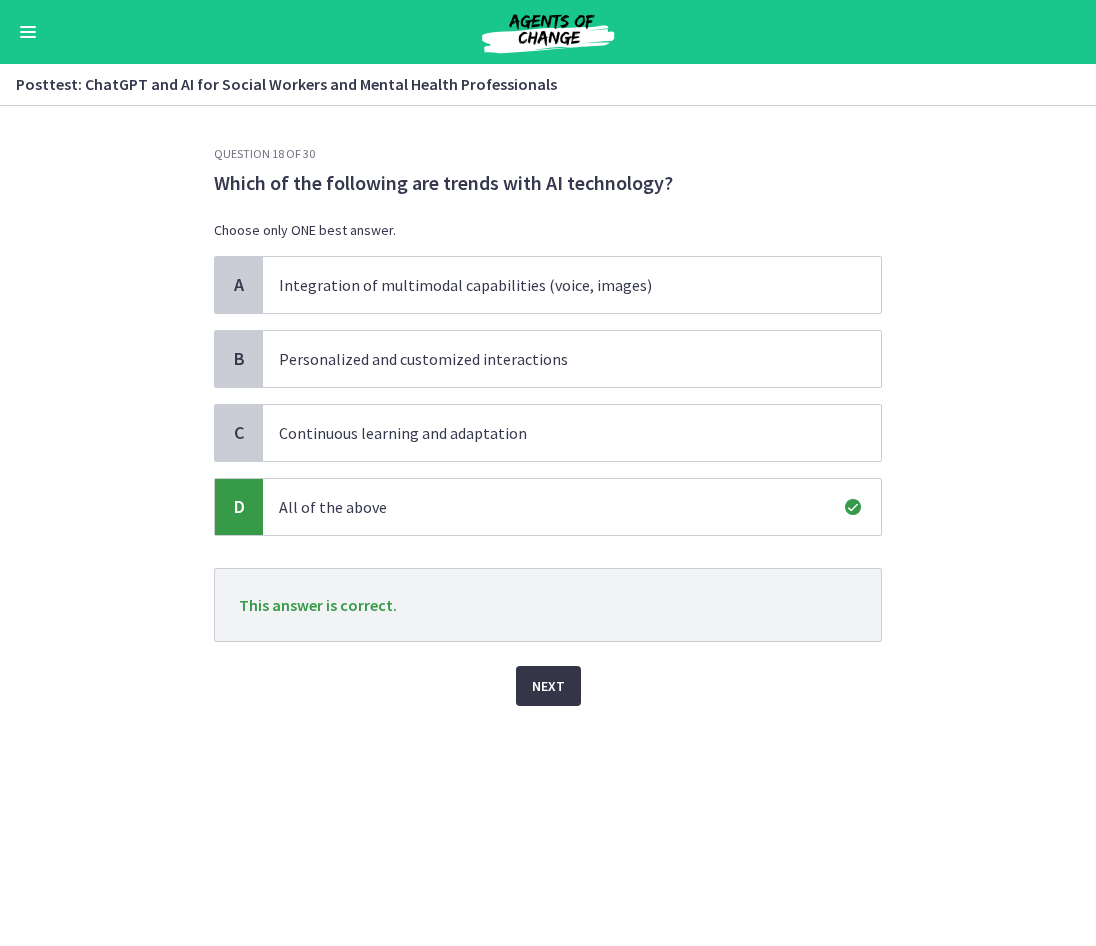 click on "Next" at bounding box center [548, 686] 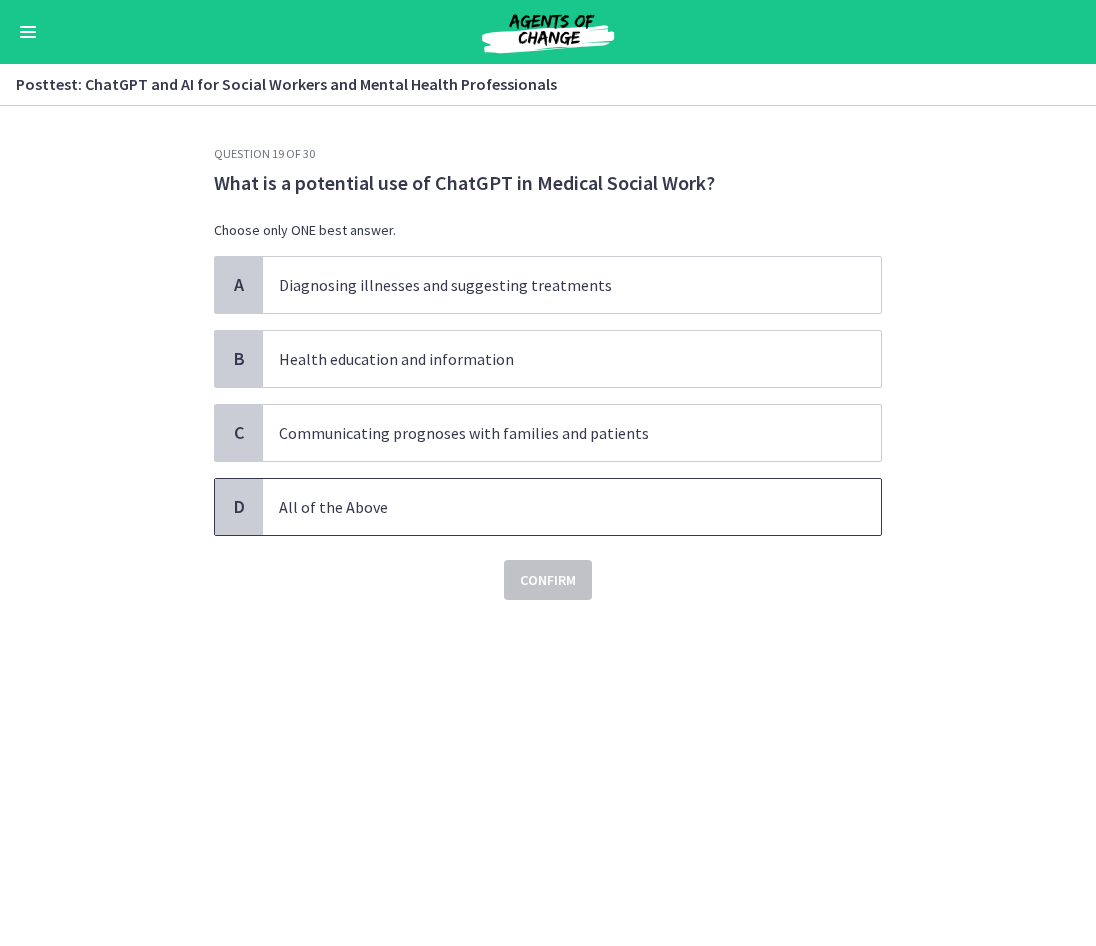 click on "All of the Above" at bounding box center [572, 507] 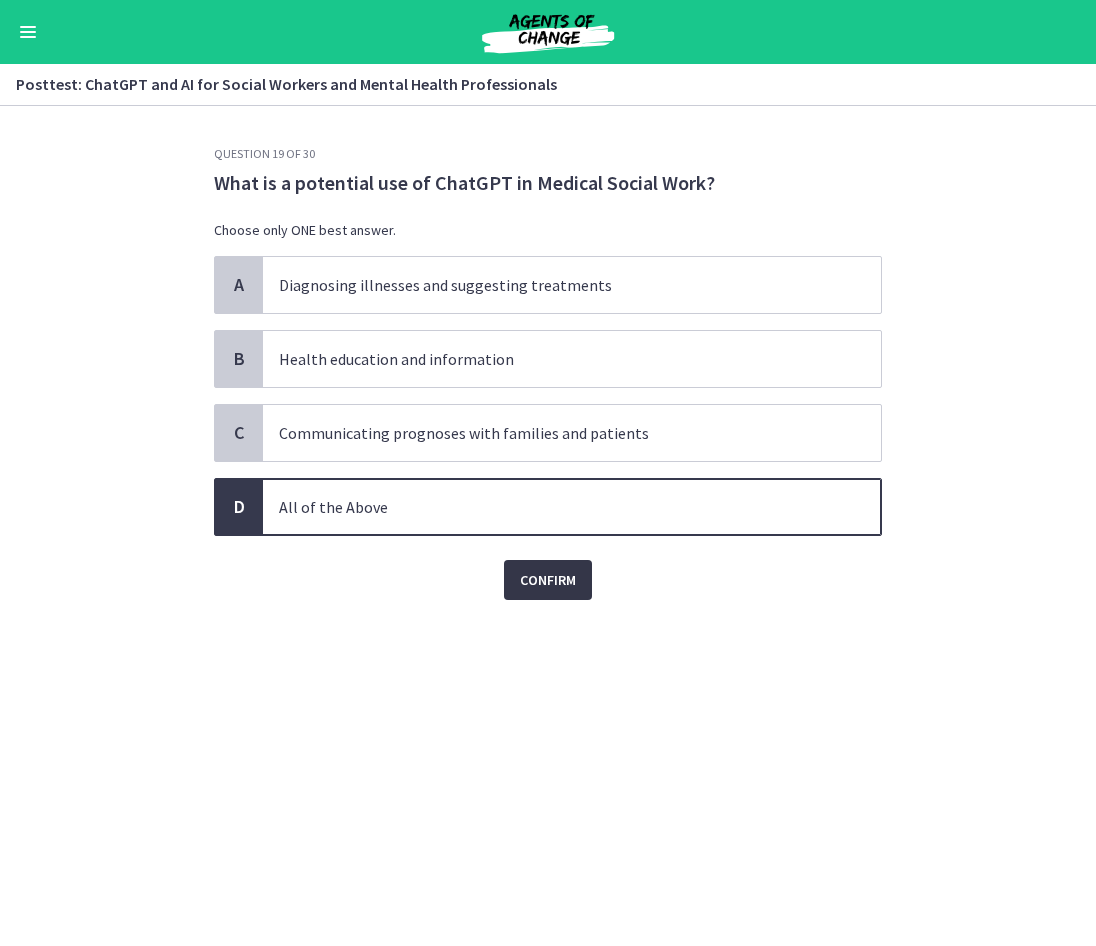 click on "Confirm" at bounding box center (548, 580) 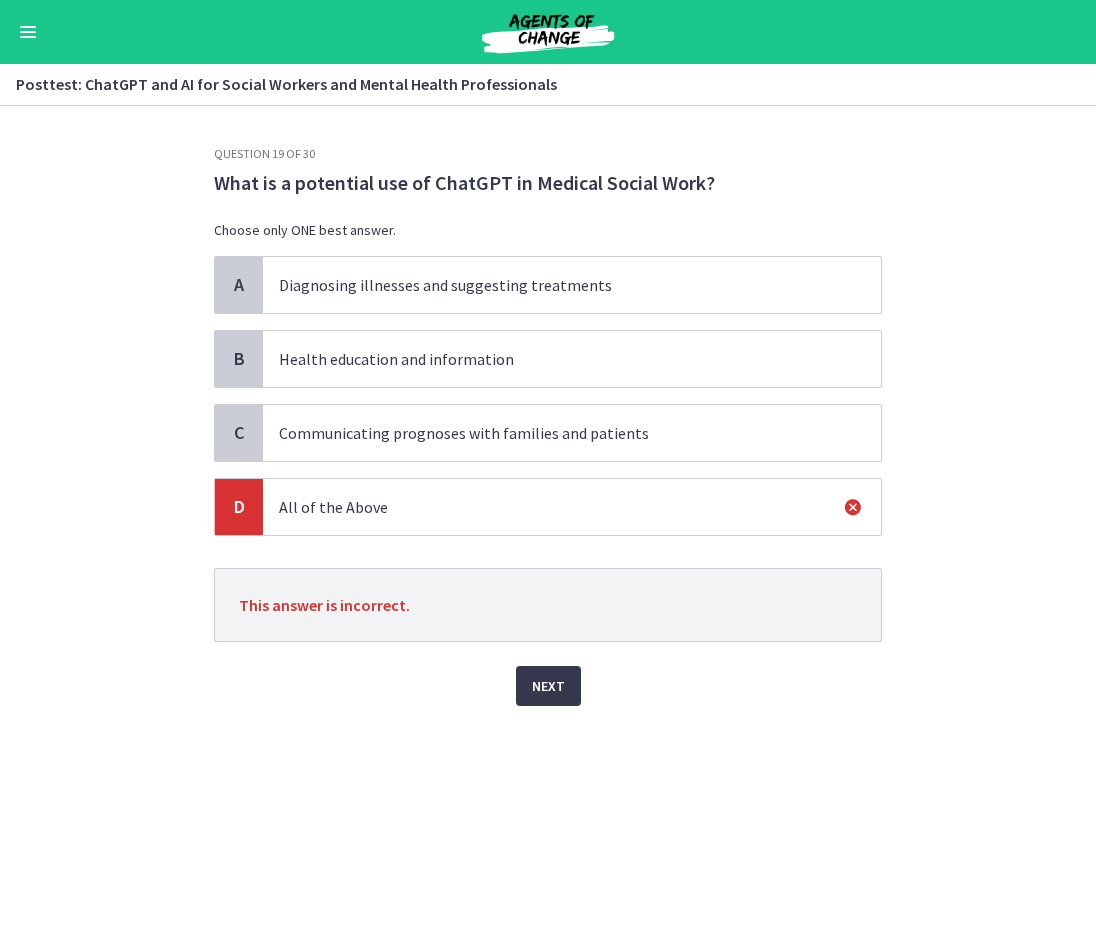 click on "Communicating prognoses with families and patients" at bounding box center (552, 433) 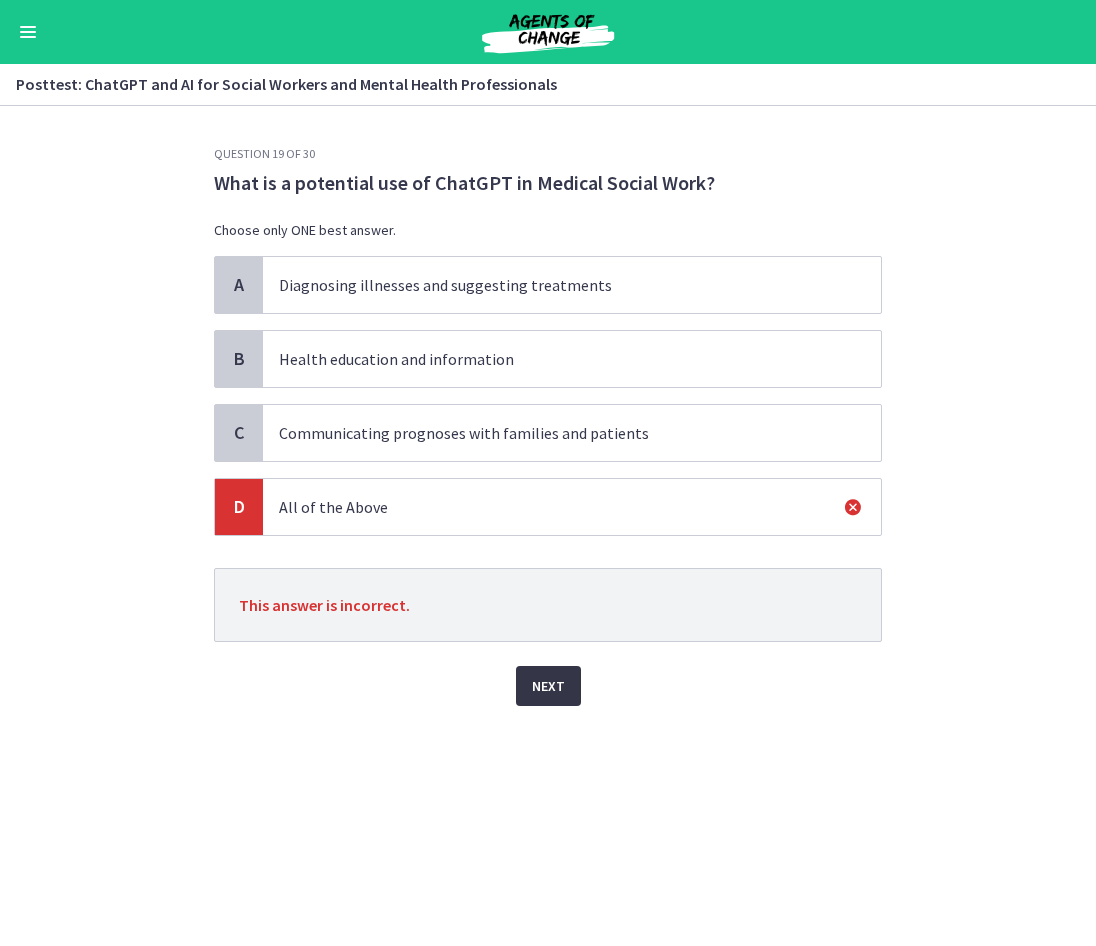 click on "Next" at bounding box center (548, 686) 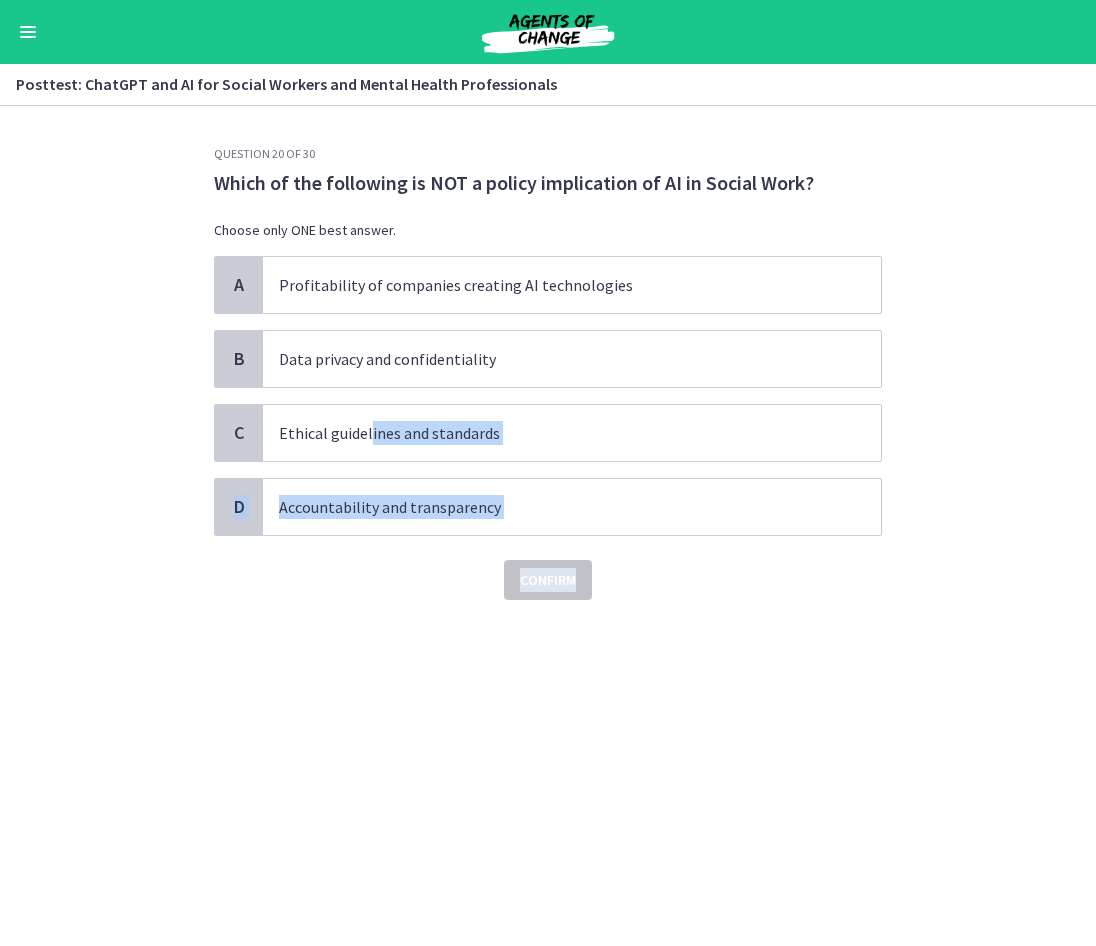 drag, startPoint x: 793, startPoint y: 594, endPoint x: 369, endPoint y: 390, distance: 470.5231 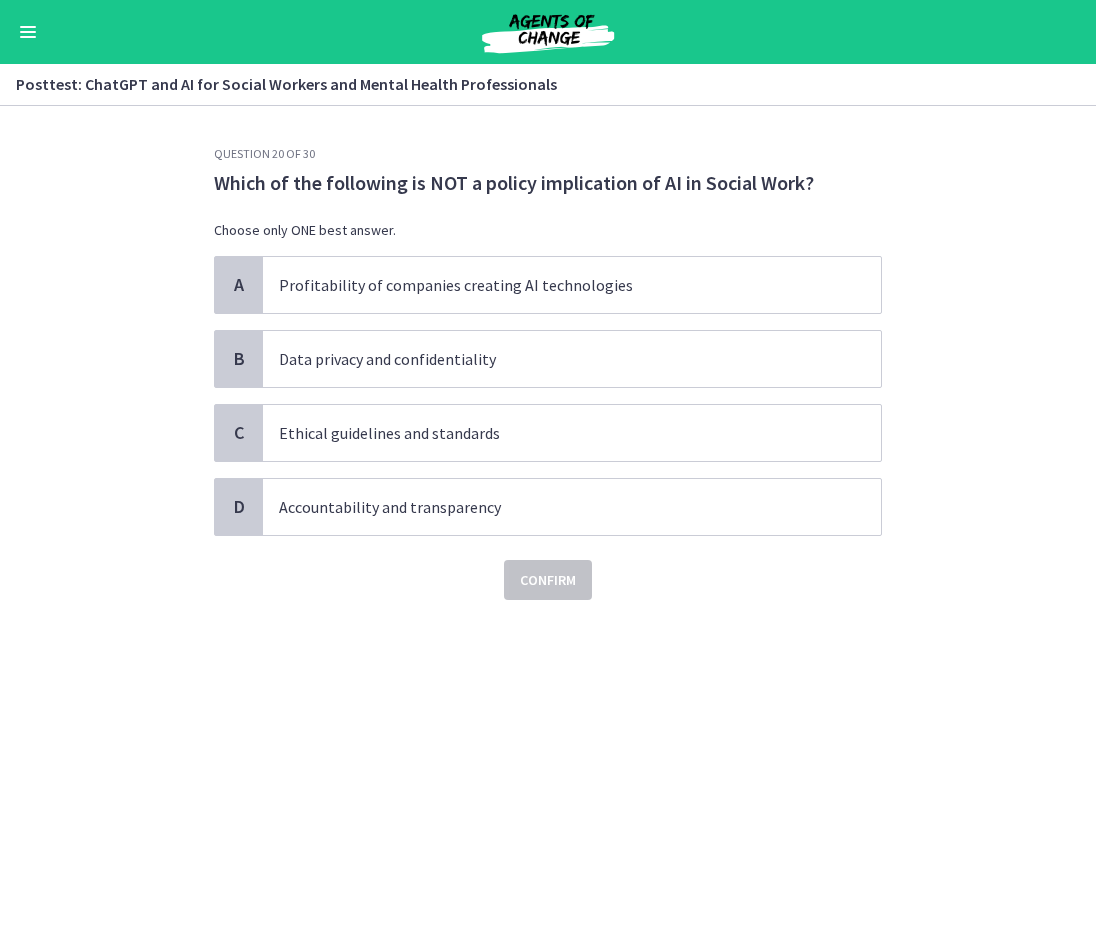 drag, startPoint x: 369, startPoint y: 390, endPoint x: 354, endPoint y: 628, distance: 238.47221 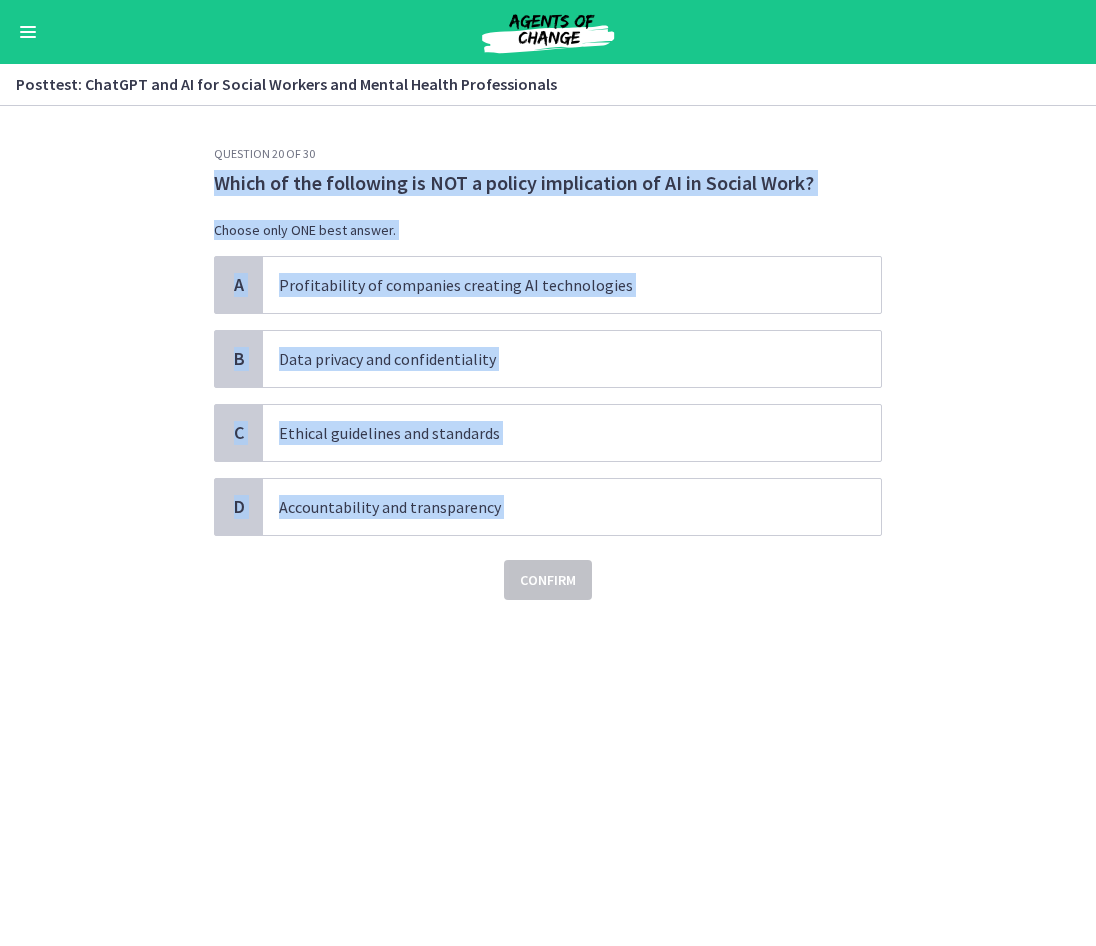 drag, startPoint x: 342, startPoint y: 591, endPoint x: 178, endPoint y: 179, distance: 443.4411 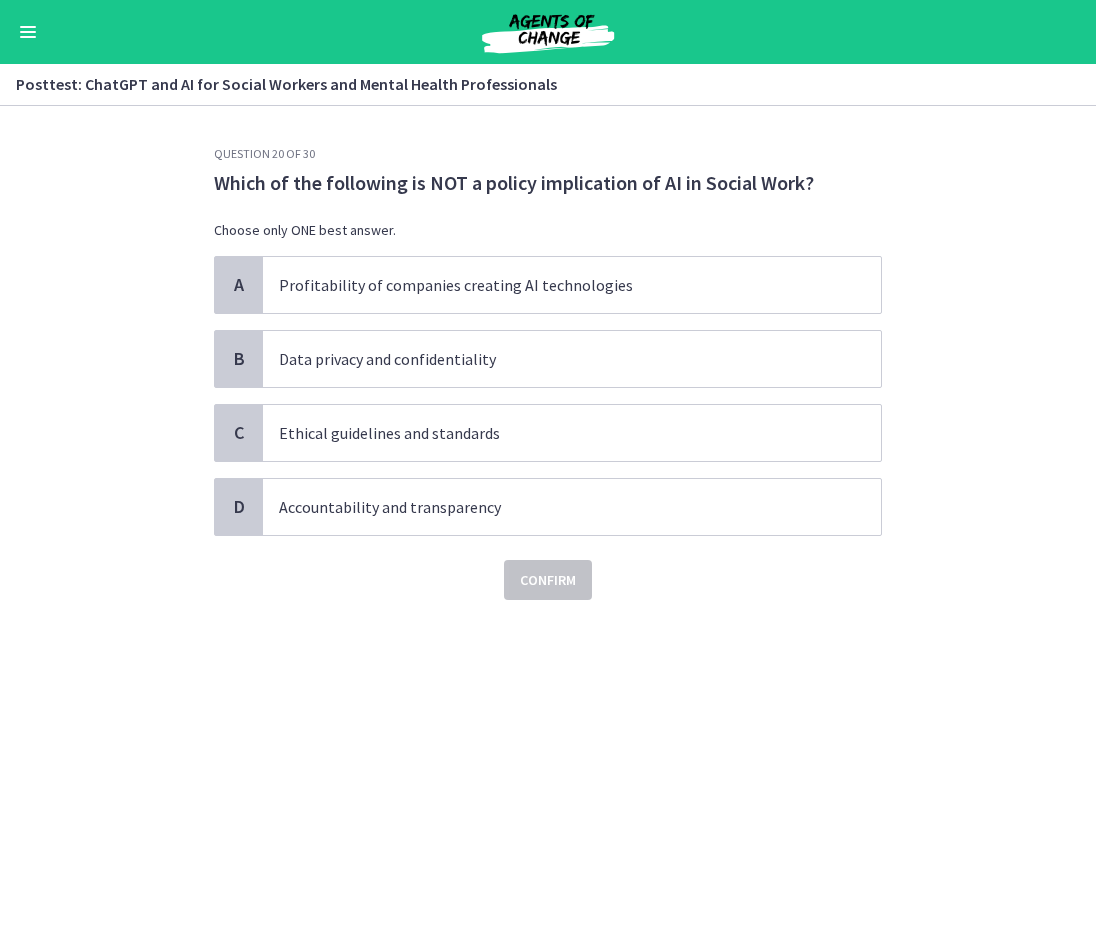 click on "Question   20   of   30
Which of the following is NOT a policy implication of AI in Social Work?
Choose only ONE best answer.
A
Profitability of companies creating AI technologies
B
Data privacy and confidentiality
C
Ethical guidelines and standards
D
Accountability and transparency
Confirm" 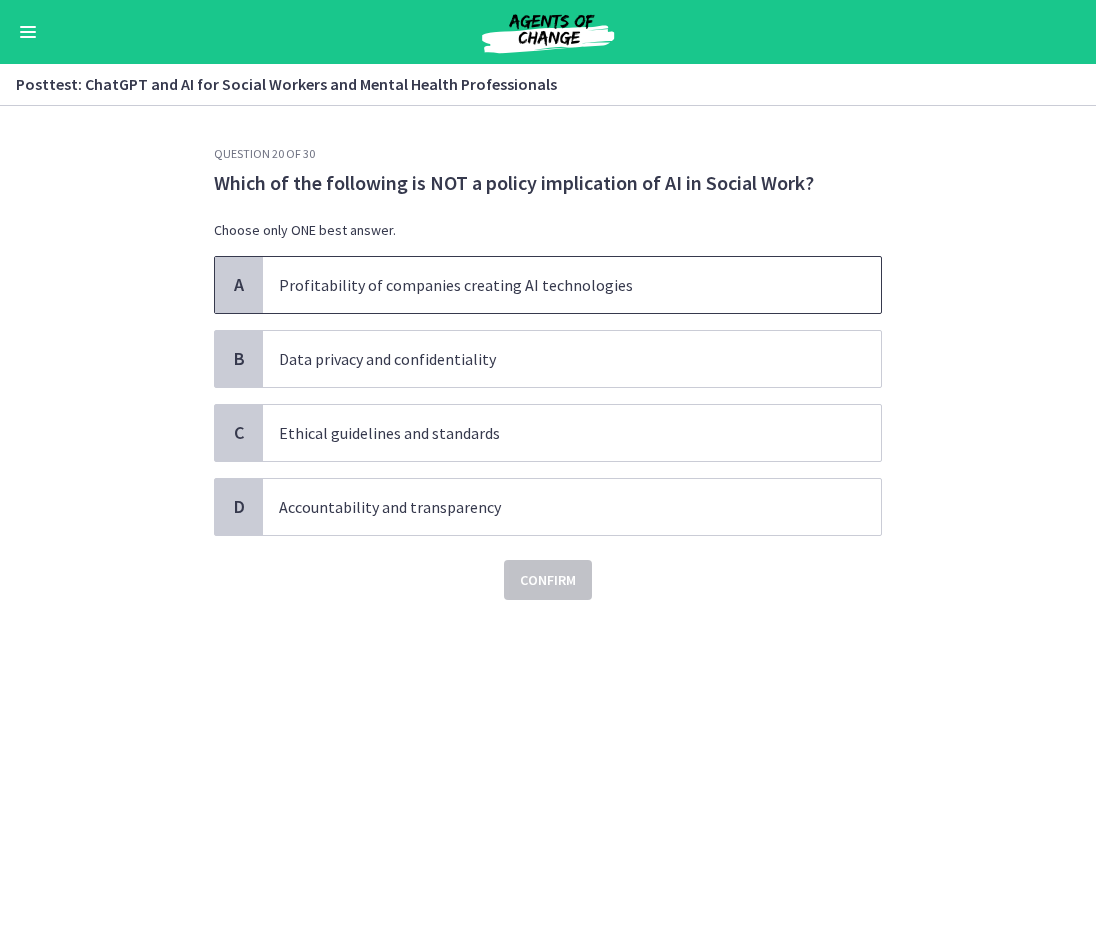 click on "Profitability of companies creating AI technologies" at bounding box center [552, 285] 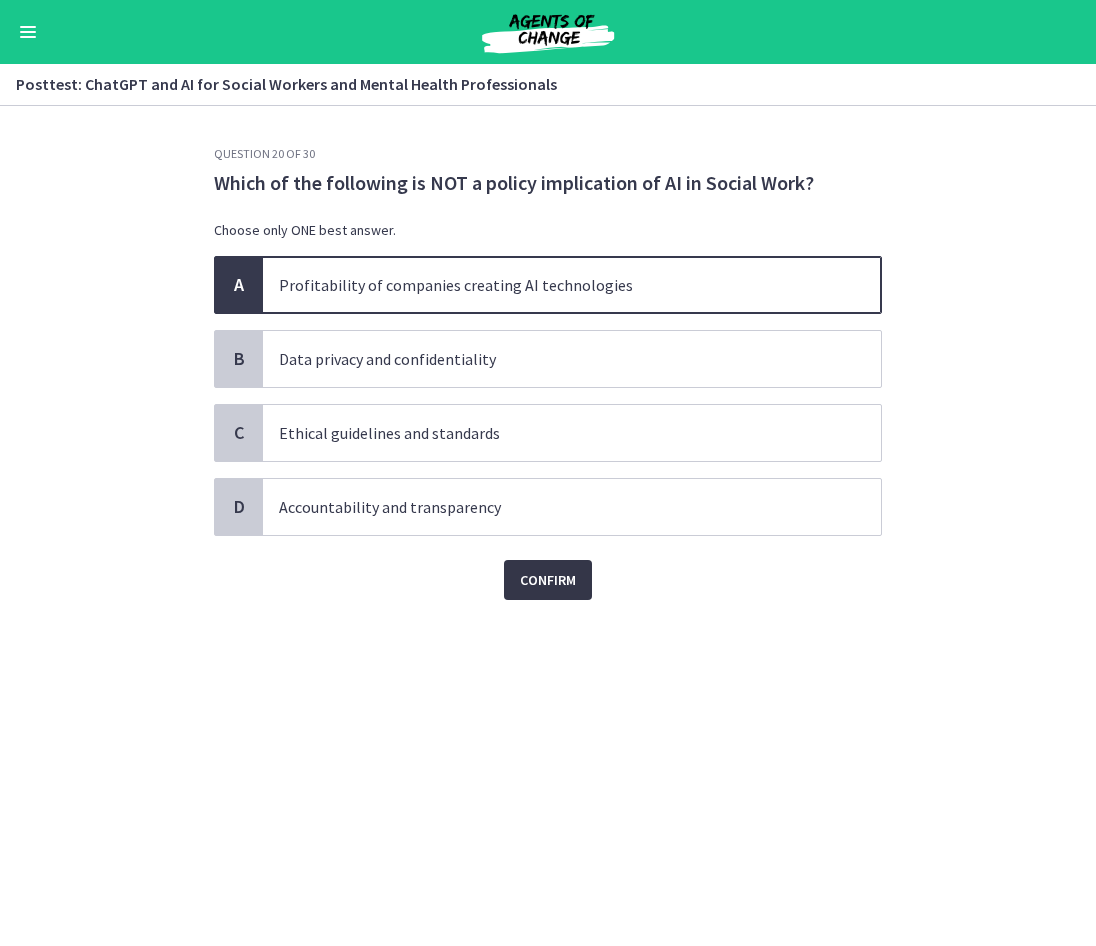click on "Confirm" at bounding box center (548, 580) 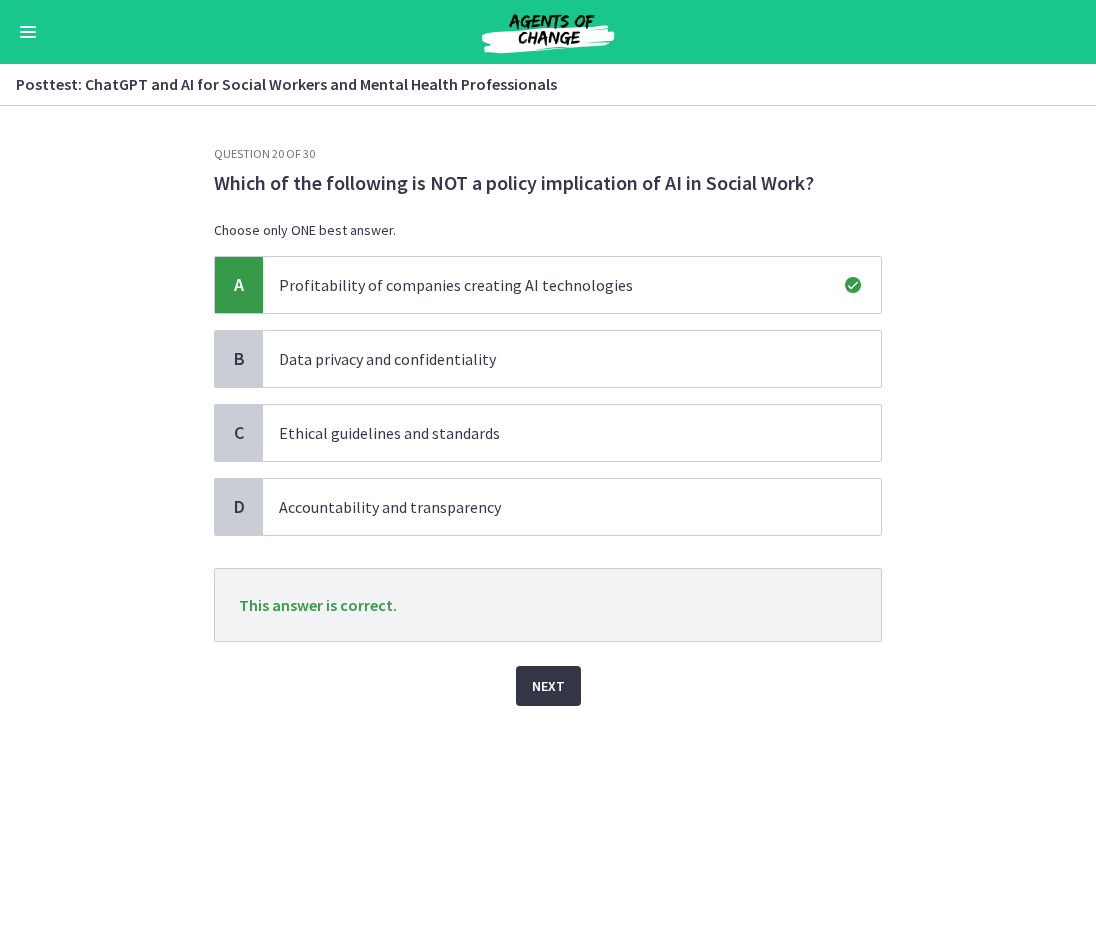 click on "Next" at bounding box center (548, 686) 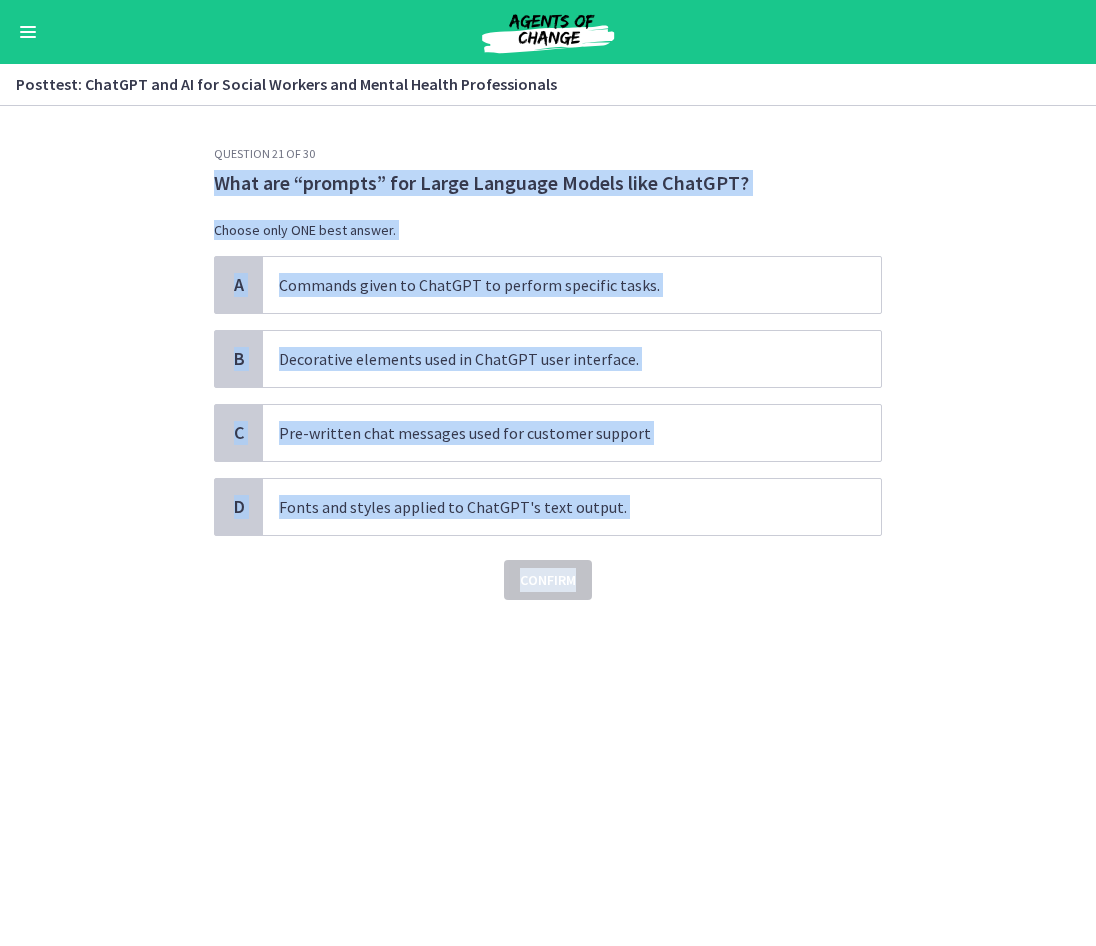 drag, startPoint x: 917, startPoint y: 562, endPoint x: 182, endPoint y: 180, distance: 828.3411 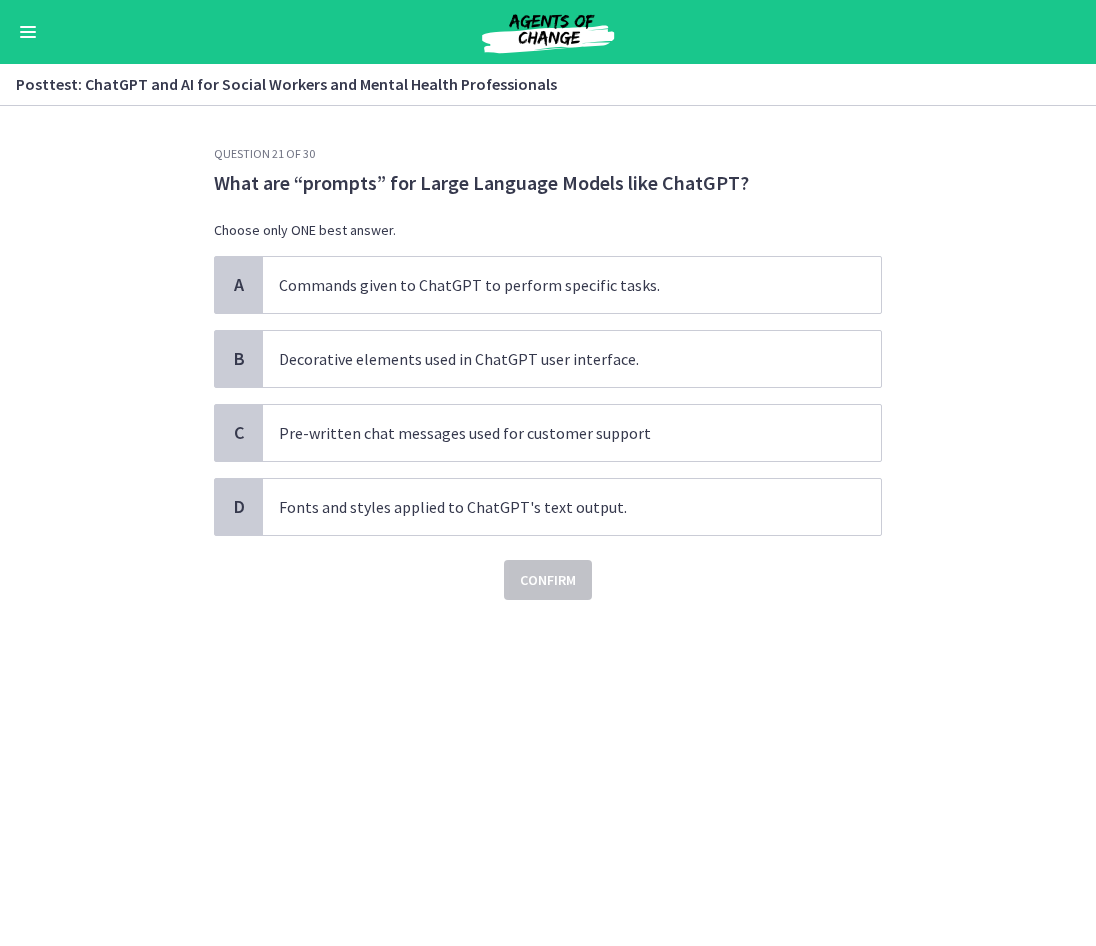 click on "Question   21   of   30
What are “prompts” for Large Language Models like ChatGPT?
Choose only ONE best answer.
A
Commands given to ChatGPT to perform specific tasks.
B
Decorative elements used in ChatGPT user interface.
C
Pre-written chat messages used for customer support
D
Fonts and styles applied to ChatGPT's text output.
Confirm" 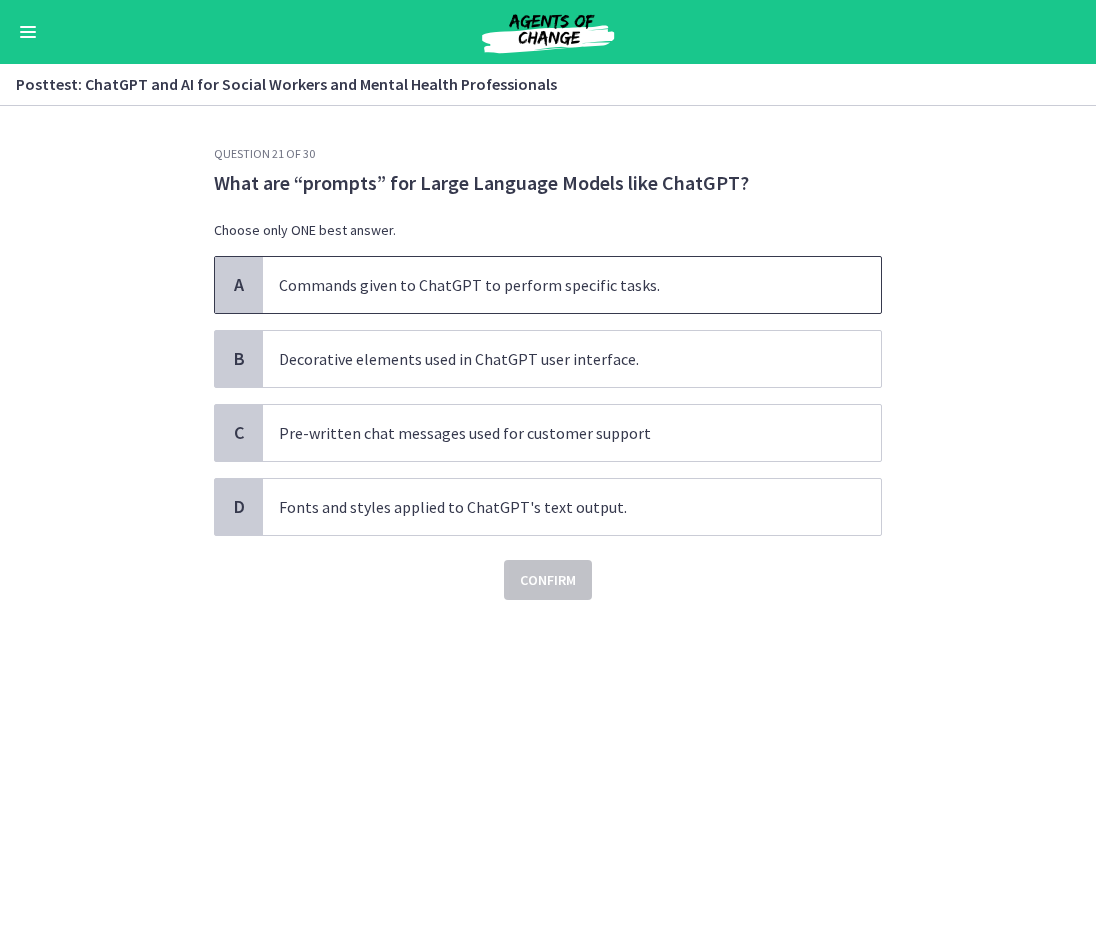 click on "Commands given to ChatGPT to perform specific tasks." at bounding box center [572, 285] 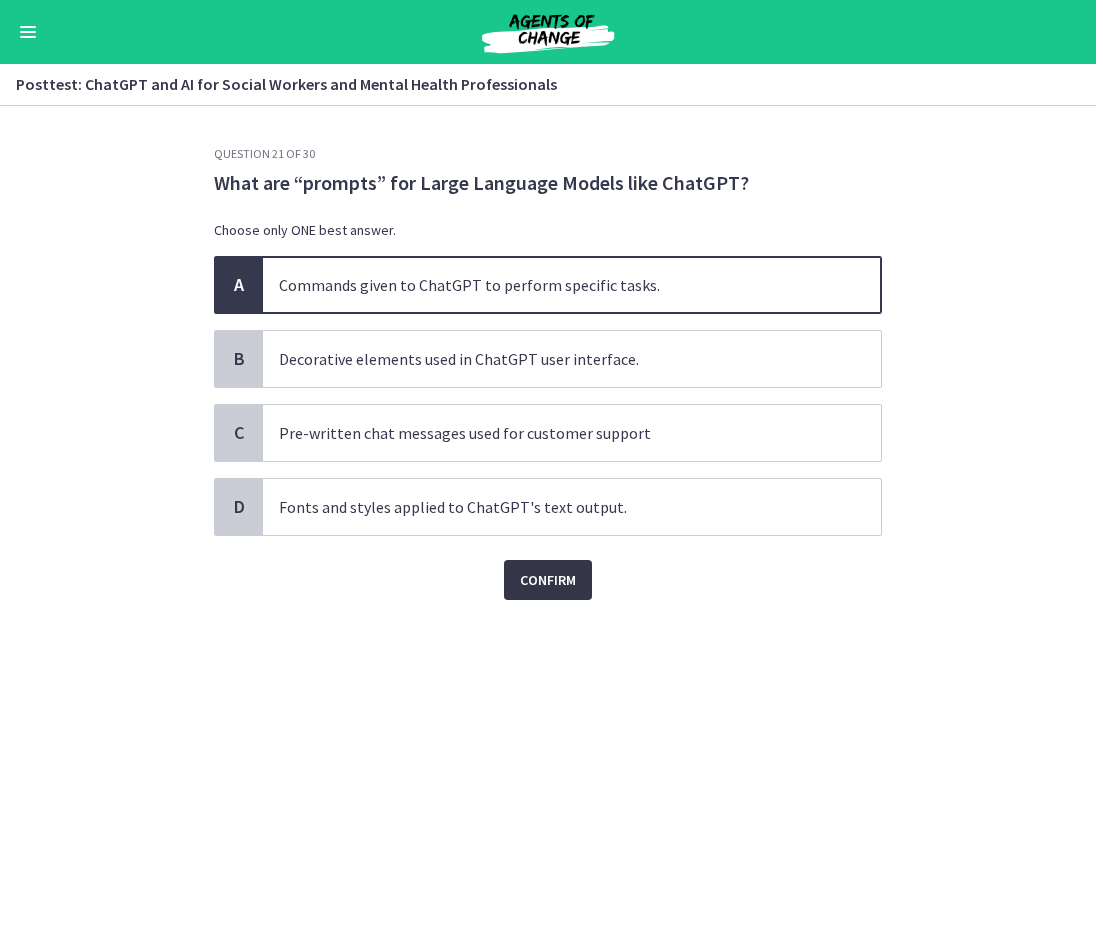 click on "Confirm" at bounding box center [548, 580] 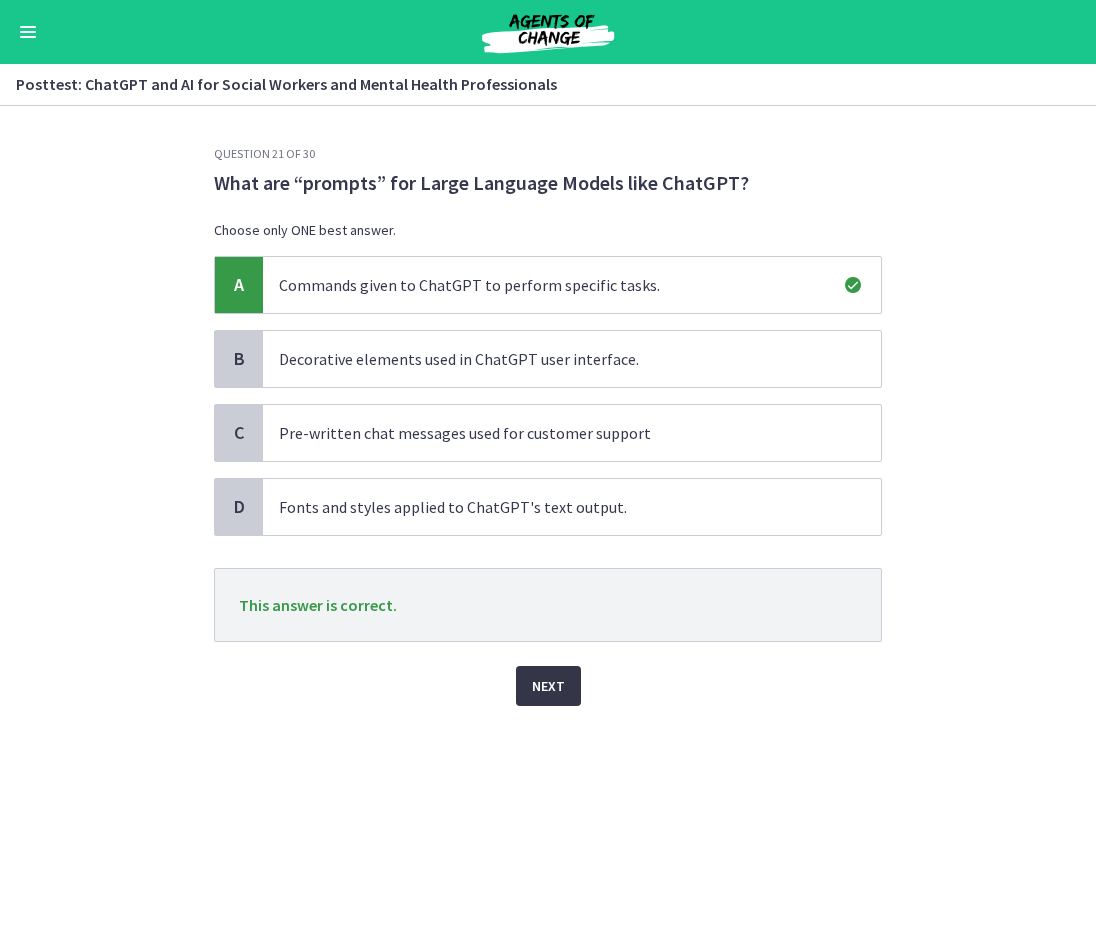 click on "Next" at bounding box center [548, 686] 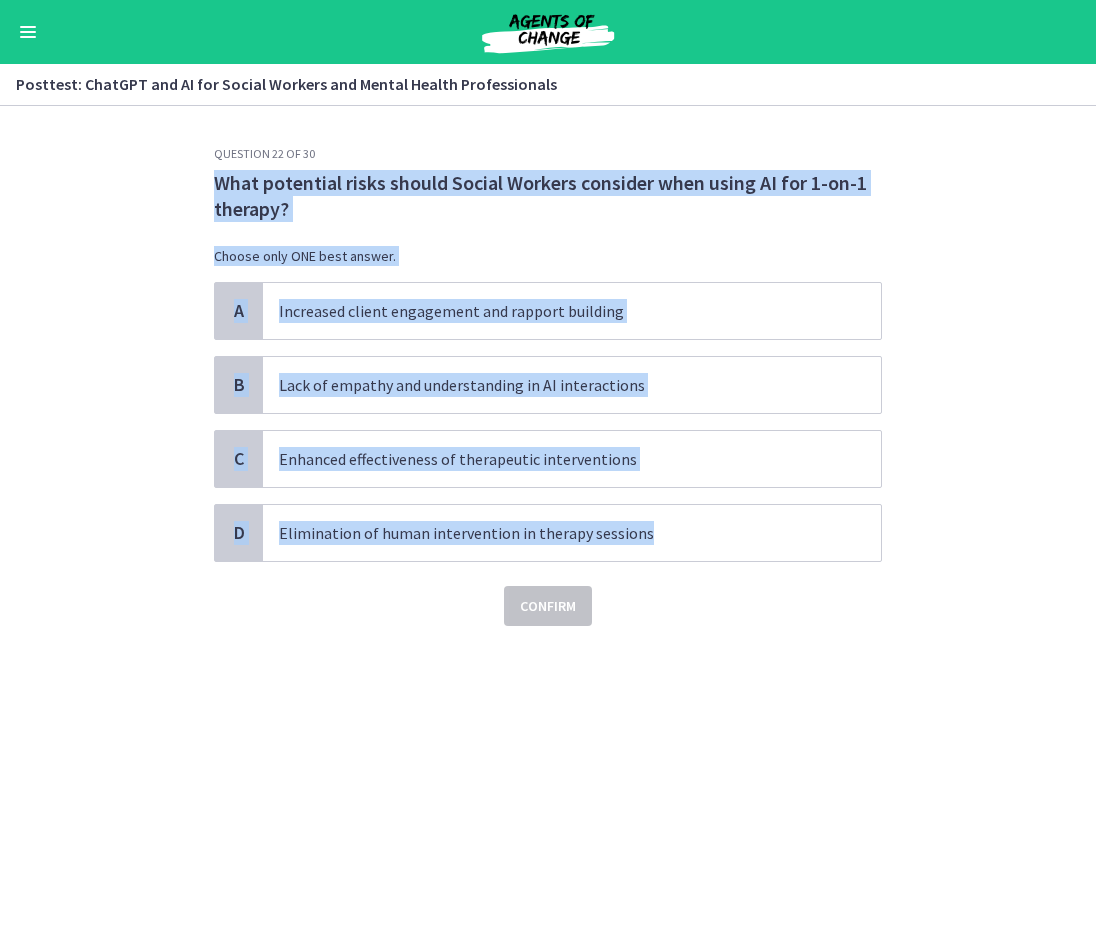 drag, startPoint x: 199, startPoint y: 185, endPoint x: 922, endPoint y: 518, distance: 796.0013 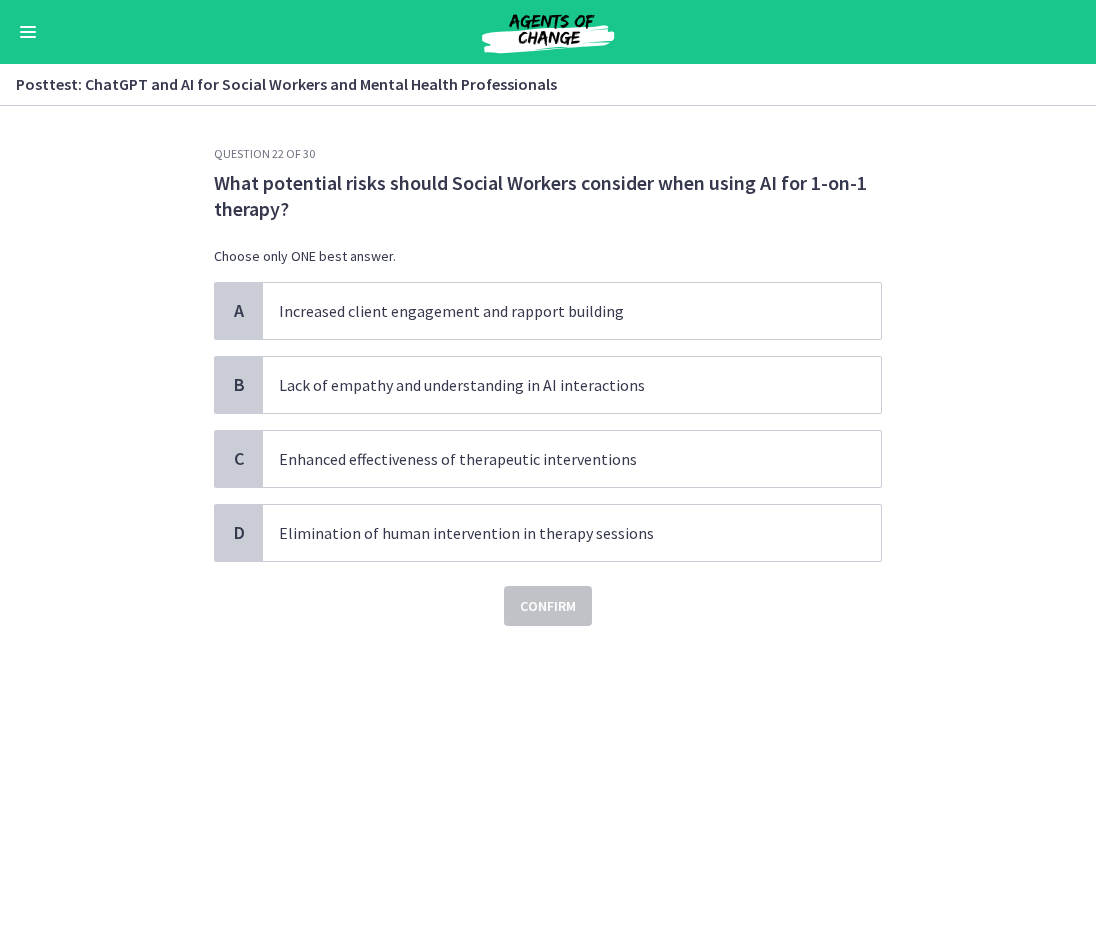 click on "Question   22   of   30
What potential risks should Social Workers consider when using AI for 1-on-1 therapy?
Choose only ONE best answer.
A
Increased client engagement and rapport building
B
Lack of empathy and understanding in AI interactions
C
Enhanced effectiveness of therapeutic interventions
D
Elimination of human intervention in therapy sessions
Confirm" 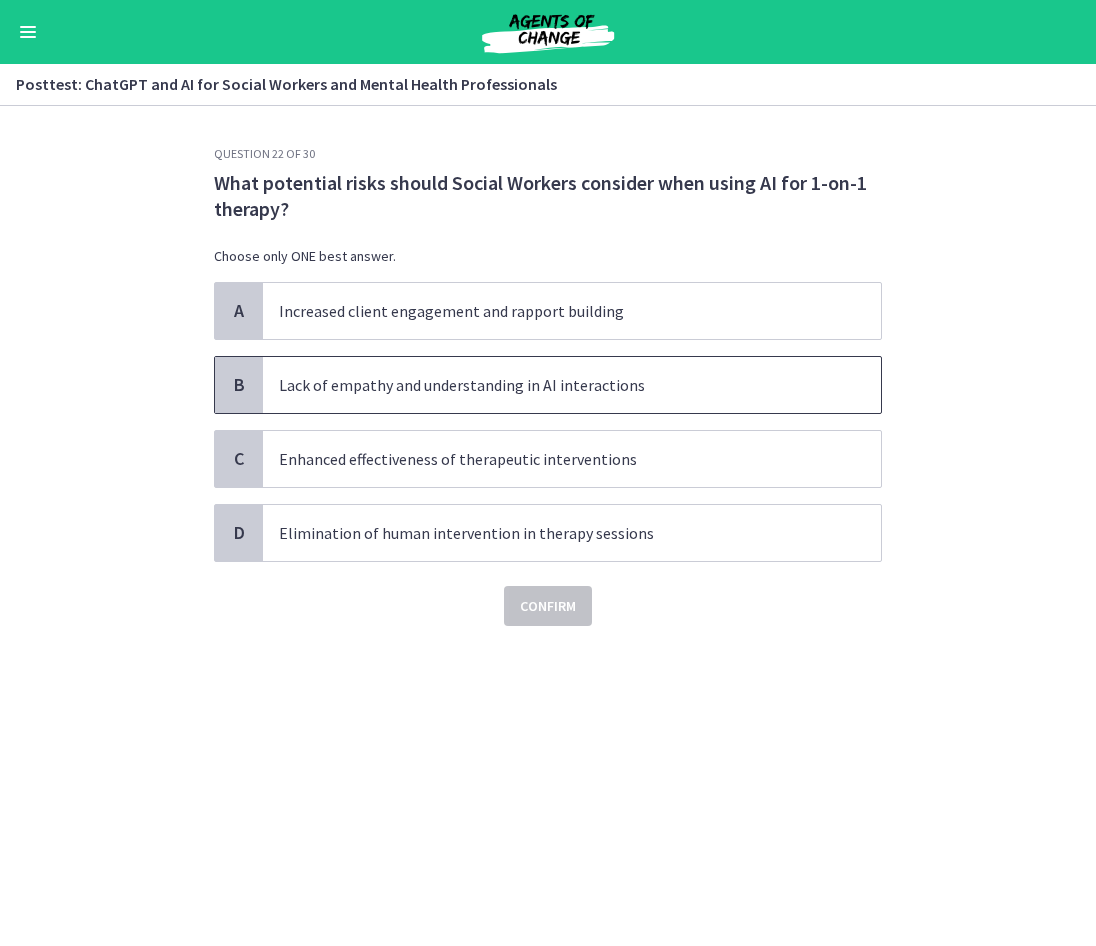 click on "Lack of empathy and understanding in AI interactions" at bounding box center (552, 385) 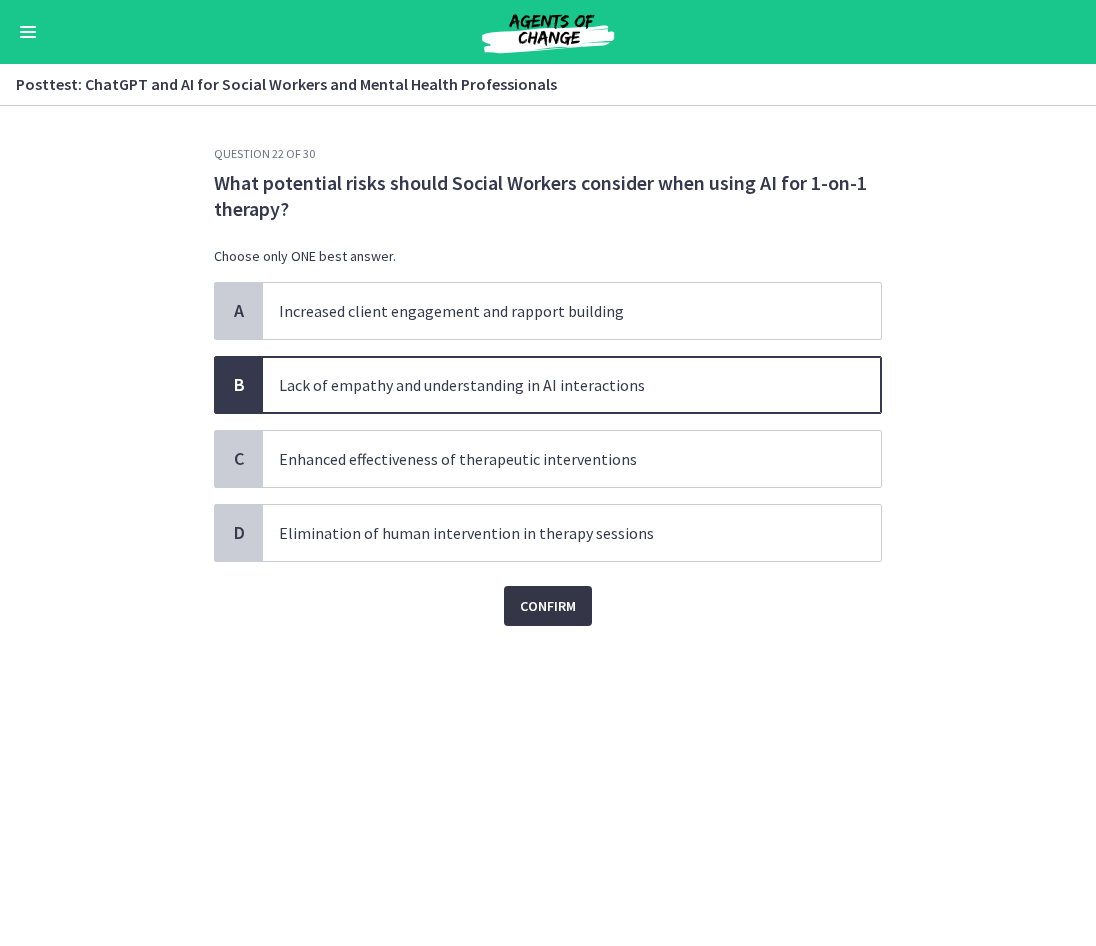 click on "Confirm" at bounding box center [548, 606] 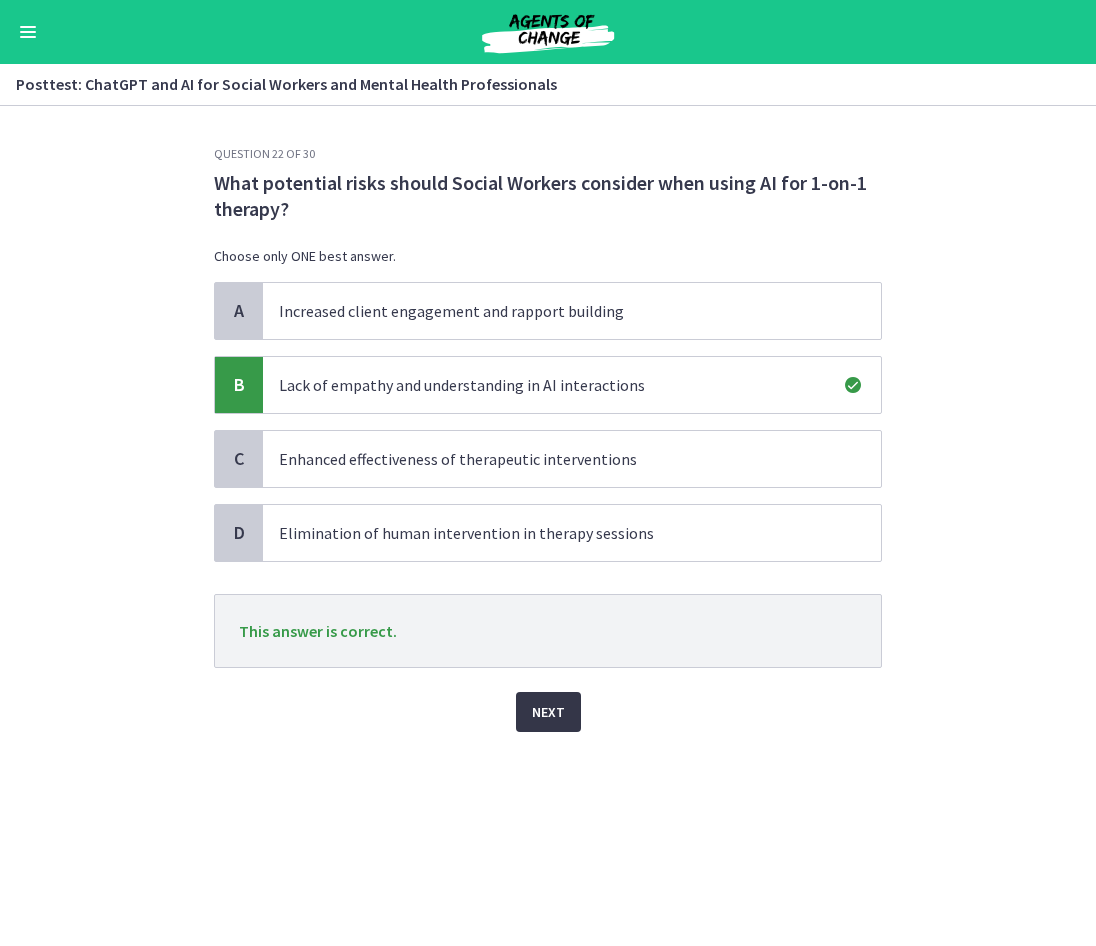 click on "Next" at bounding box center [548, 712] 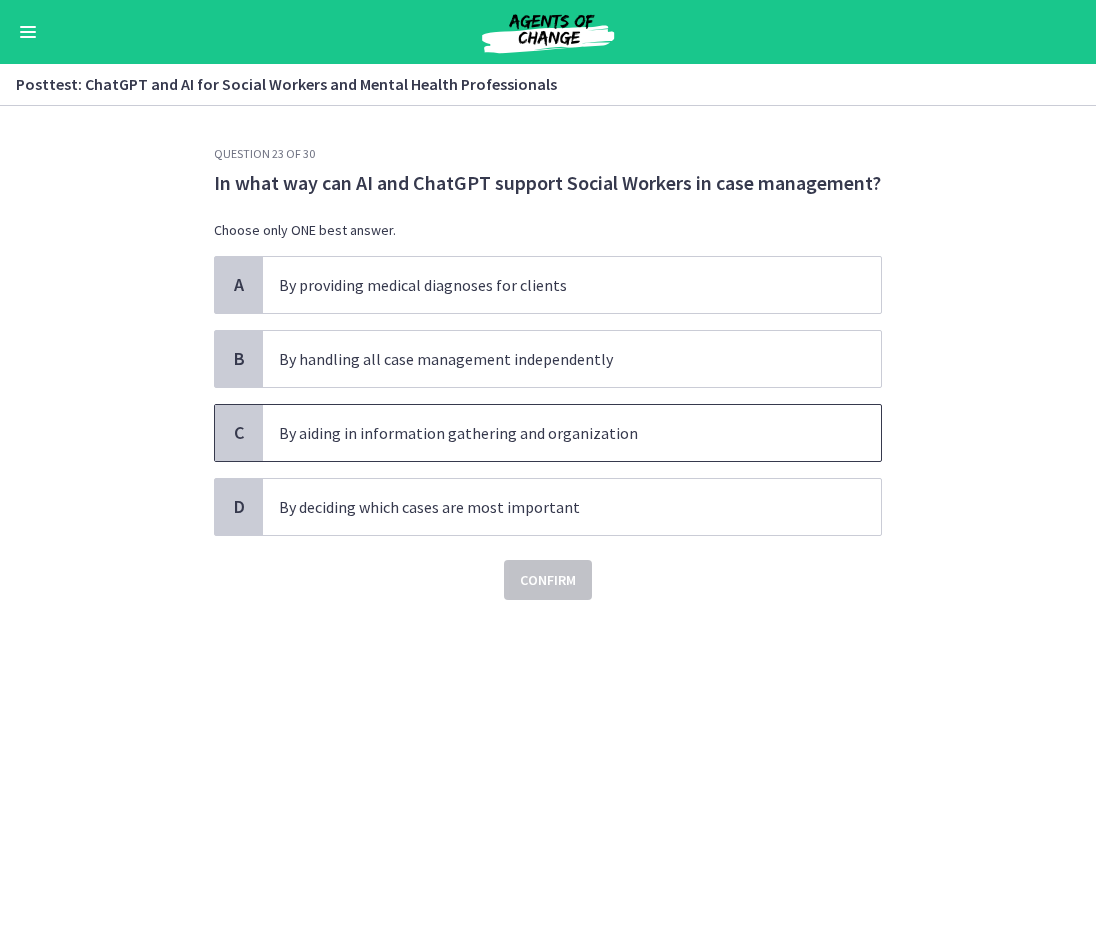 click on "By aiding in information gathering and organization" at bounding box center (572, 433) 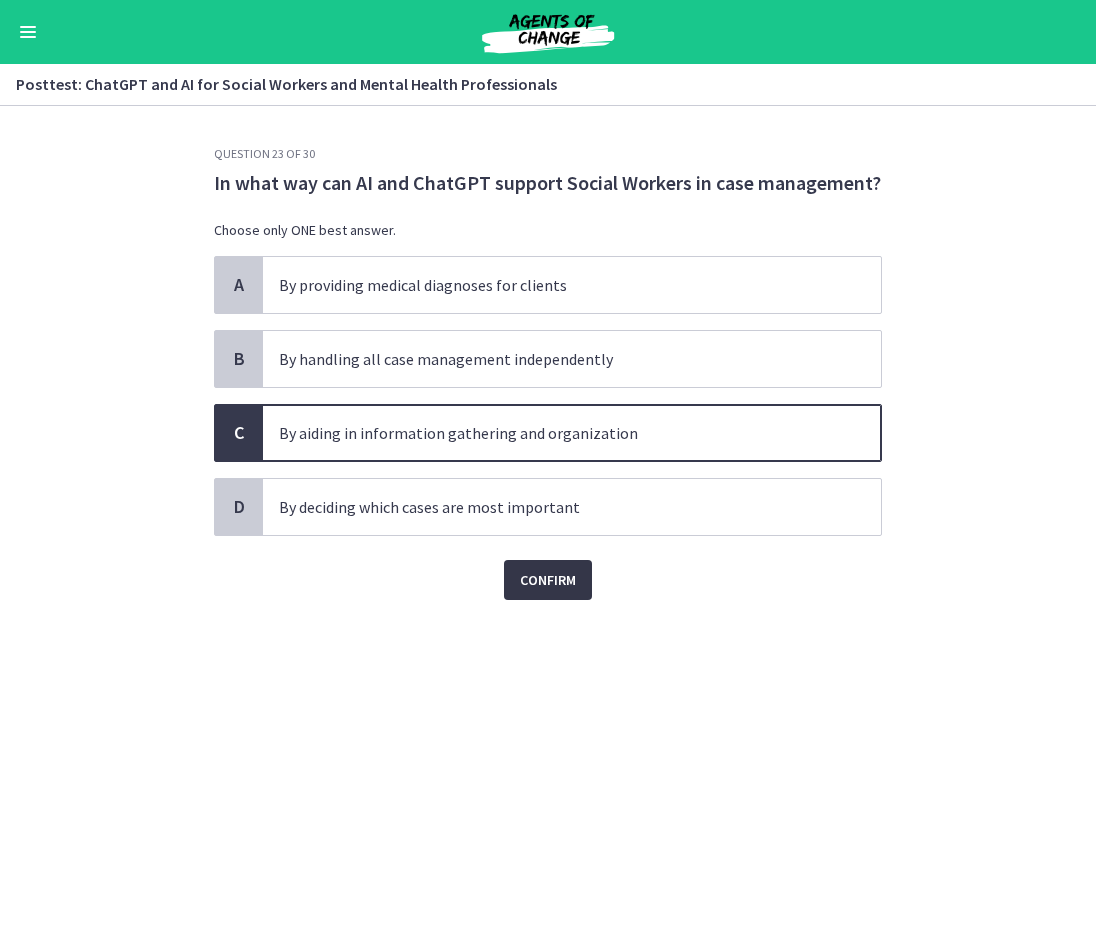 click on "Confirm" at bounding box center [548, 580] 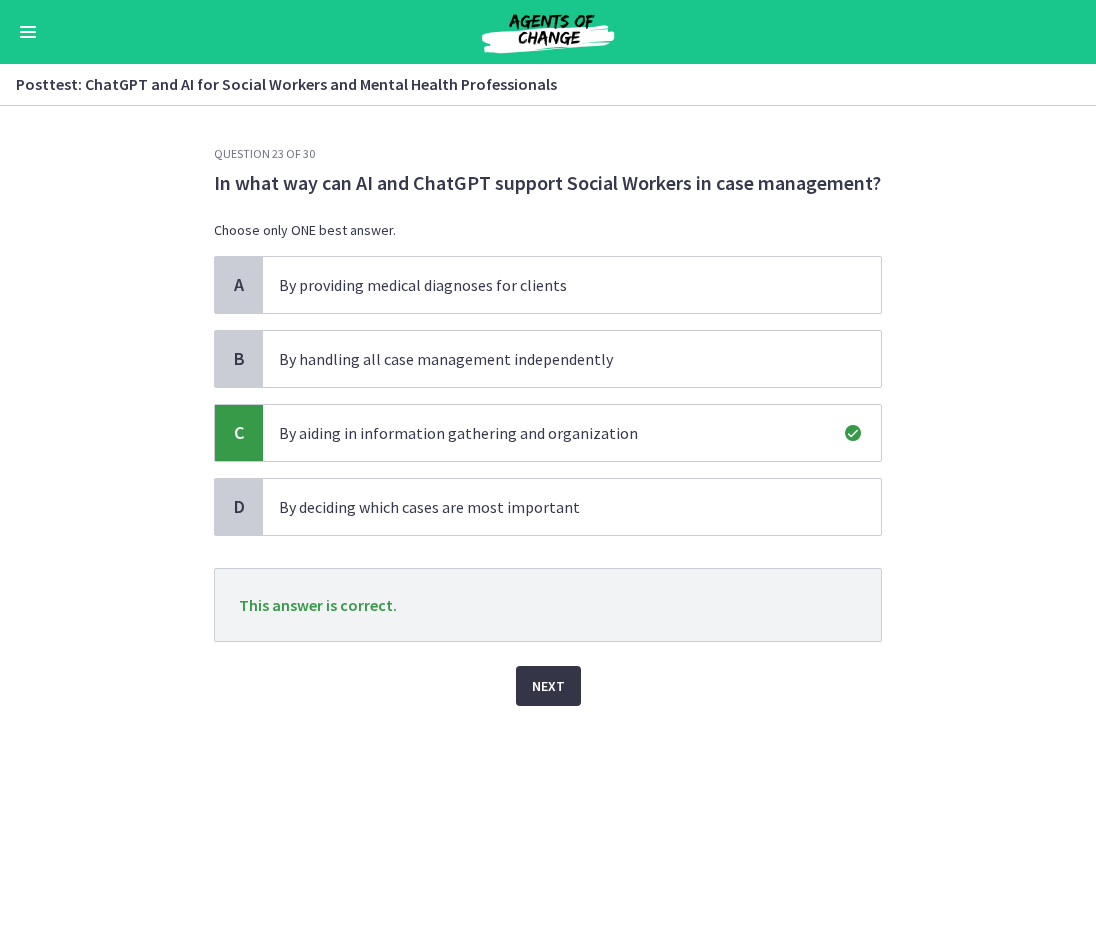 click on "Next" at bounding box center (548, 686) 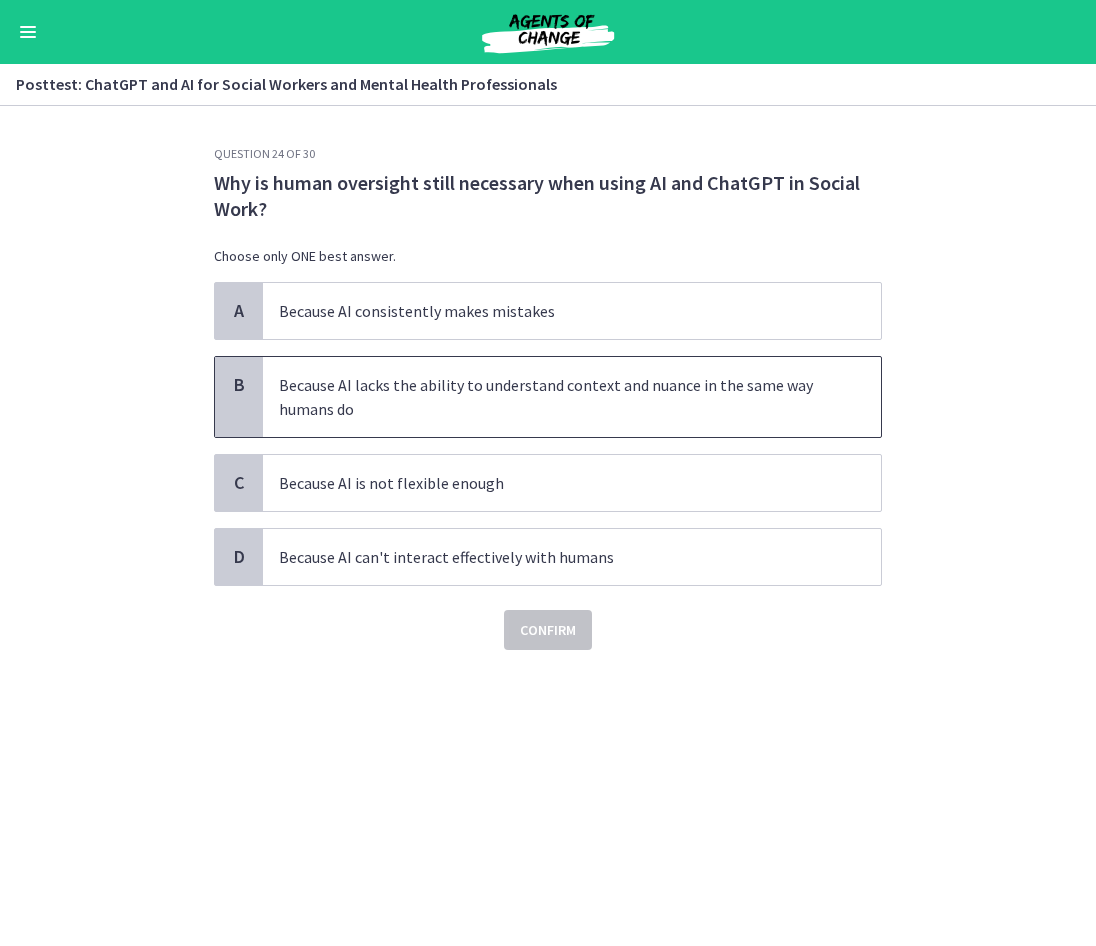 click on "Because AI lacks the ability to understand context and nuance in the same way humans do" at bounding box center [552, 397] 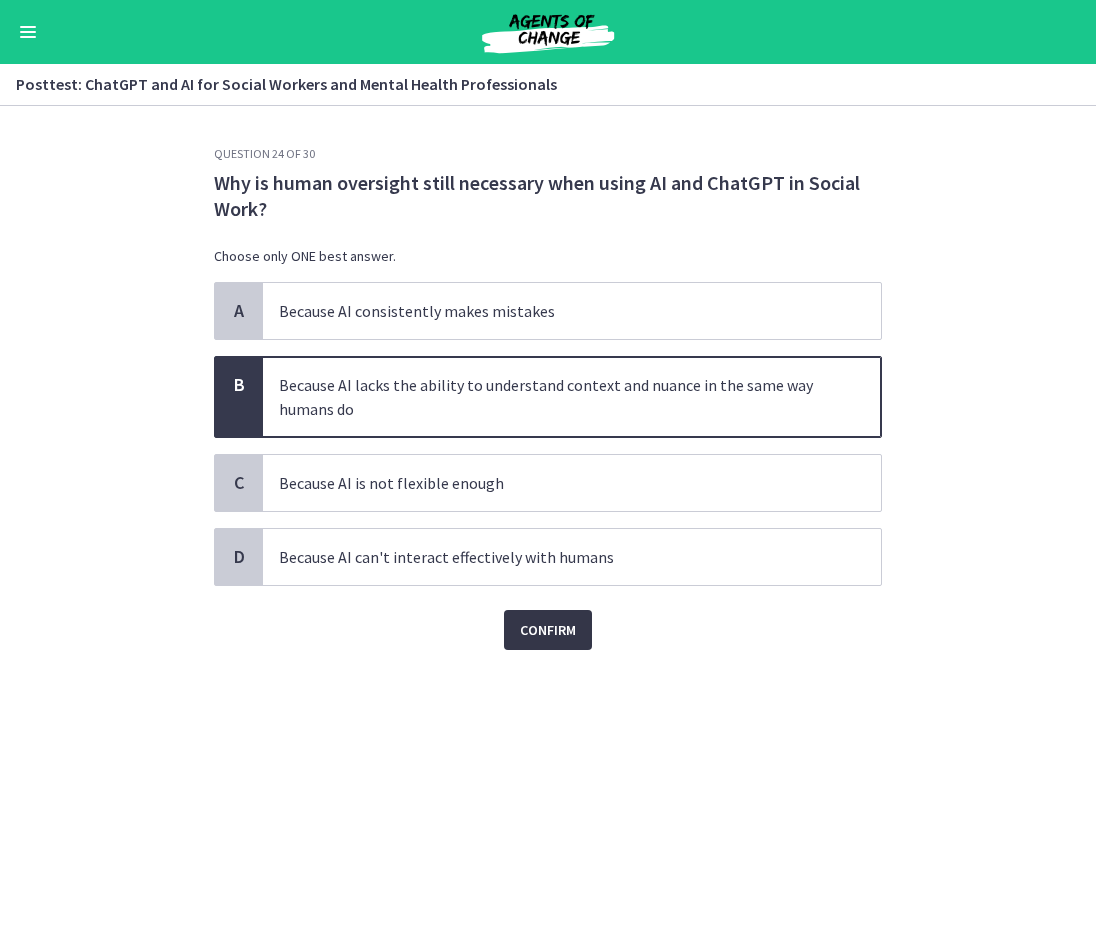 click on "Confirm" at bounding box center [548, 630] 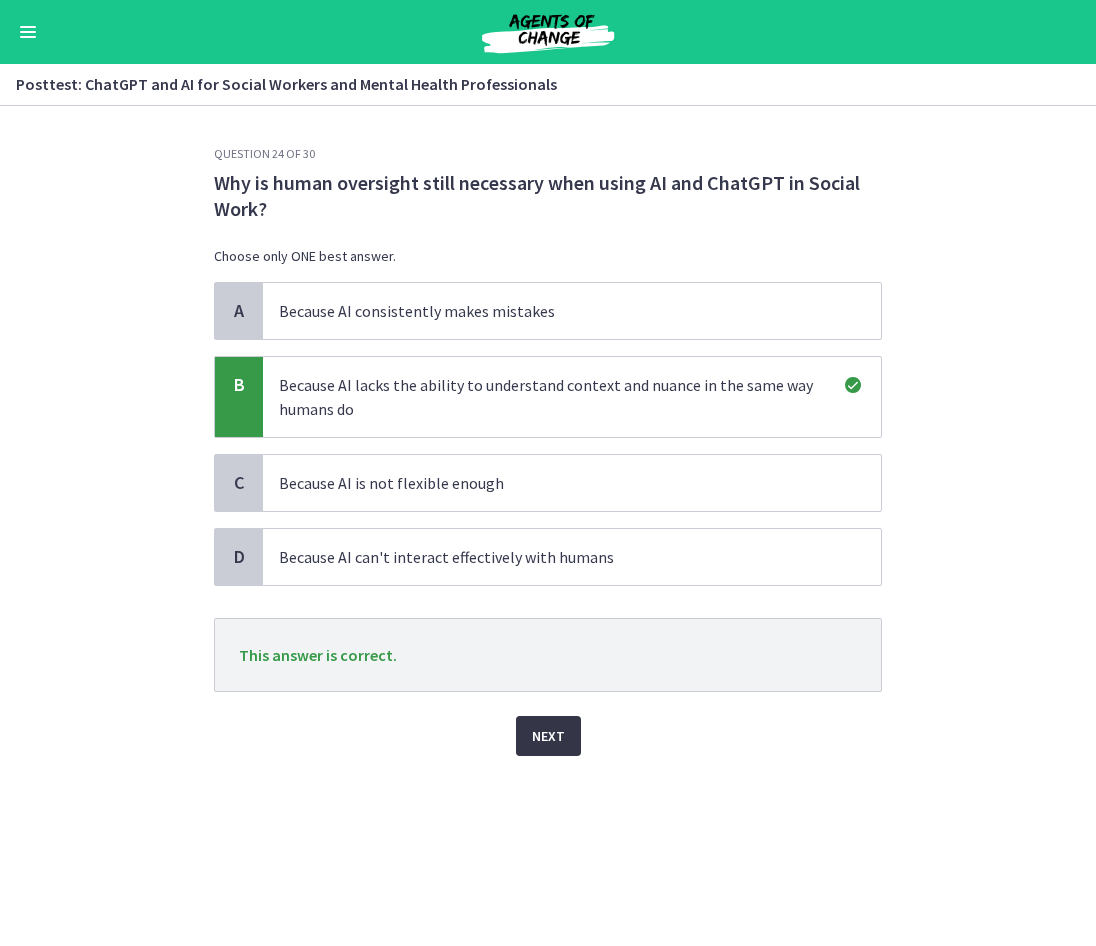 click on "Next" at bounding box center [548, 736] 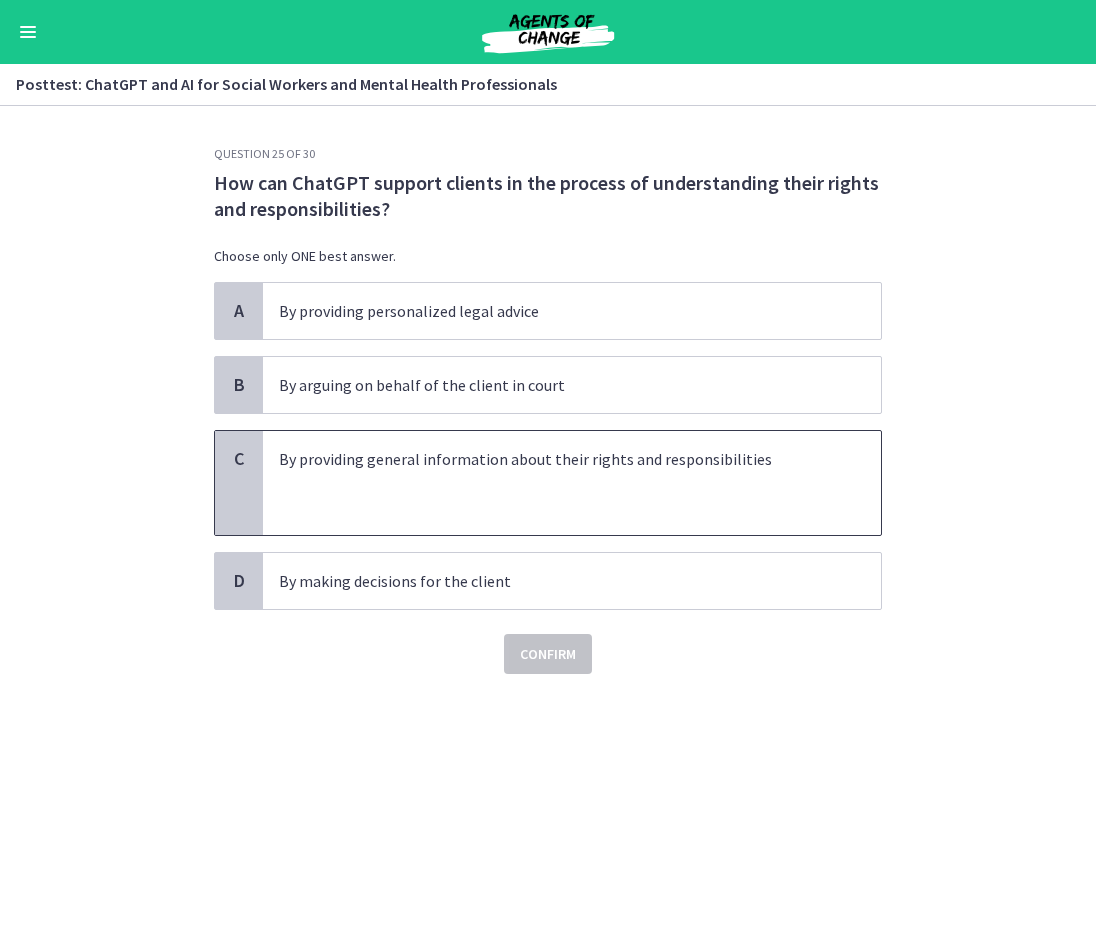 click at bounding box center (552, 483) 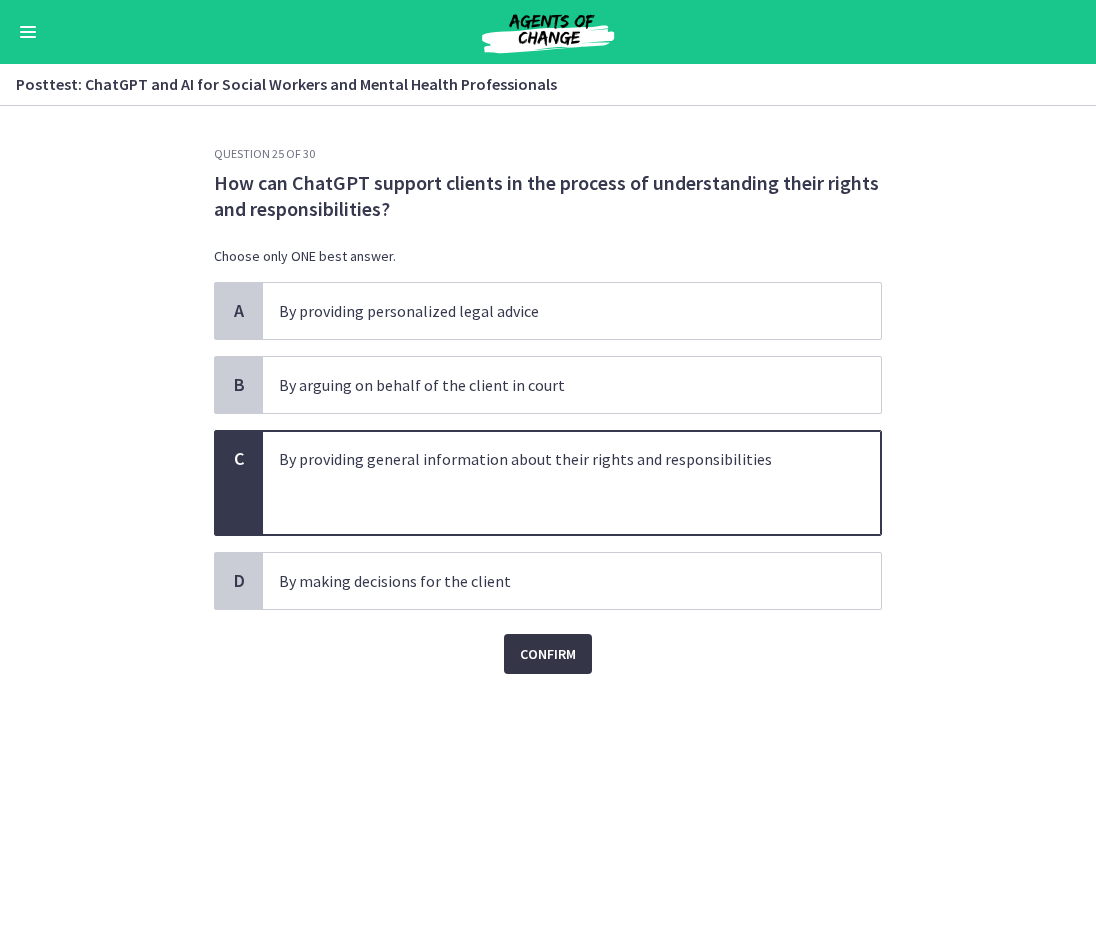 click on "Confirm" at bounding box center [548, 654] 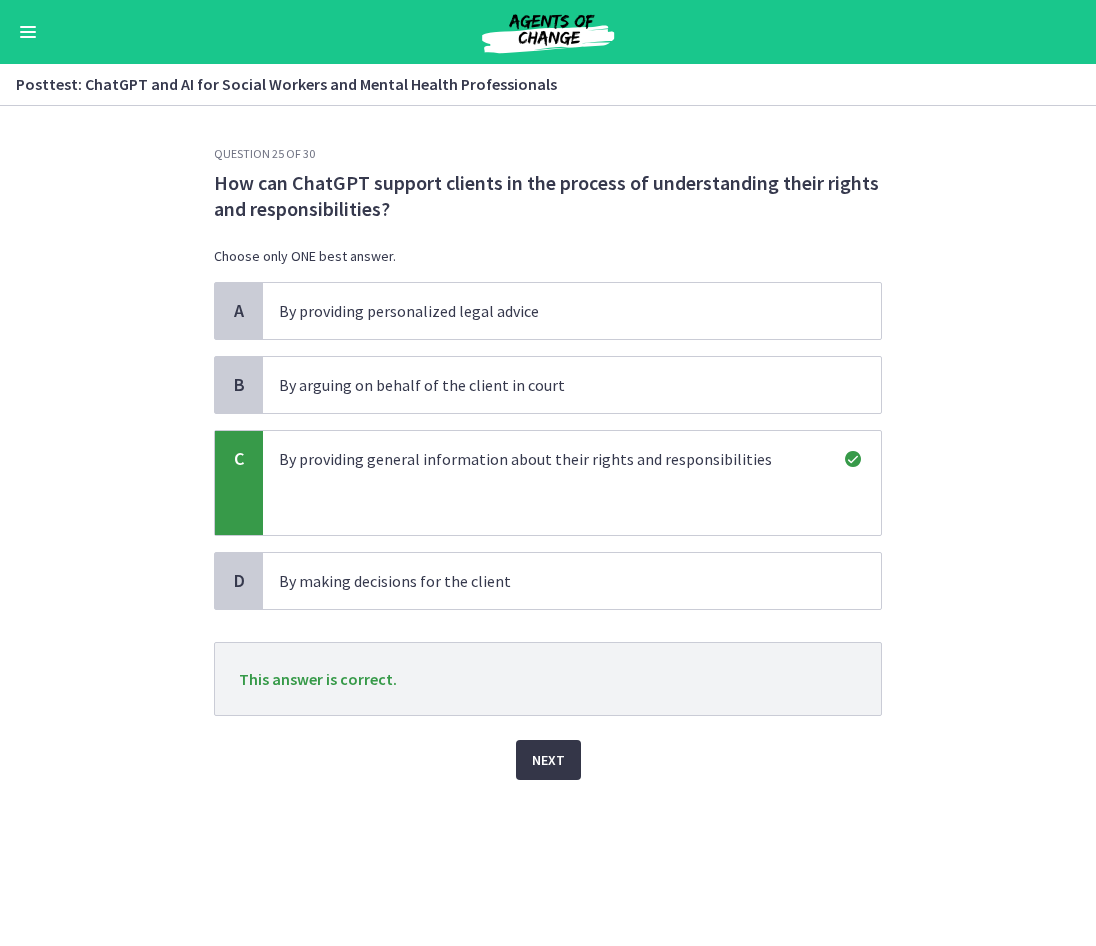 click on "Next" at bounding box center (548, 760) 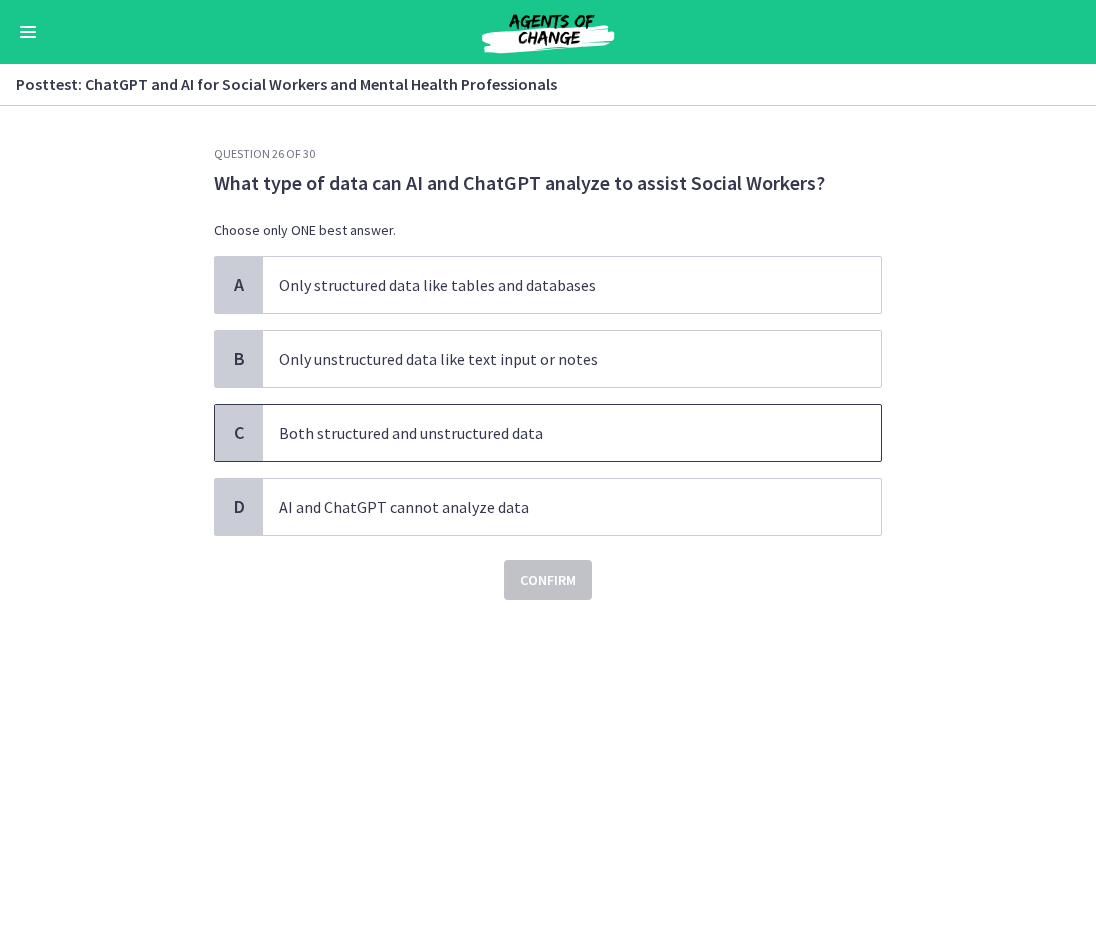 click on "Both structured and unstructured data" at bounding box center [552, 433] 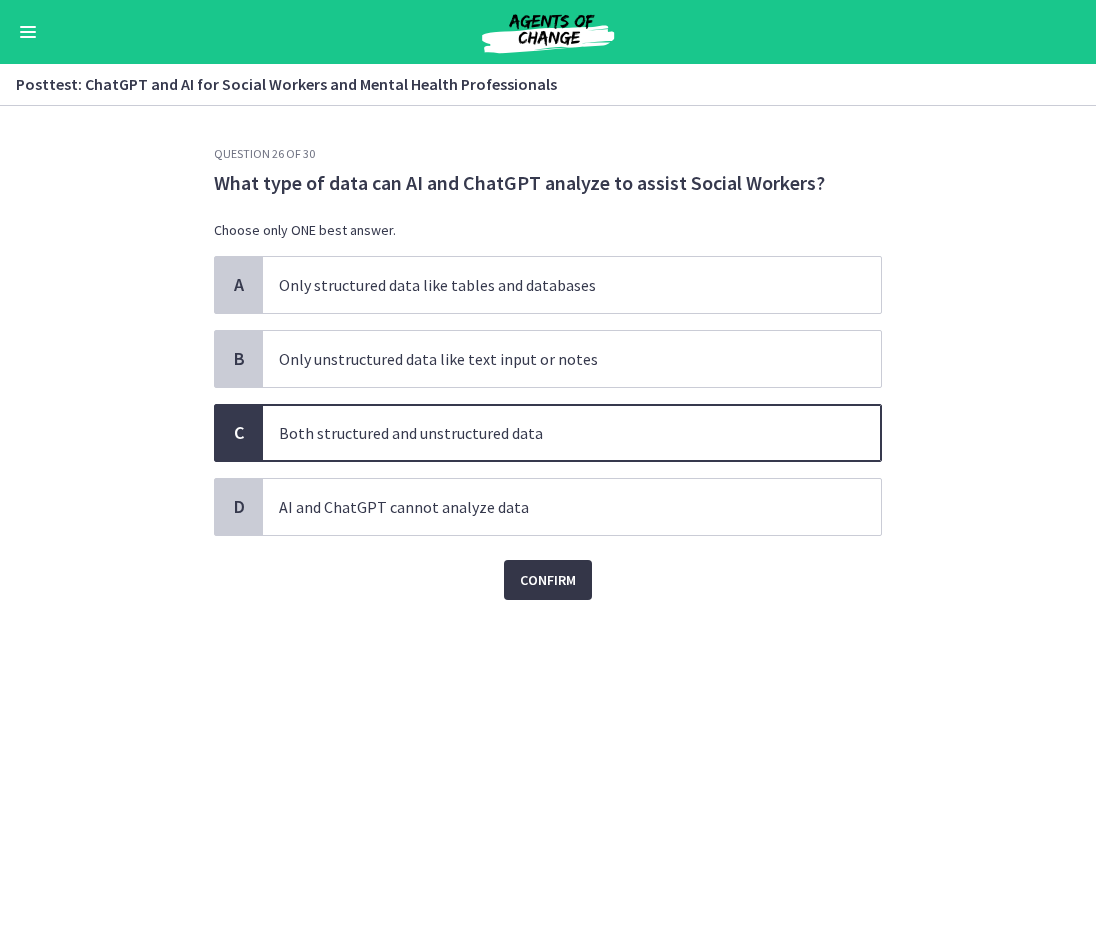 click on "Confirm" at bounding box center [548, 580] 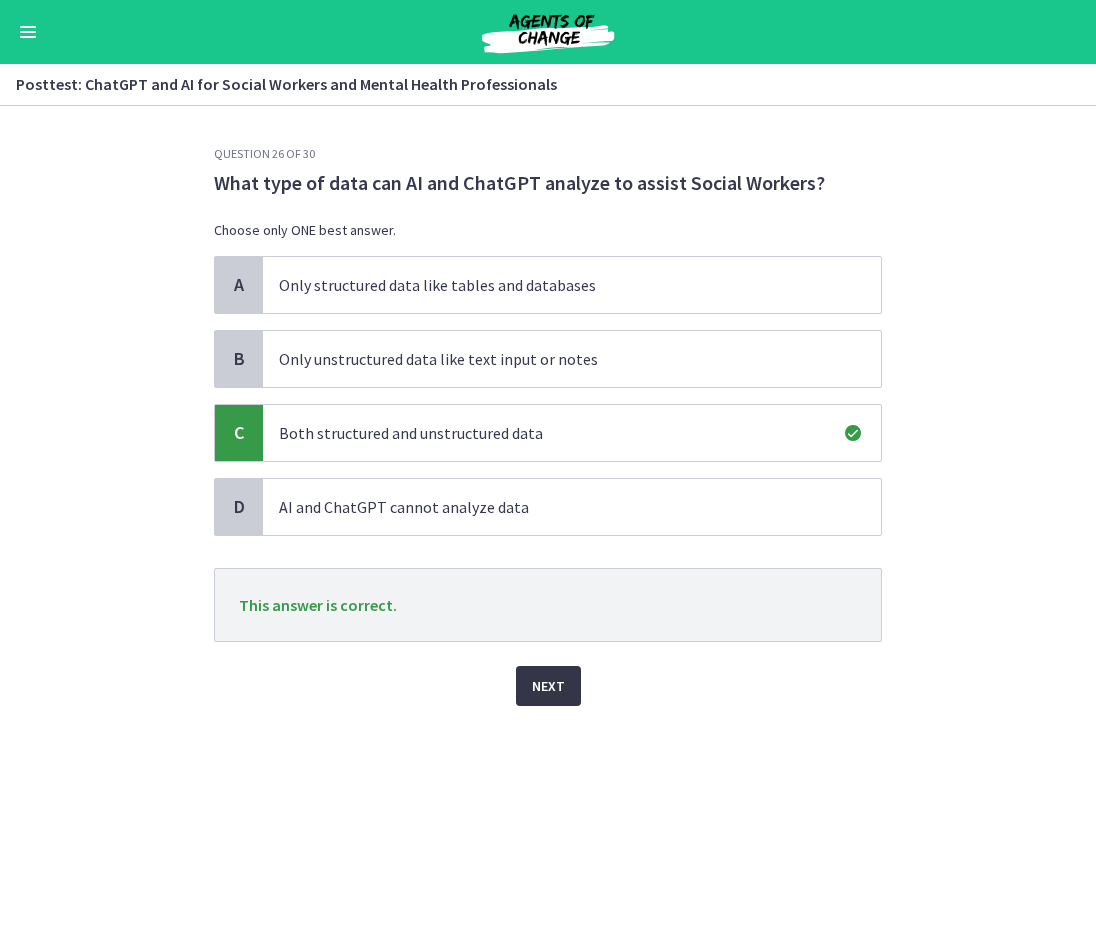 click on "Next" at bounding box center (548, 686) 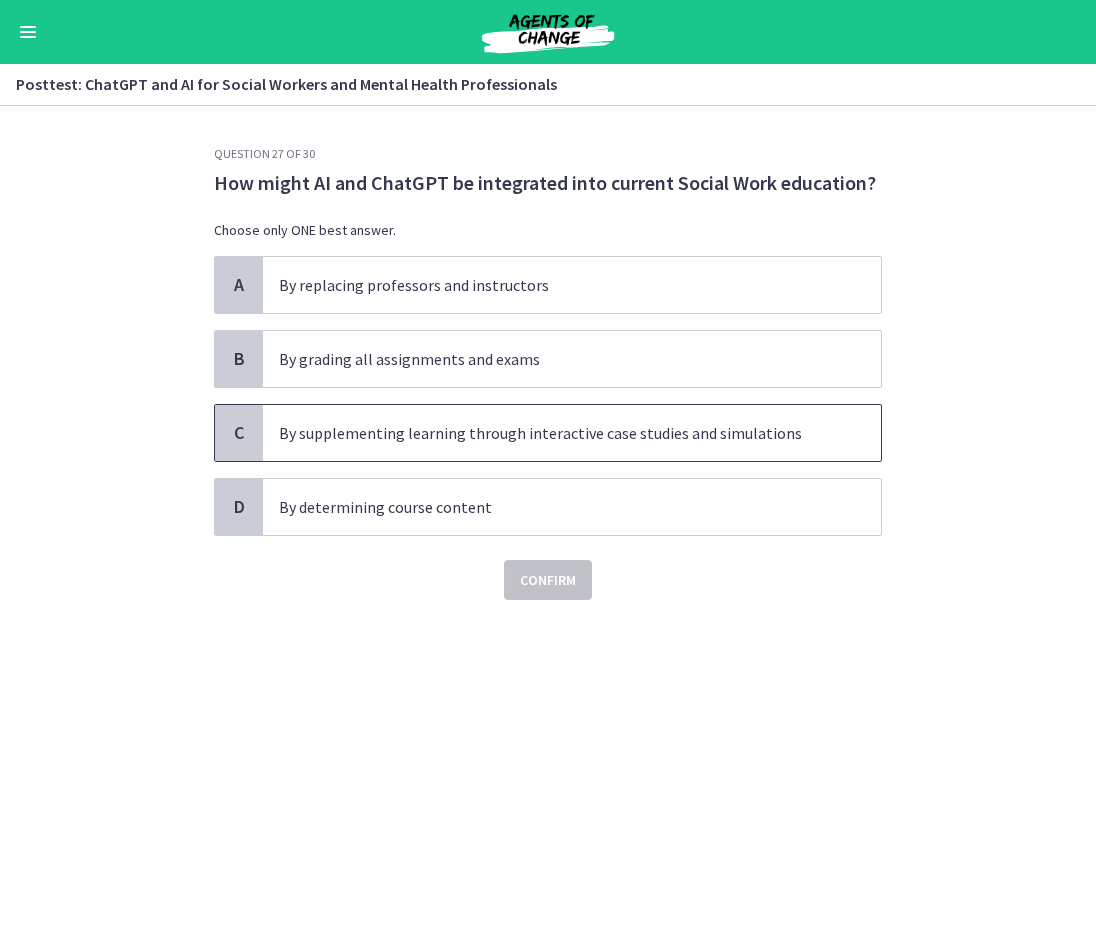 click on "By supplementing learning through interactive case studies and simulations" at bounding box center [552, 433] 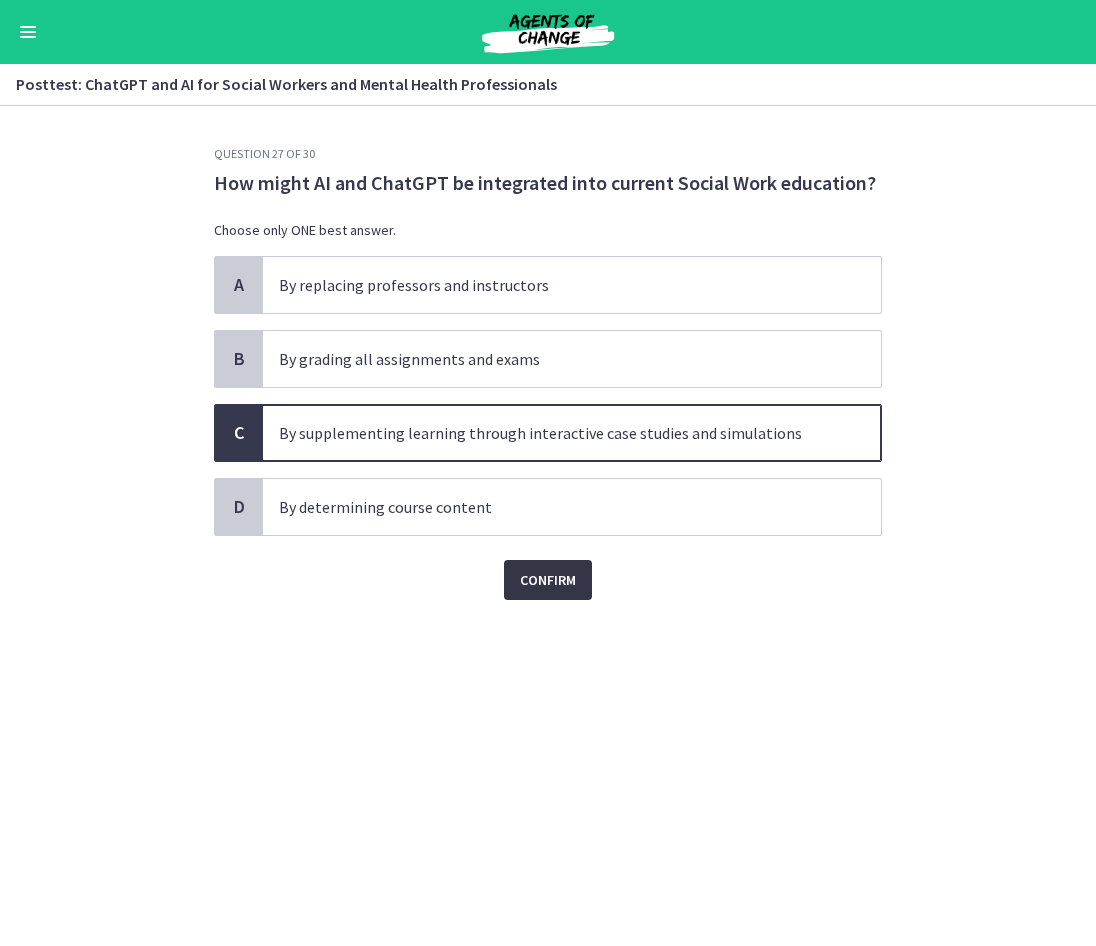 click on "Confirm" at bounding box center [548, 580] 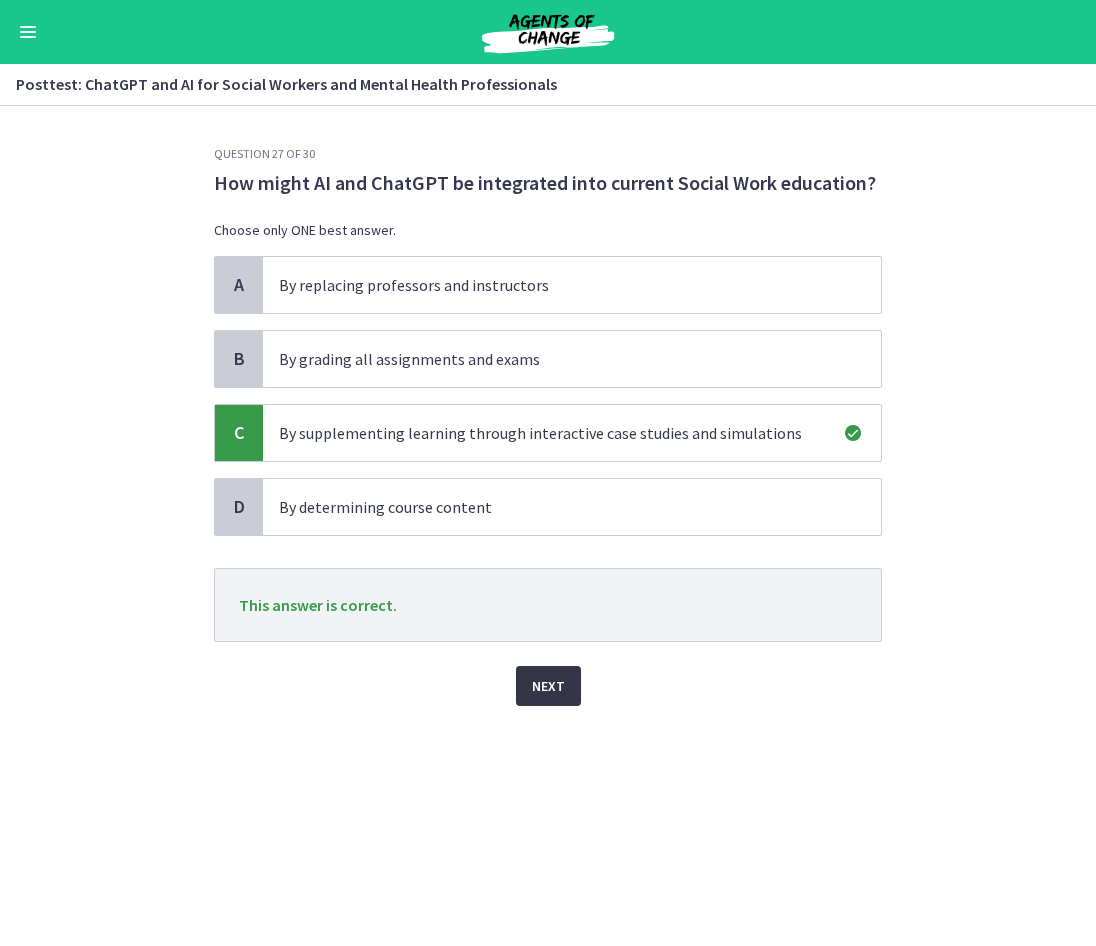 click on "Next" at bounding box center [548, 686] 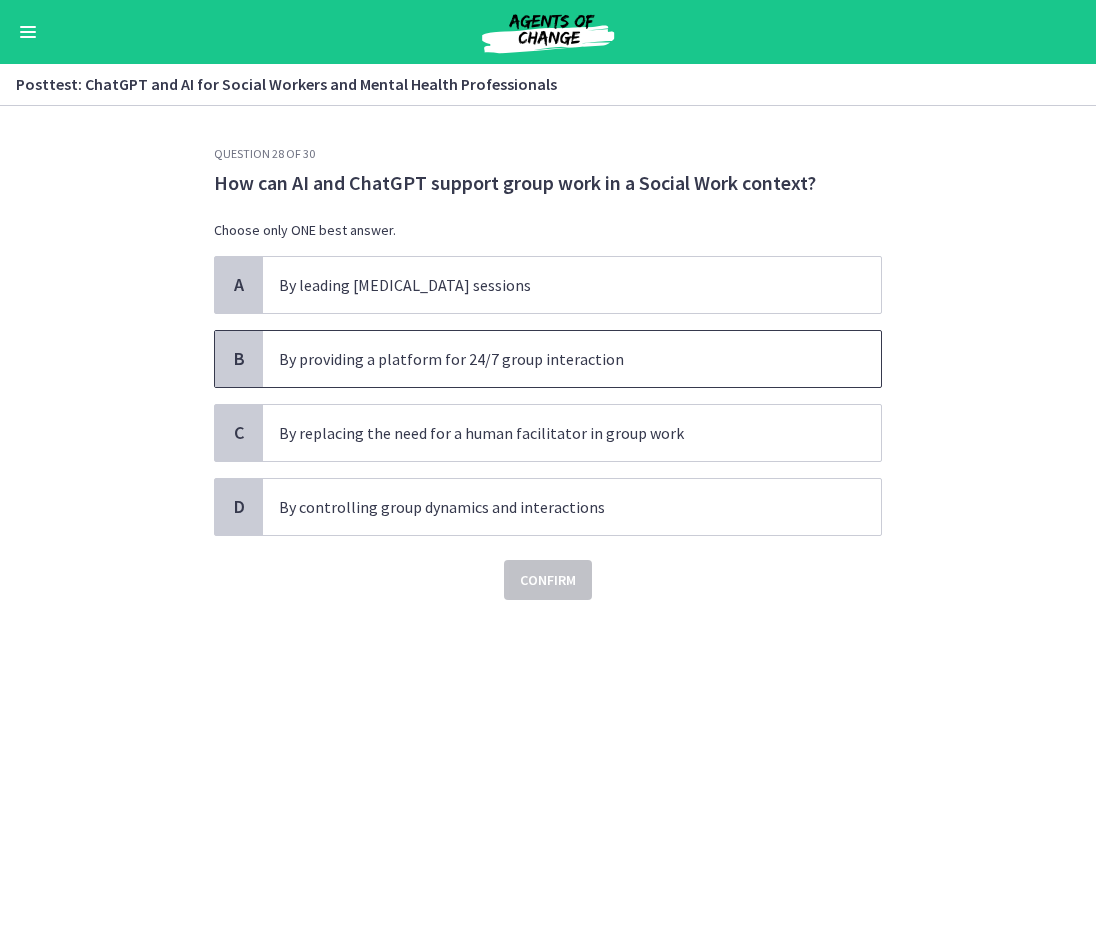 click on "By providing a platform for 24/7 group interaction" at bounding box center (552, 359) 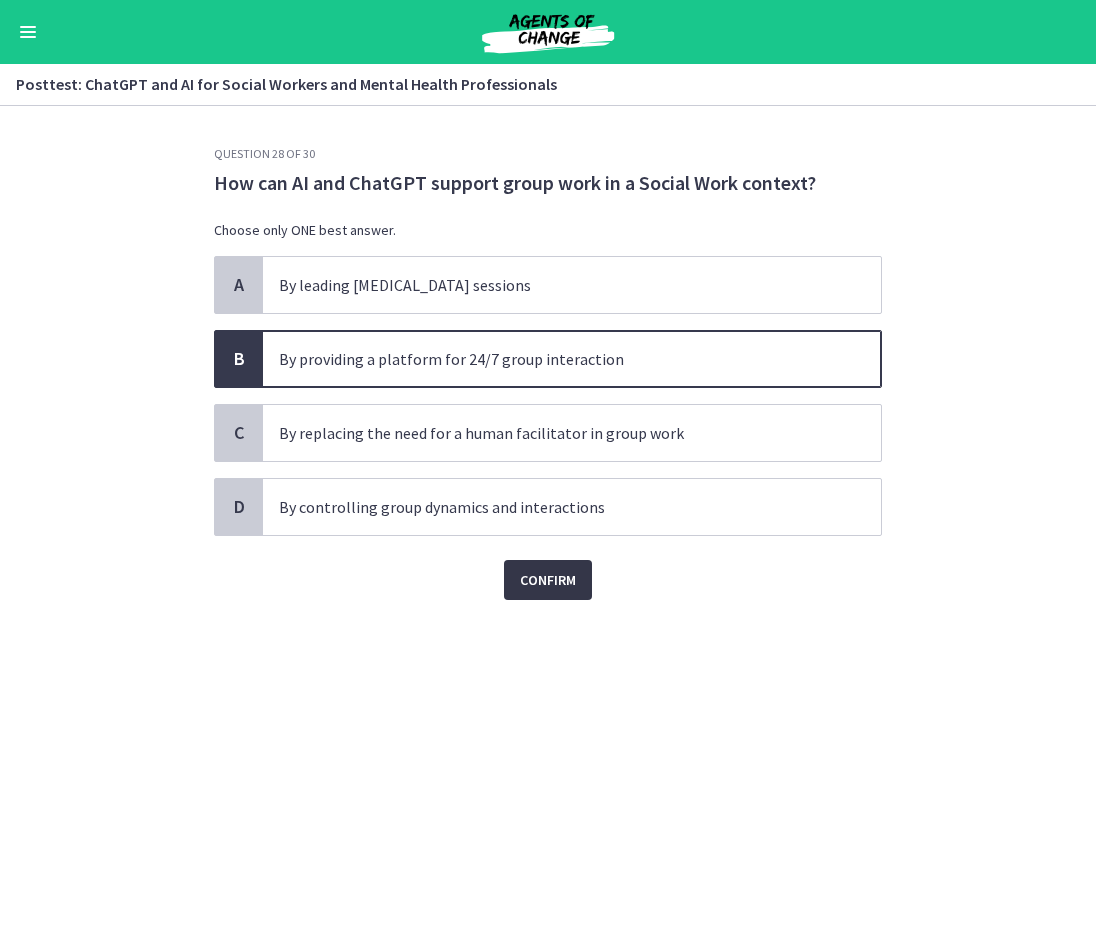 click on "Confirm" at bounding box center [548, 580] 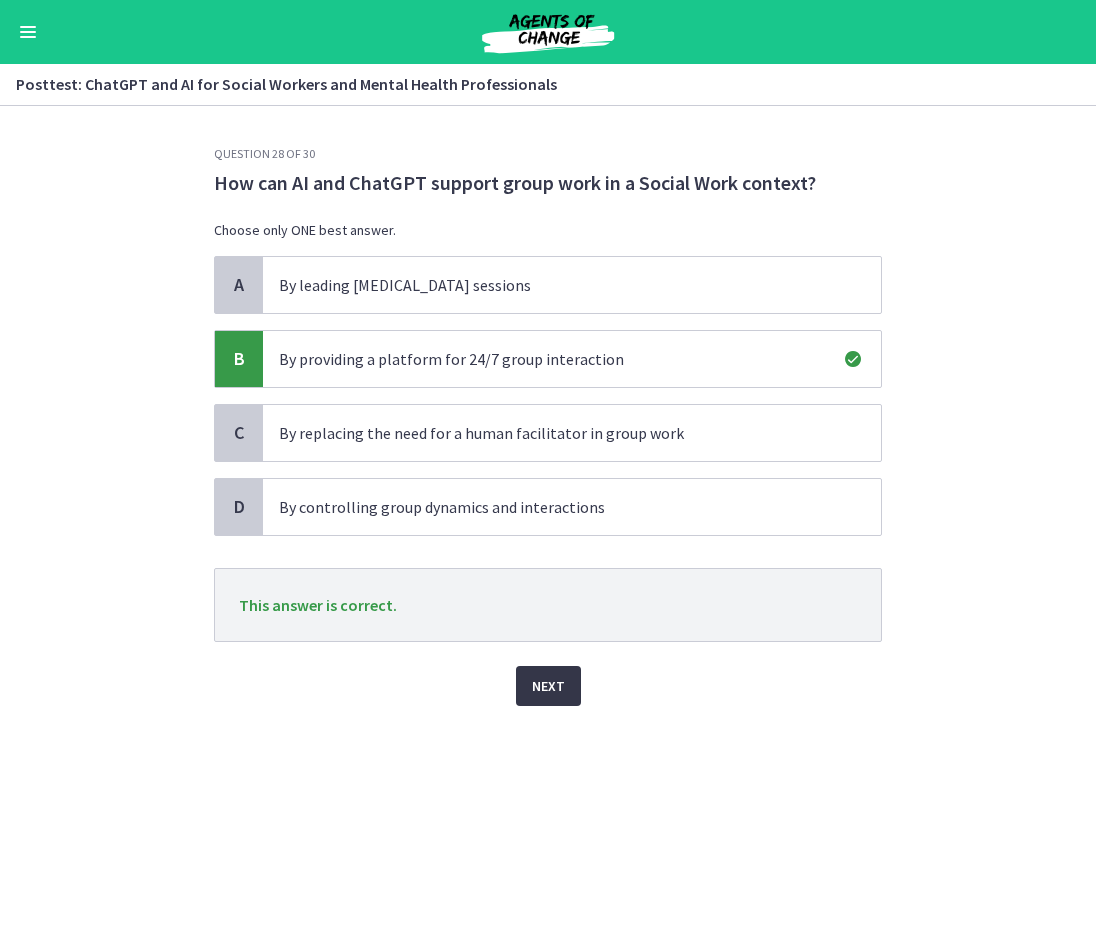 click on "Next" at bounding box center [548, 686] 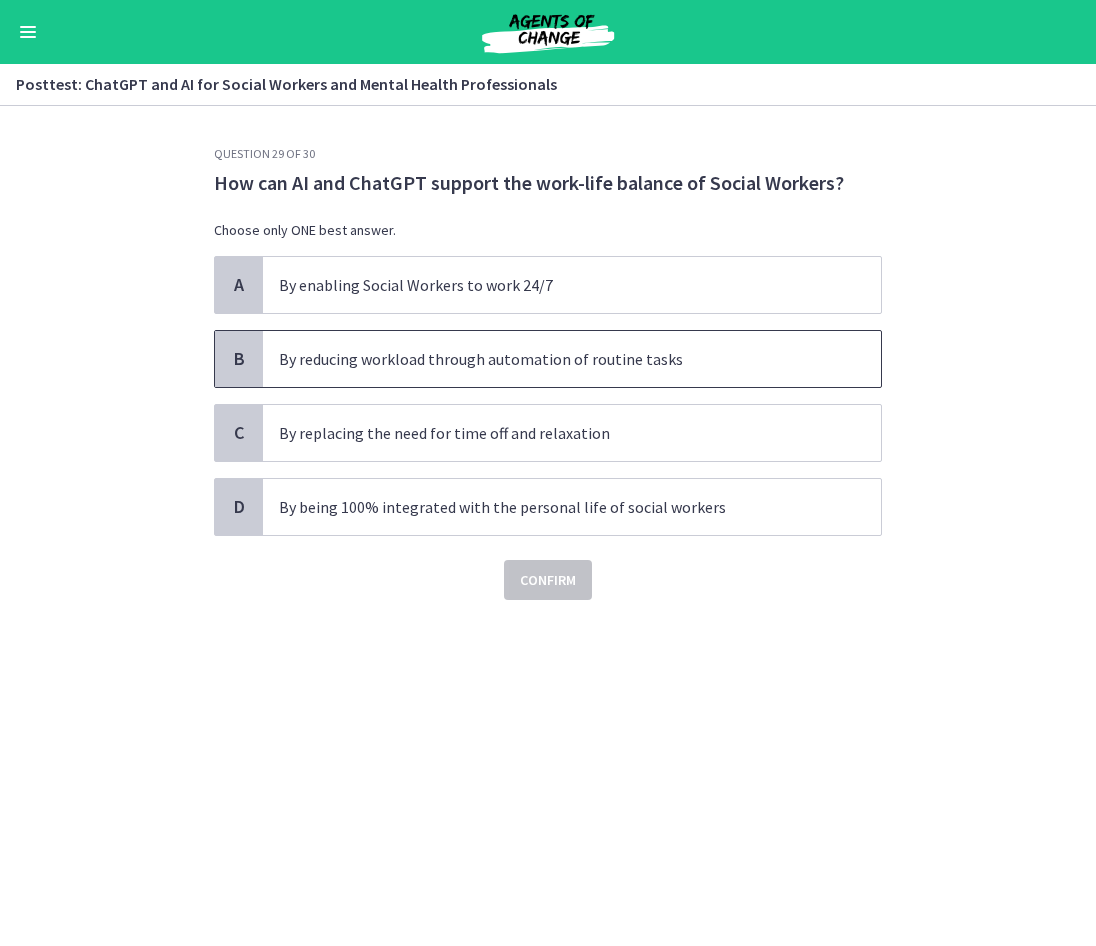 click on "By reducing workload through automation of routine tasks" at bounding box center (552, 359) 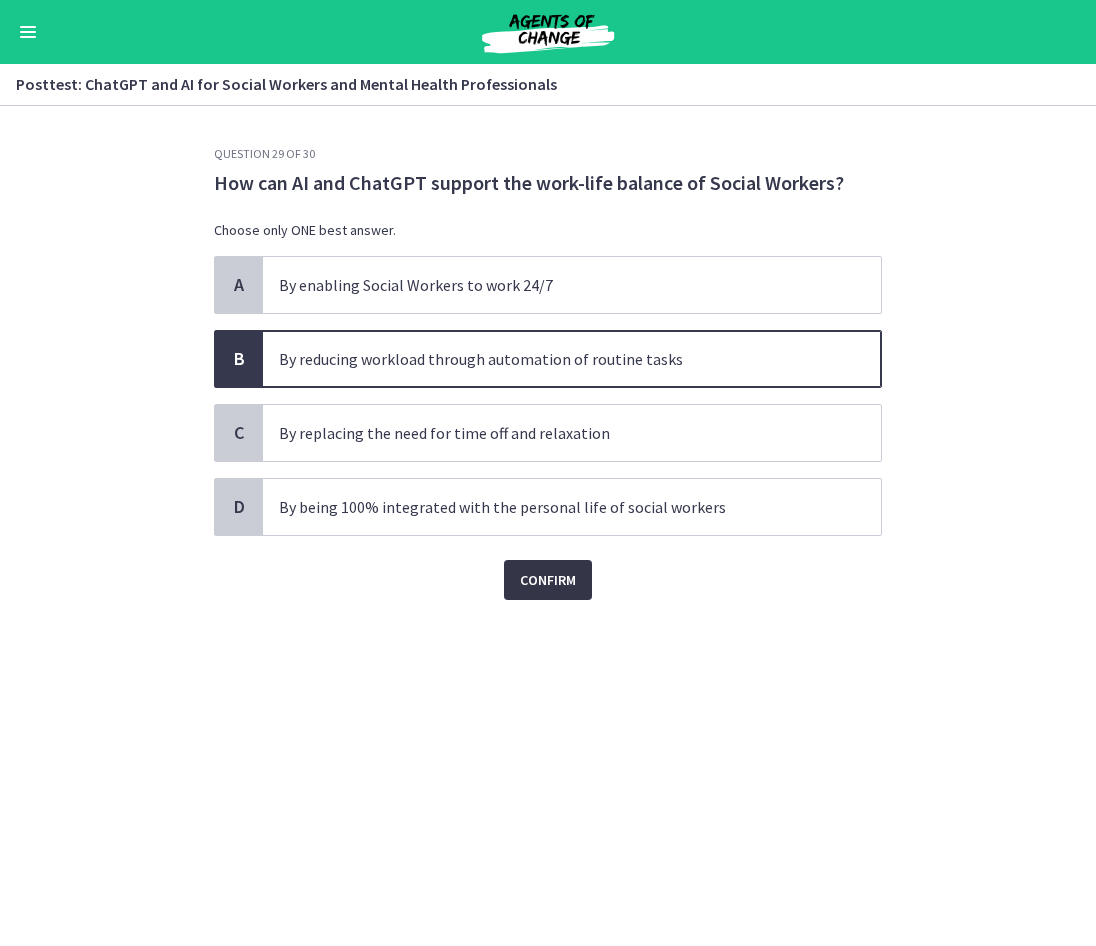 click on "Confirm" at bounding box center (548, 580) 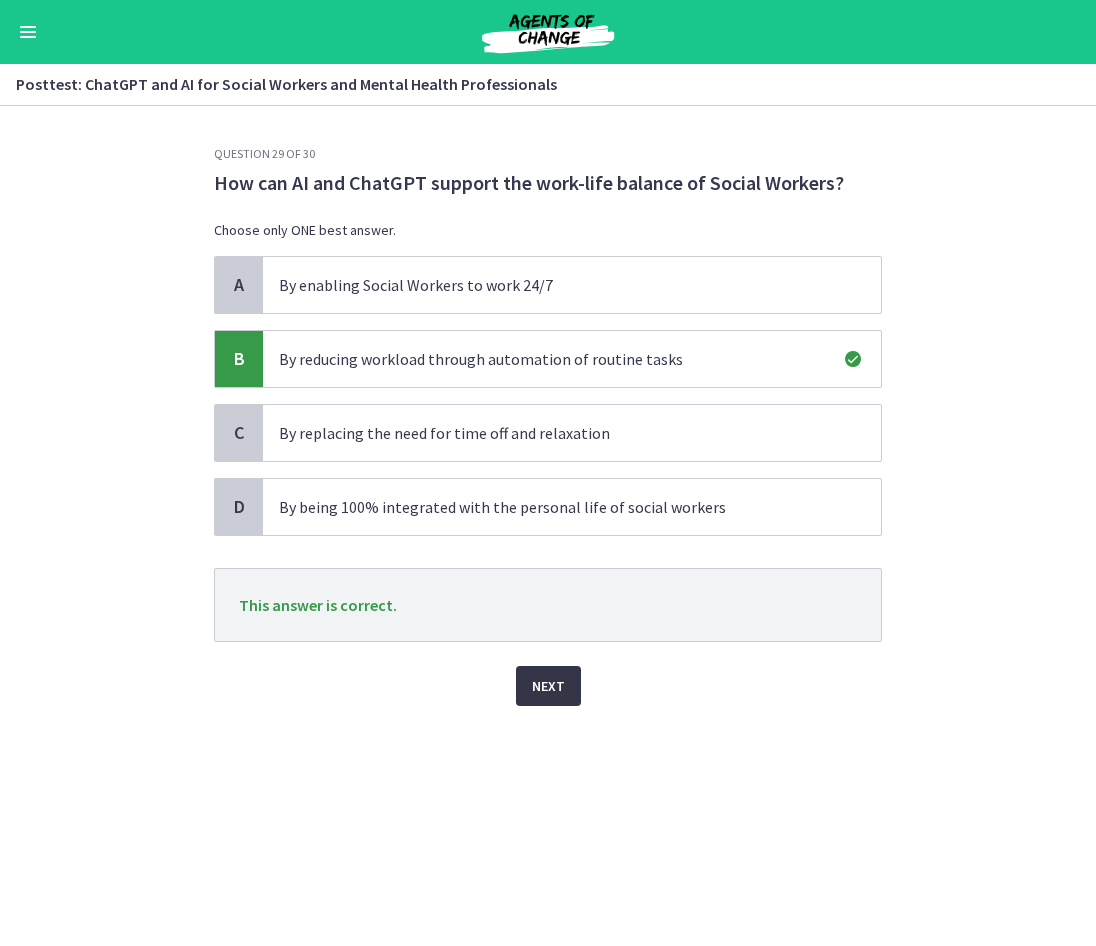 click on "Next" at bounding box center (548, 686) 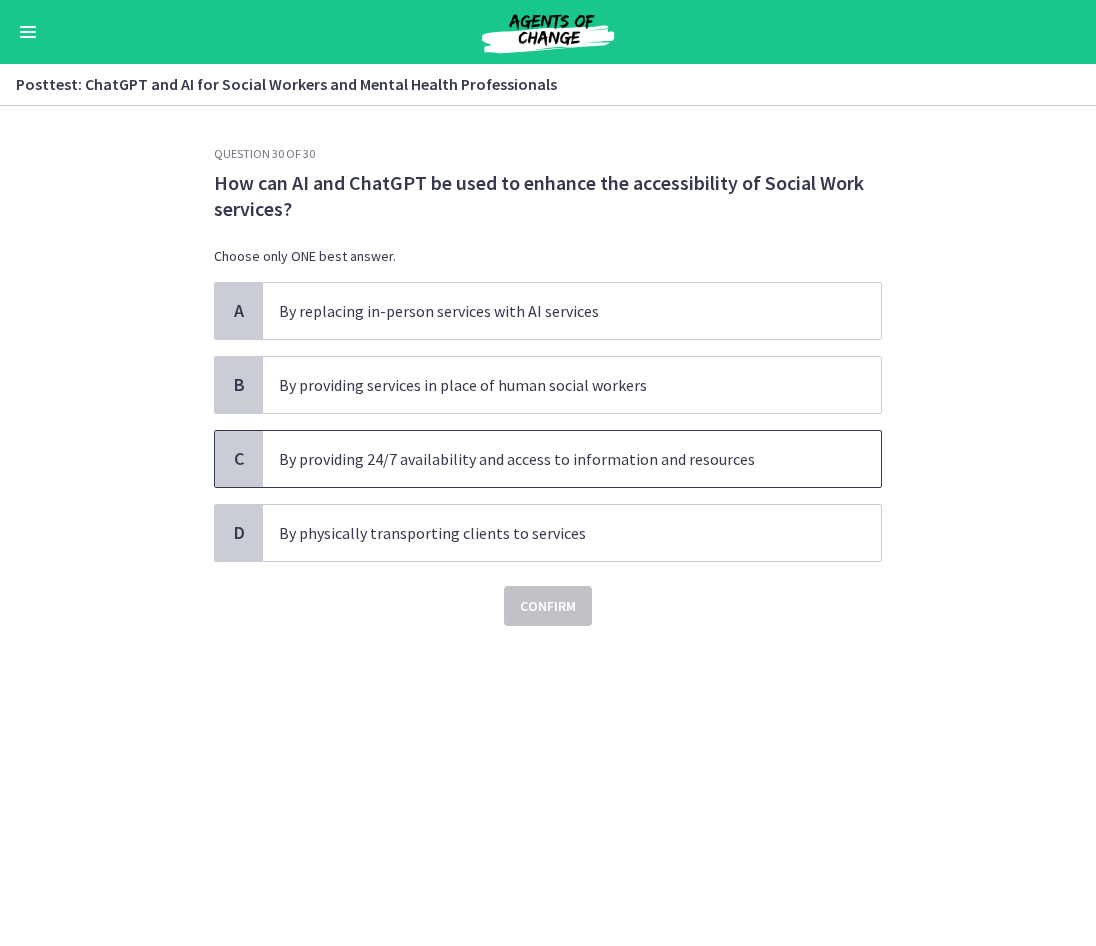 click on "By providing 24/7 availability and access to information and resources" at bounding box center [552, 459] 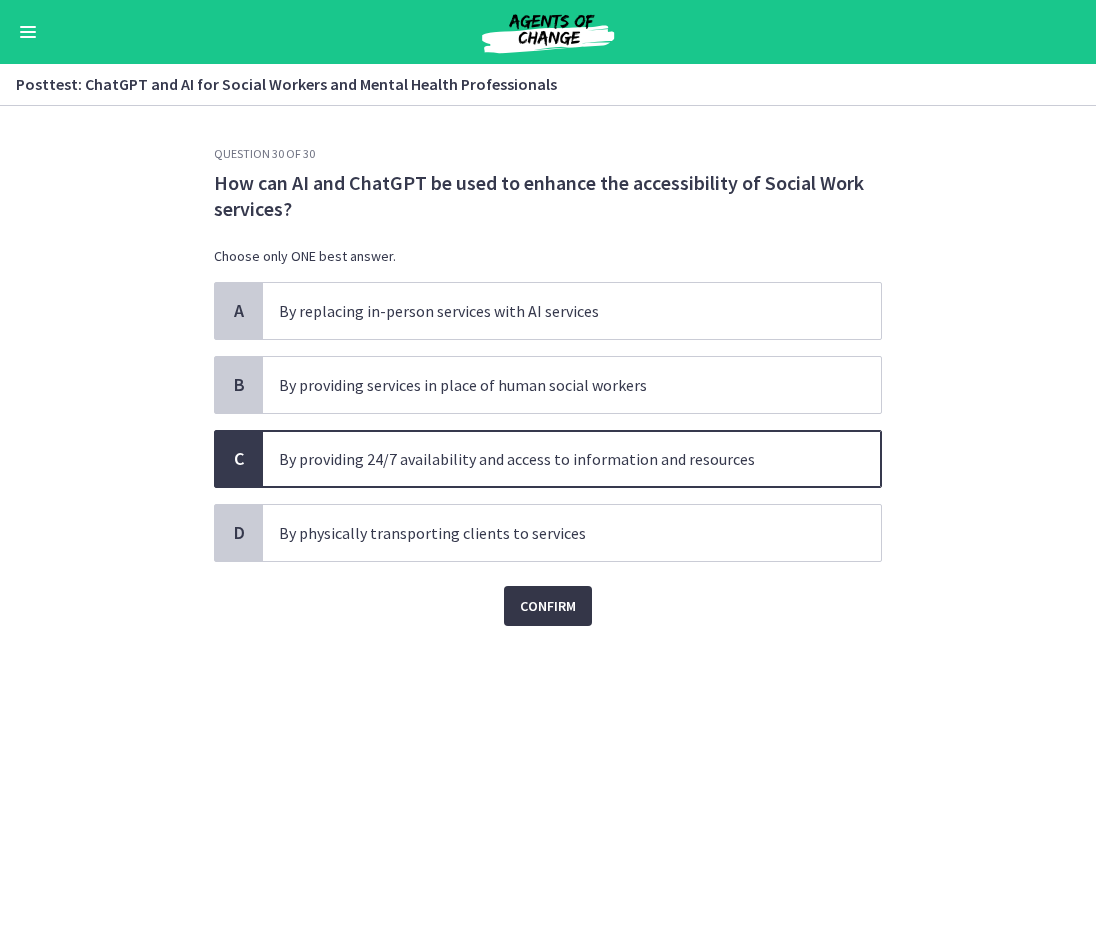 click on "Confirm" at bounding box center [548, 606] 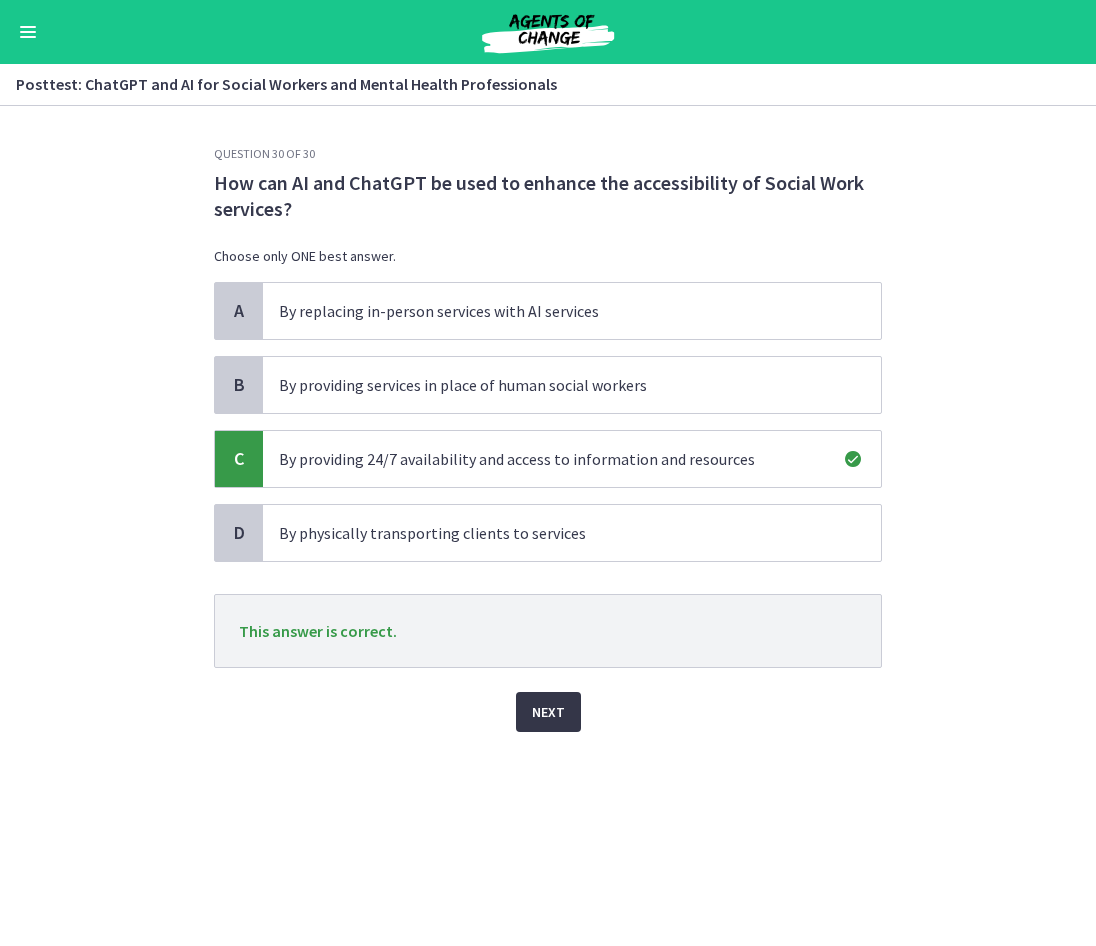 click on "Next" at bounding box center [548, 712] 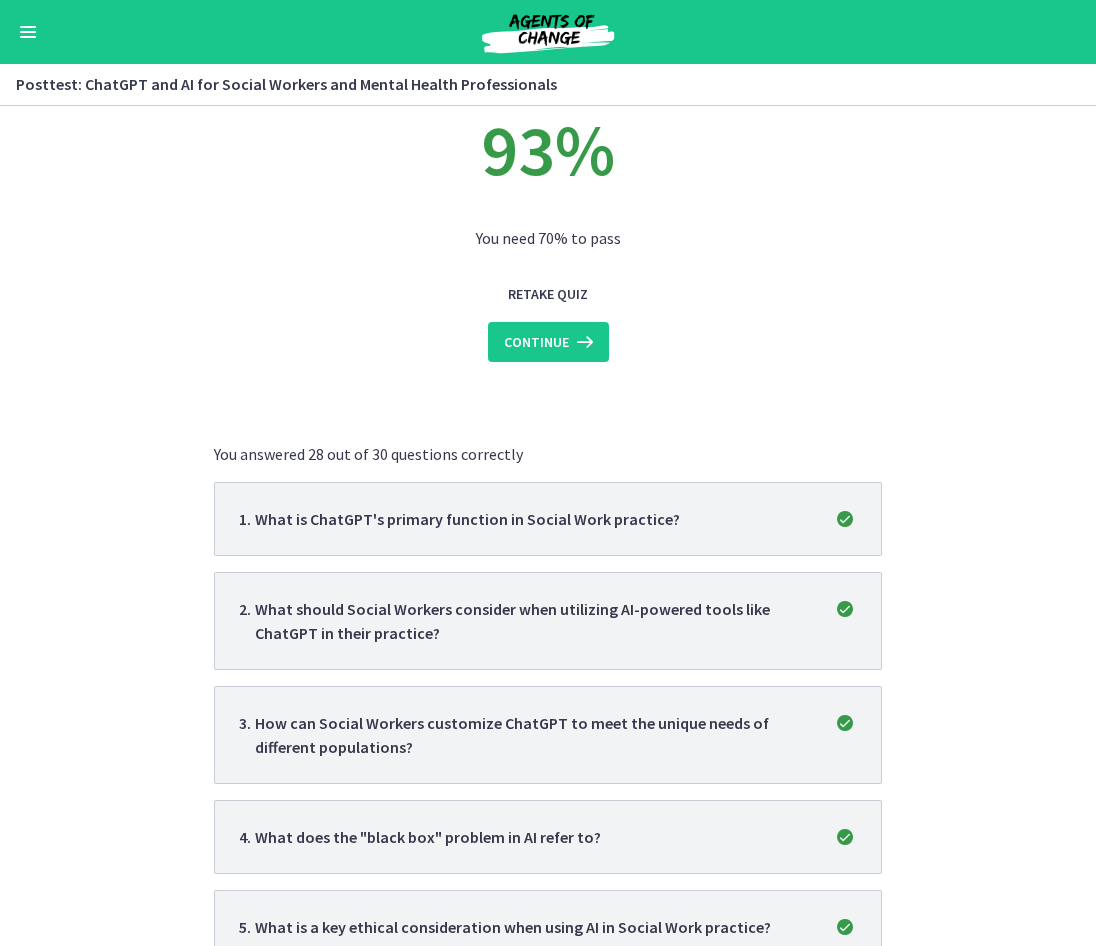 scroll, scrollTop: 0, scrollLeft: 0, axis: both 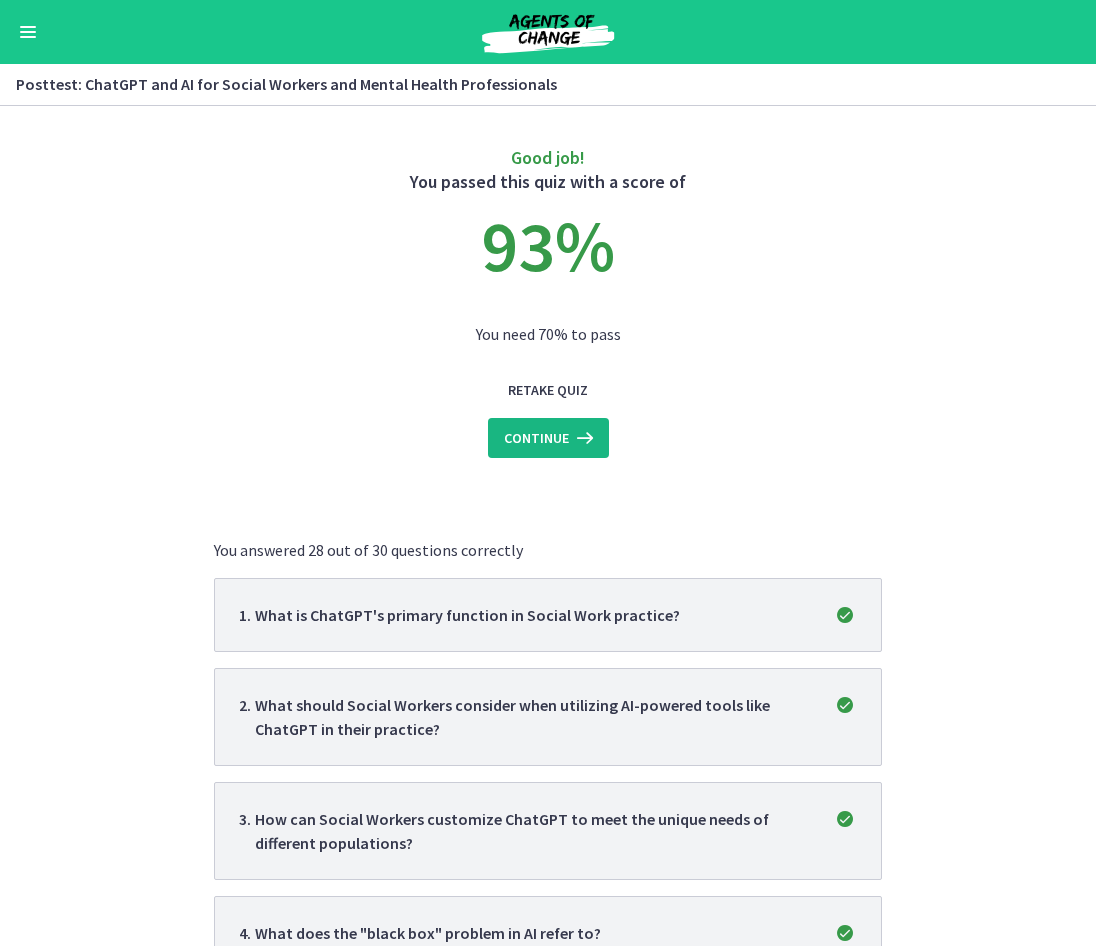 click on "Continue" at bounding box center [536, 438] 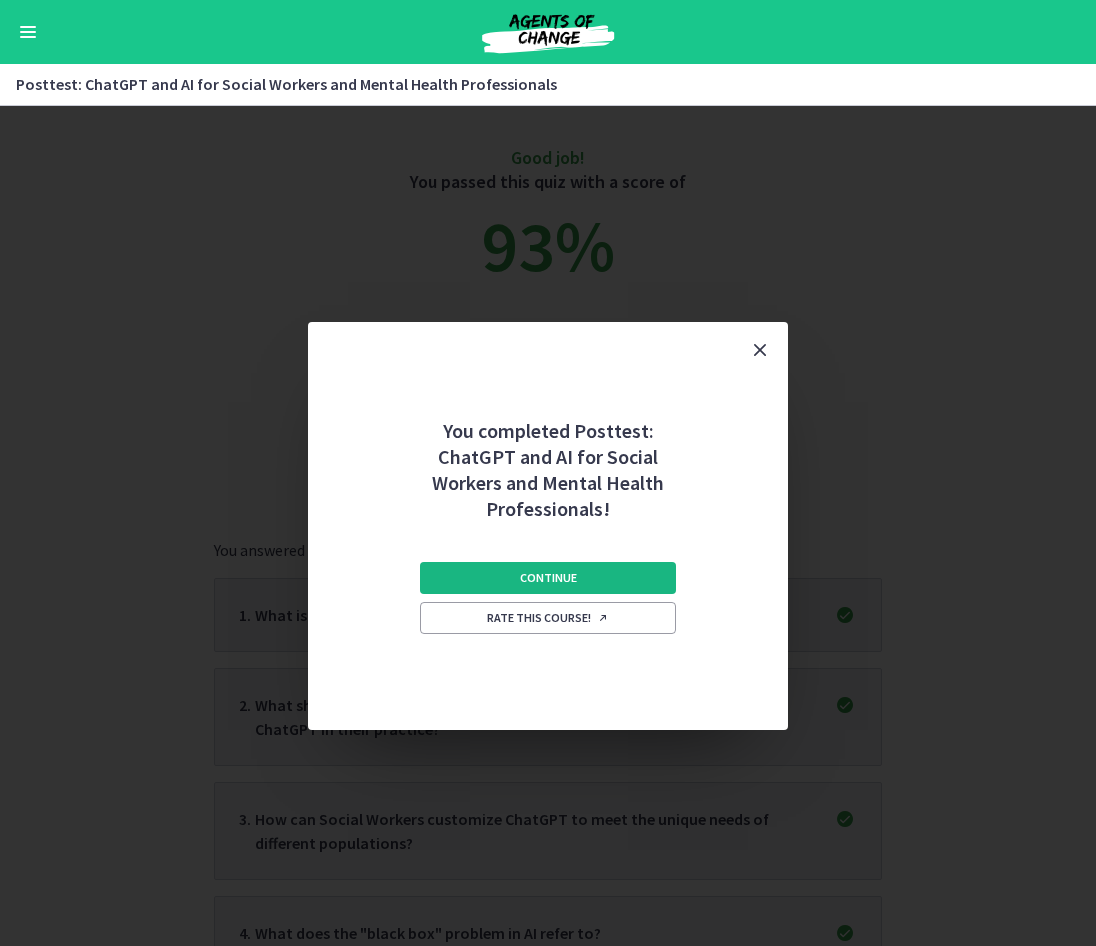 click on "Continue" at bounding box center [548, 578] 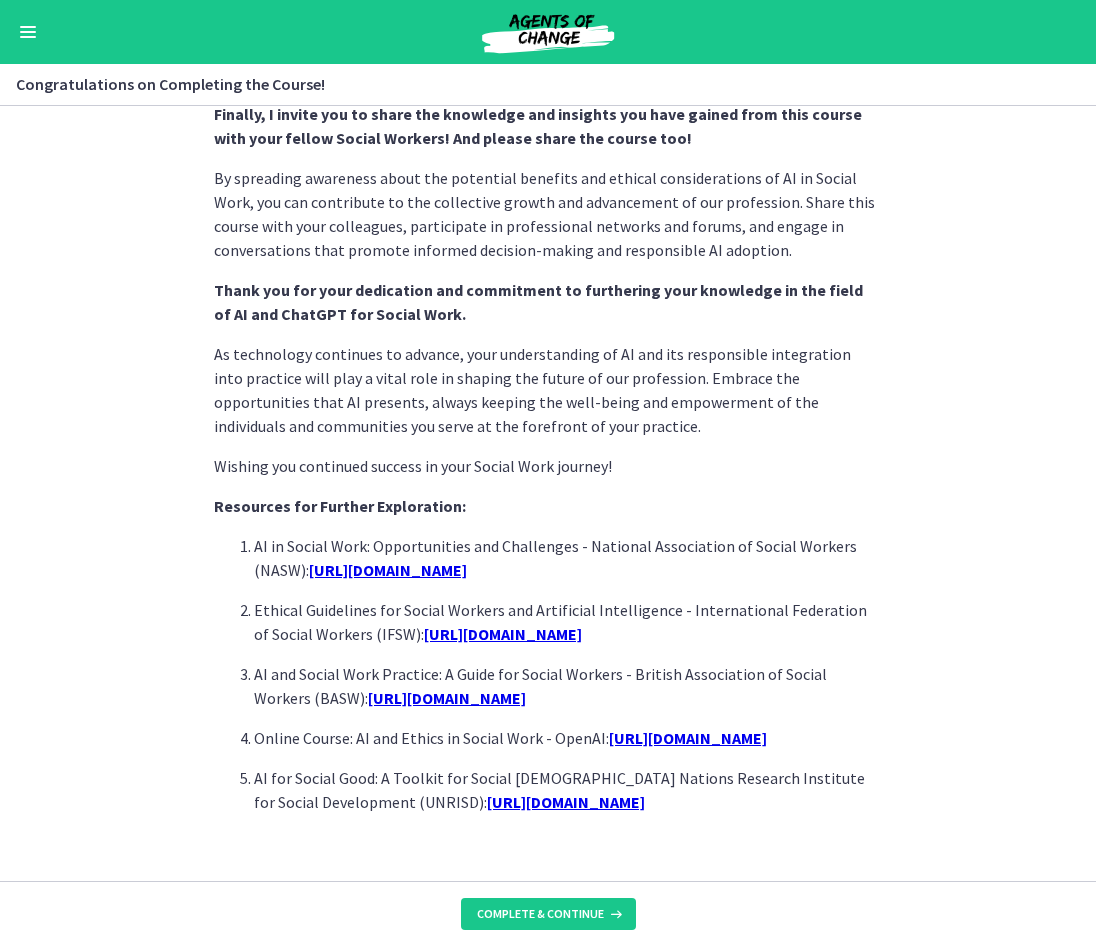 scroll, scrollTop: 1557, scrollLeft: 0, axis: vertical 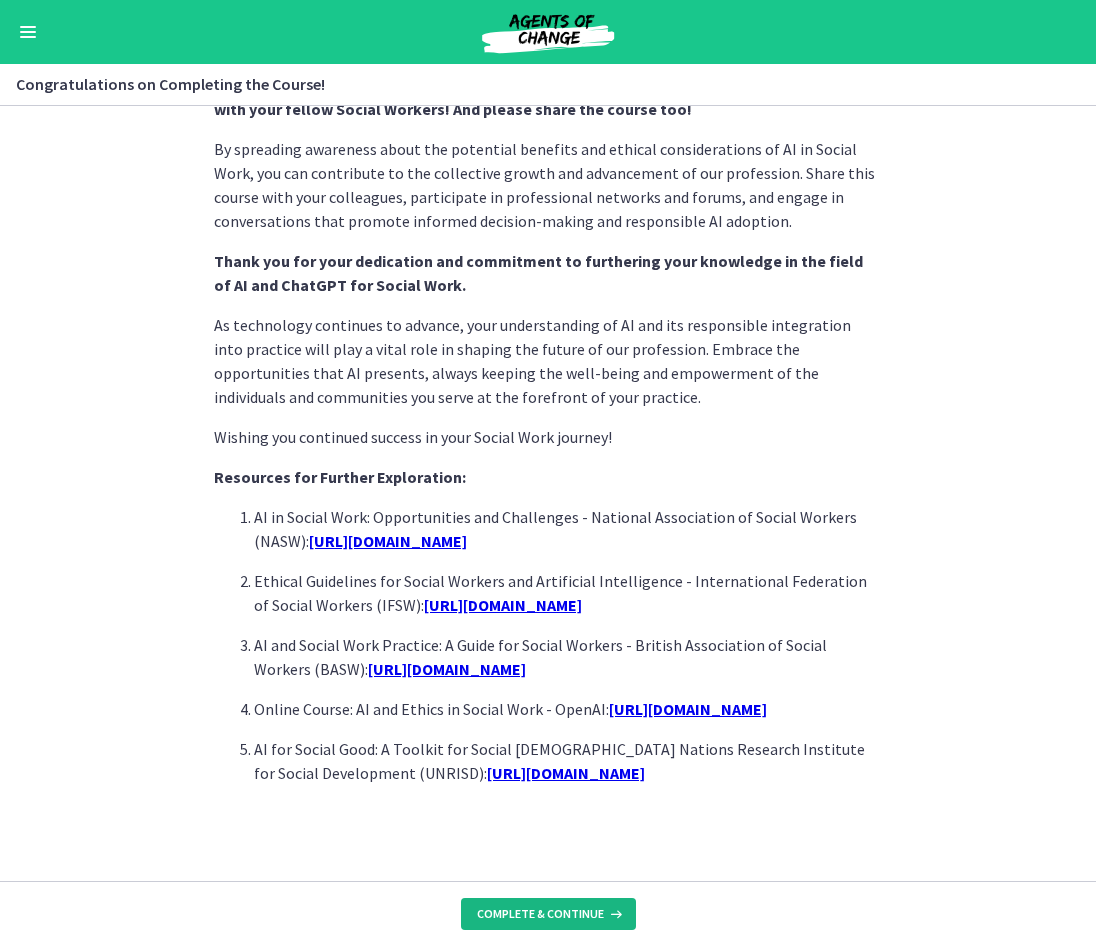 click on "Complete & continue" at bounding box center [540, 914] 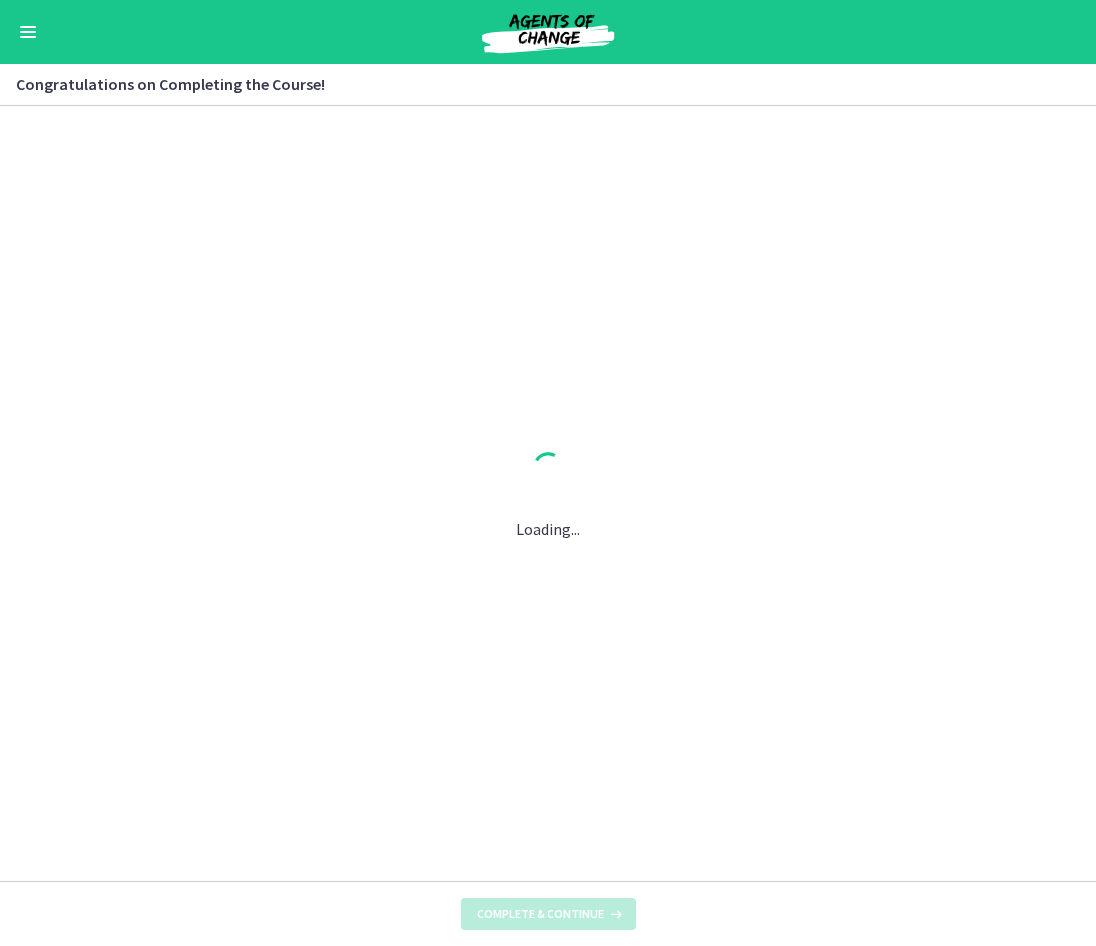 scroll, scrollTop: 0, scrollLeft: 0, axis: both 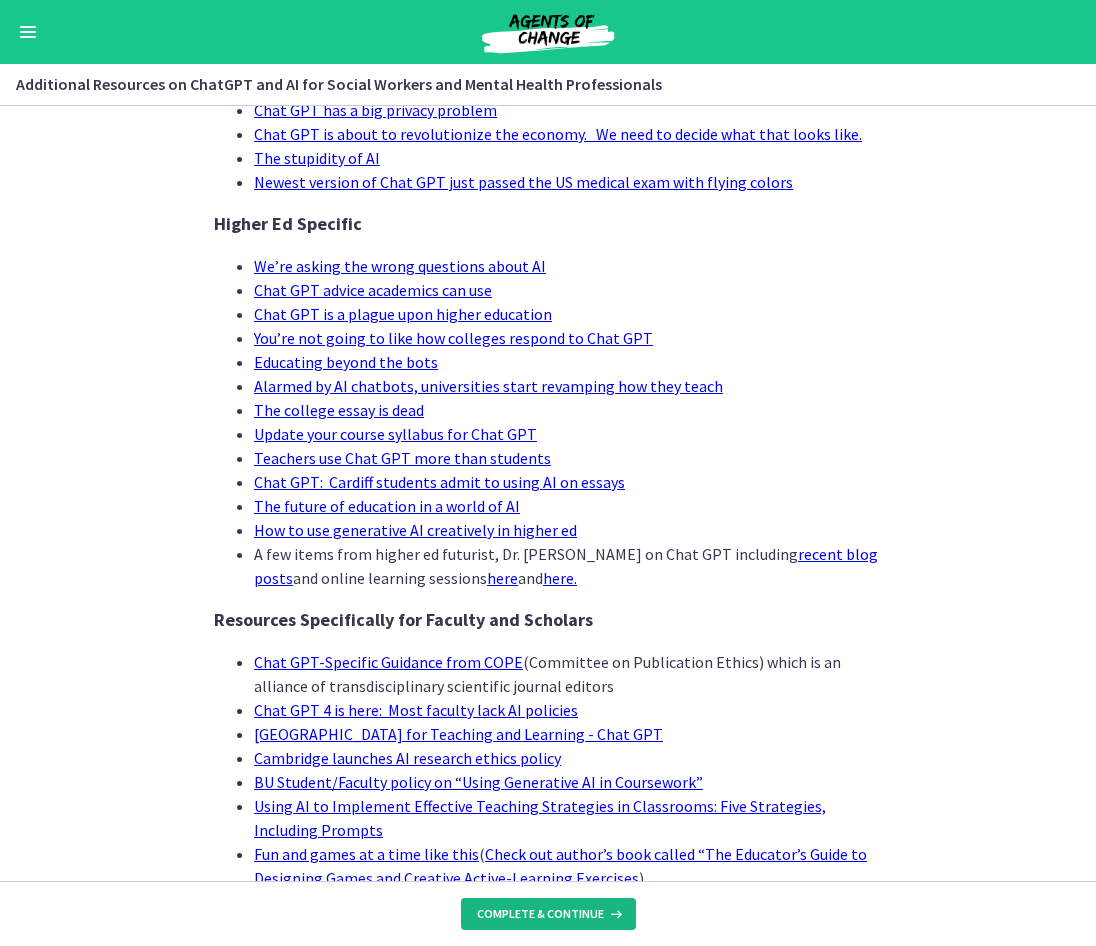 click on "Complete & continue" at bounding box center [540, 914] 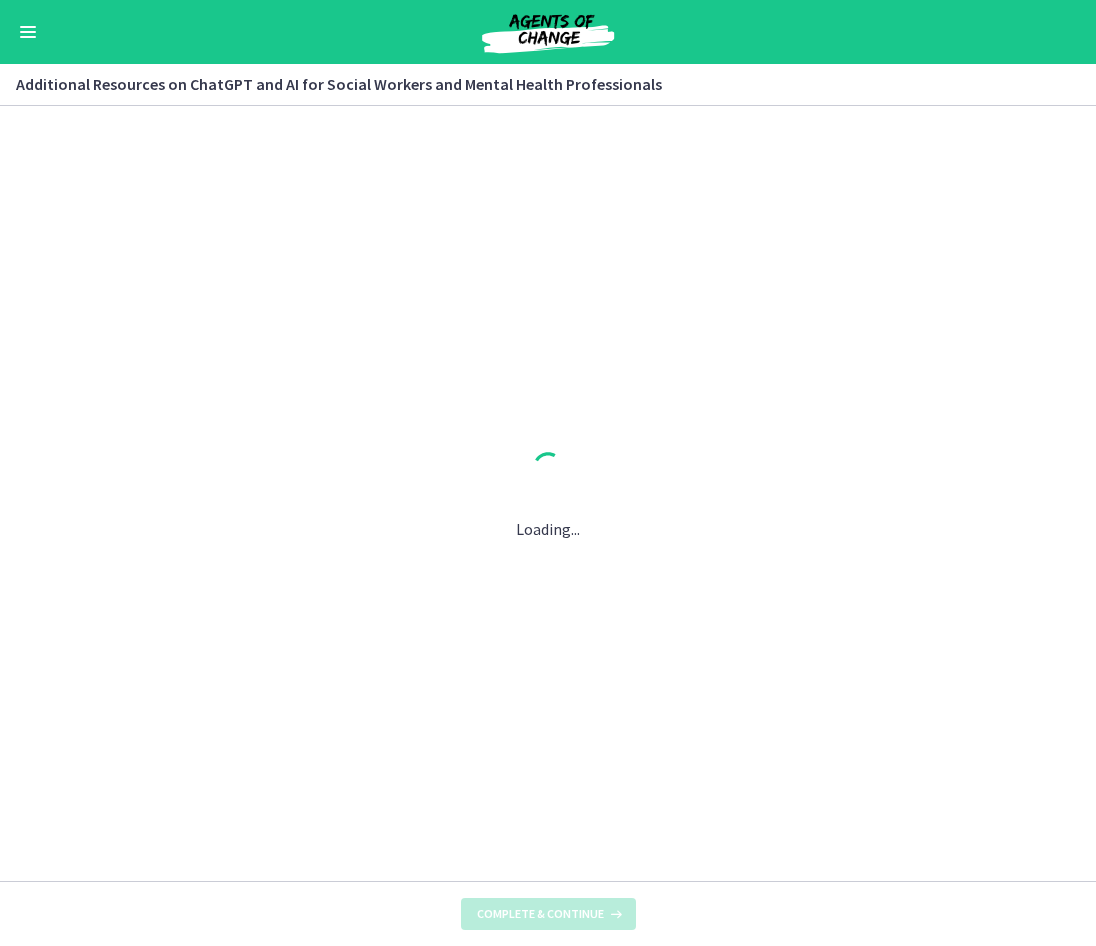 scroll, scrollTop: 0, scrollLeft: 0, axis: both 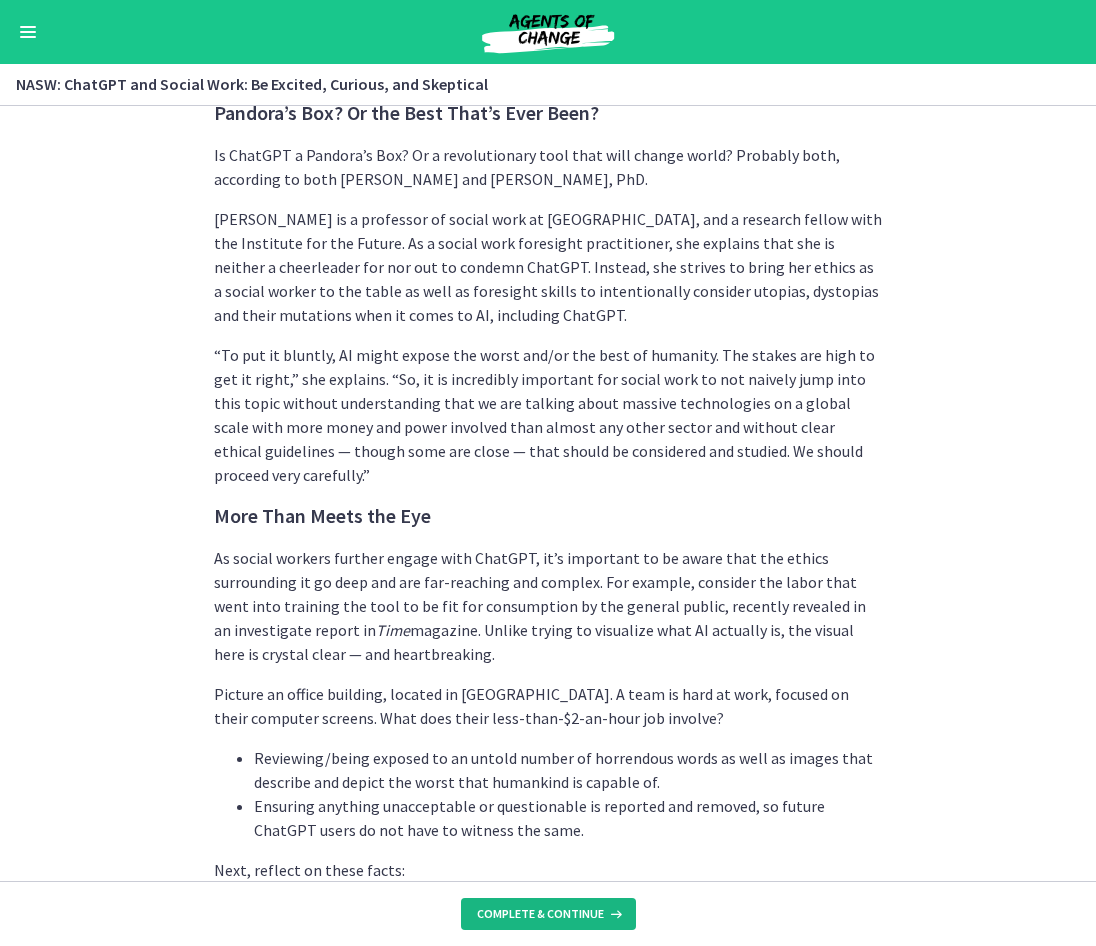 click on "Complete & continue" at bounding box center (540, 914) 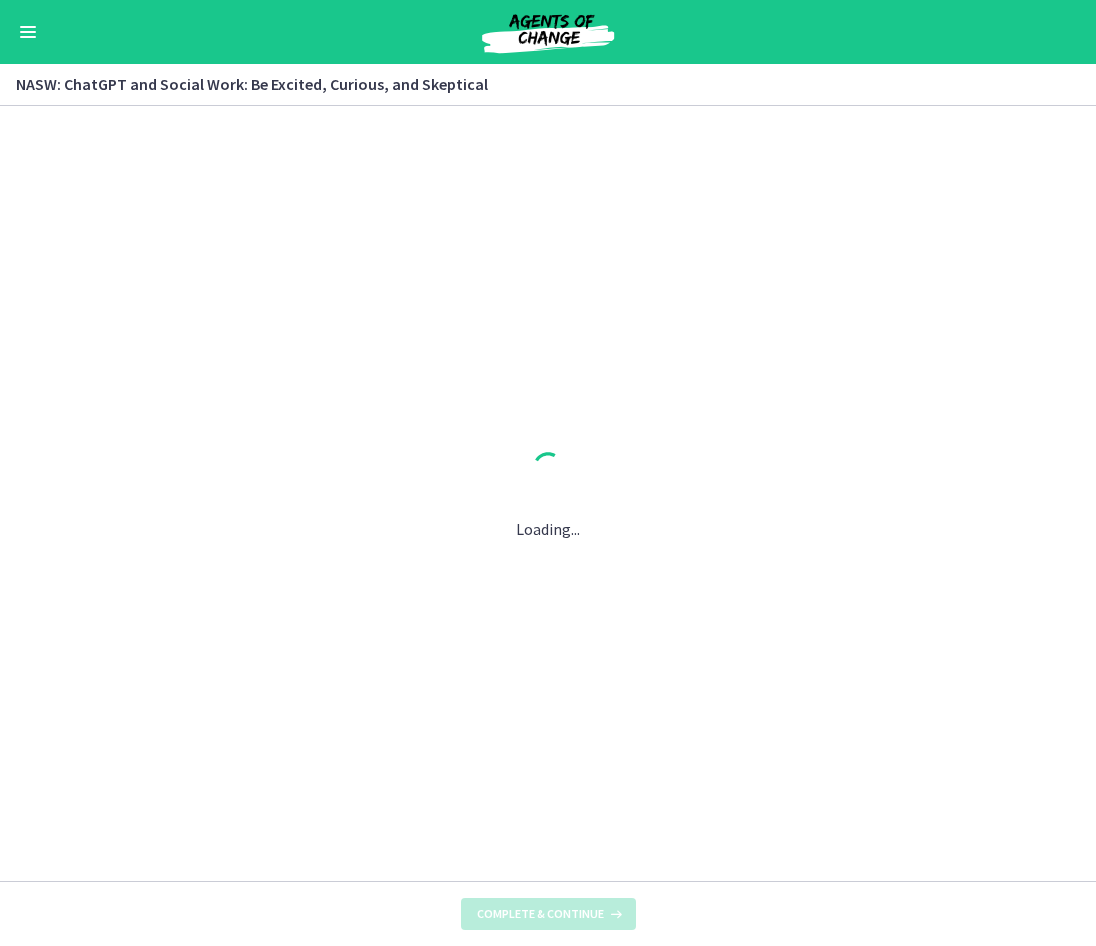 scroll, scrollTop: 0, scrollLeft: 0, axis: both 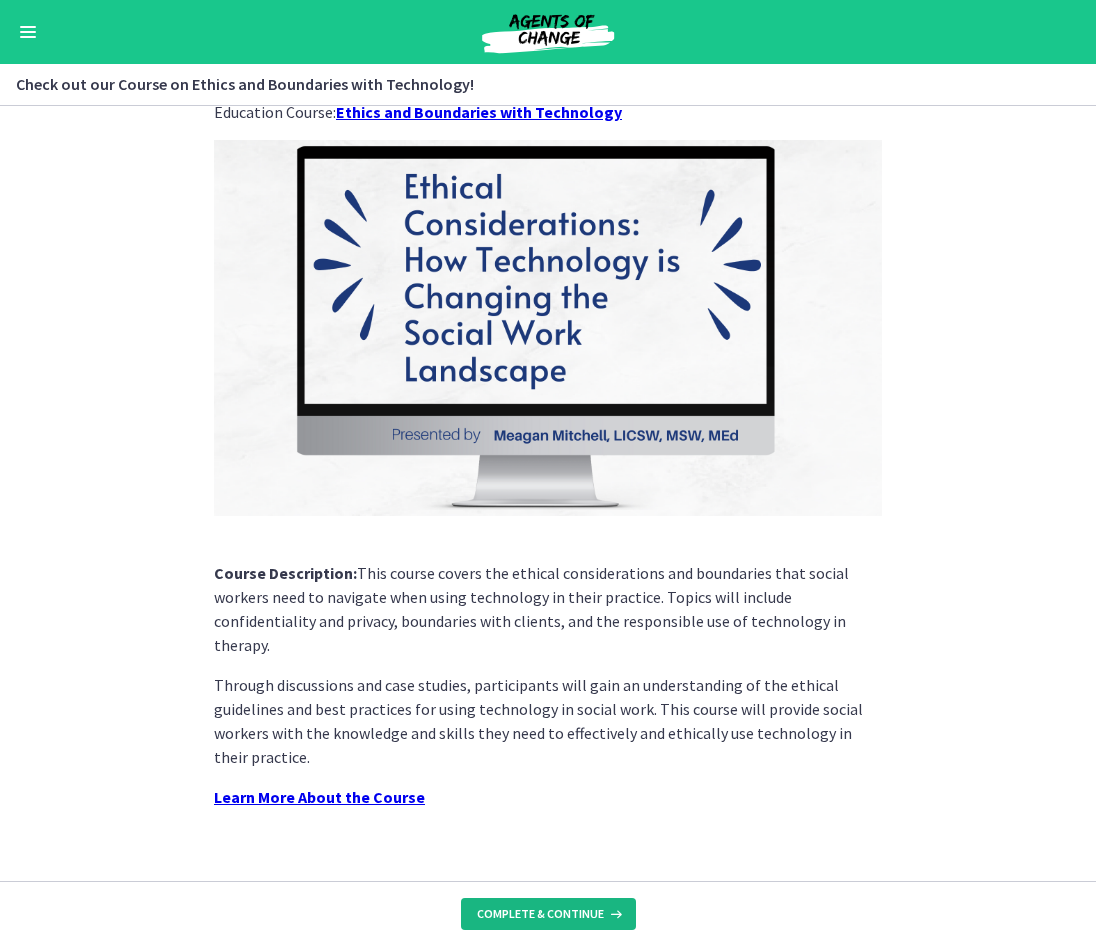 click on "Complete & continue" at bounding box center [548, 914] 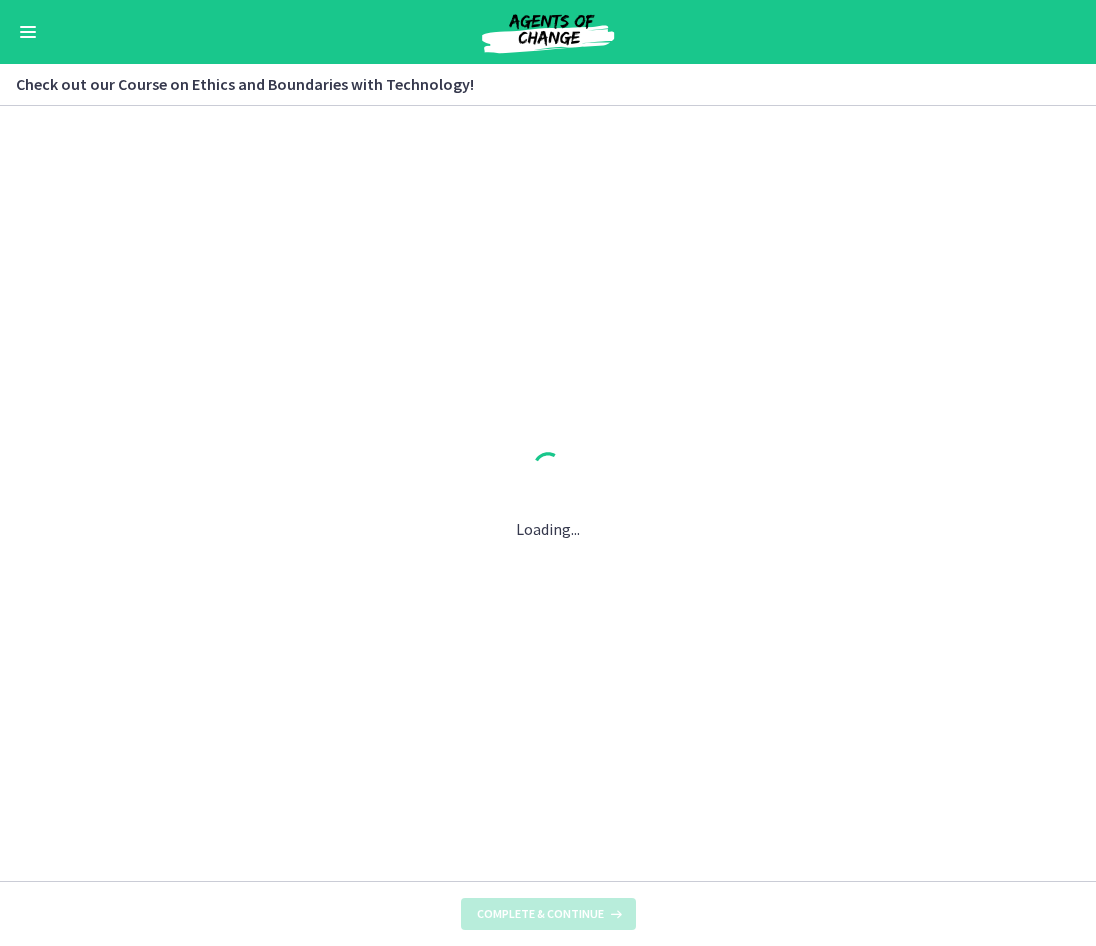scroll, scrollTop: 0, scrollLeft: 0, axis: both 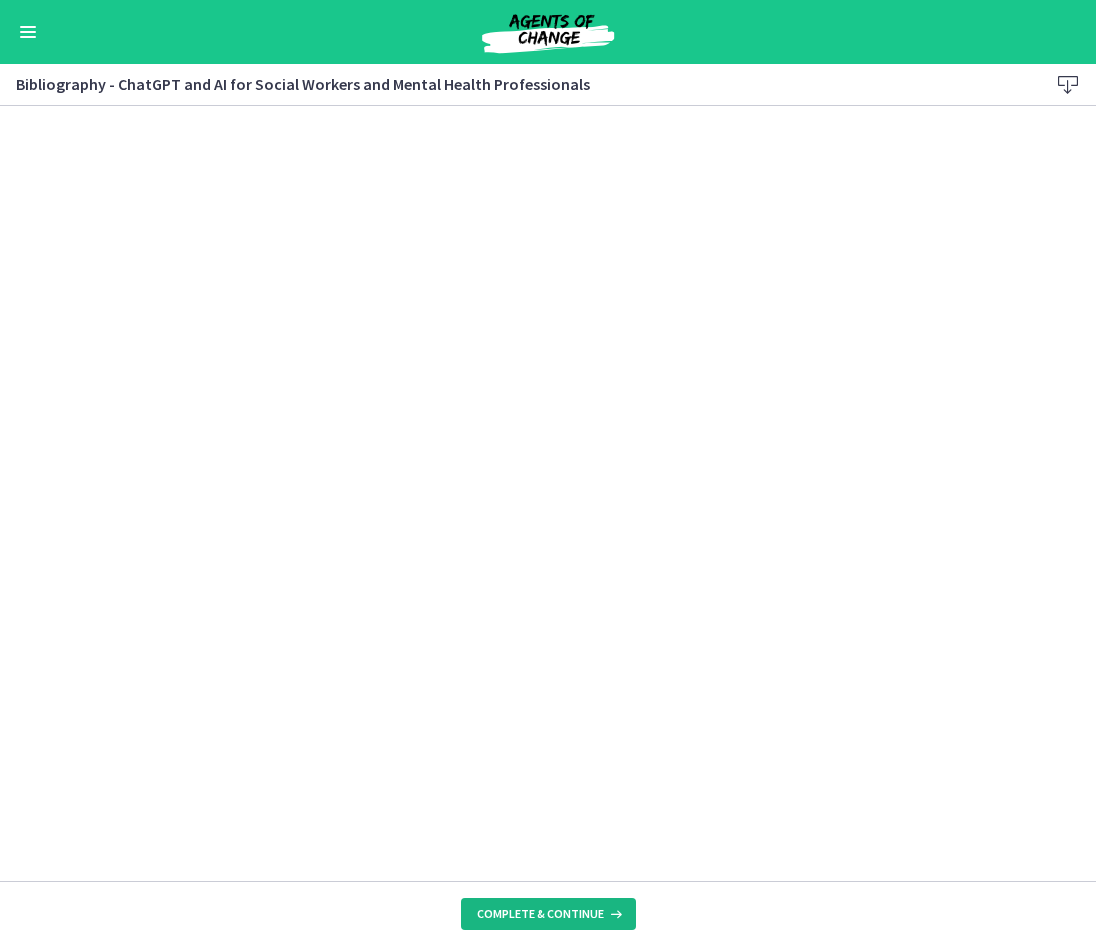 click on "Complete & continue" at bounding box center [540, 914] 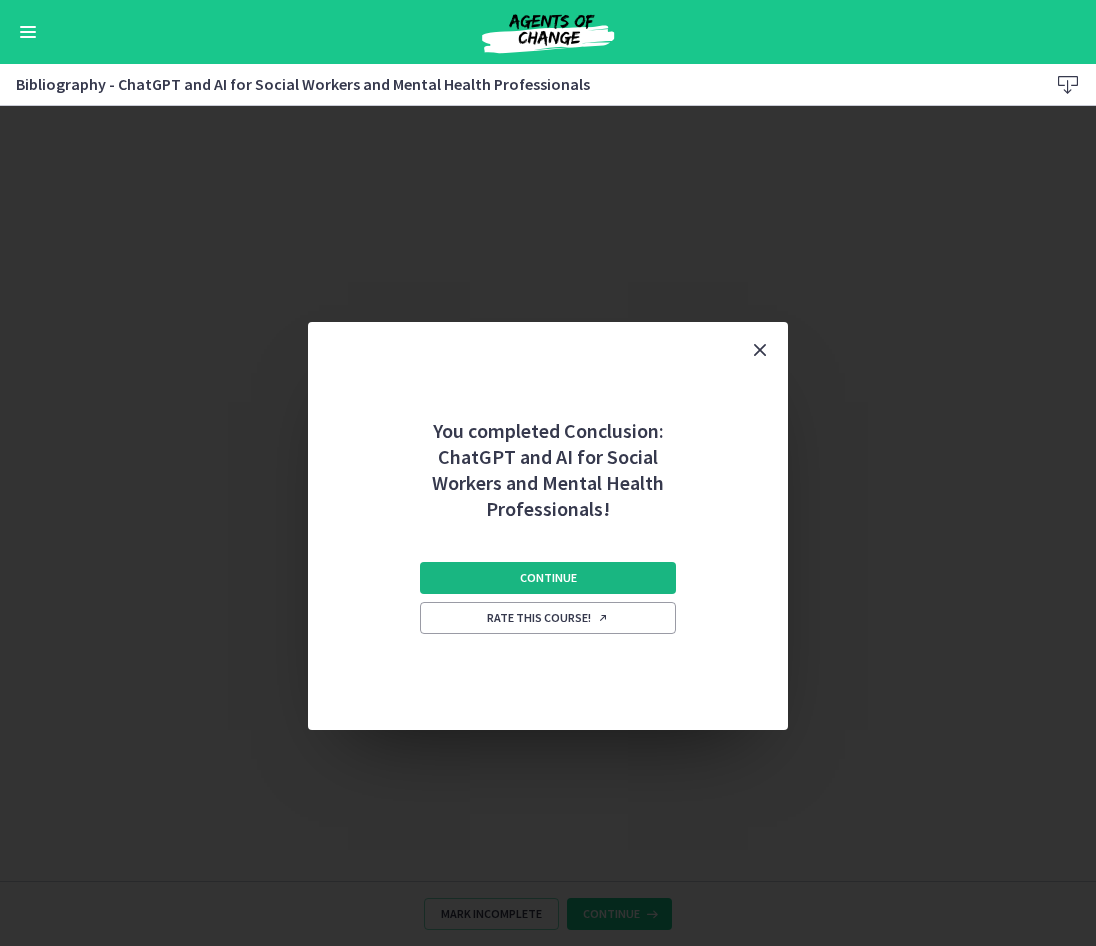 click on "Continue" at bounding box center (548, 578) 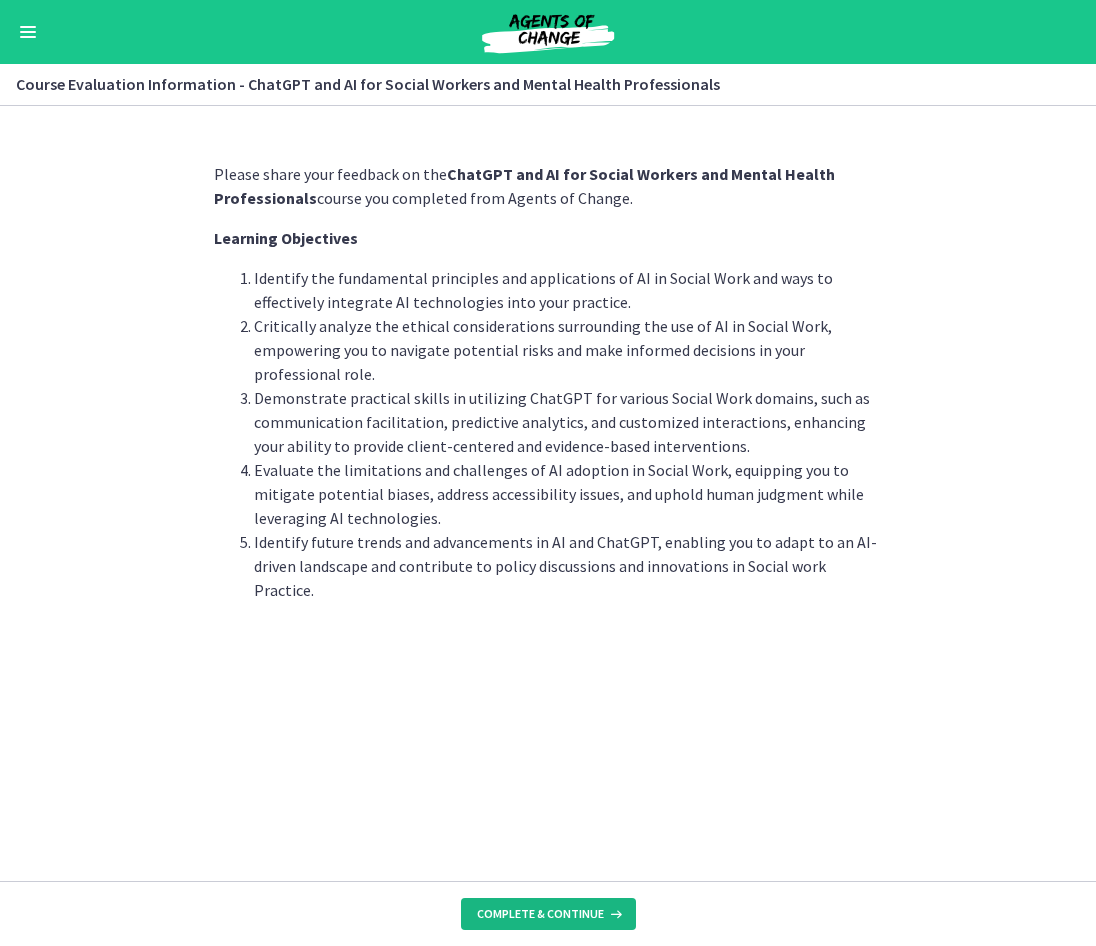 click on "Complete & continue" at bounding box center (540, 914) 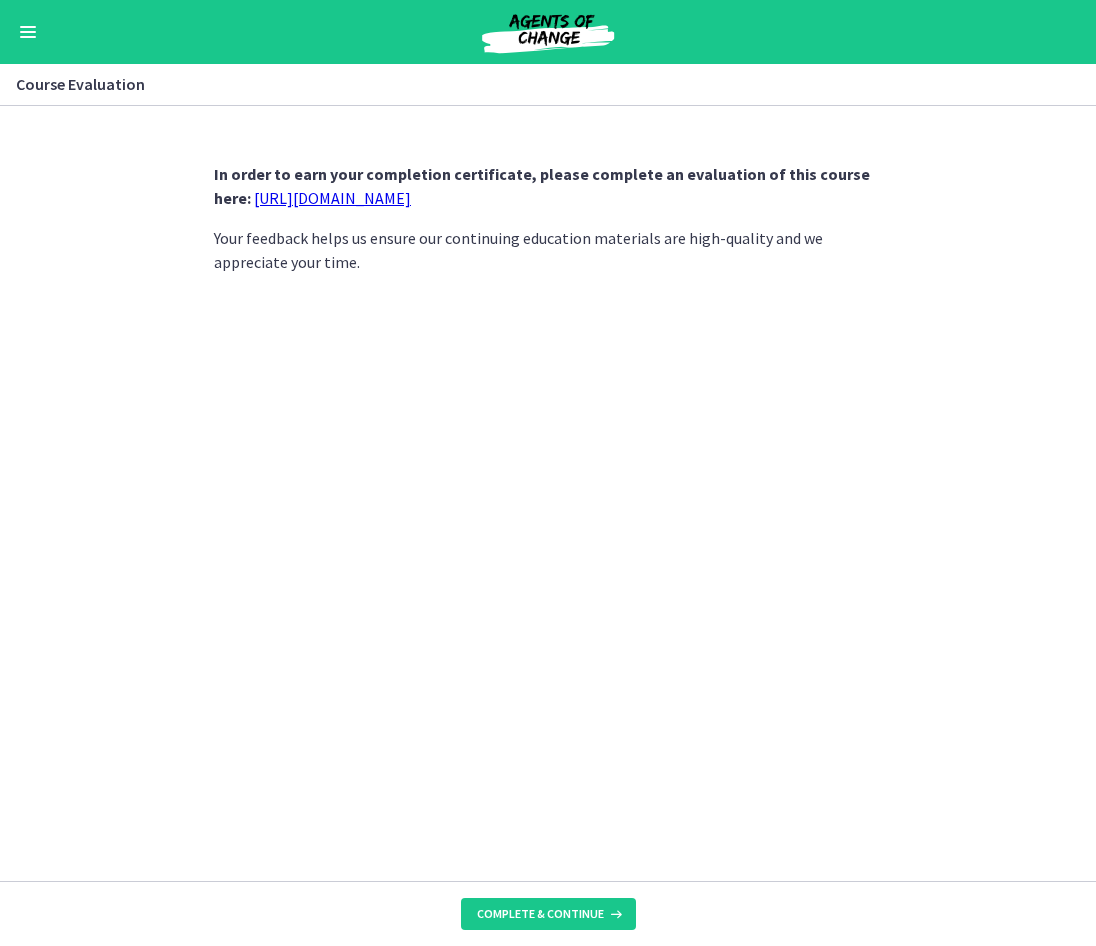 click on "[URL][DOMAIN_NAME]" at bounding box center [332, 198] 